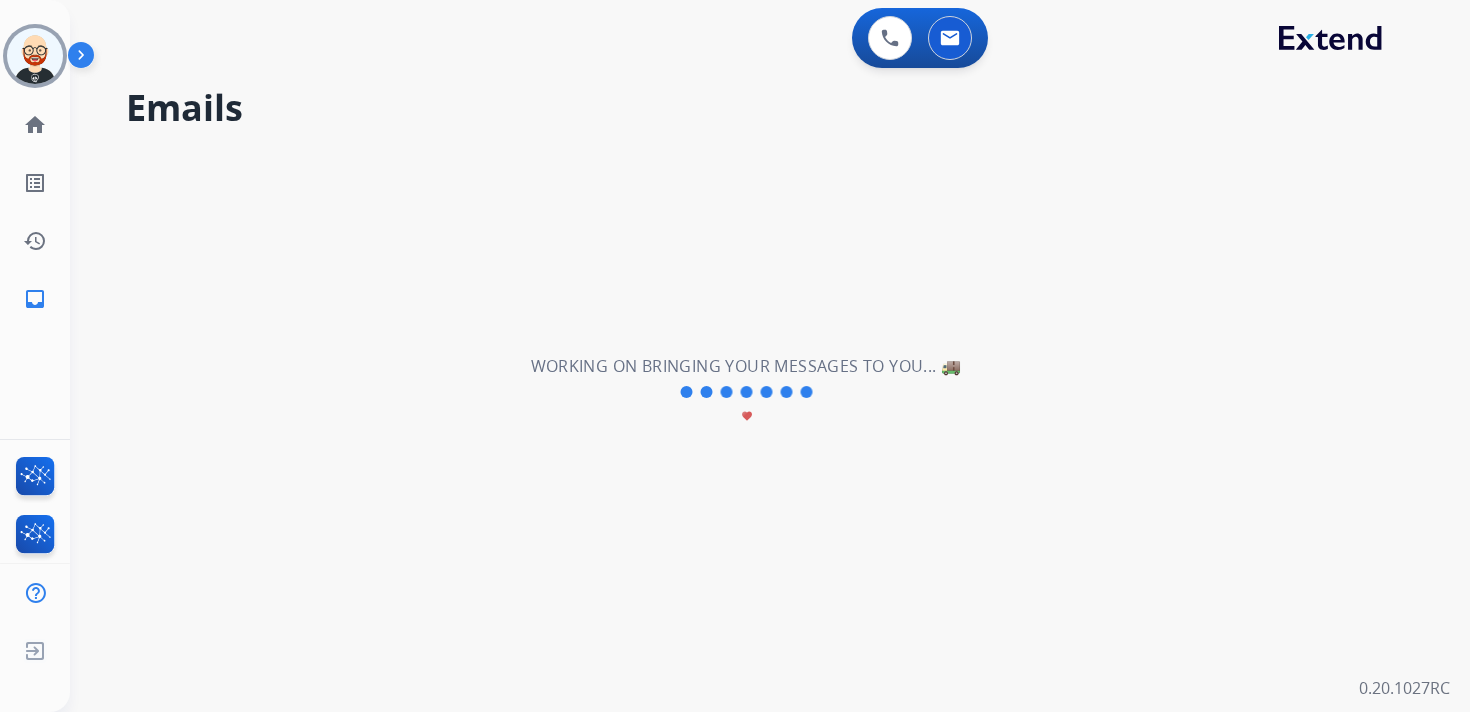 scroll, scrollTop: 0, scrollLeft: 0, axis: both 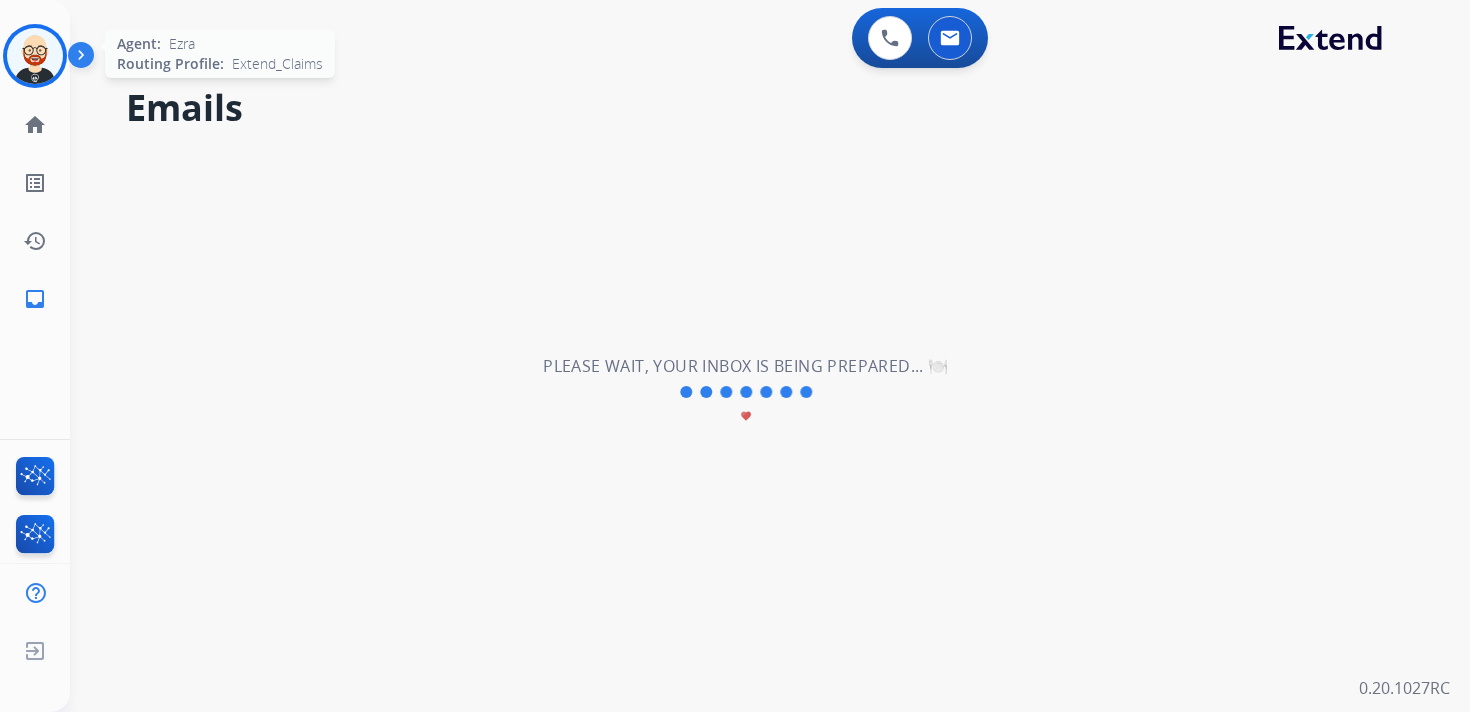 click at bounding box center [35, 56] 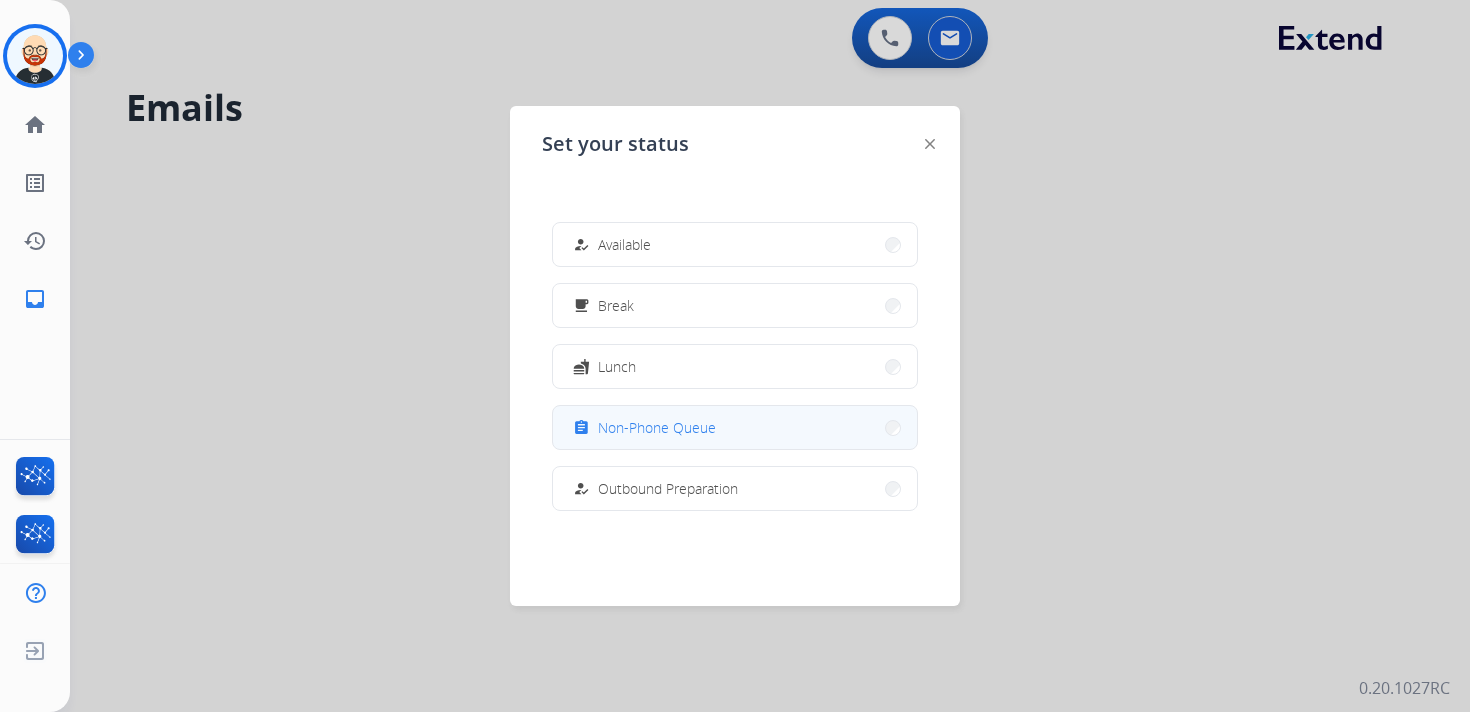 click on "assignment Non-Phone Queue" at bounding box center (735, 427) 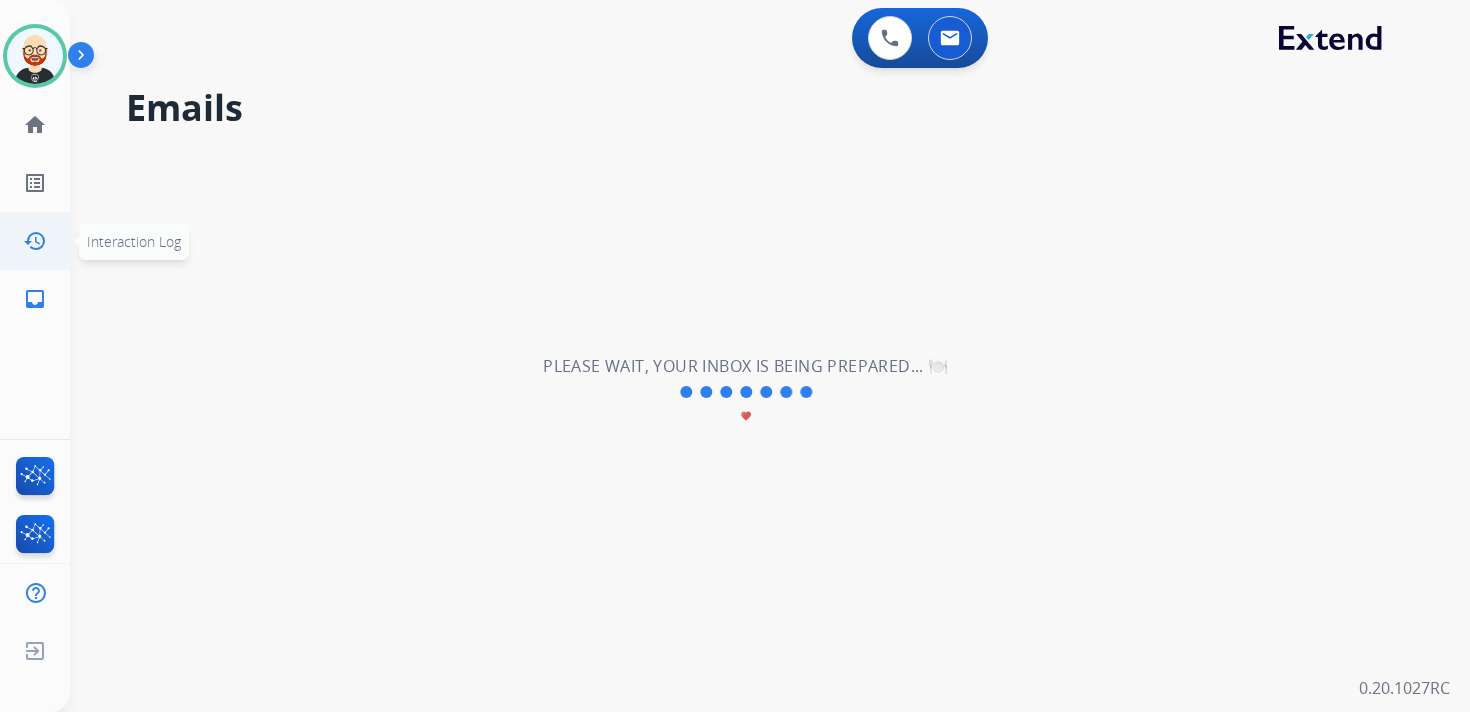 click on "history  Interaction Log" 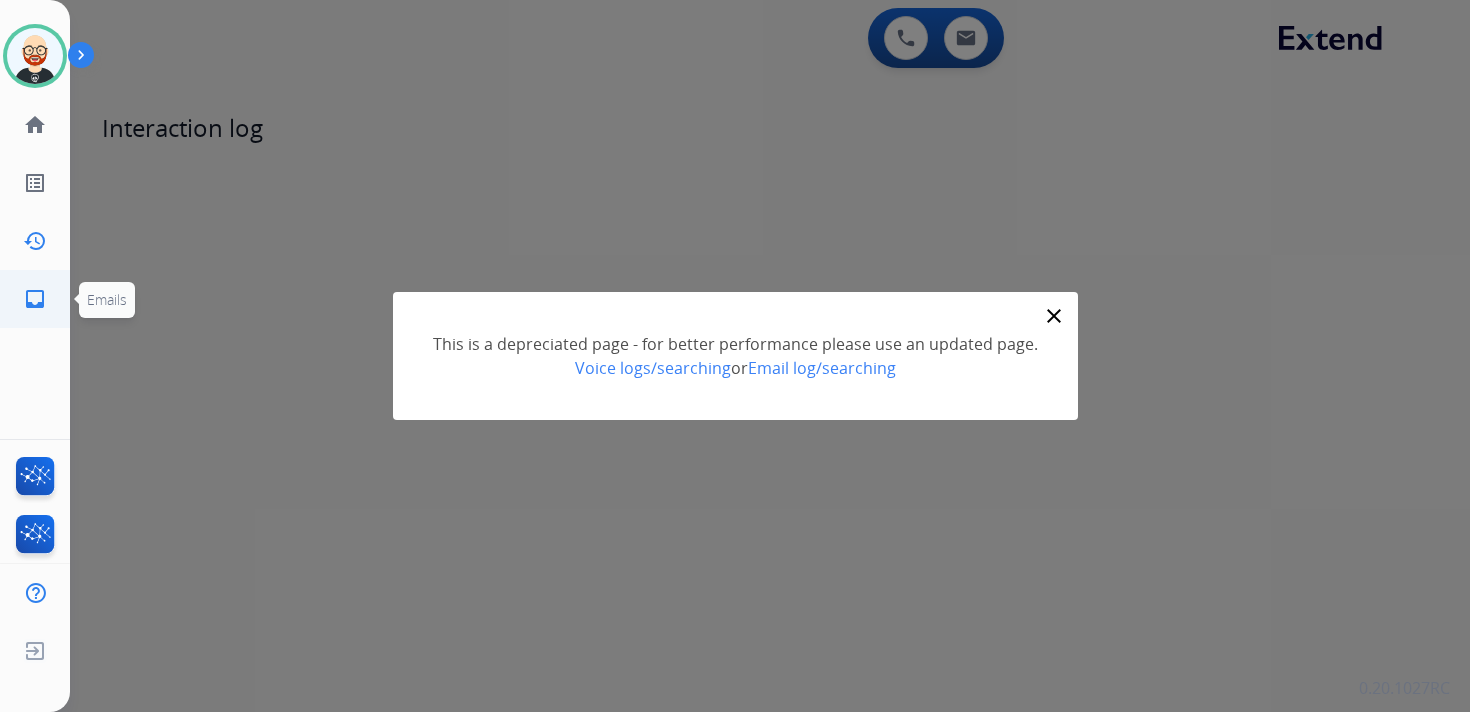 click on "inbox" 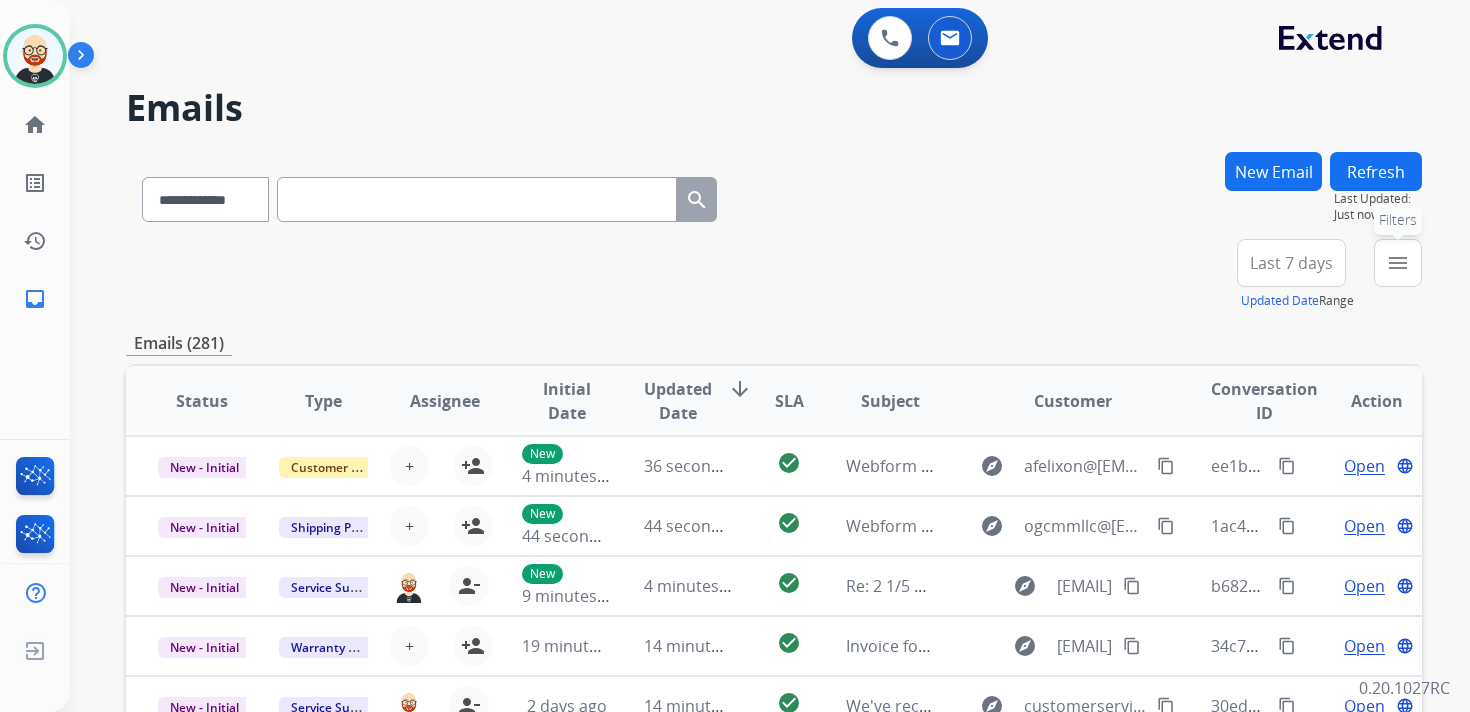 click on "menu  Filters" at bounding box center [1398, 263] 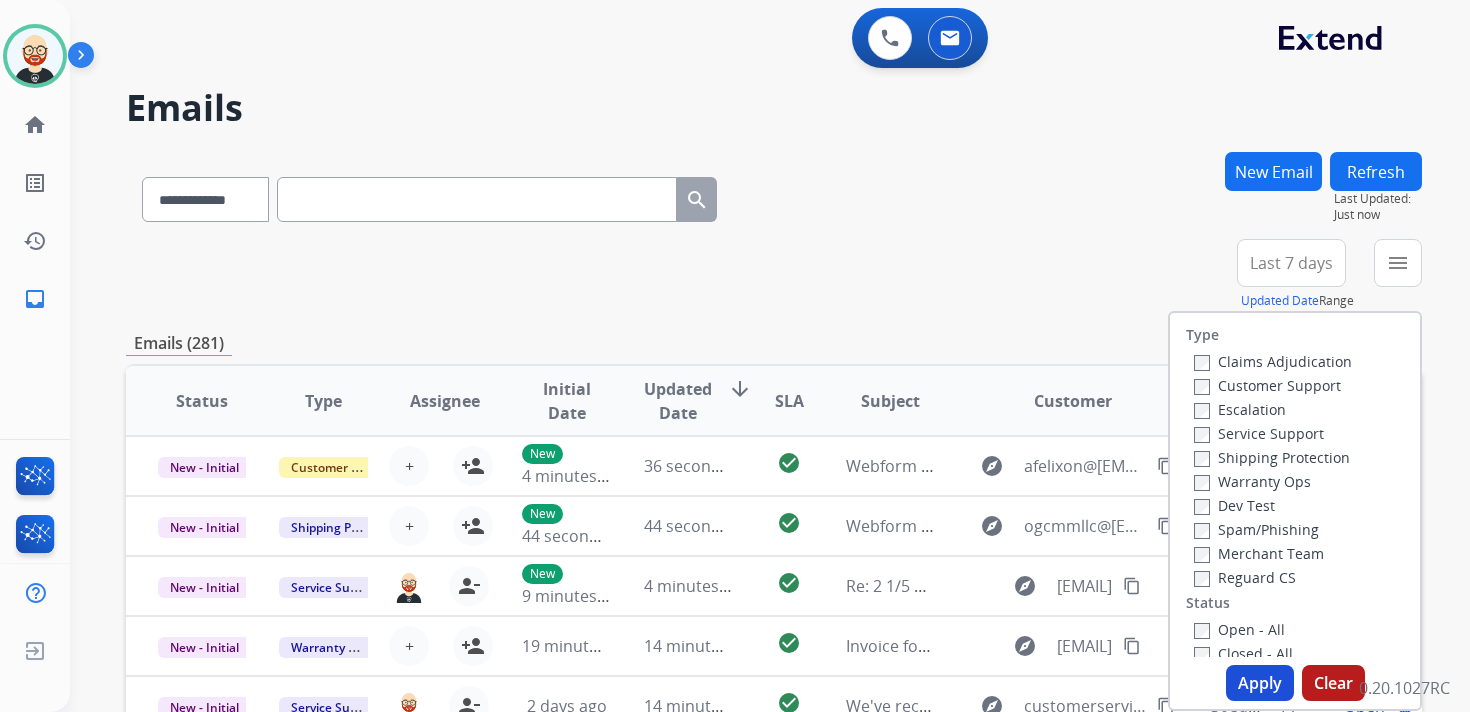 click on "Service Support" at bounding box center (1259, 433) 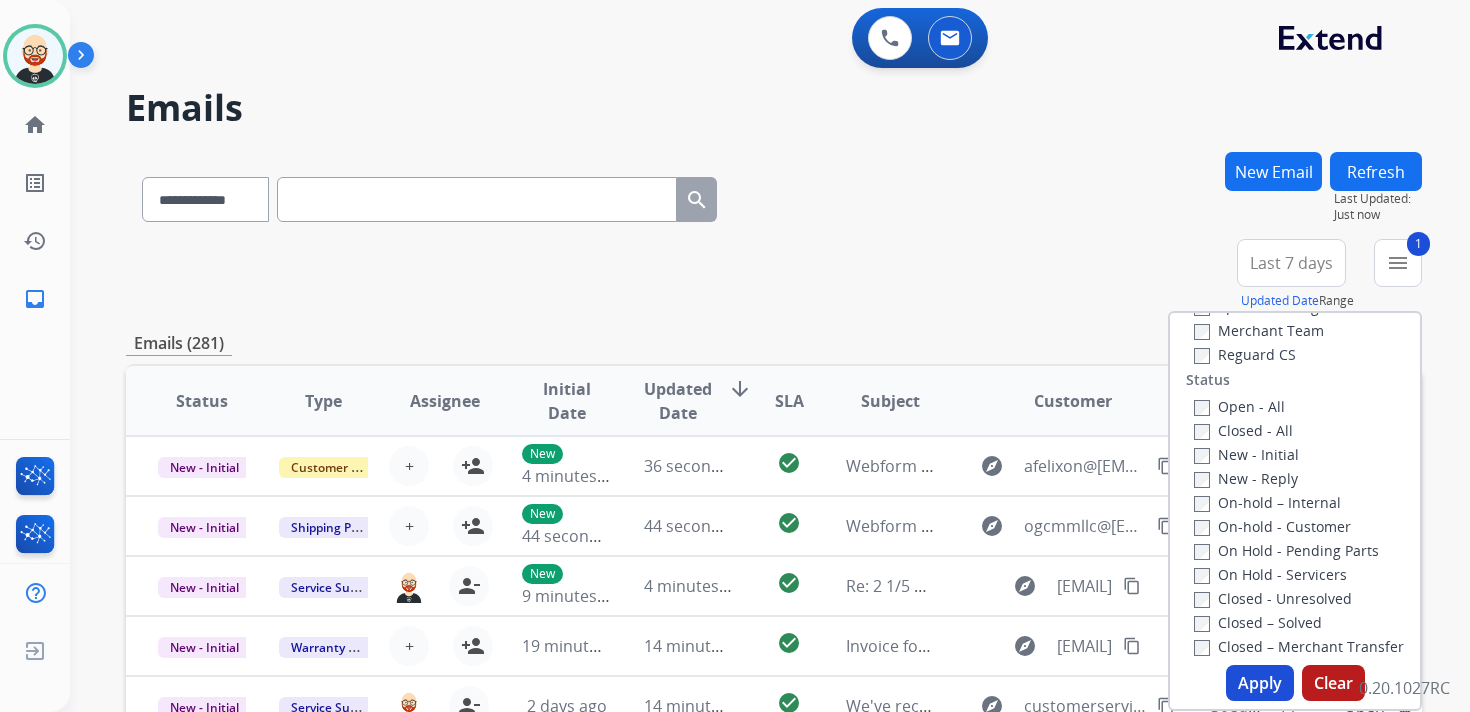 scroll, scrollTop: 259, scrollLeft: 0, axis: vertical 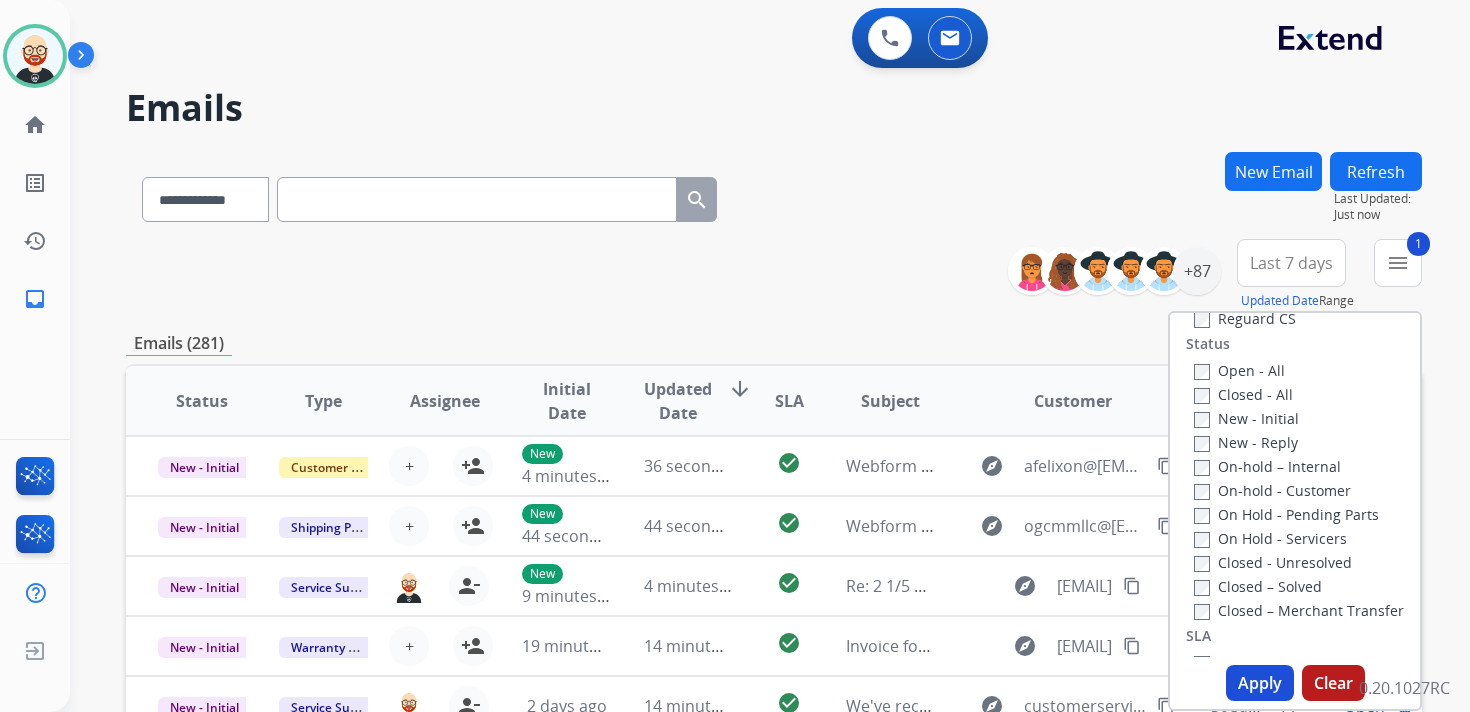 click on "New - Initial" at bounding box center [1246, 418] 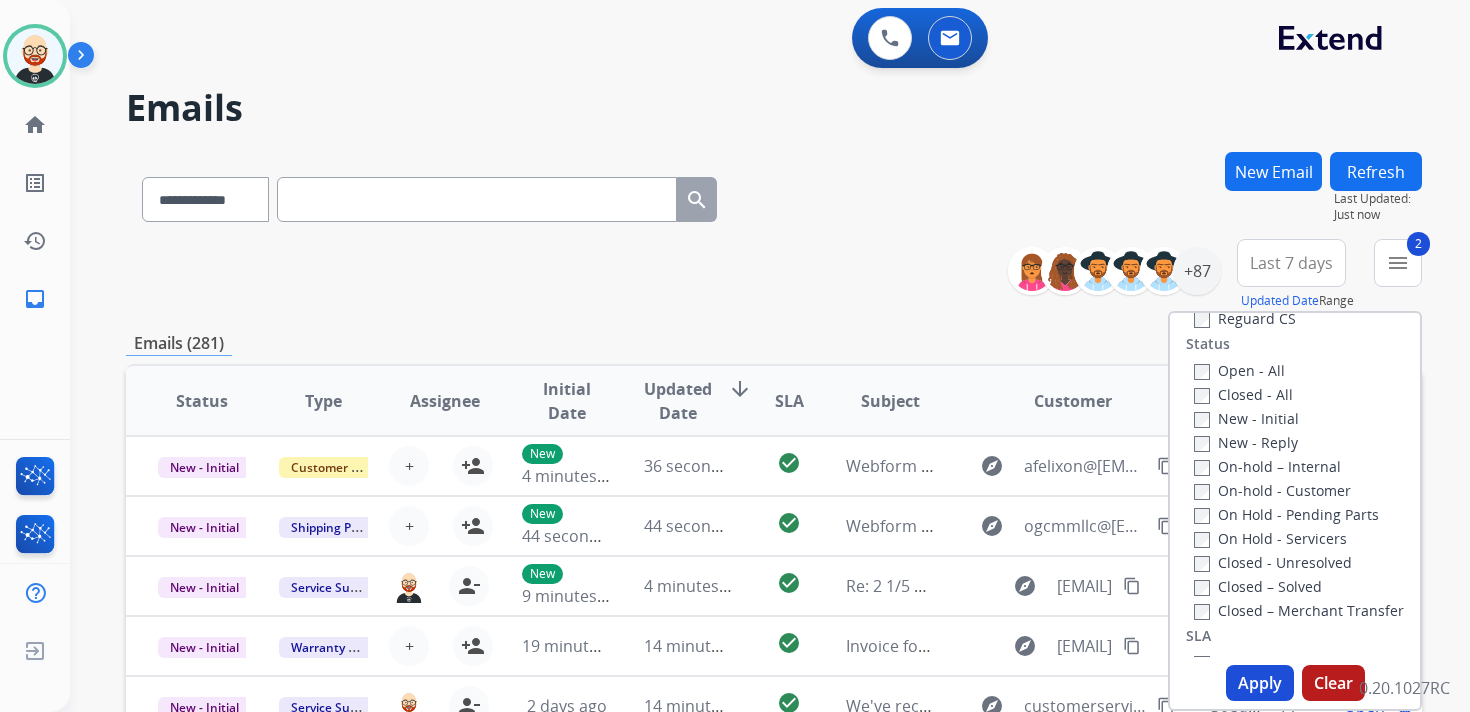 click on "New - Reply" at bounding box center [1246, 442] 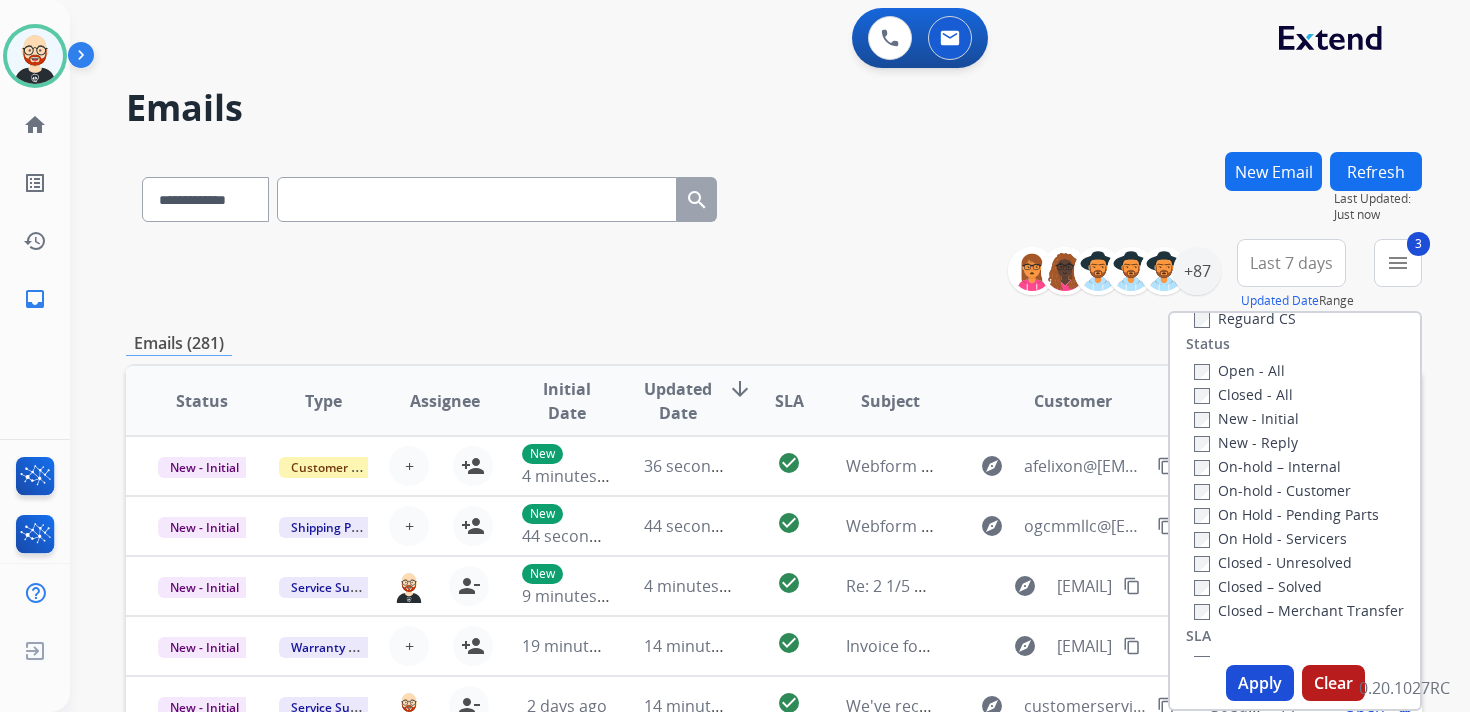 click on "Apply" at bounding box center [1260, 683] 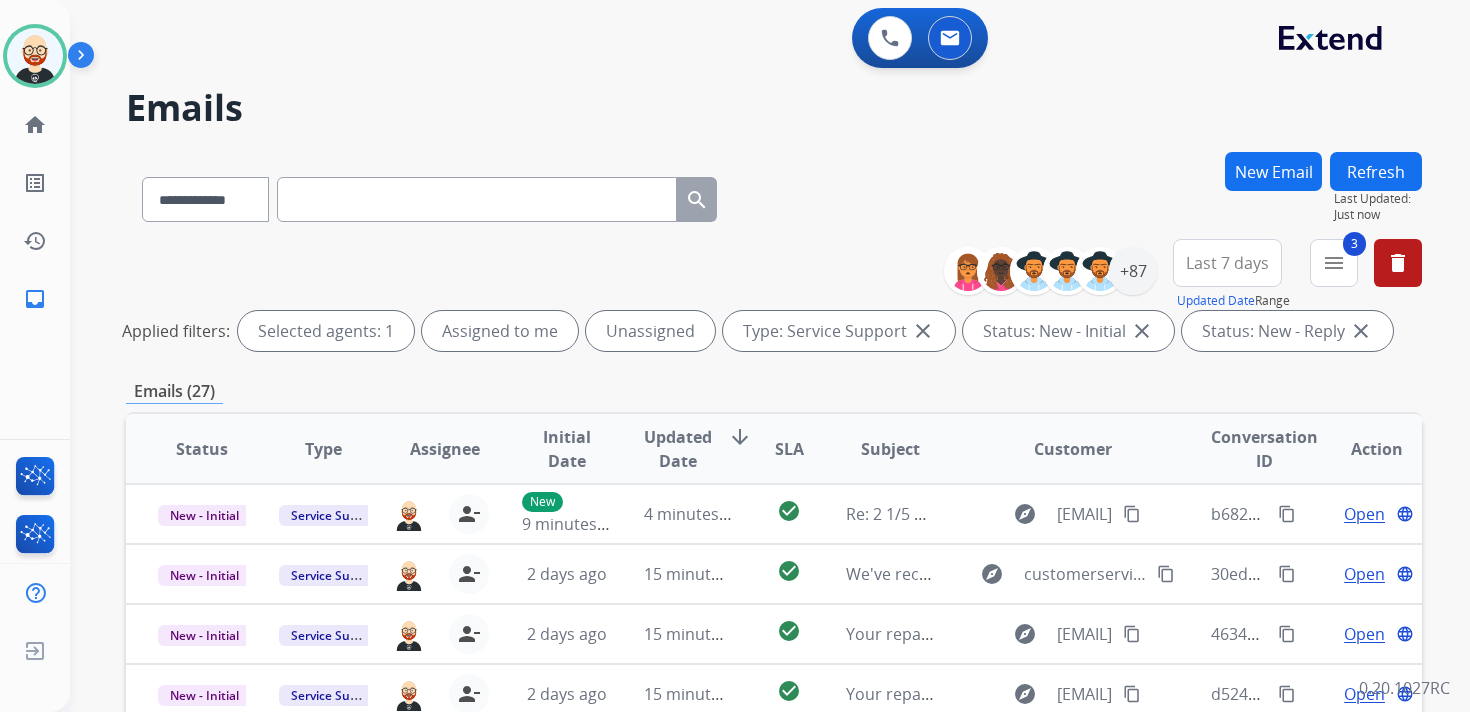 click on "Last 7 days" at bounding box center (1227, 263) 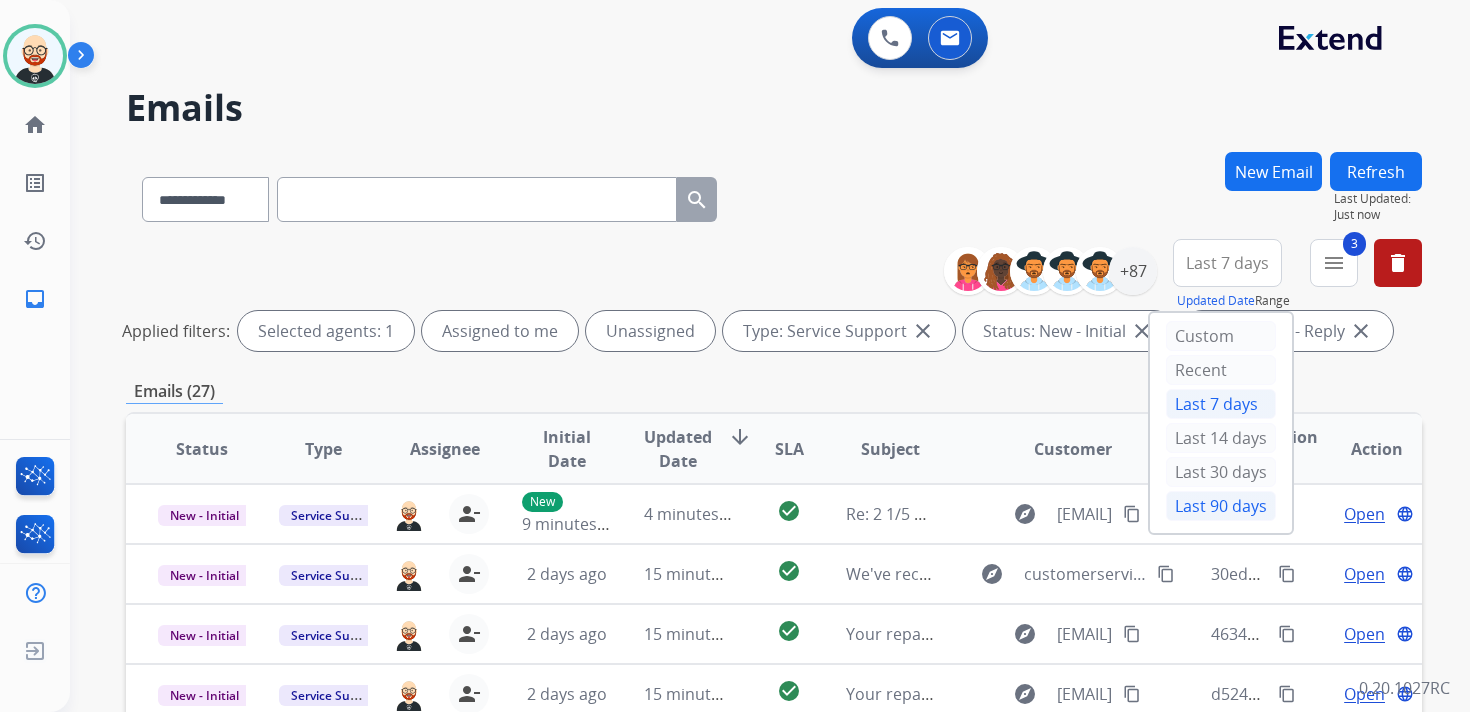 click on "Last 90 days" at bounding box center [1221, 506] 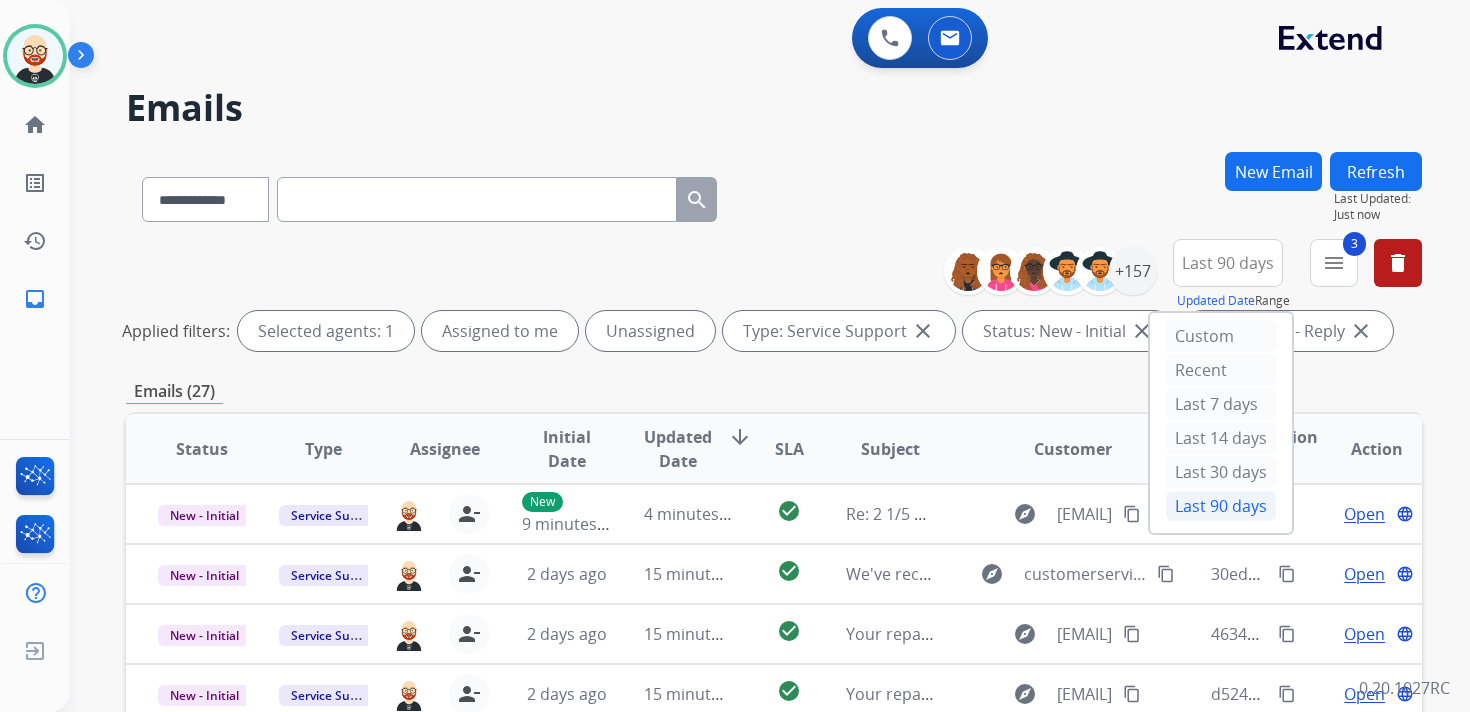click on "Updated Date" at bounding box center [678, 449] 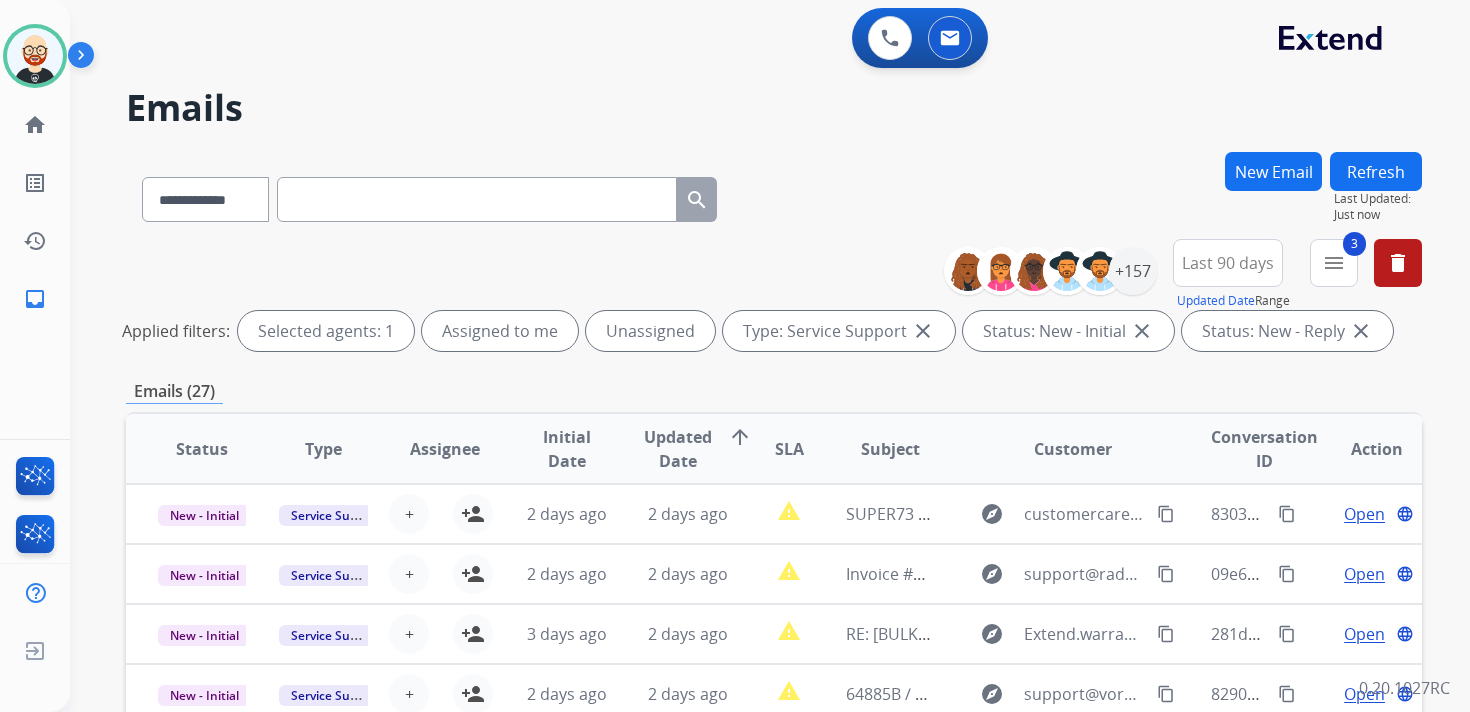 scroll, scrollTop: 2, scrollLeft: 0, axis: vertical 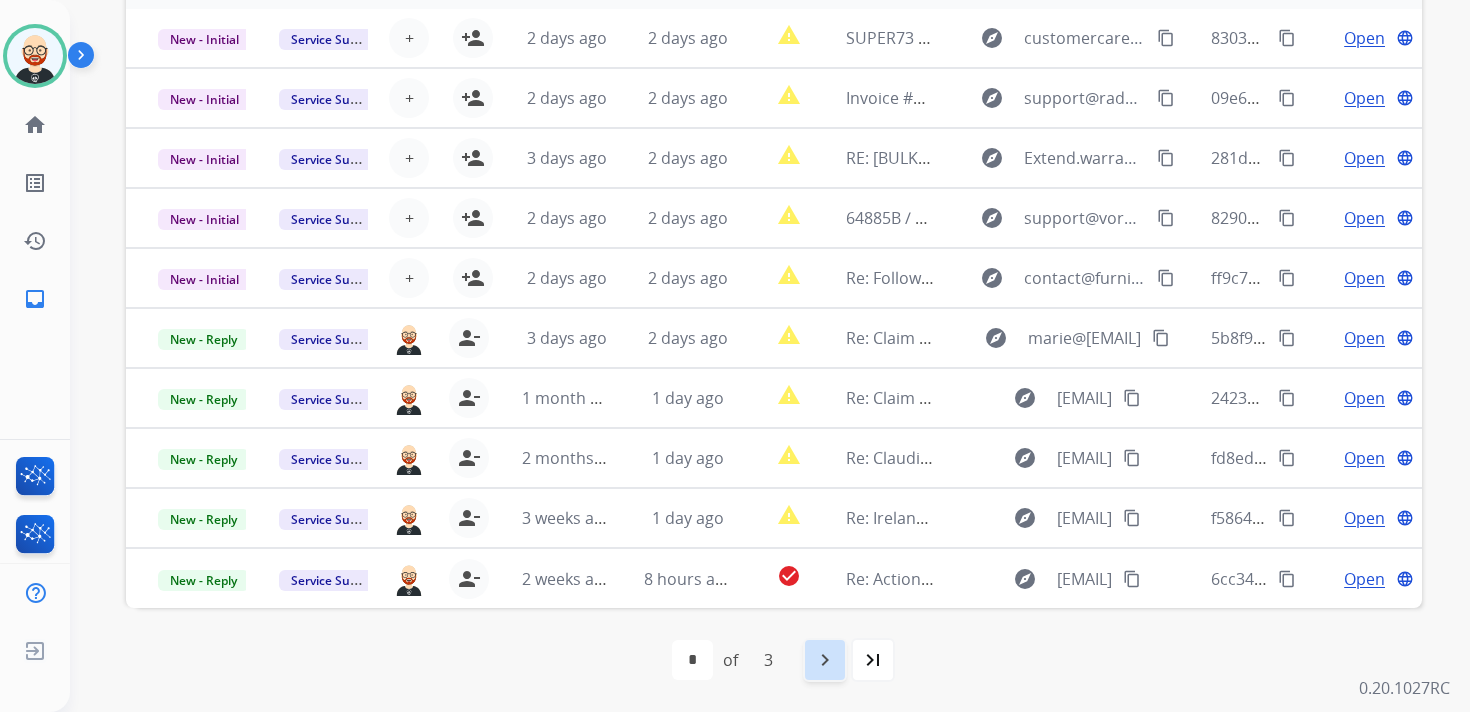 click on "navigate_next" at bounding box center [825, 660] 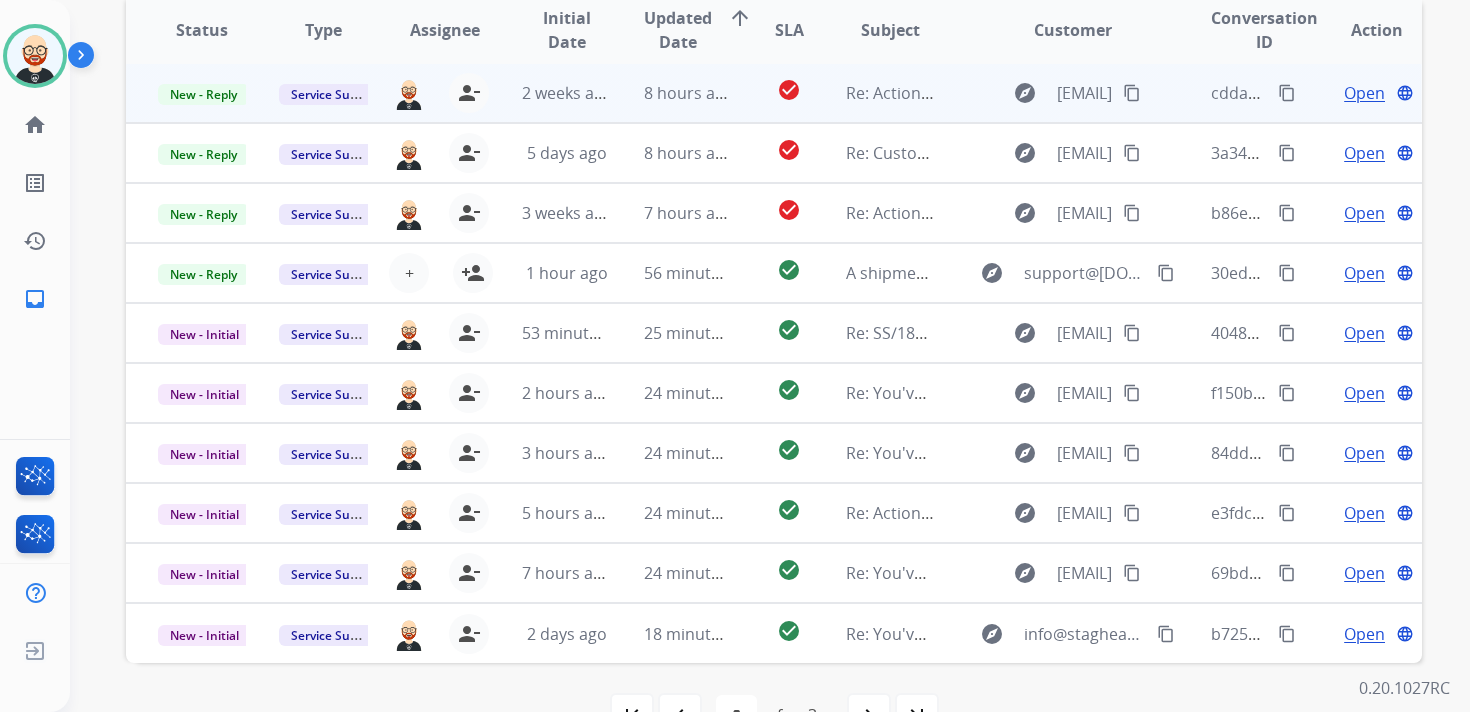scroll, scrollTop: 474, scrollLeft: 0, axis: vertical 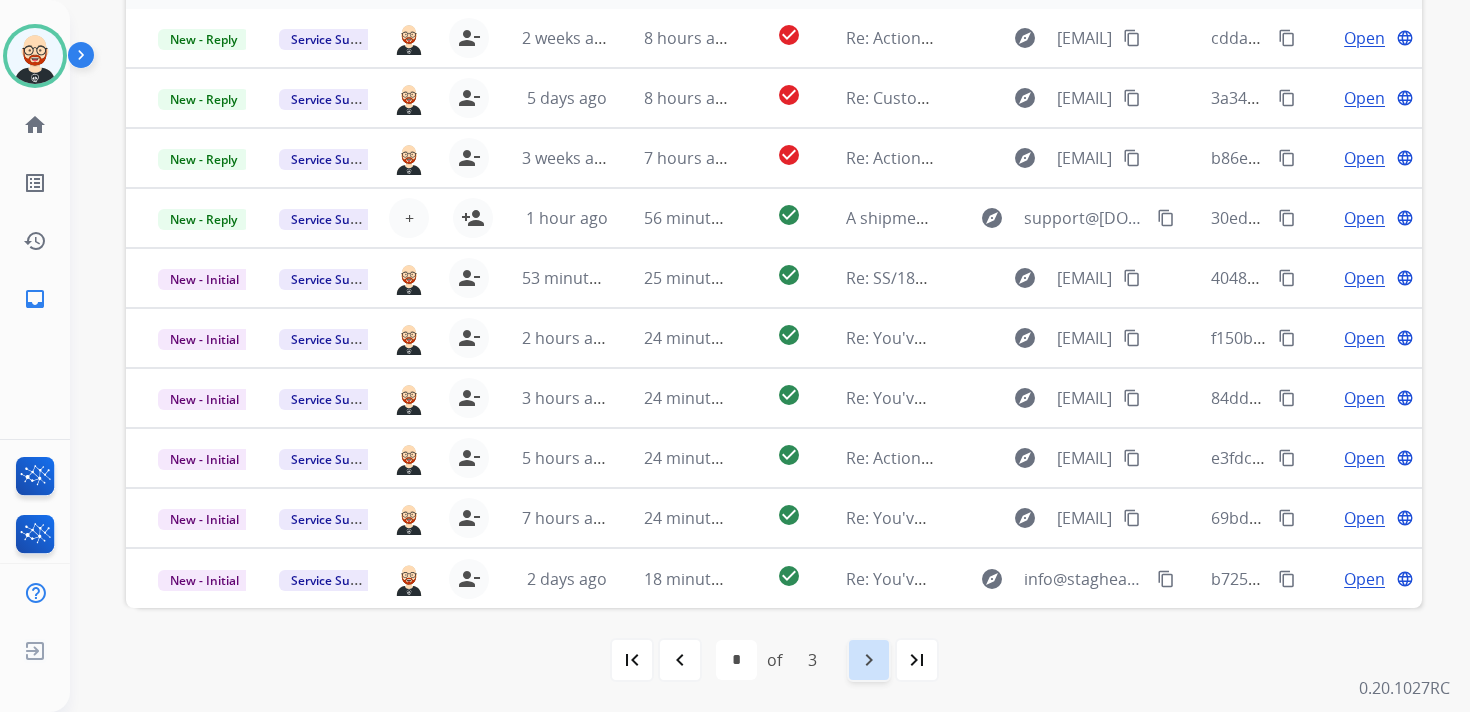 click on "navigate_next" at bounding box center [869, 660] 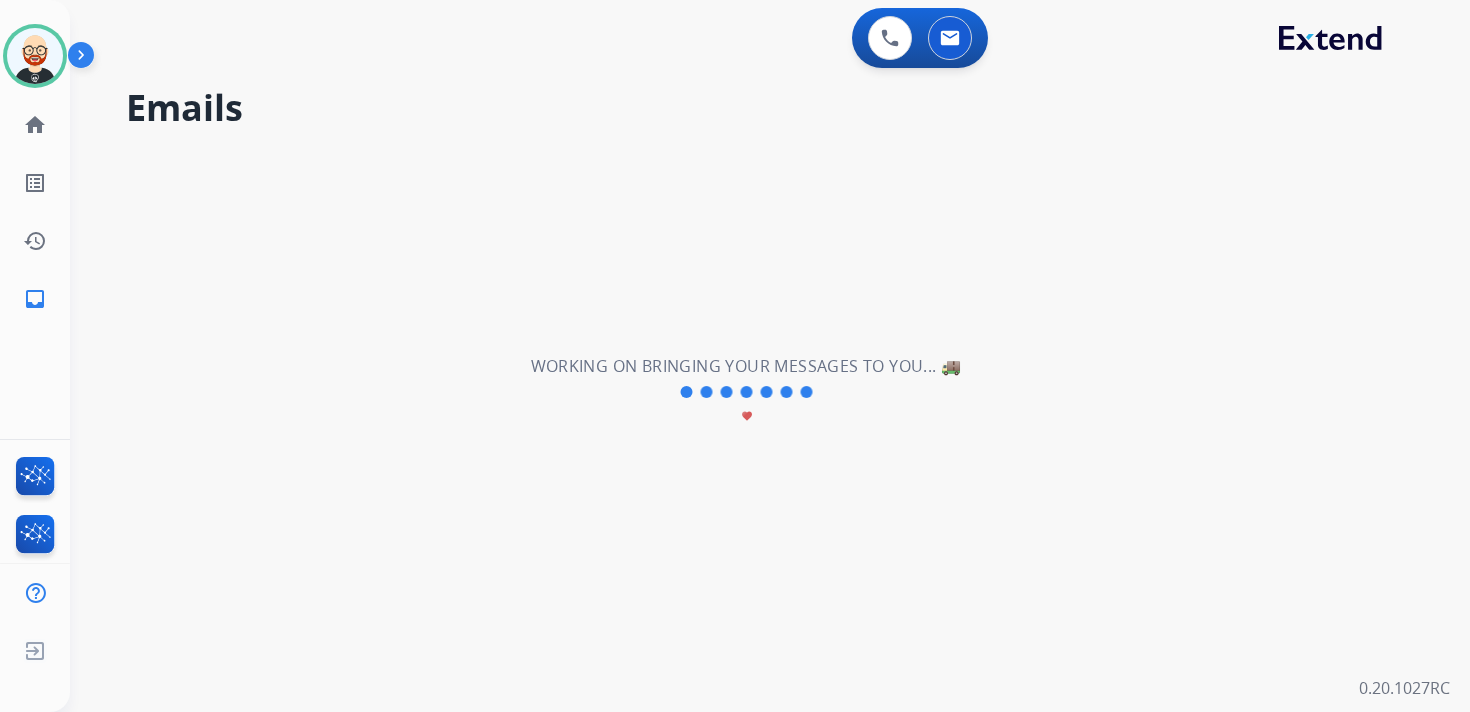 scroll, scrollTop: 0, scrollLeft: 0, axis: both 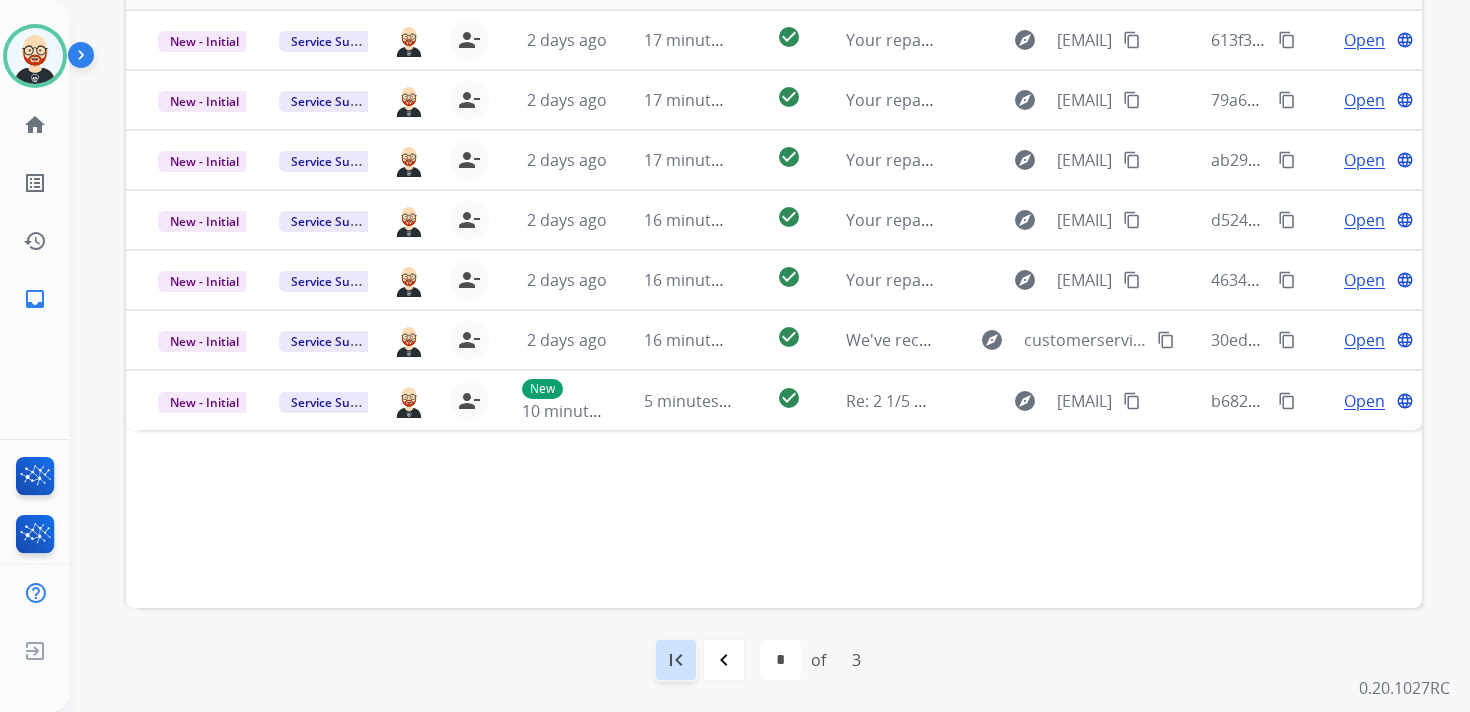 click on "first_page" at bounding box center (676, 660) 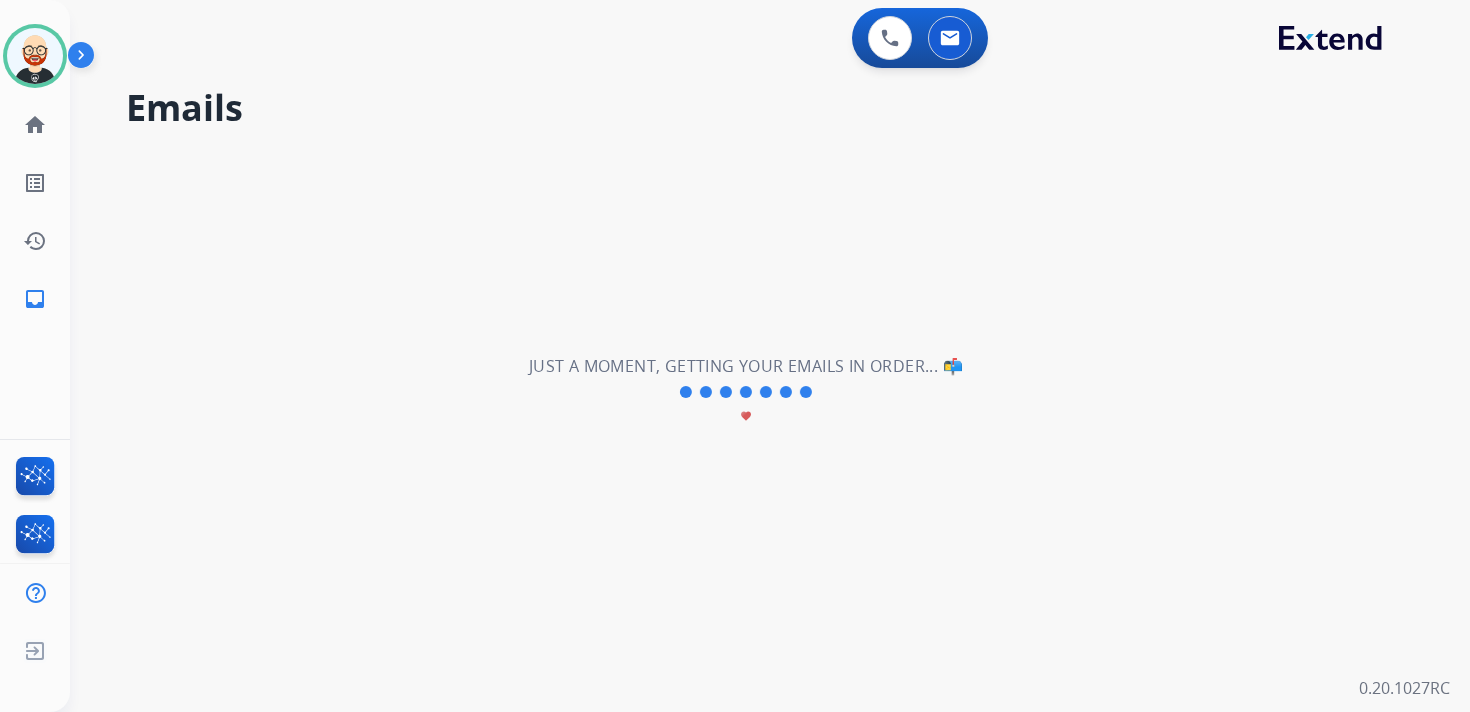 scroll, scrollTop: 0, scrollLeft: 0, axis: both 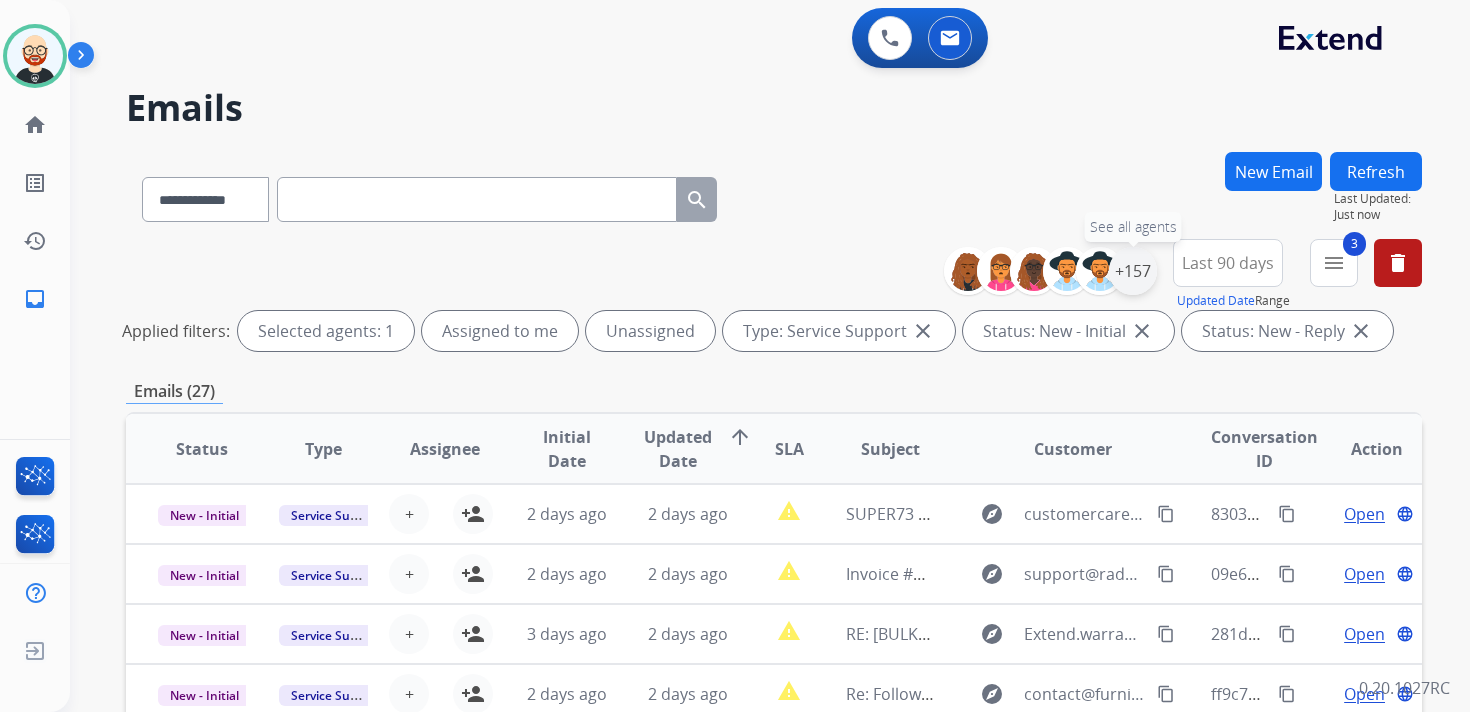click on "+157" at bounding box center (1133, 271) 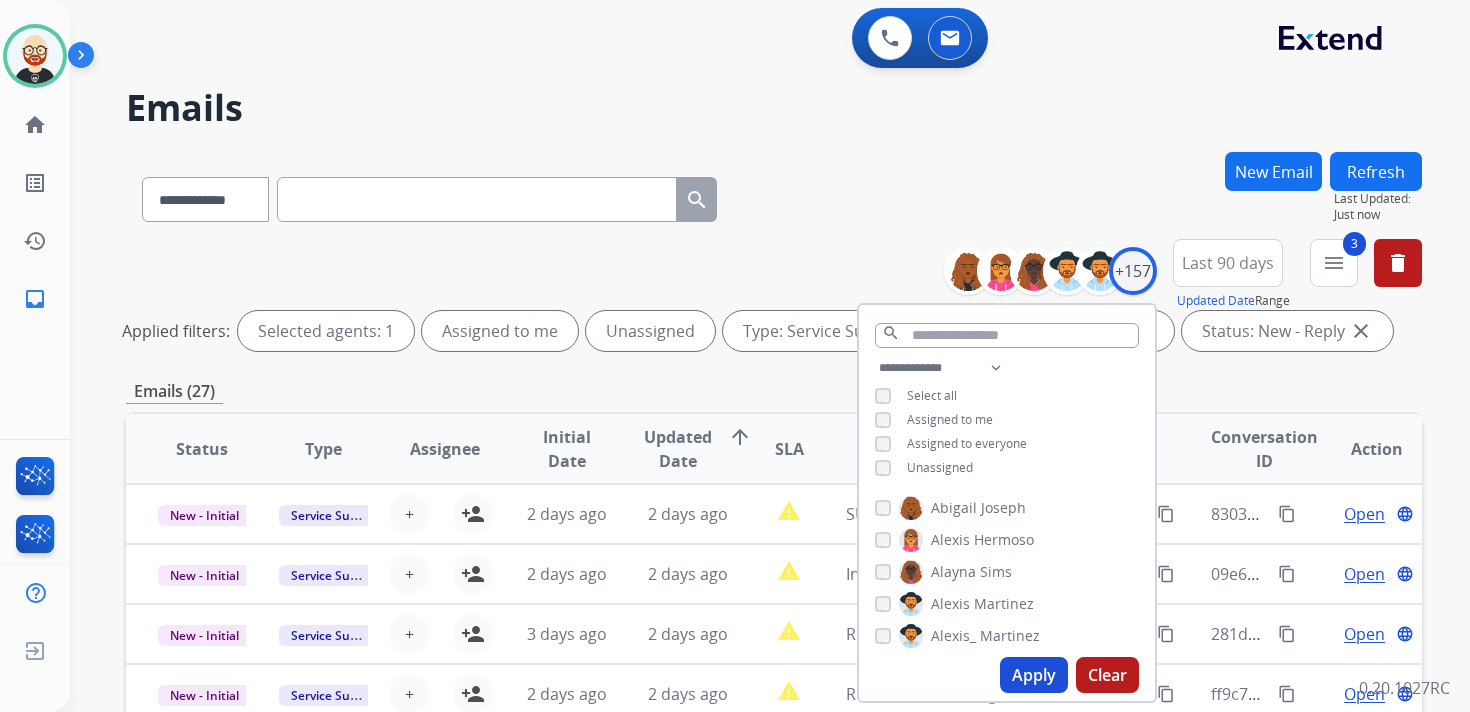 click on "Unassigned" at bounding box center [940, 467] 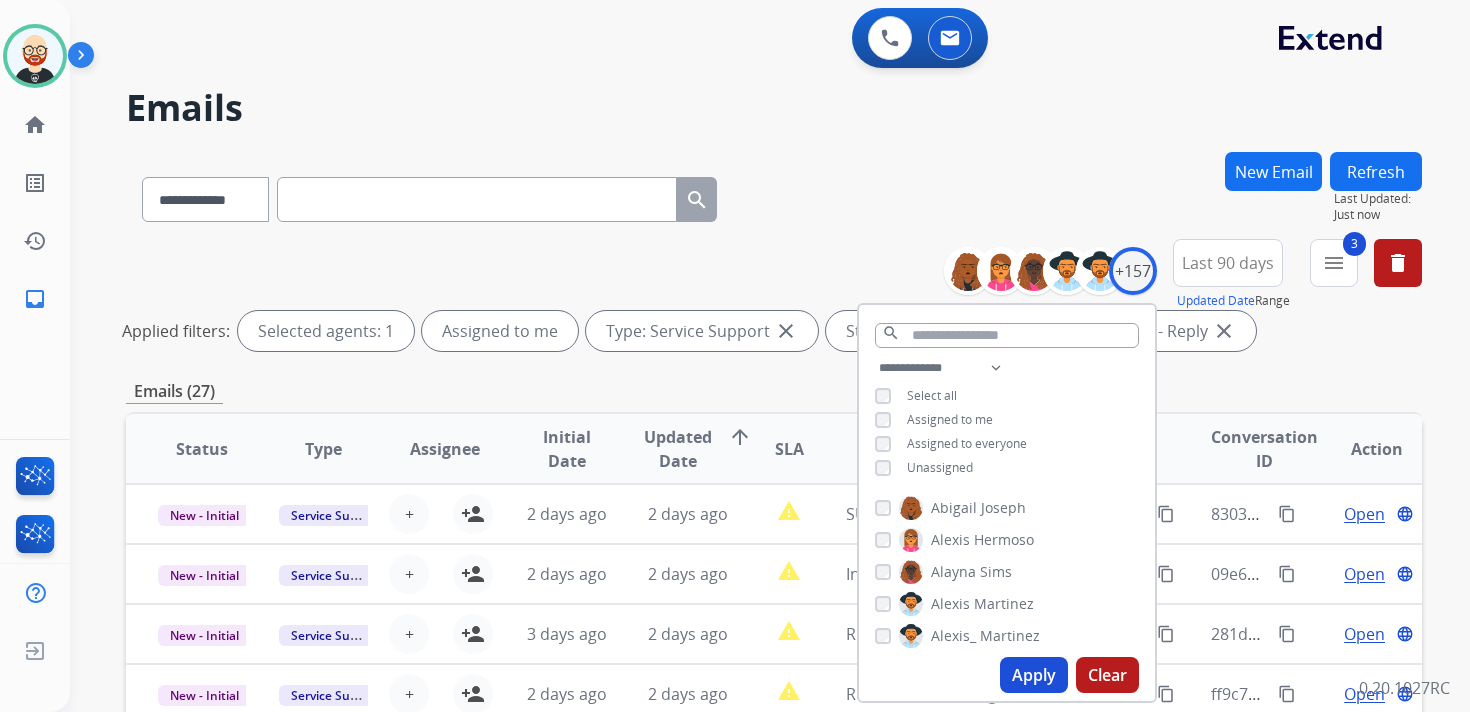 click on "Apply" at bounding box center [1034, 675] 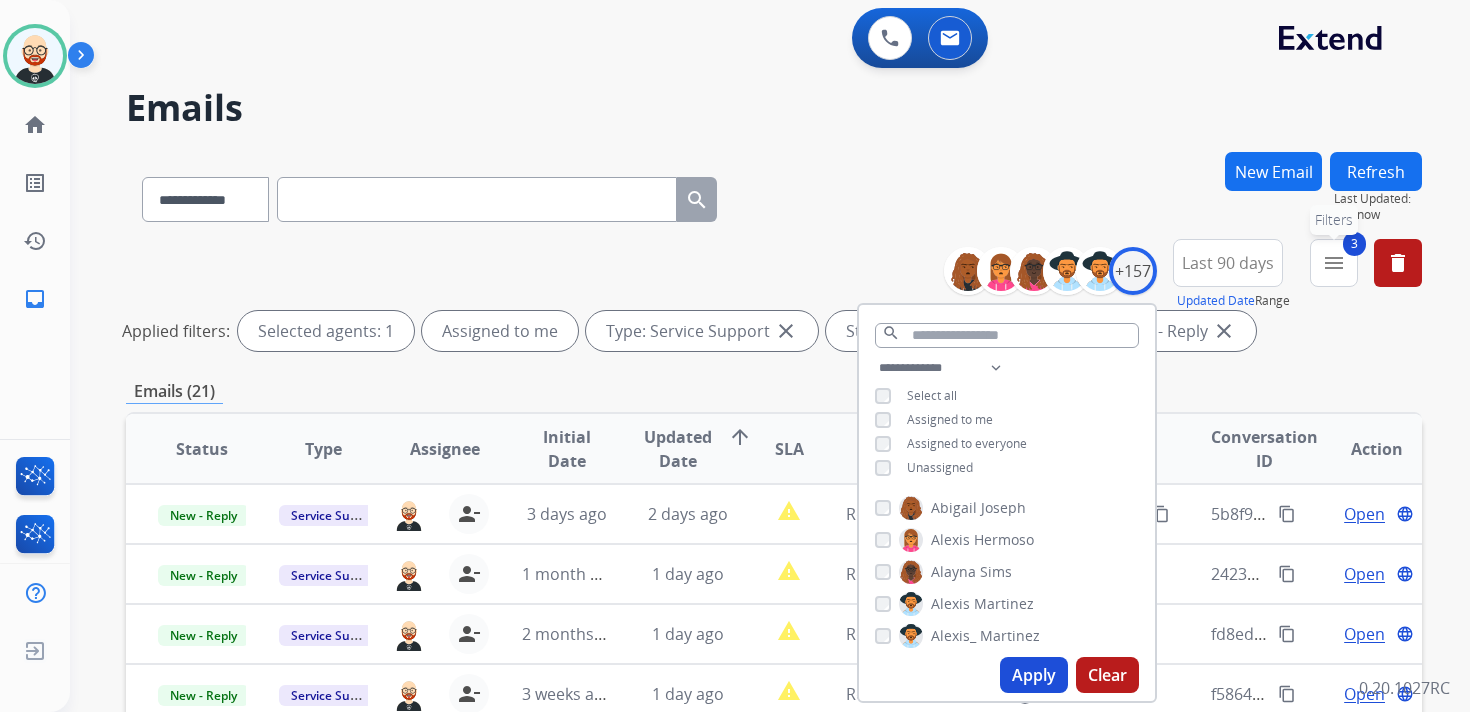 click on "3 menu  Filters" at bounding box center (1334, 263) 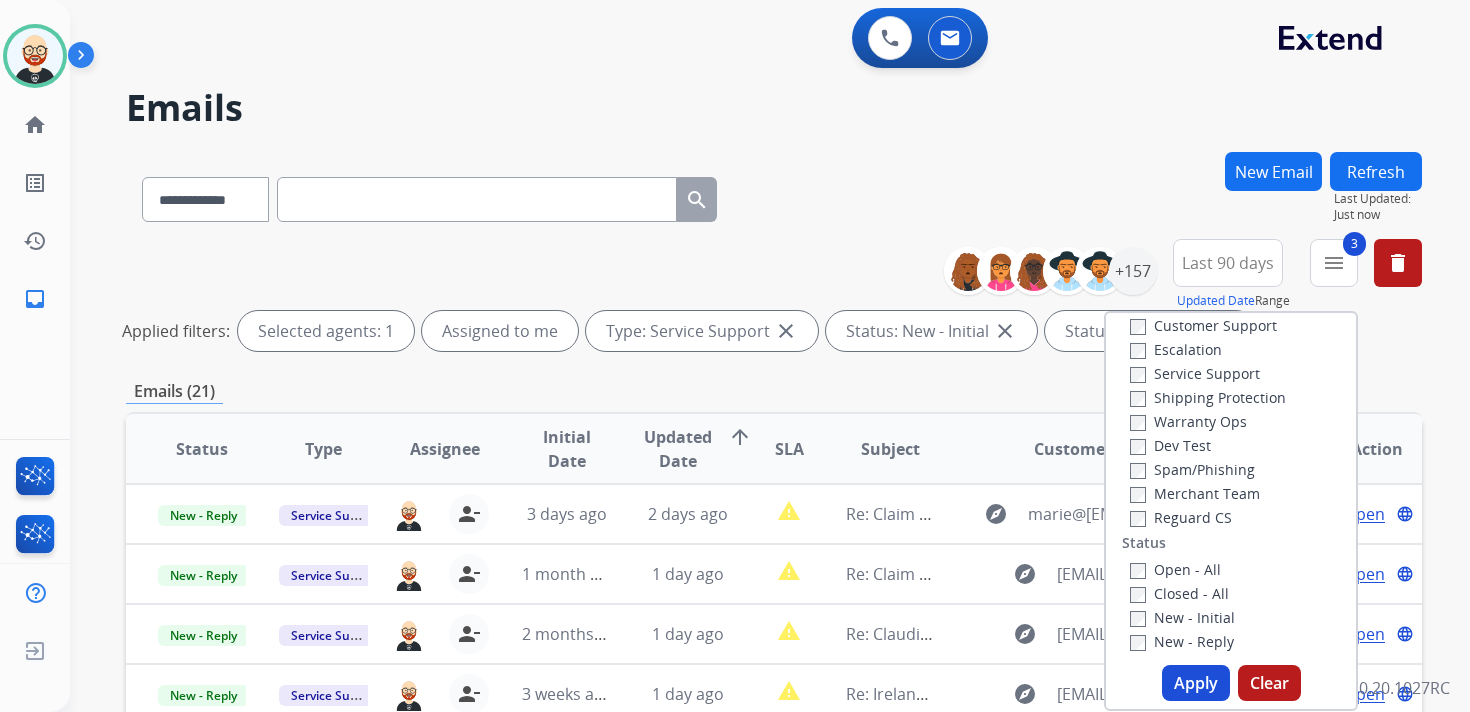 scroll, scrollTop: 55, scrollLeft: 0, axis: vertical 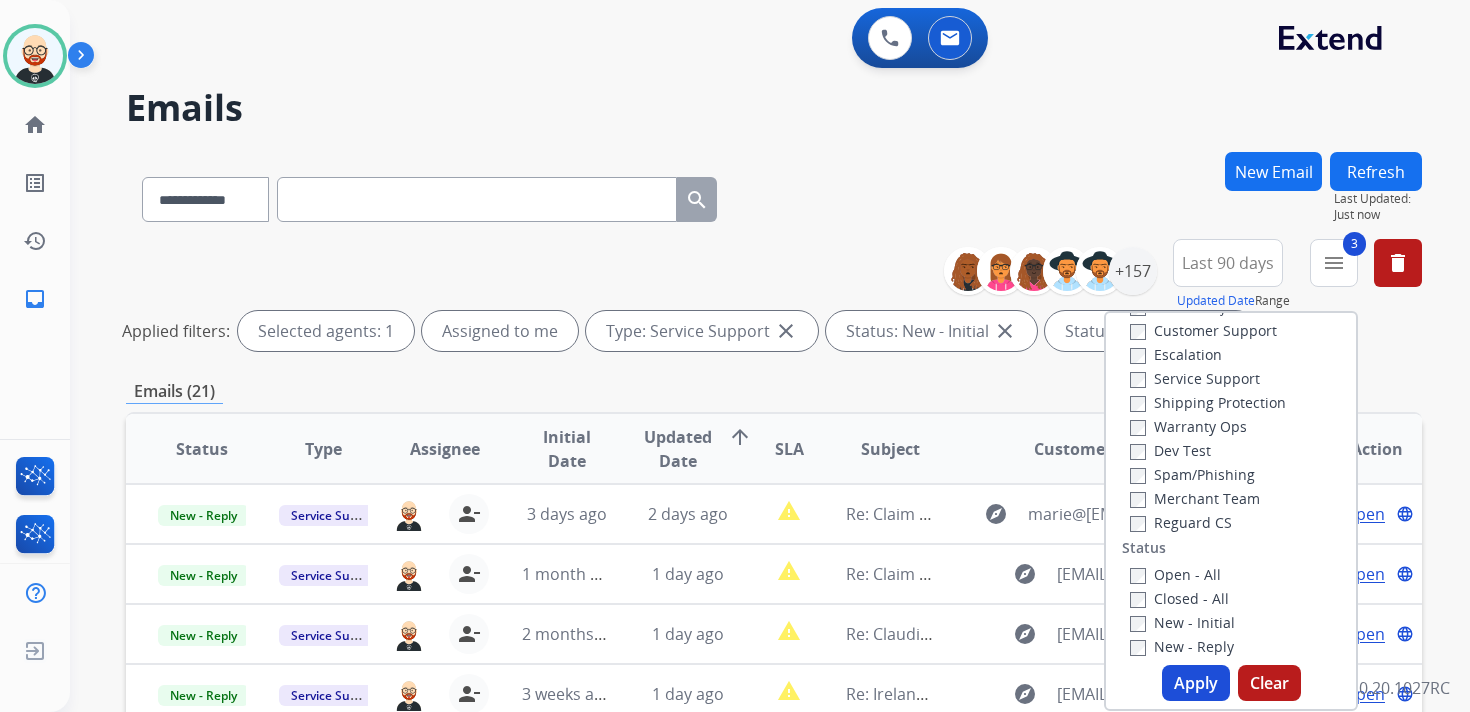 click on "Service Support" at bounding box center [1195, 378] 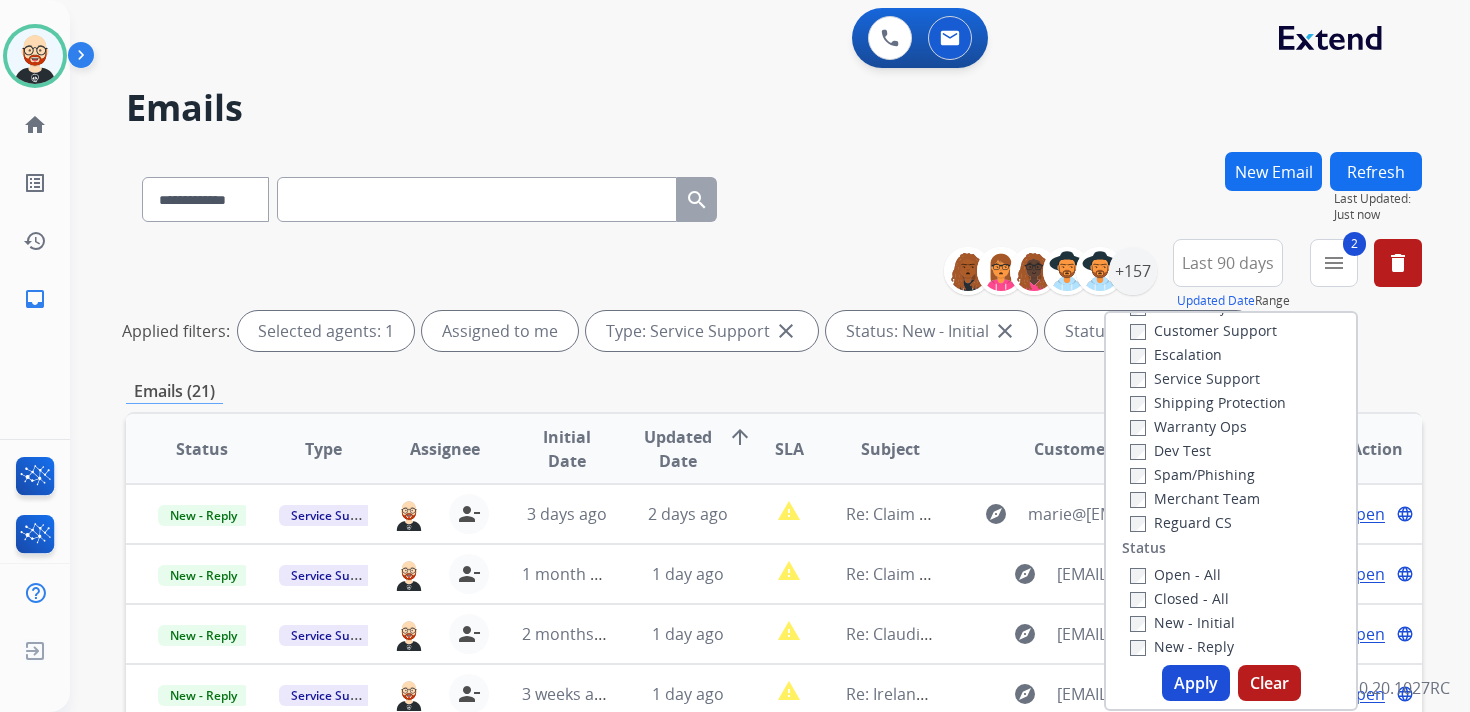 click on "Apply" at bounding box center (1196, 683) 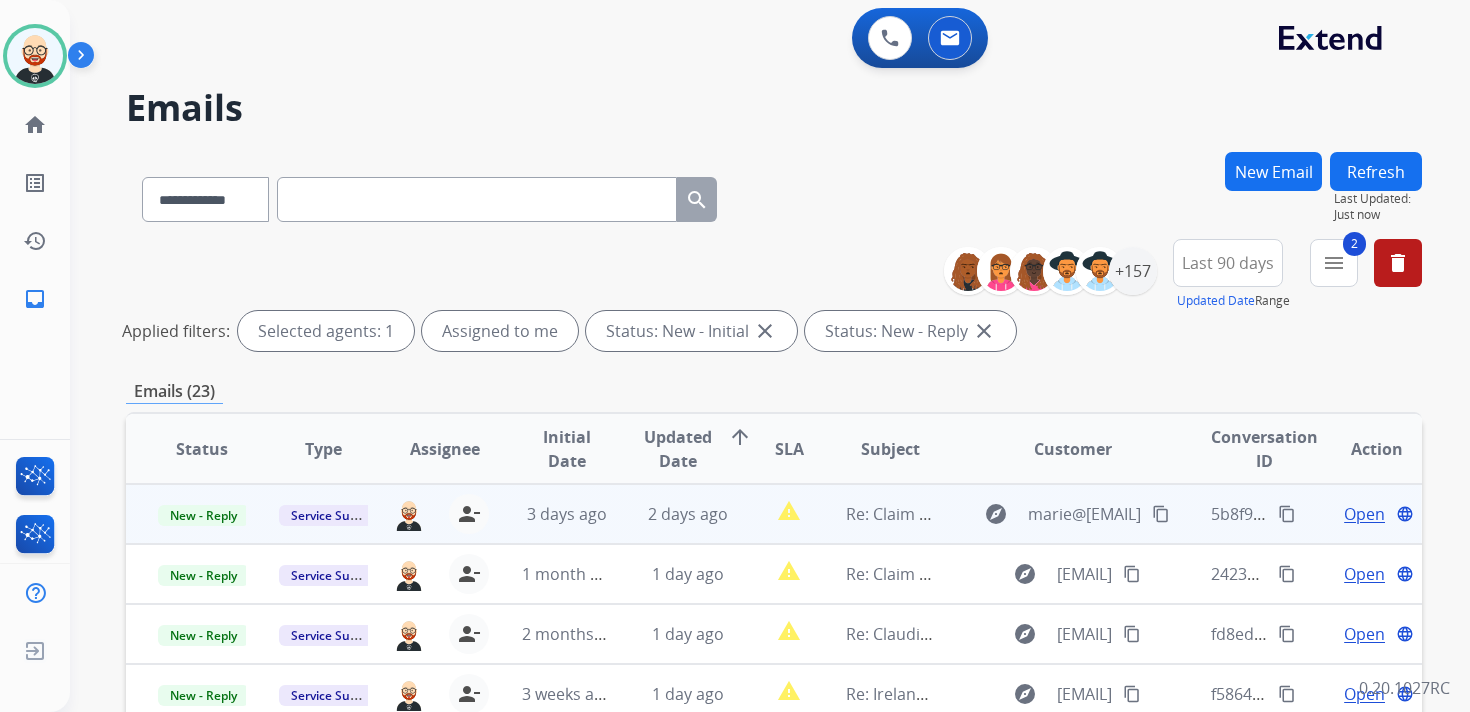 scroll, scrollTop: 2, scrollLeft: 0, axis: vertical 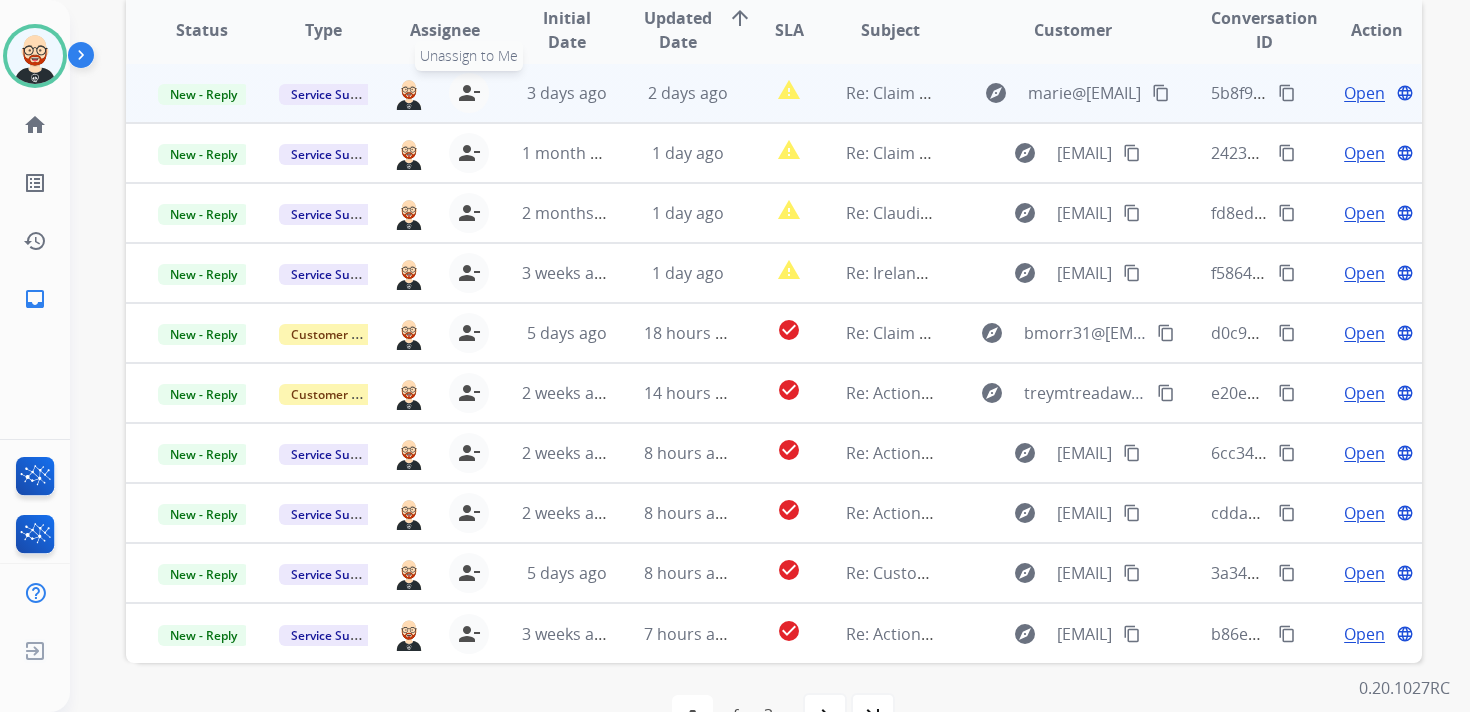 click on "person_remove" at bounding box center (469, 93) 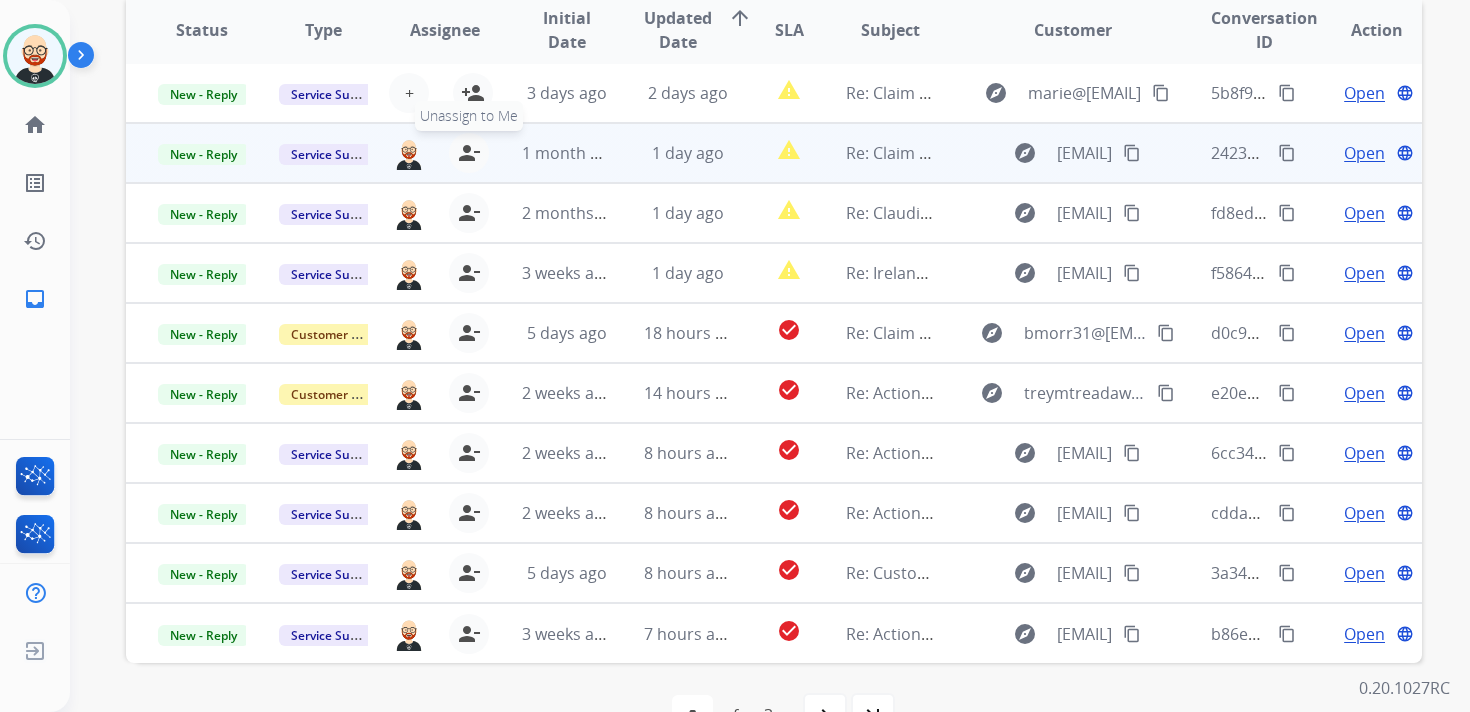 click on "person_remove" at bounding box center (469, 153) 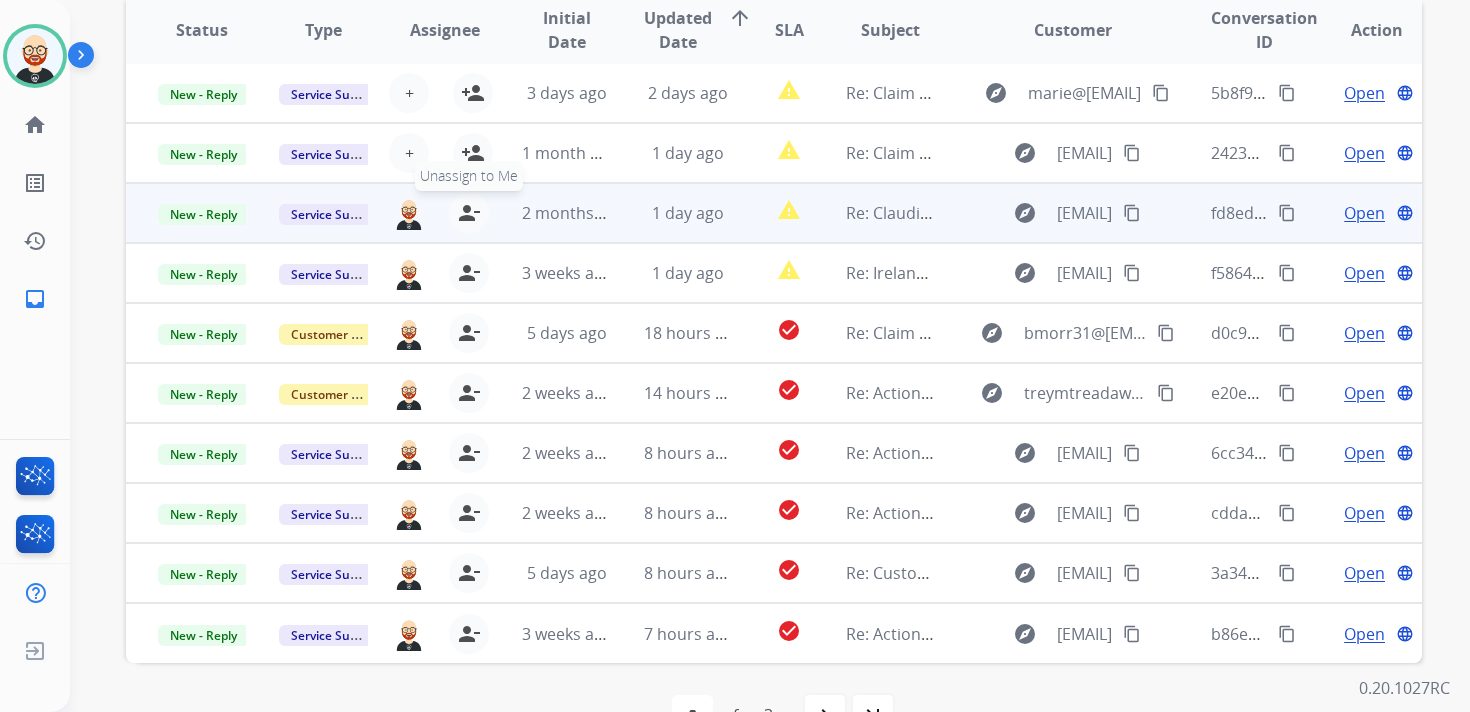 click on "person_remove" at bounding box center [469, 213] 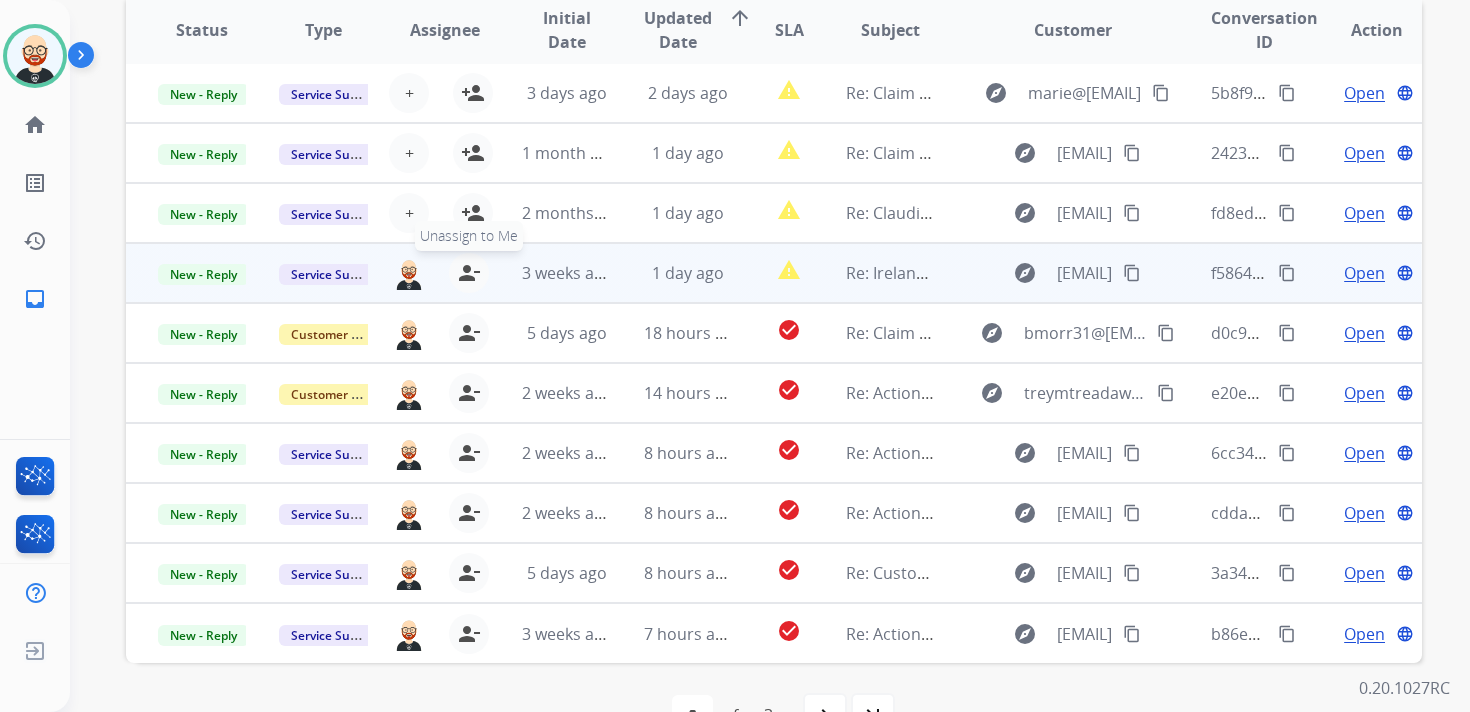 click on "person_remove" at bounding box center [469, 273] 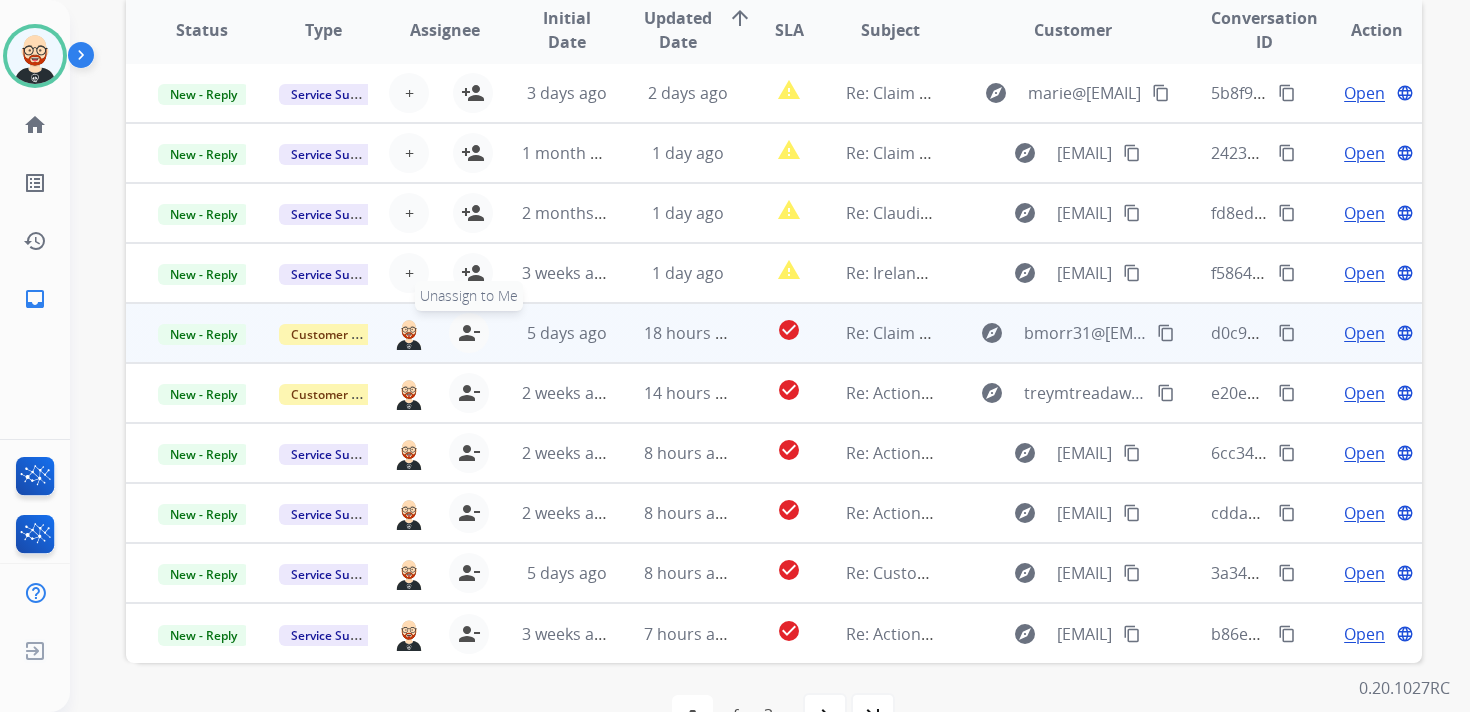 click on "person_remove" at bounding box center [469, 333] 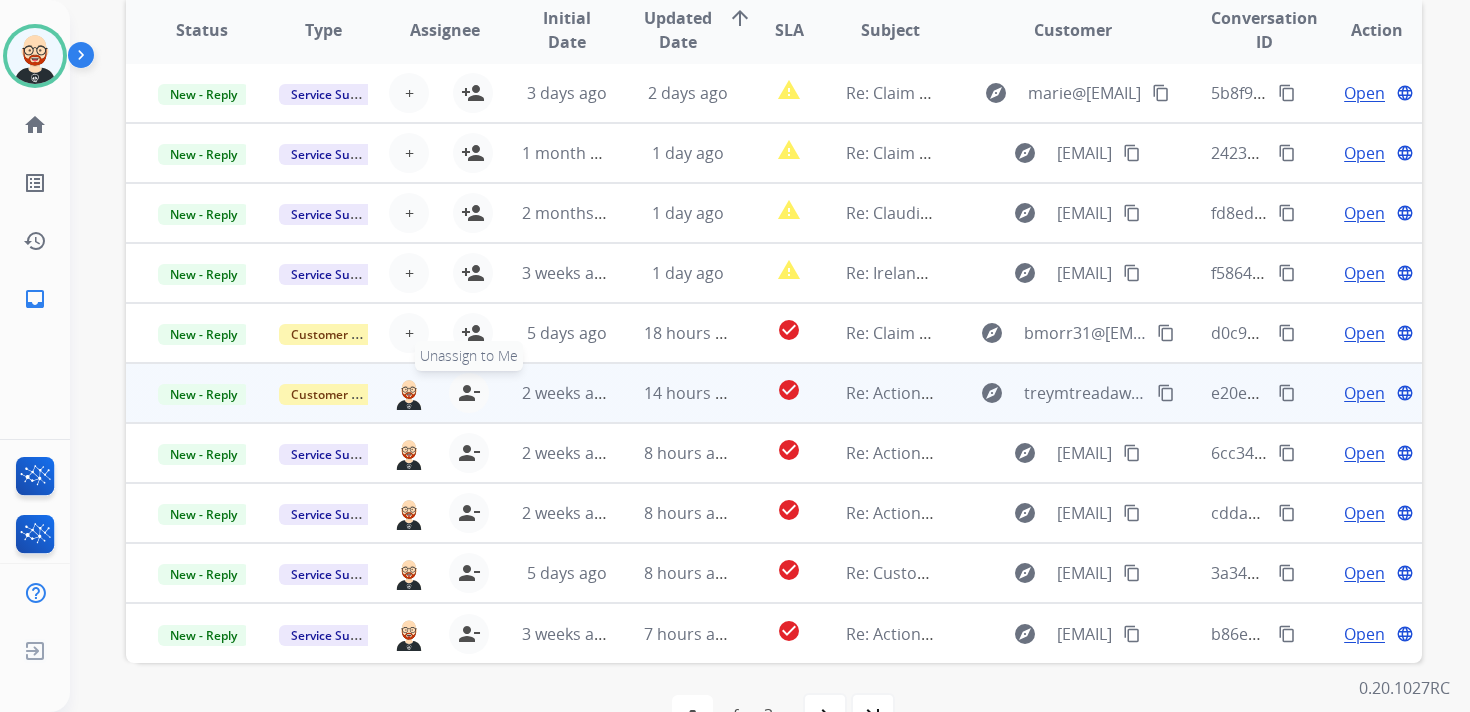 click on "person_remove" at bounding box center [469, 393] 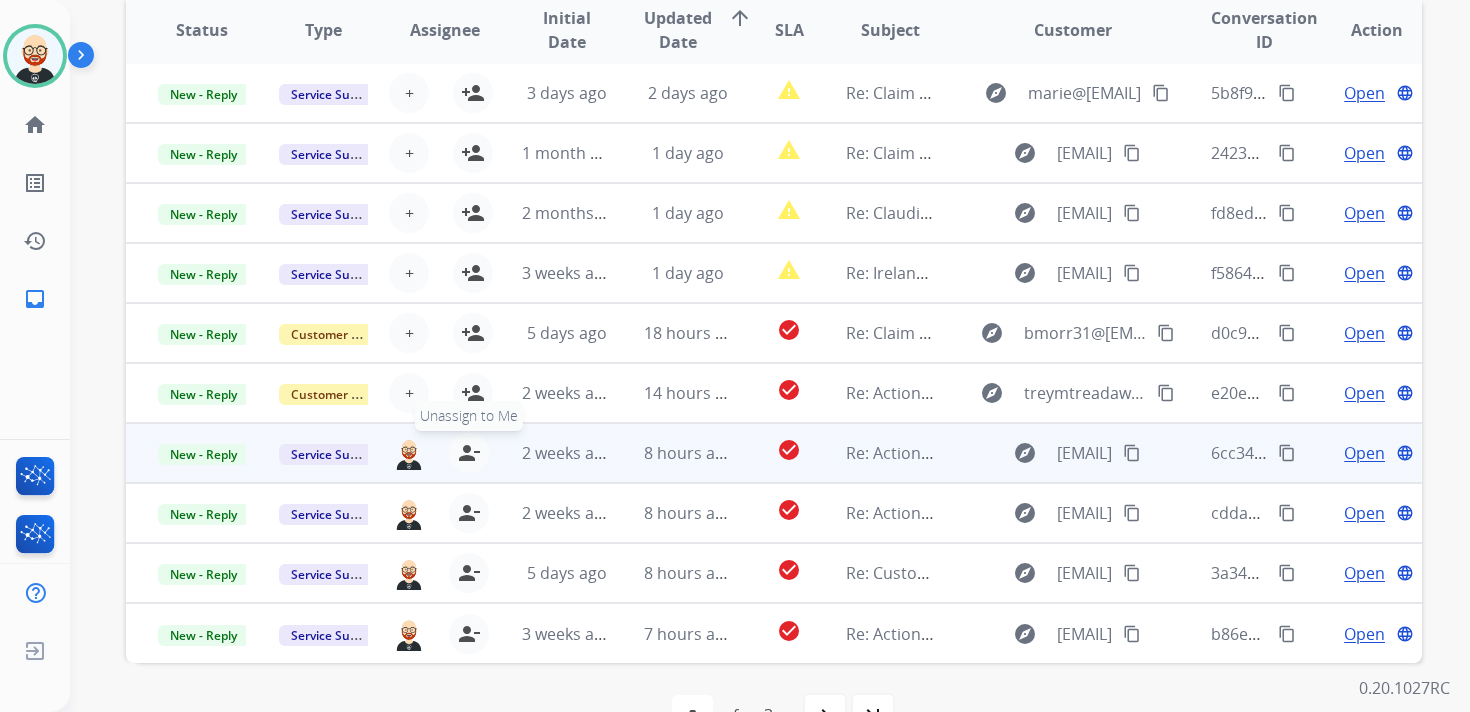 click on "person_remove" at bounding box center [469, 453] 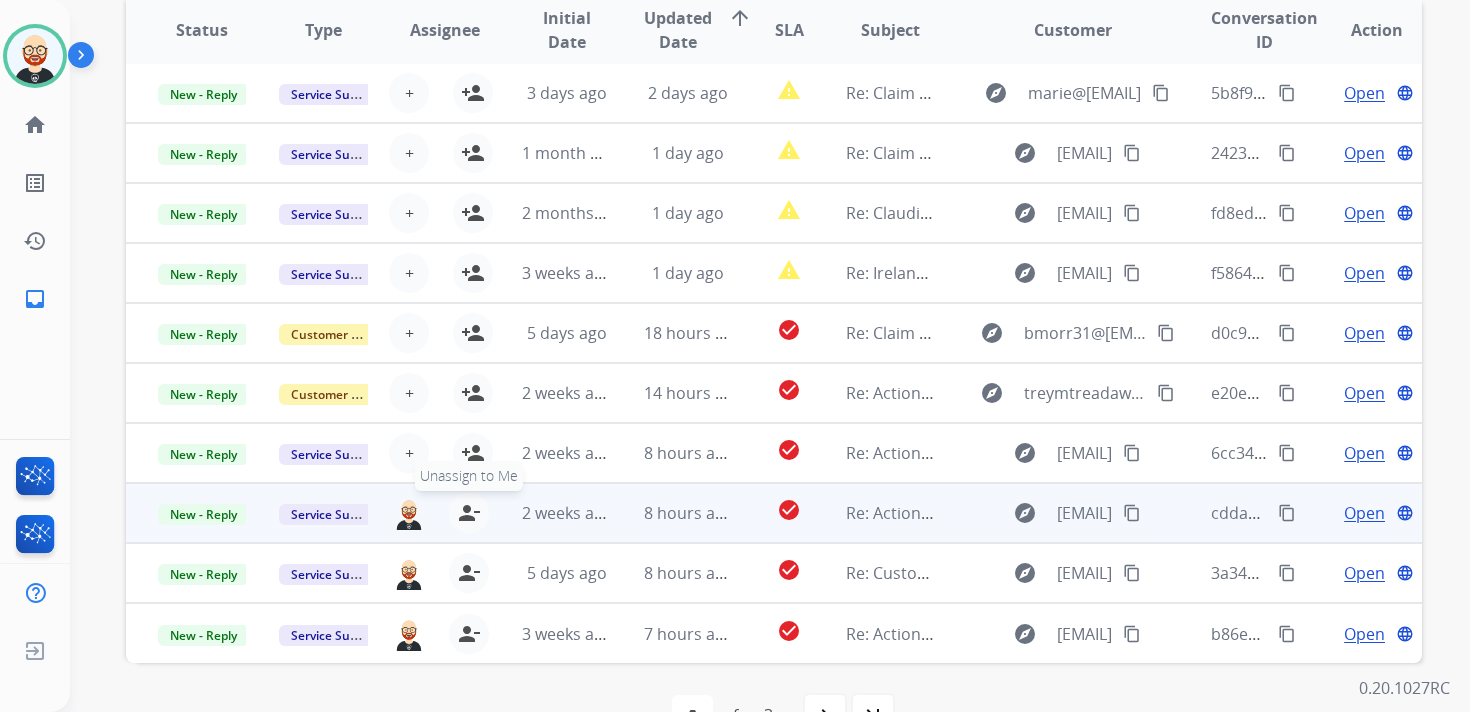 click on "person_remove Unassign to Me" at bounding box center [469, 513] 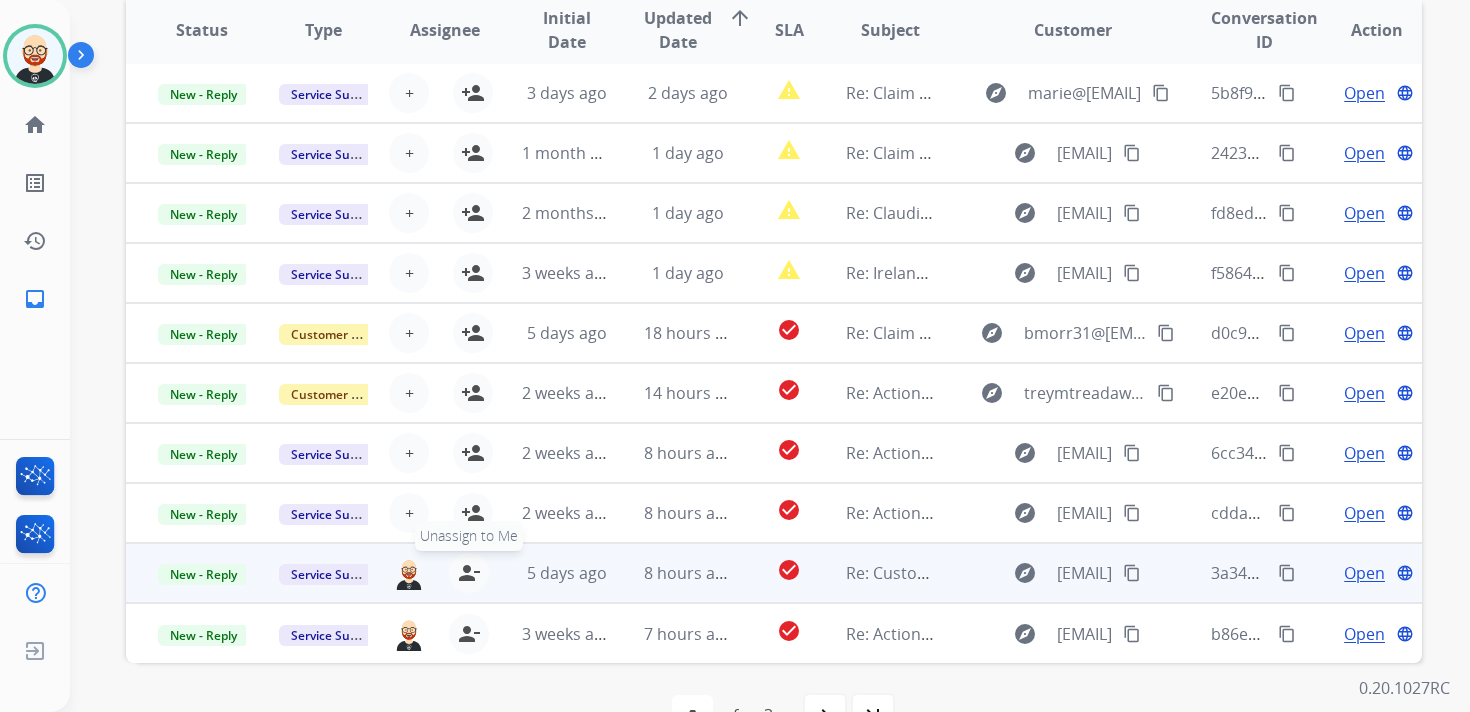 click on "person_remove" at bounding box center [469, 573] 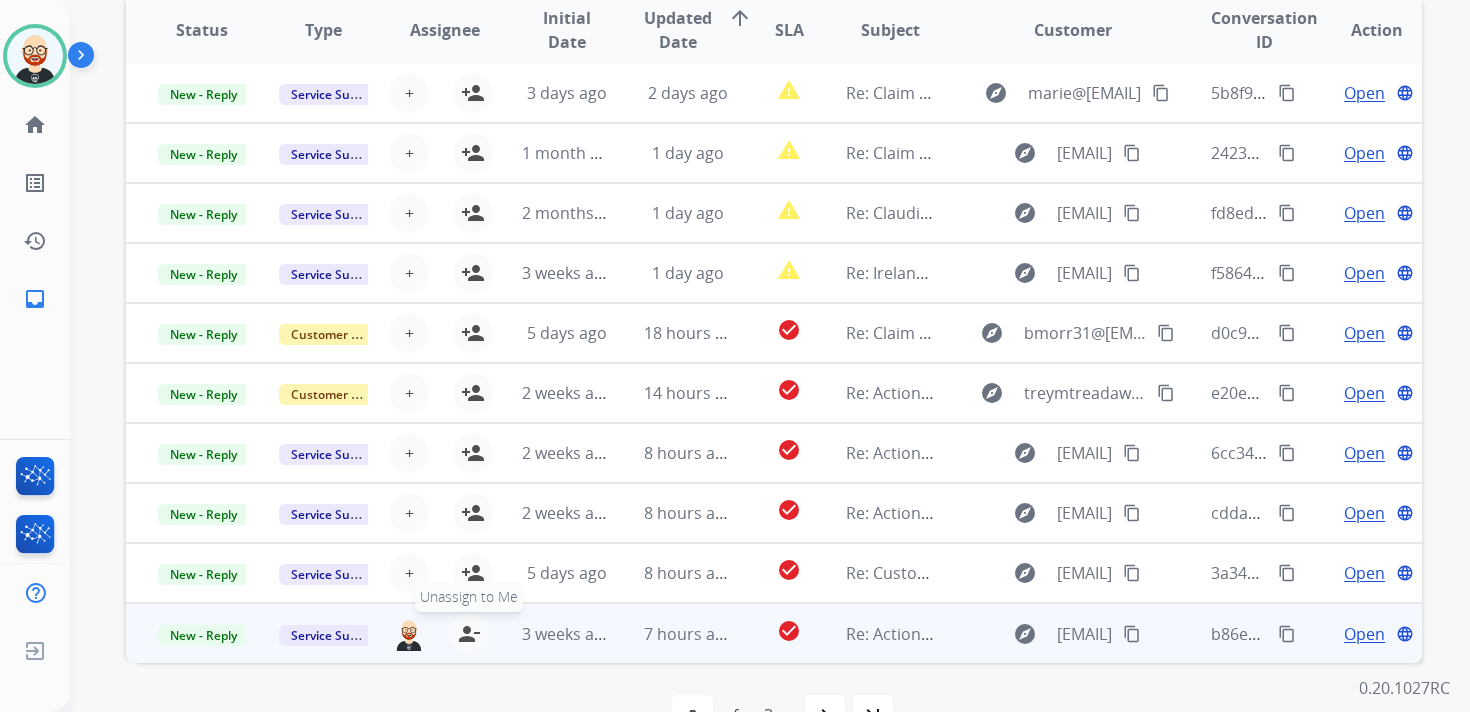 click on "person_remove" at bounding box center [469, 634] 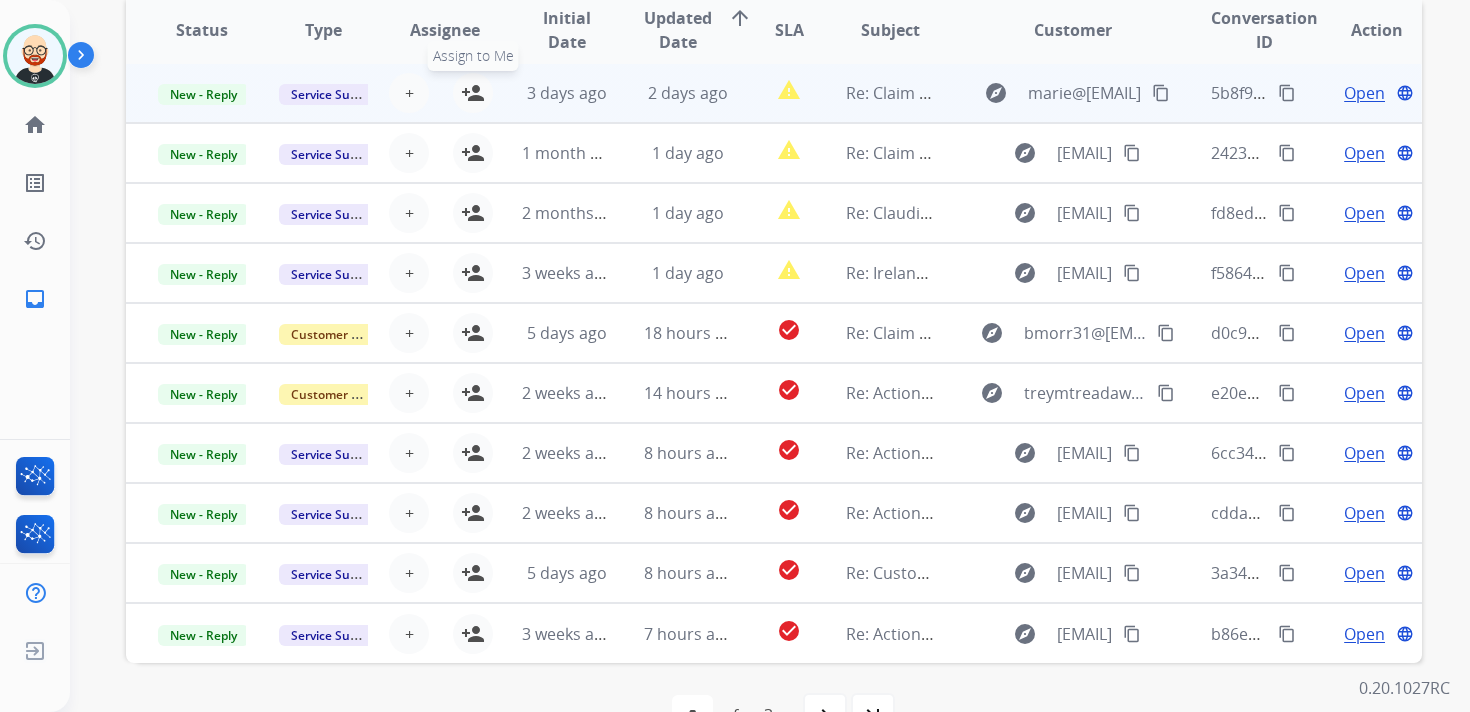 click on "person_add" at bounding box center [473, 93] 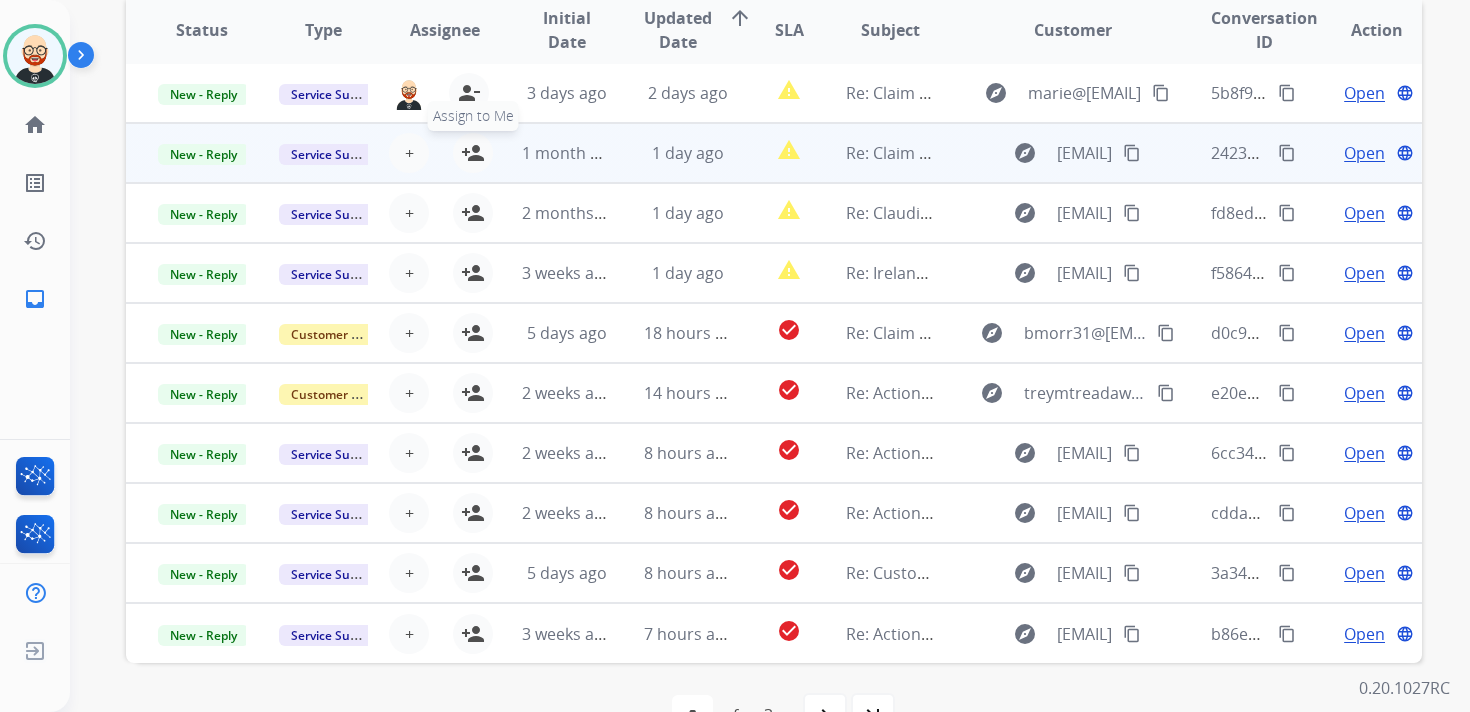 click on "person_add" at bounding box center [473, 153] 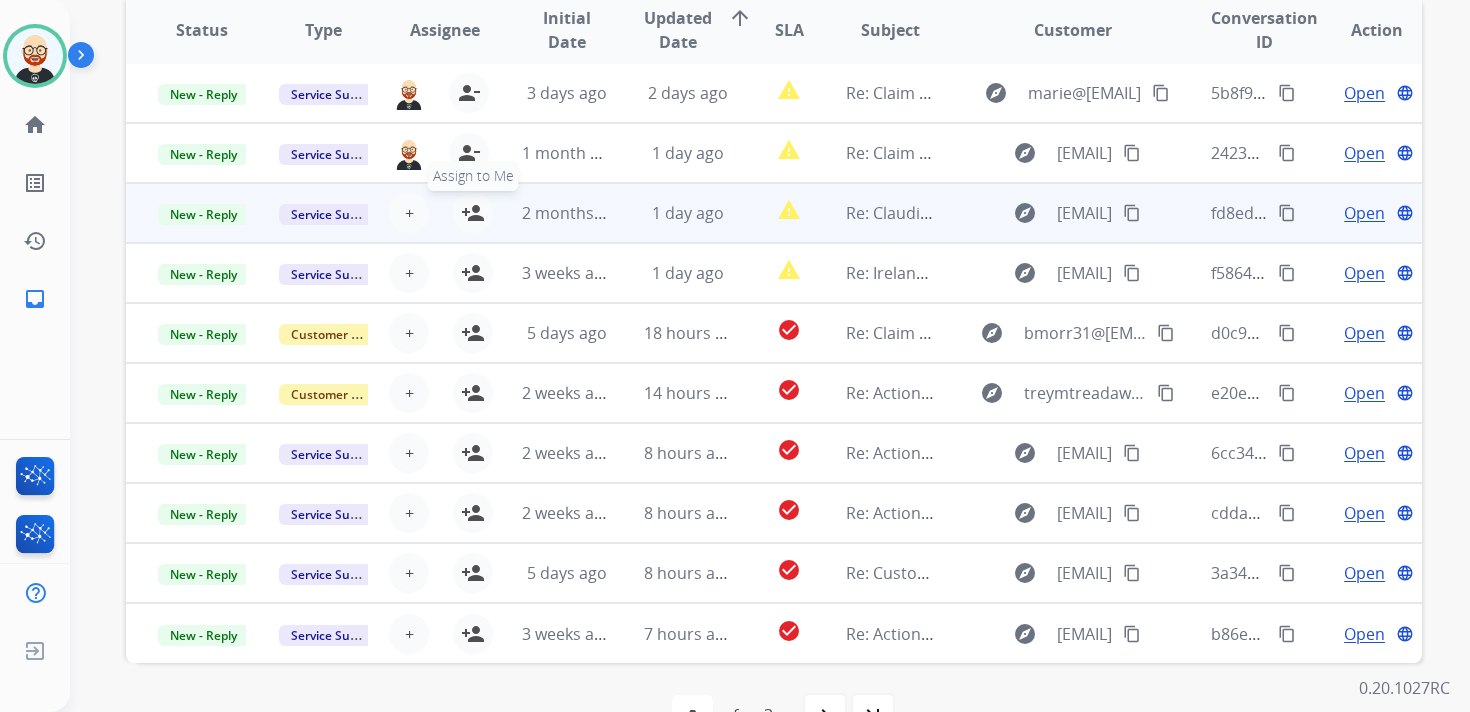 click on "person_add" at bounding box center (473, 213) 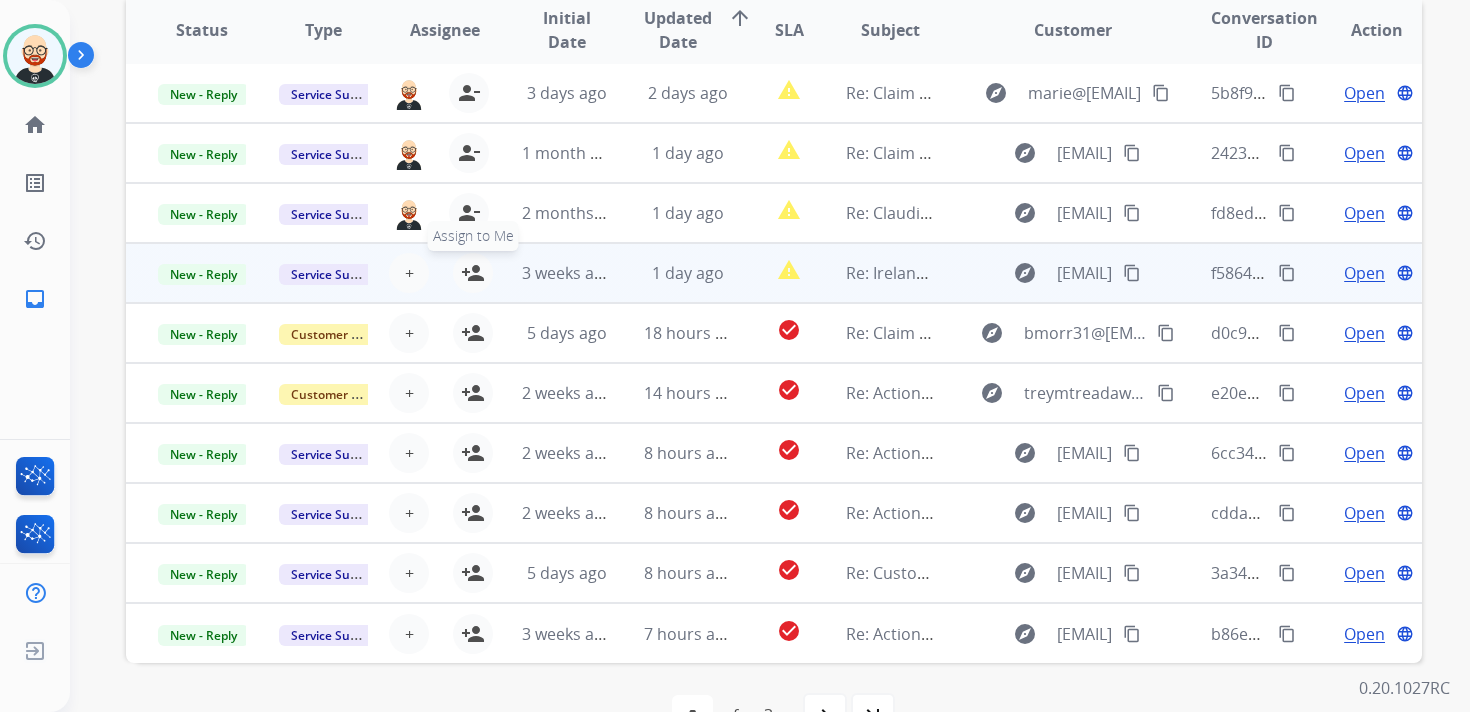 click on "person_add" at bounding box center (473, 273) 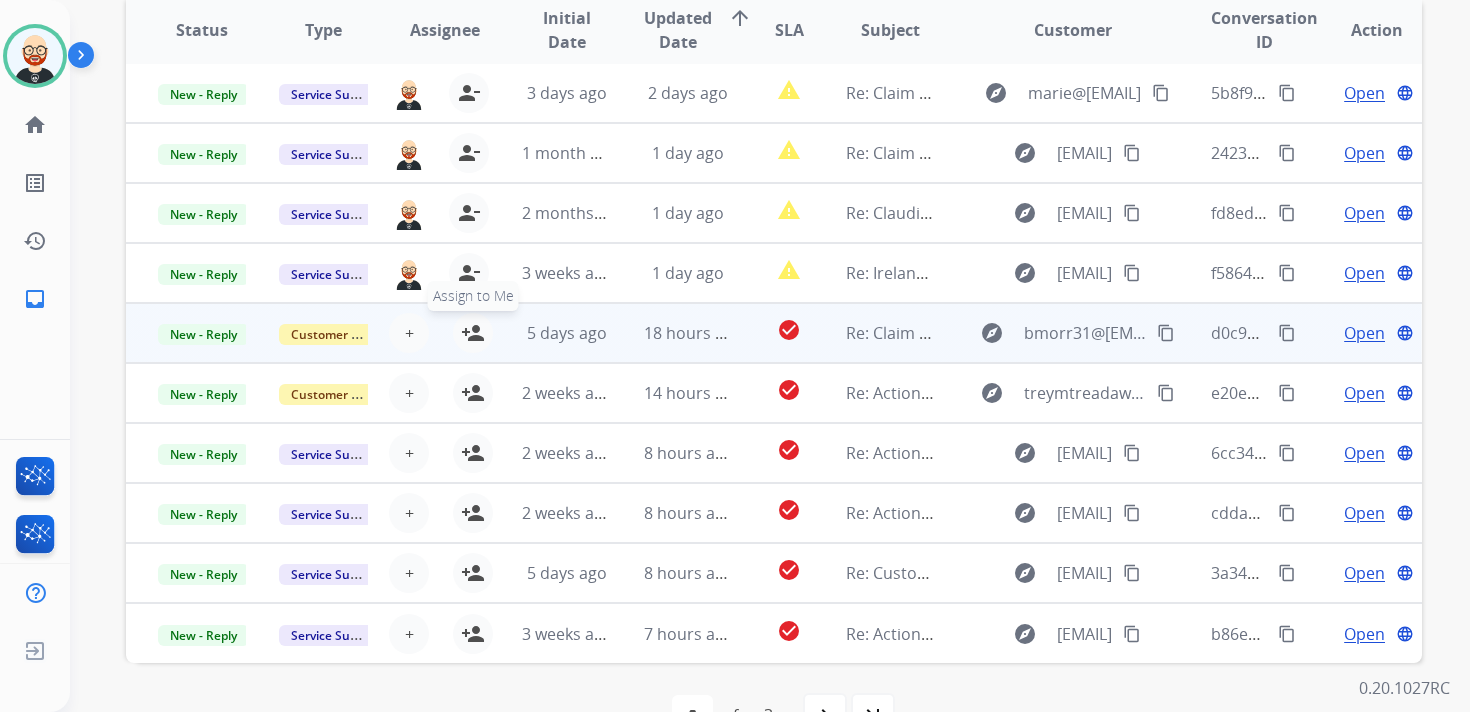 click on "person_add Assign to Me" at bounding box center [473, 333] 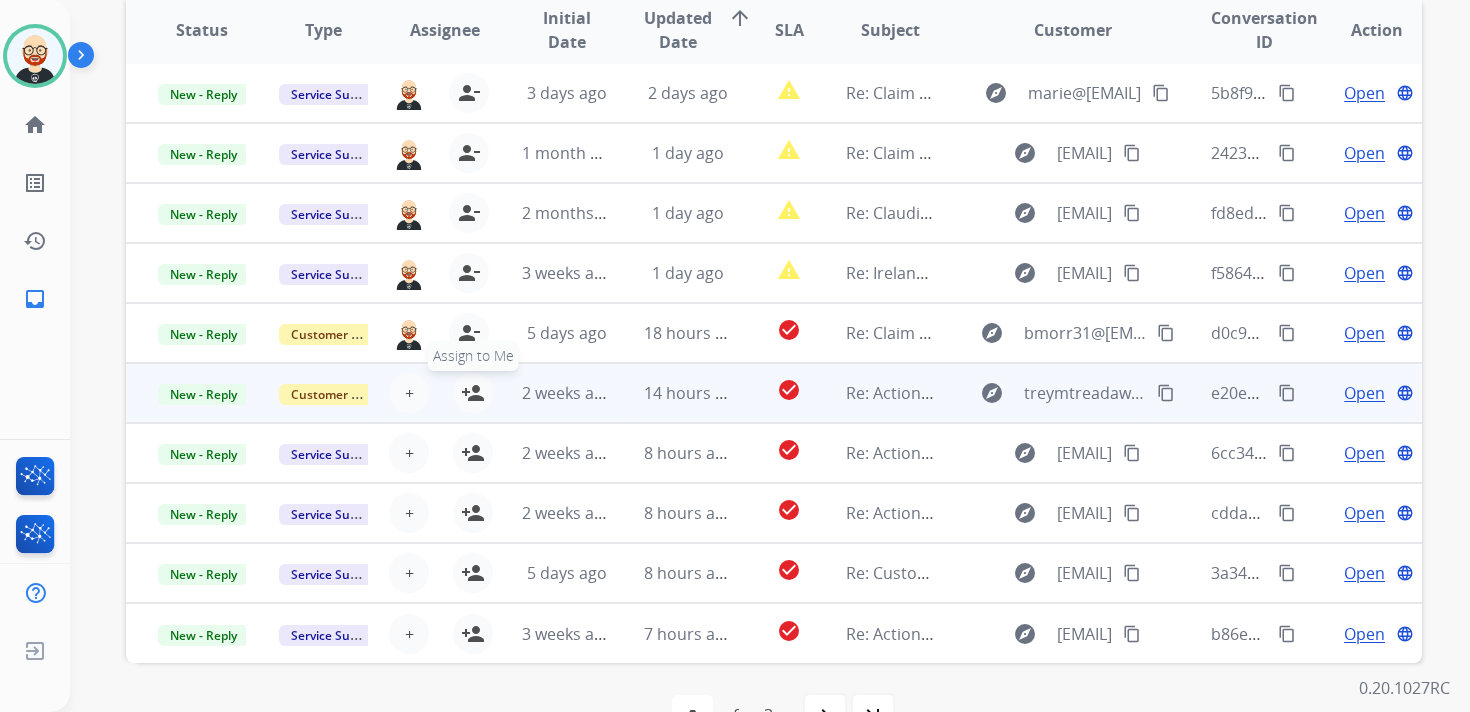 click on "person_add" at bounding box center [473, 393] 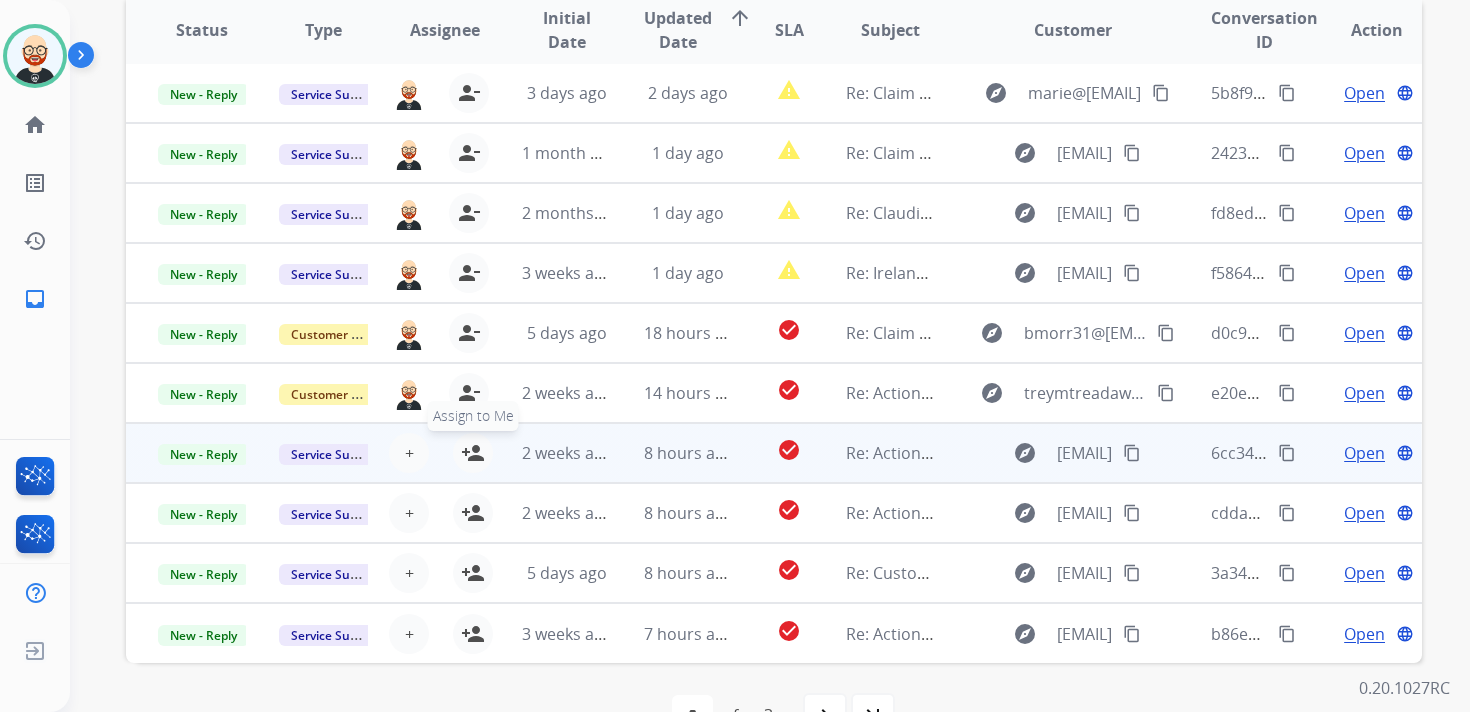 click on "person_add" at bounding box center [473, 453] 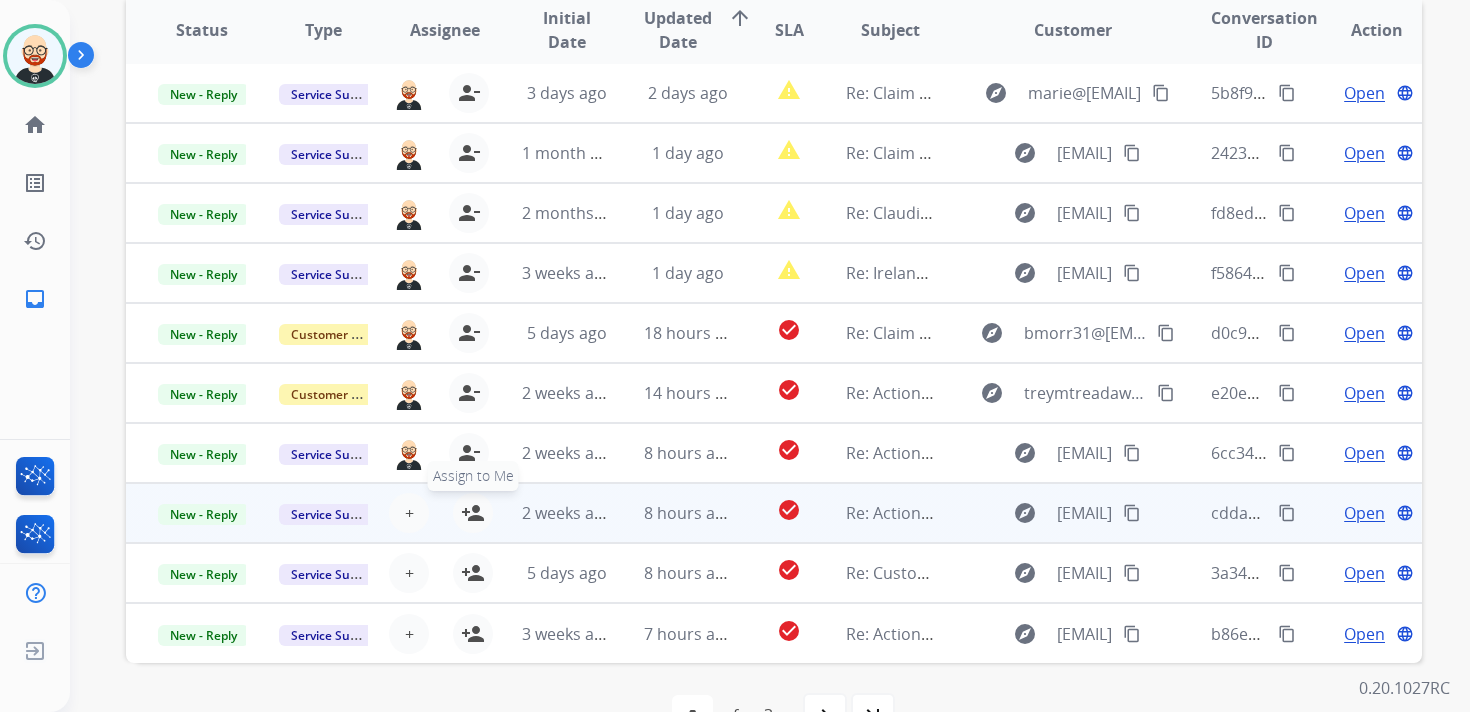 click on "person_add" at bounding box center [473, 513] 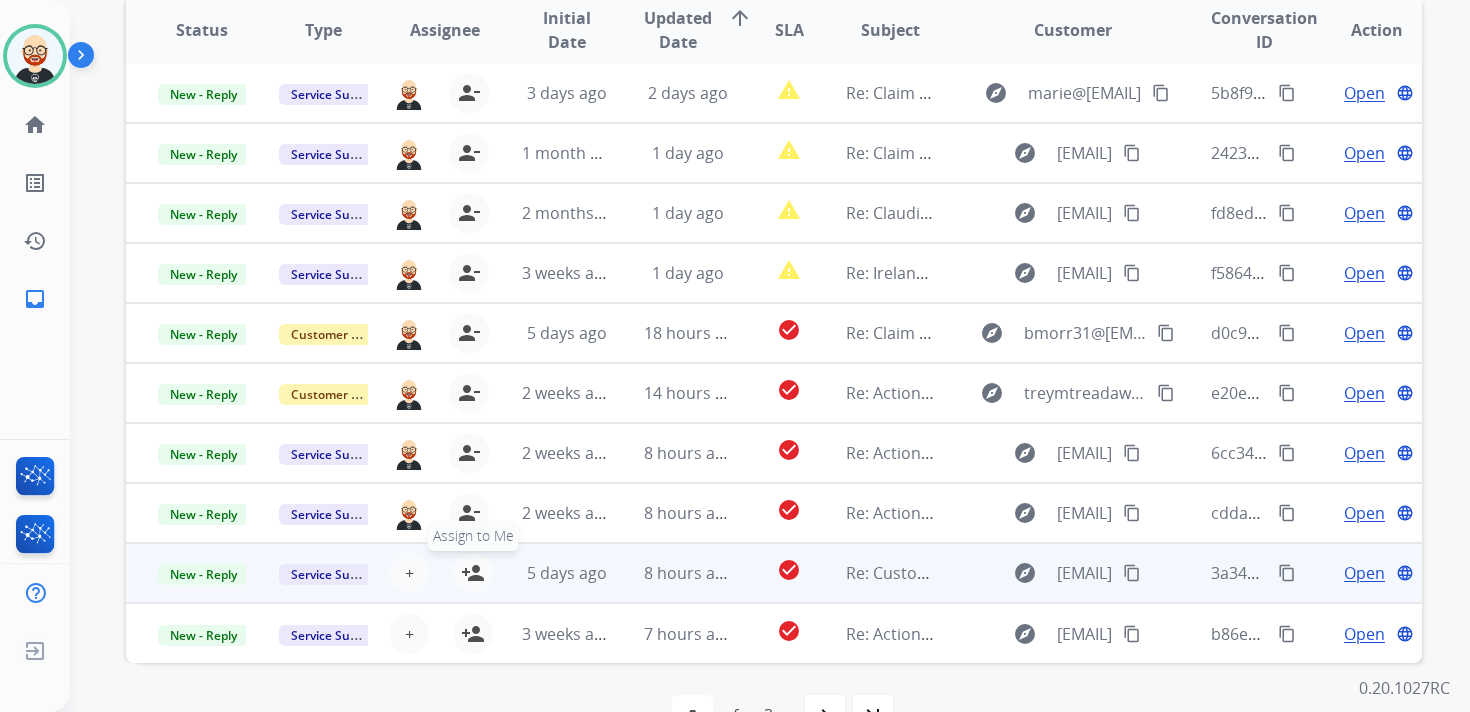 click on "person_add" at bounding box center (473, 573) 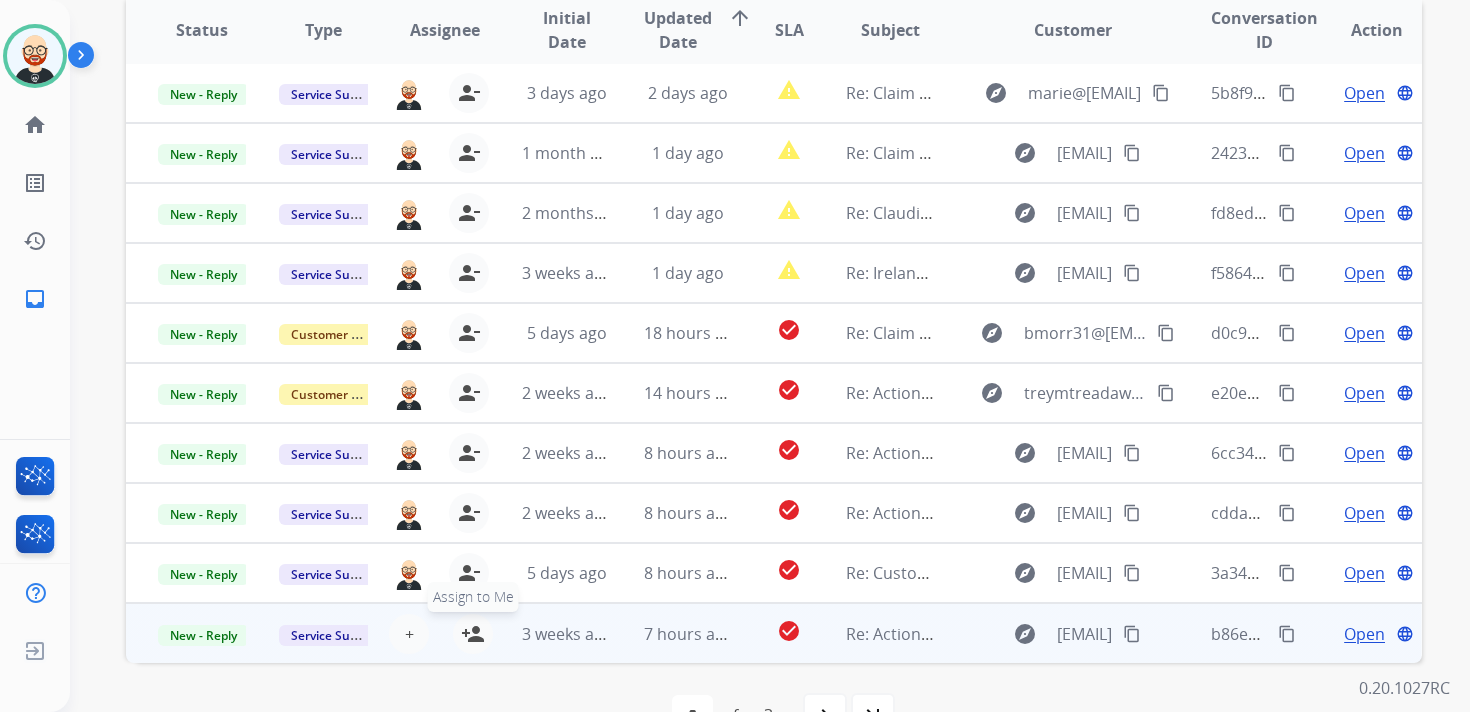 click on "person_add" at bounding box center (473, 634) 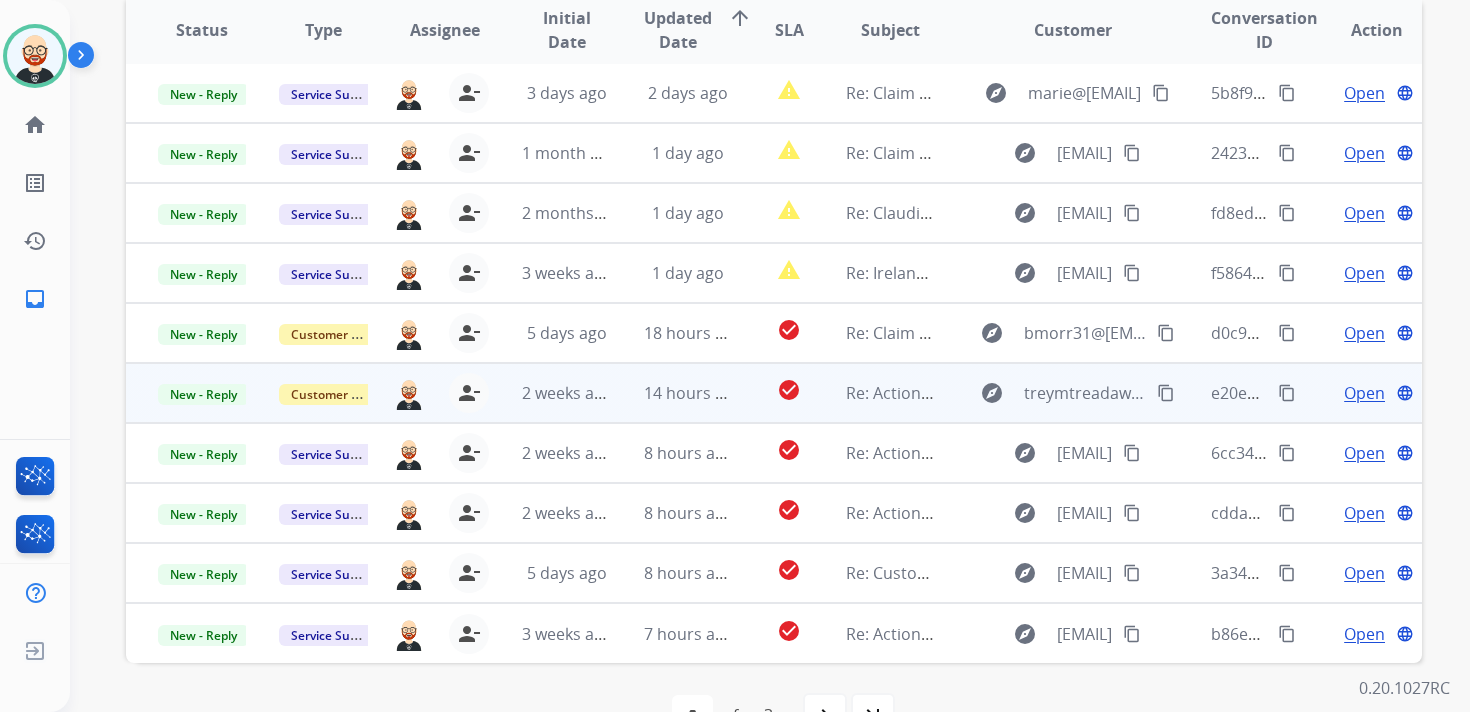 scroll, scrollTop: 0, scrollLeft: 0, axis: both 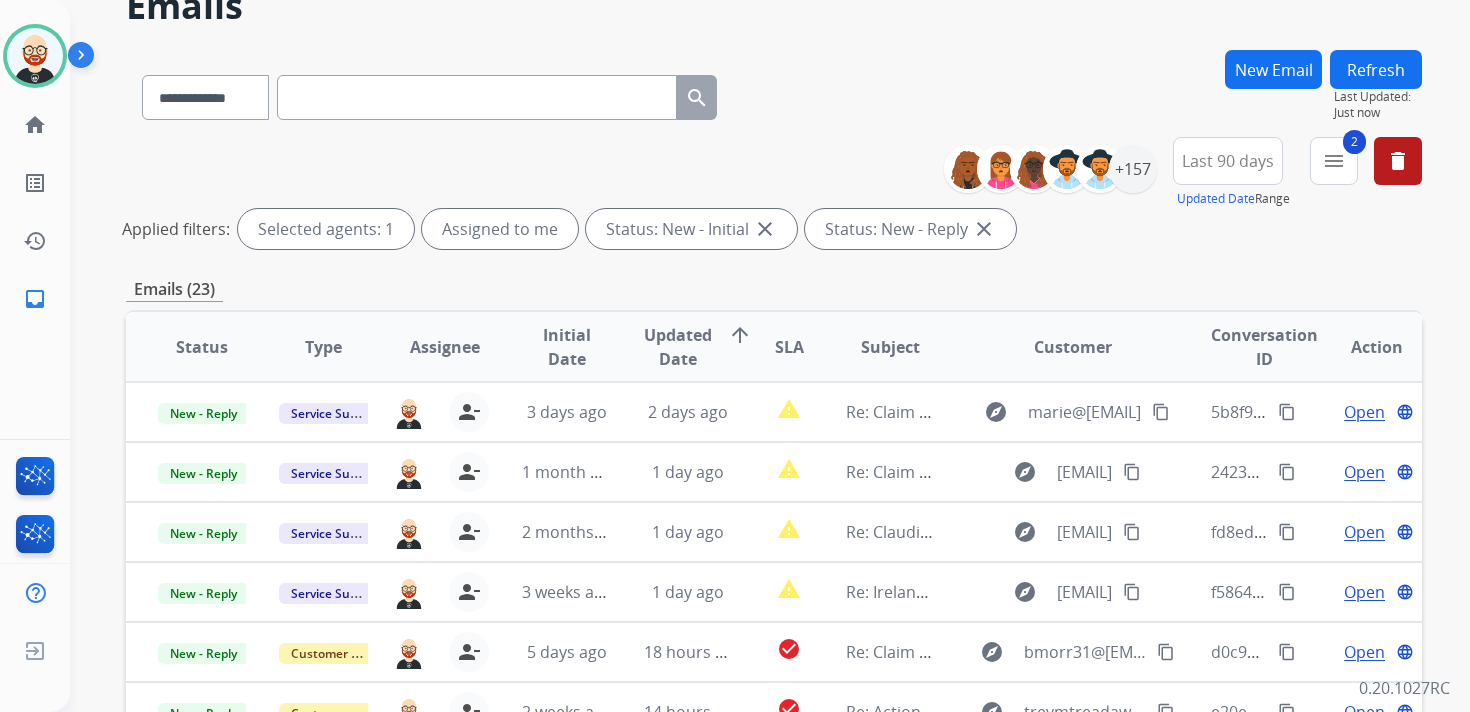 click on "Refresh" at bounding box center [1376, 69] 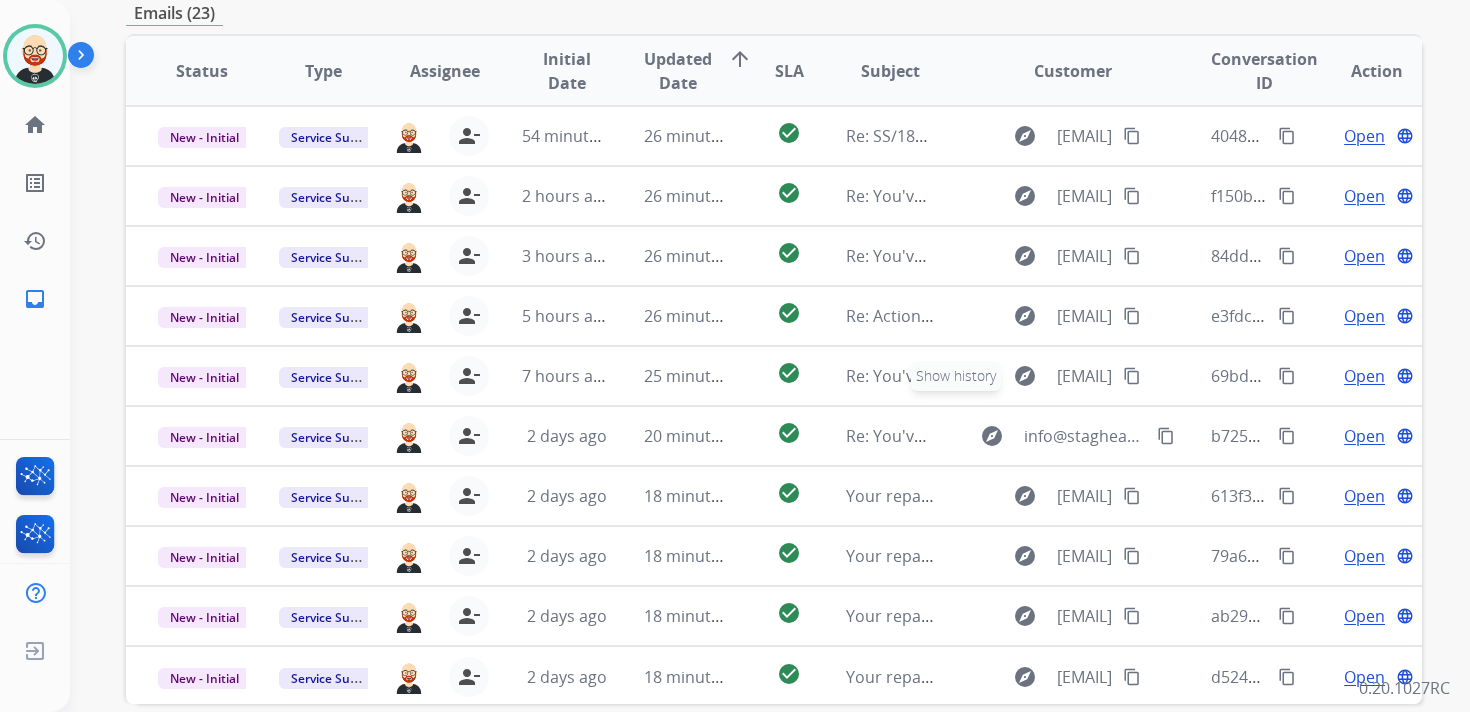 scroll, scrollTop: 396, scrollLeft: 0, axis: vertical 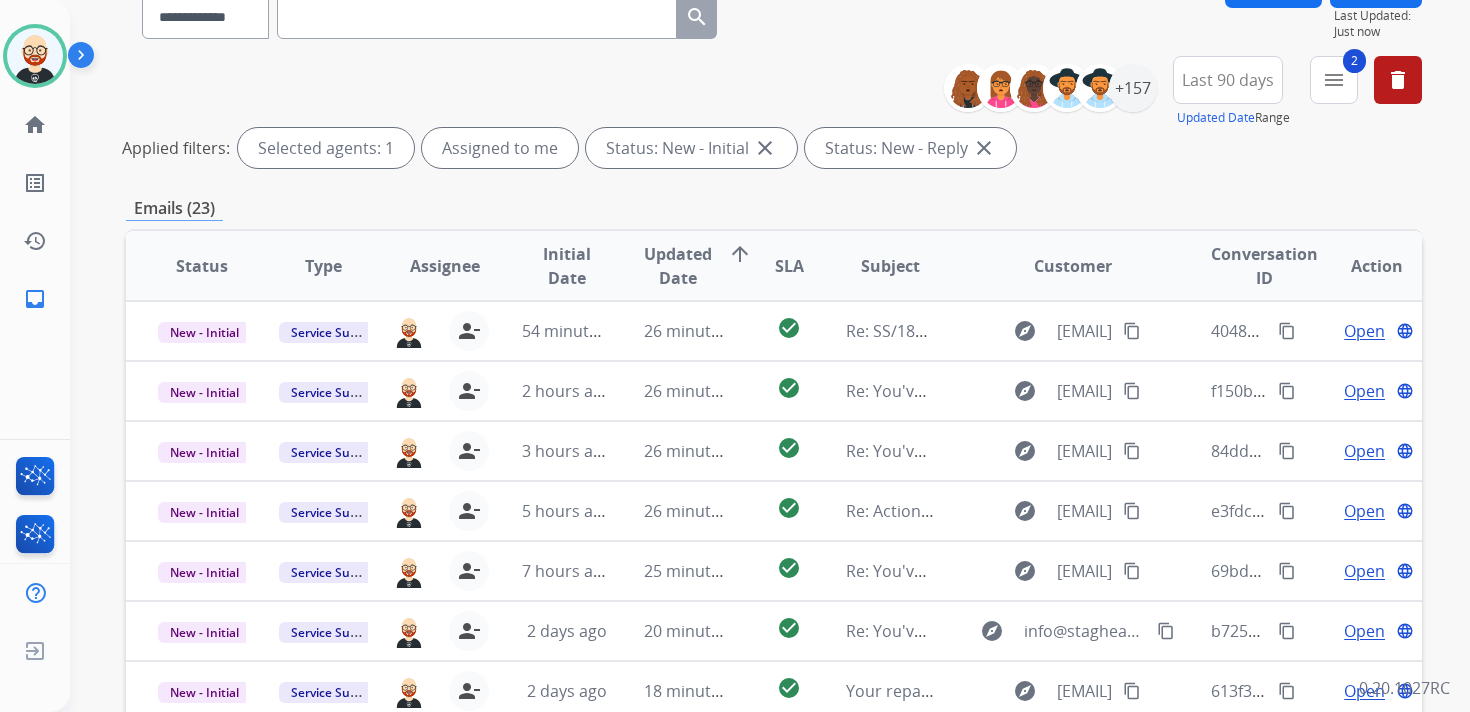 click on "Updated Date" at bounding box center [678, 266] 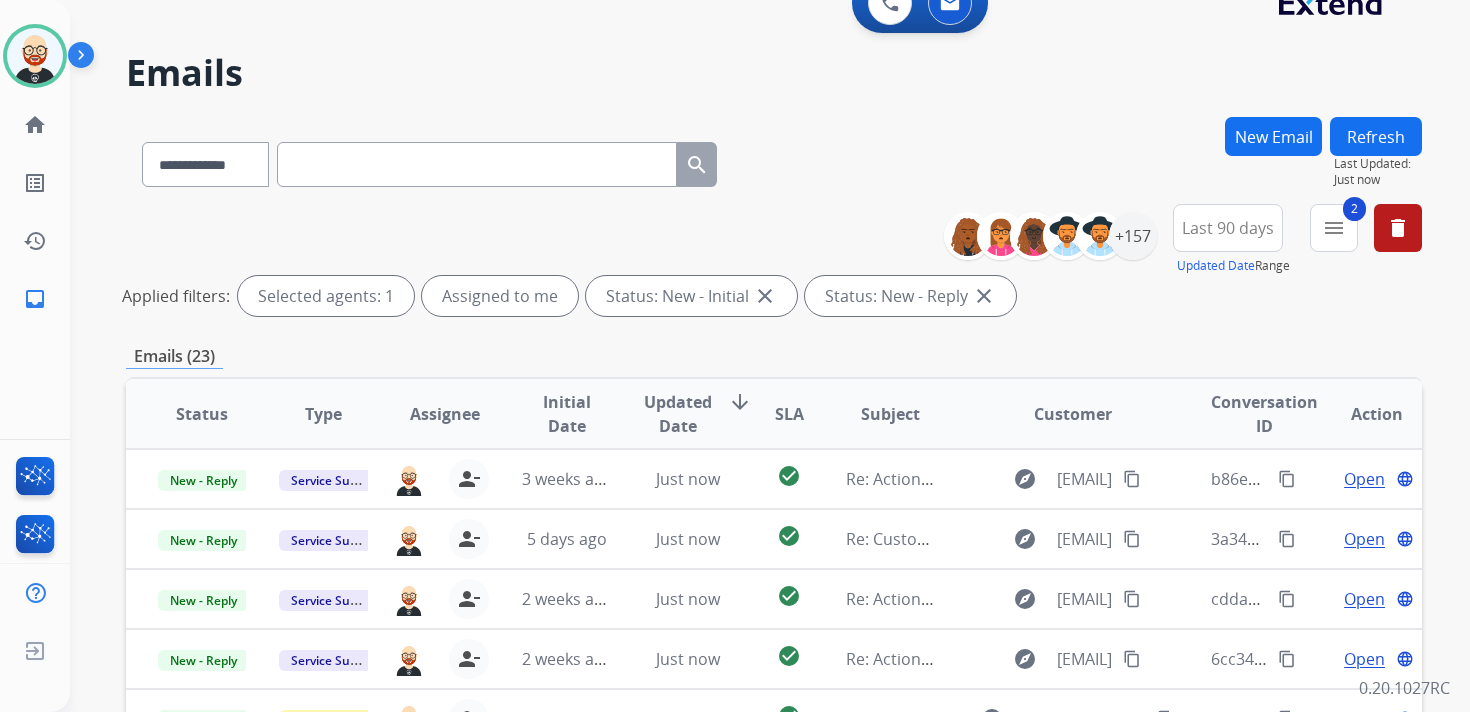 scroll, scrollTop: 52, scrollLeft: 0, axis: vertical 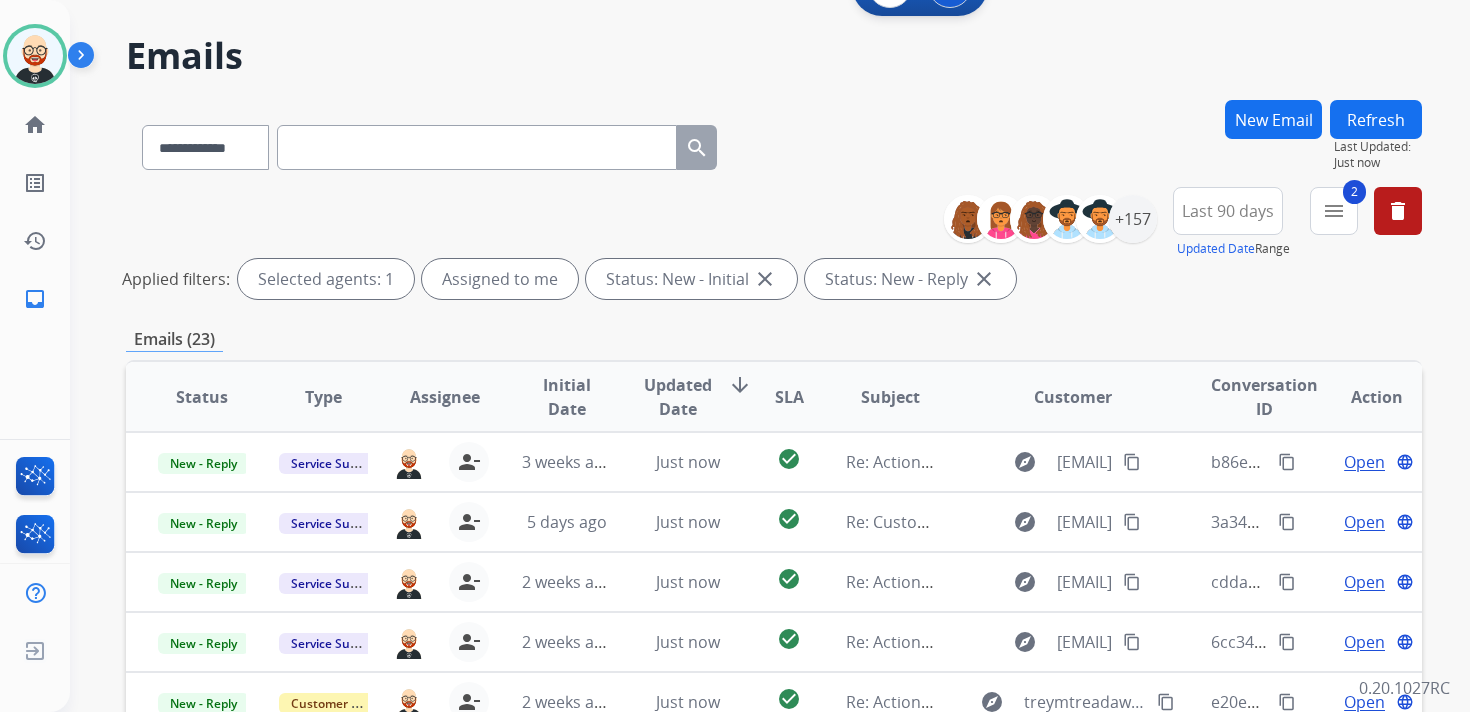 click on "Updated Date" at bounding box center (678, 397) 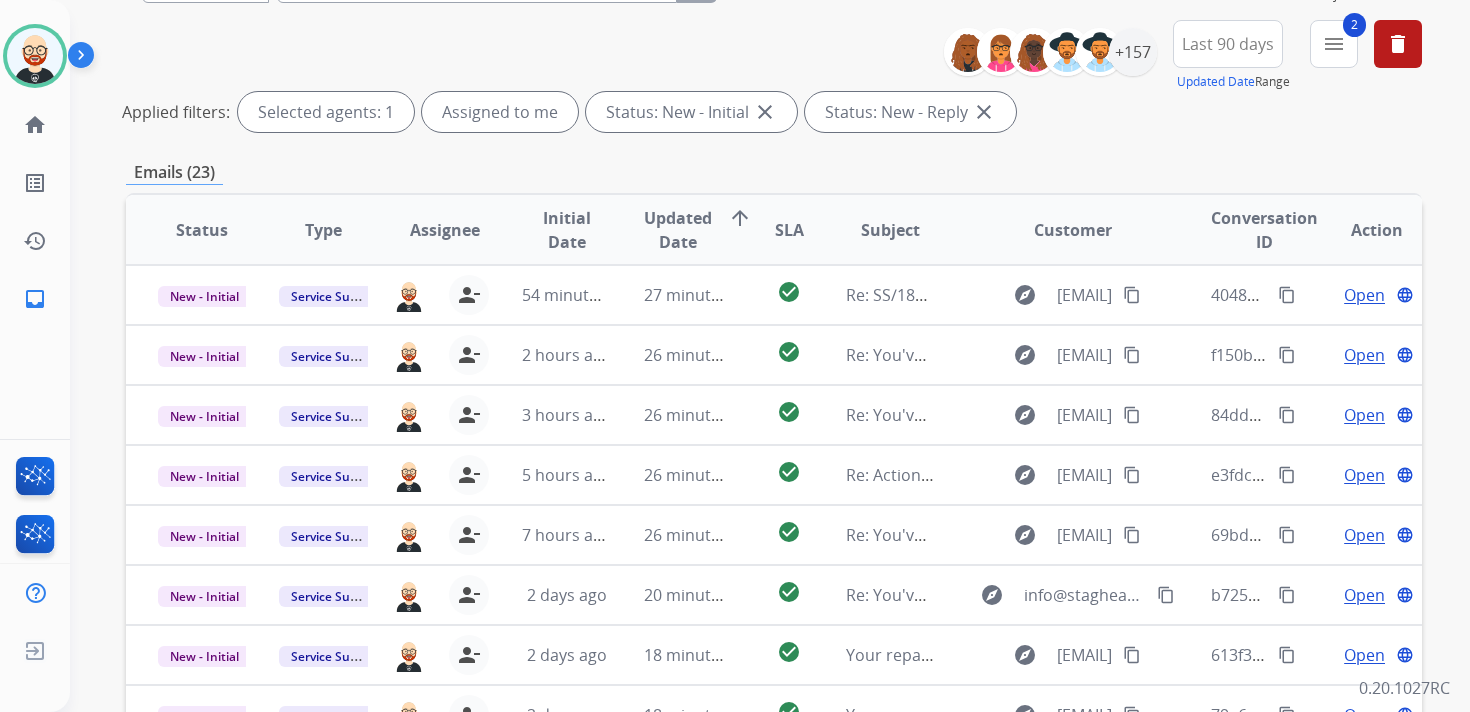 scroll, scrollTop: 224, scrollLeft: 0, axis: vertical 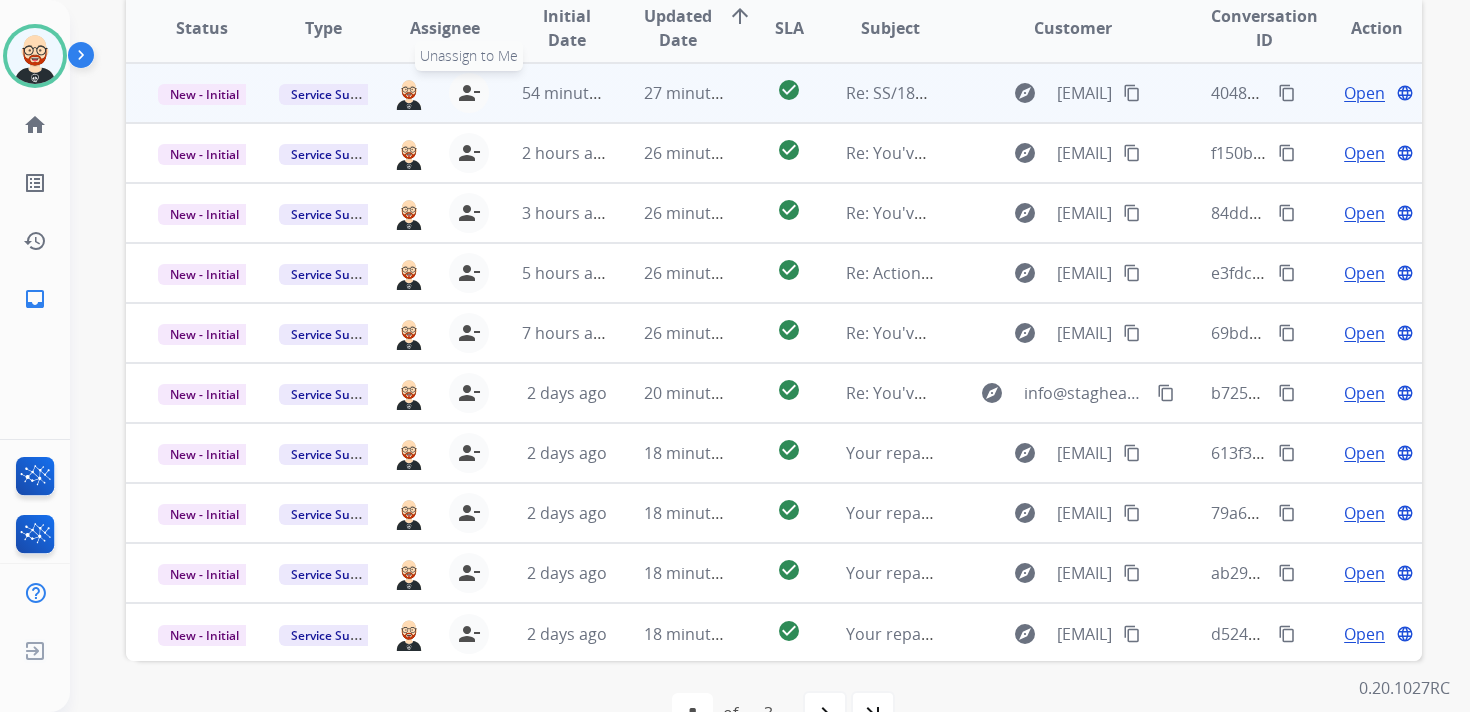 click on "person_remove" at bounding box center (469, 93) 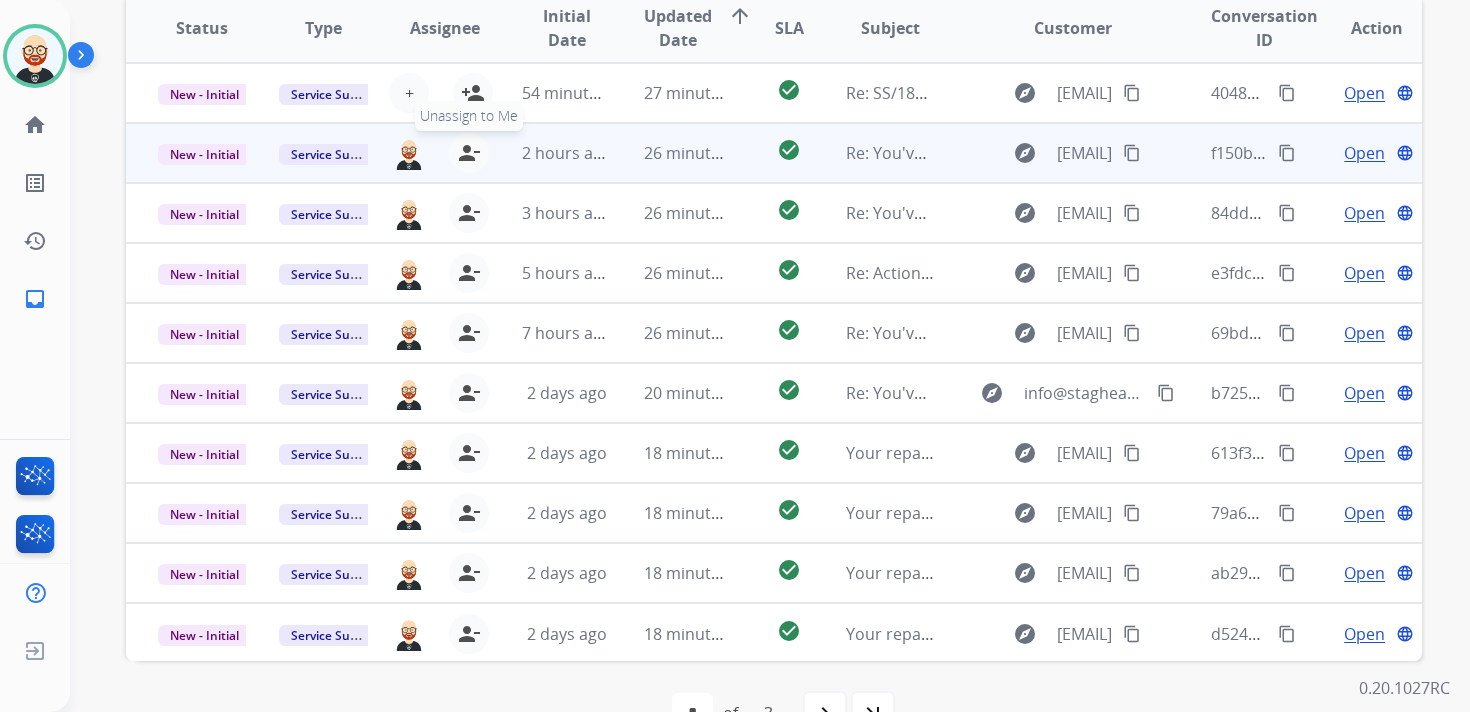 click on "person_remove" at bounding box center [469, 153] 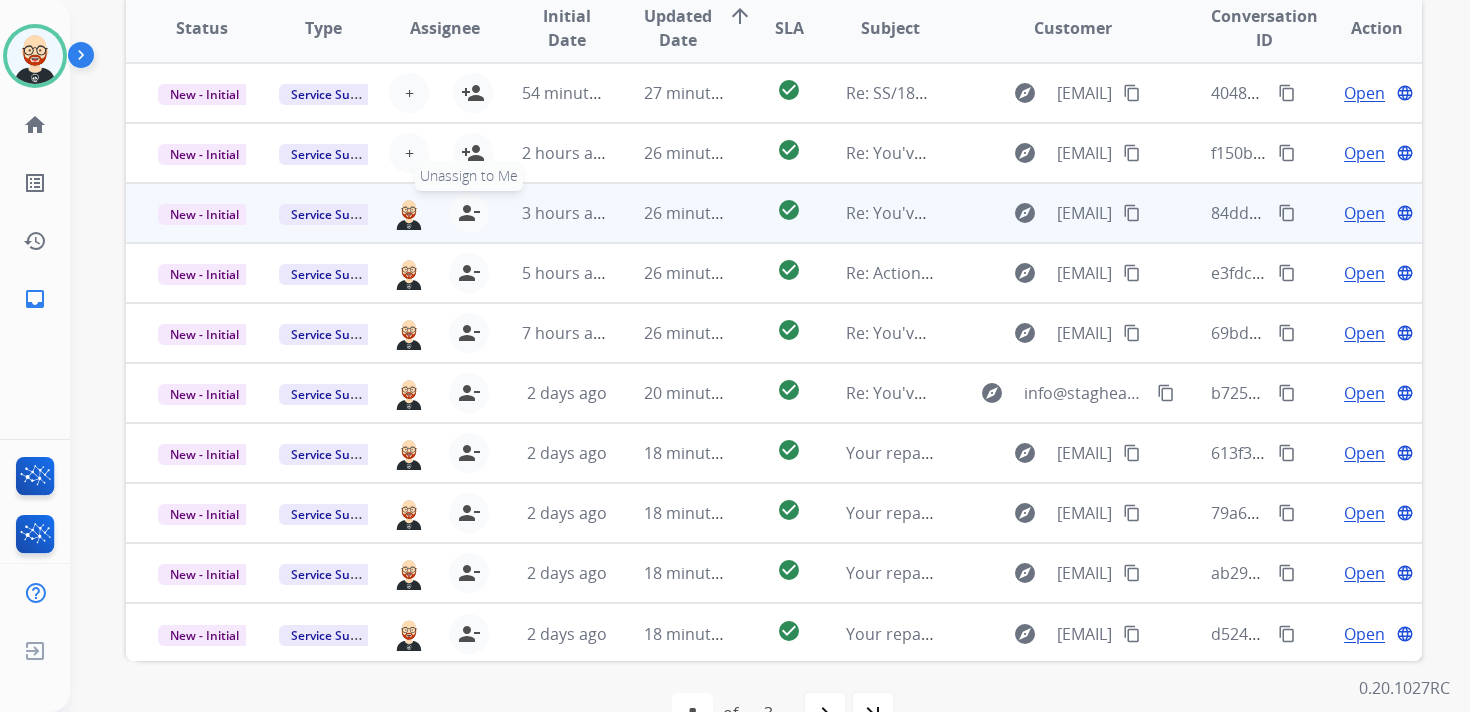 click on "person_remove" at bounding box center [469, 213] 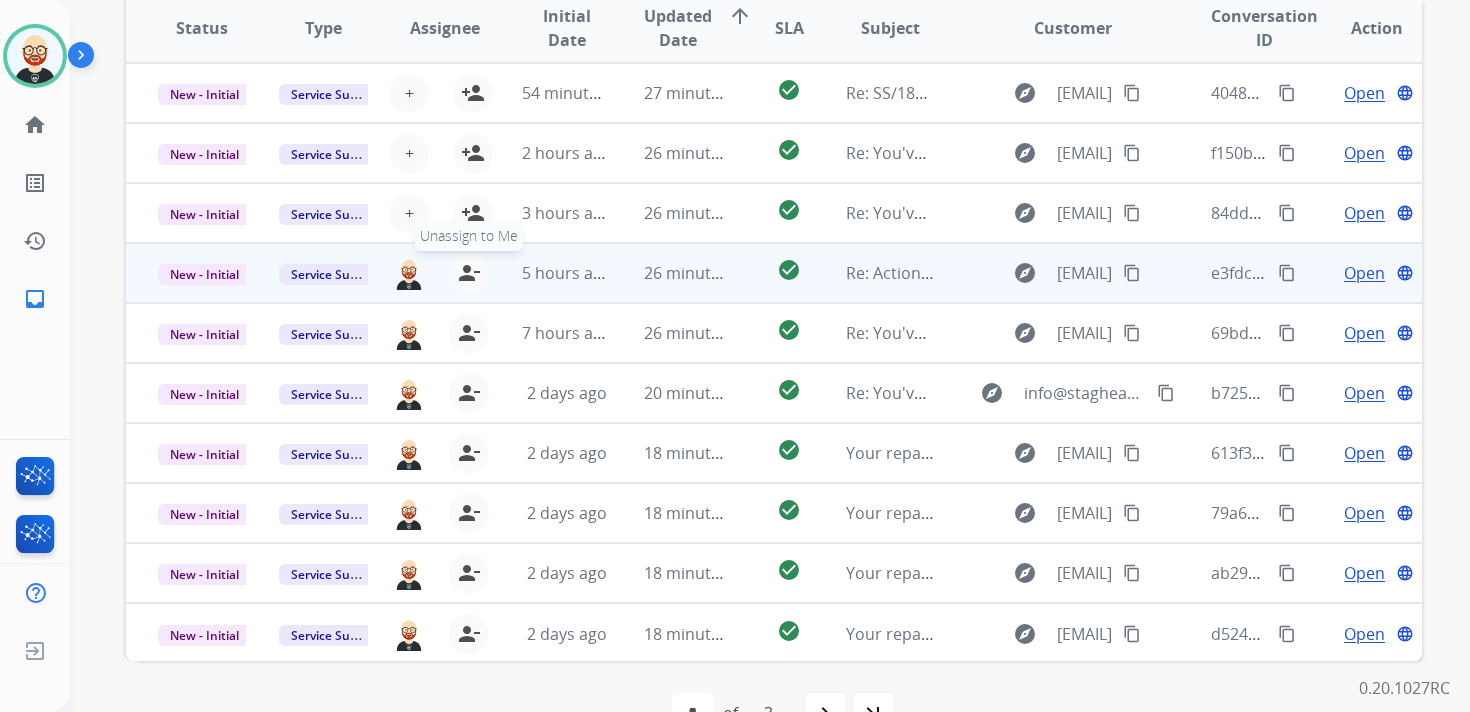 click on "person_remove" at bounding box center (469, 273) 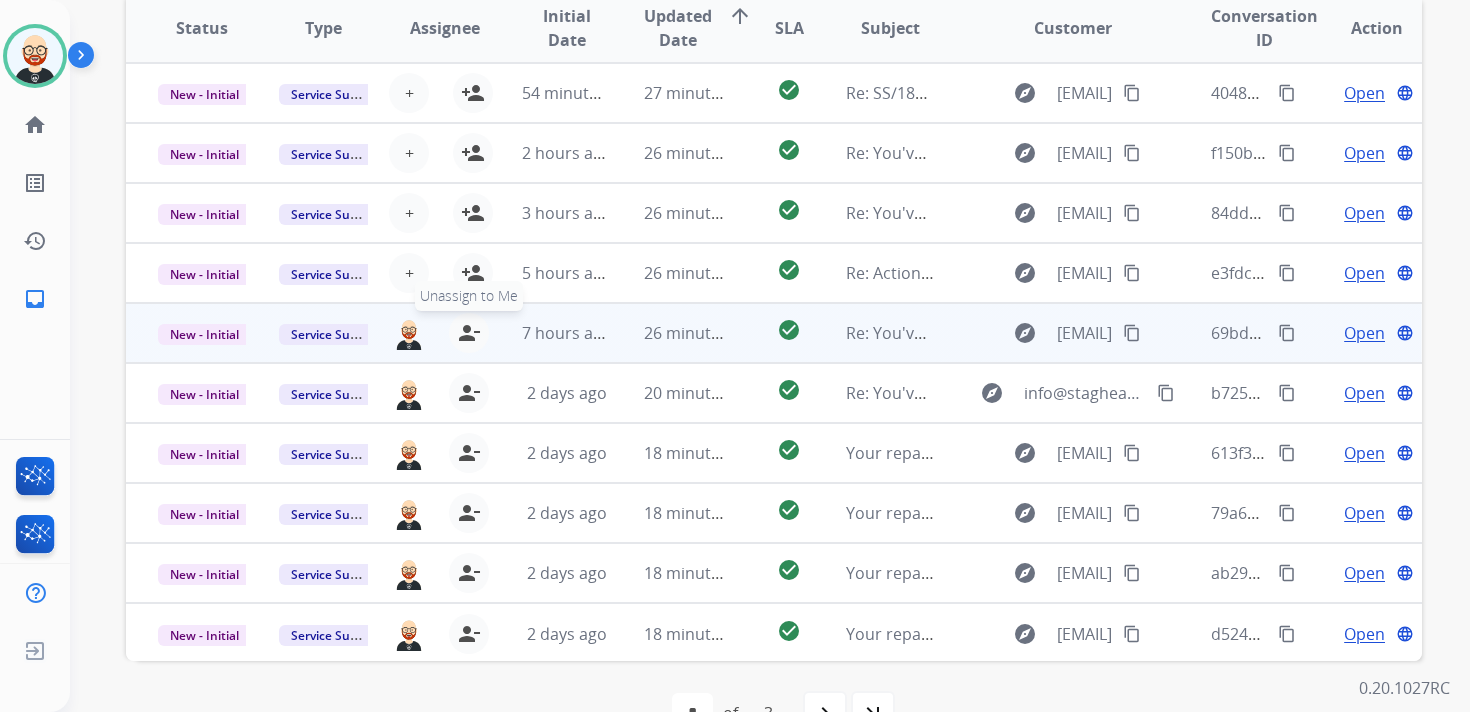 click on "person_remove" at bounding box center (469, 333) 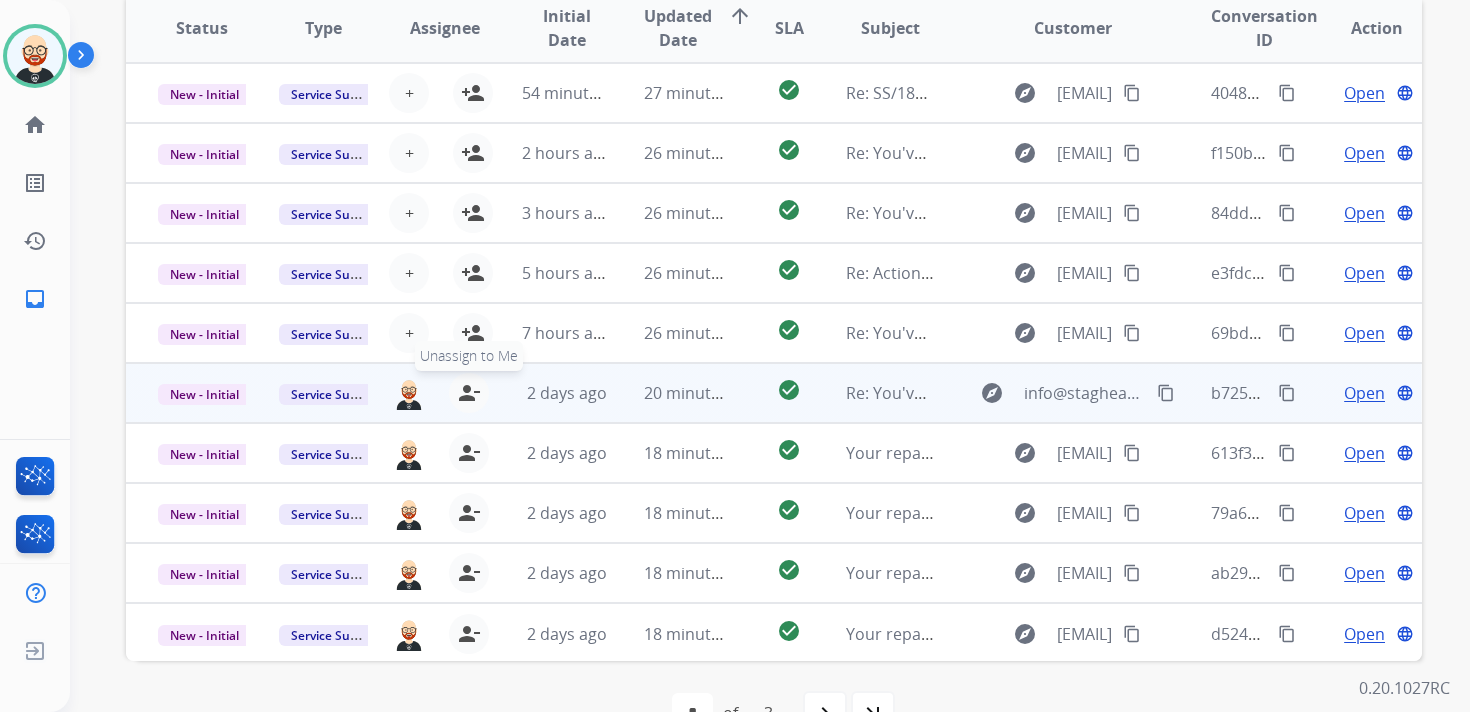 click on "person_remove" at bounding box center [469, 393] 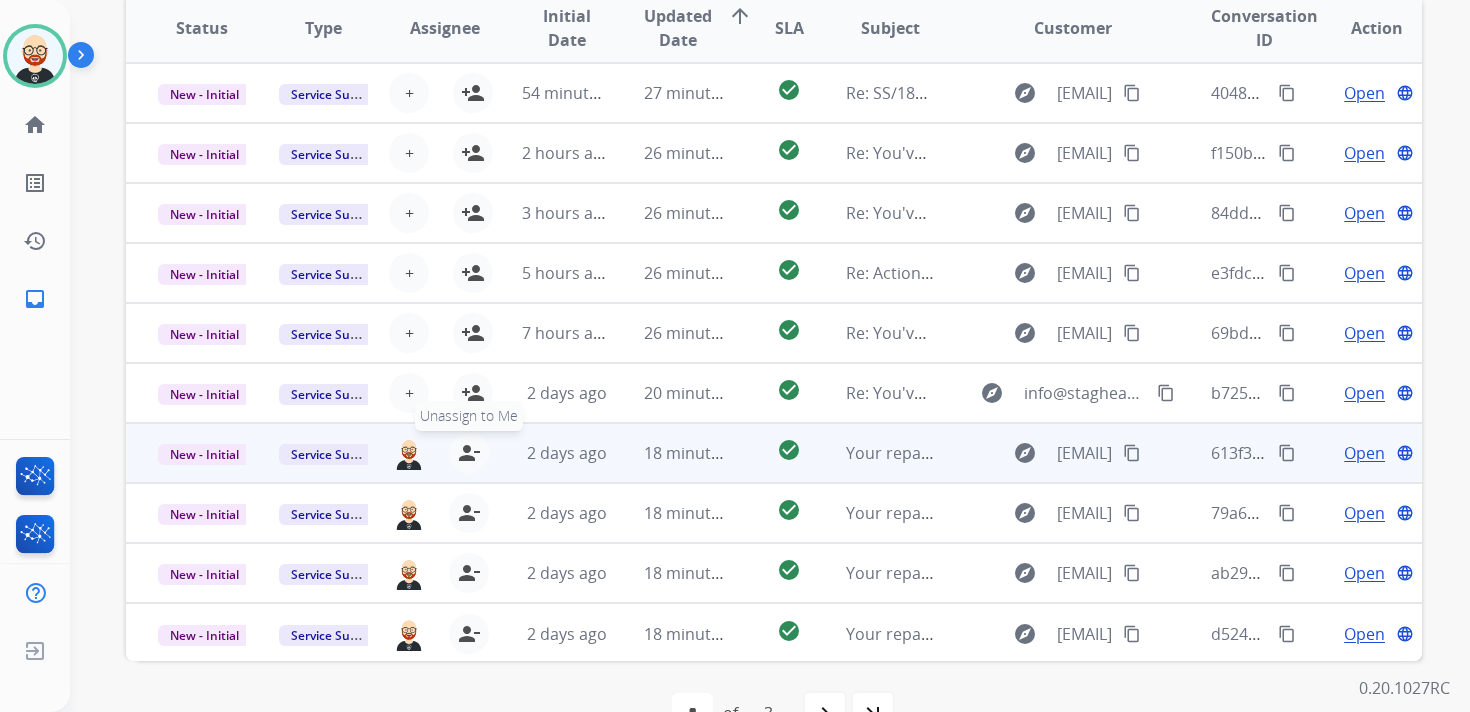 click on "person_remove" at bounding box center [469, 453] 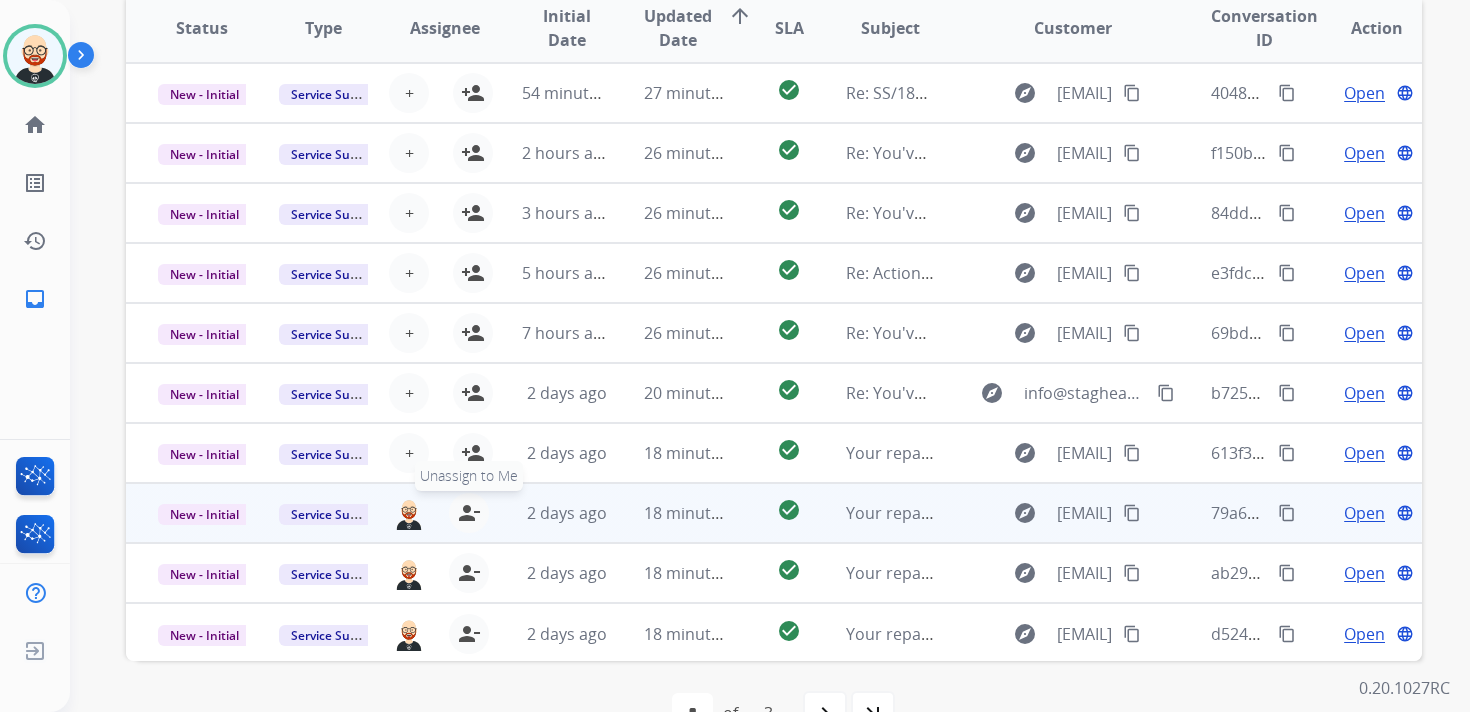 click on "person_remove" at bounding box center (469, 513) 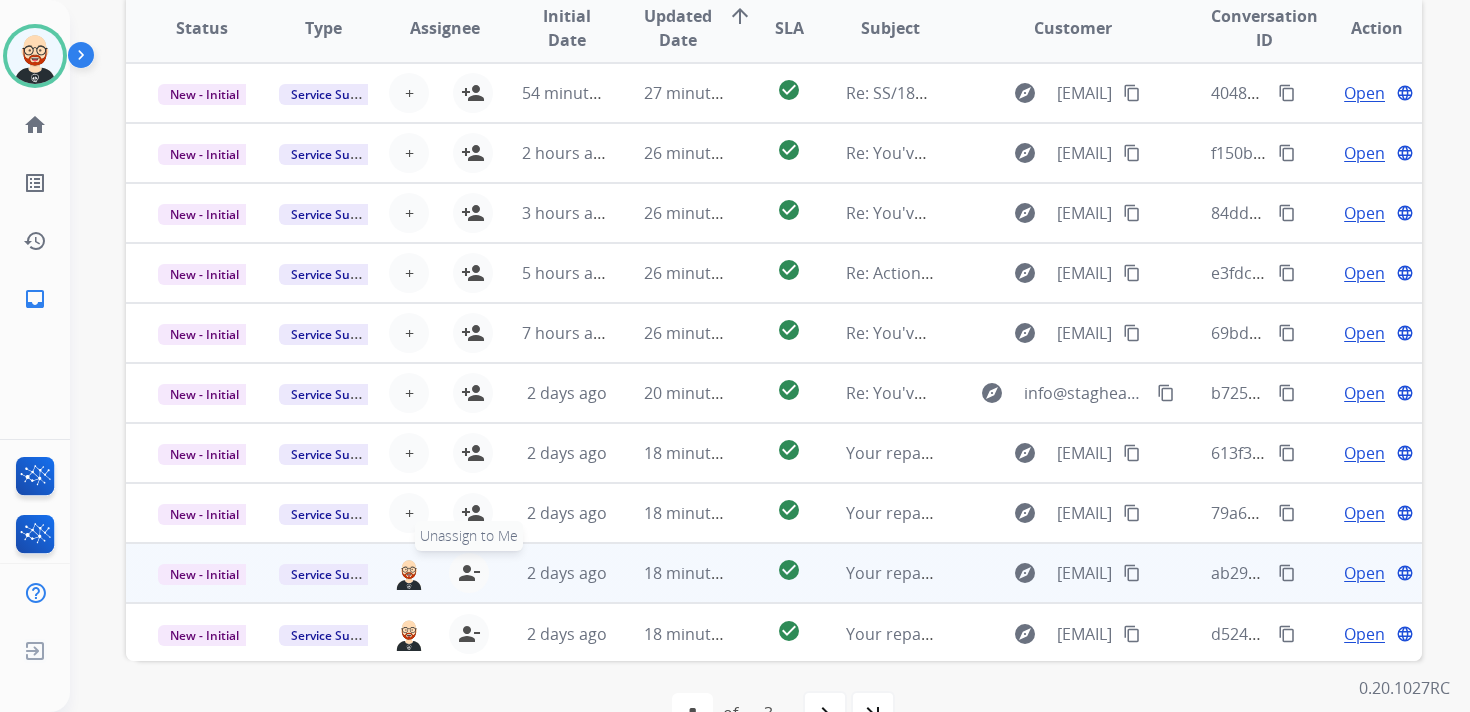 click on "person_remove" at bounding box center (469, 573) 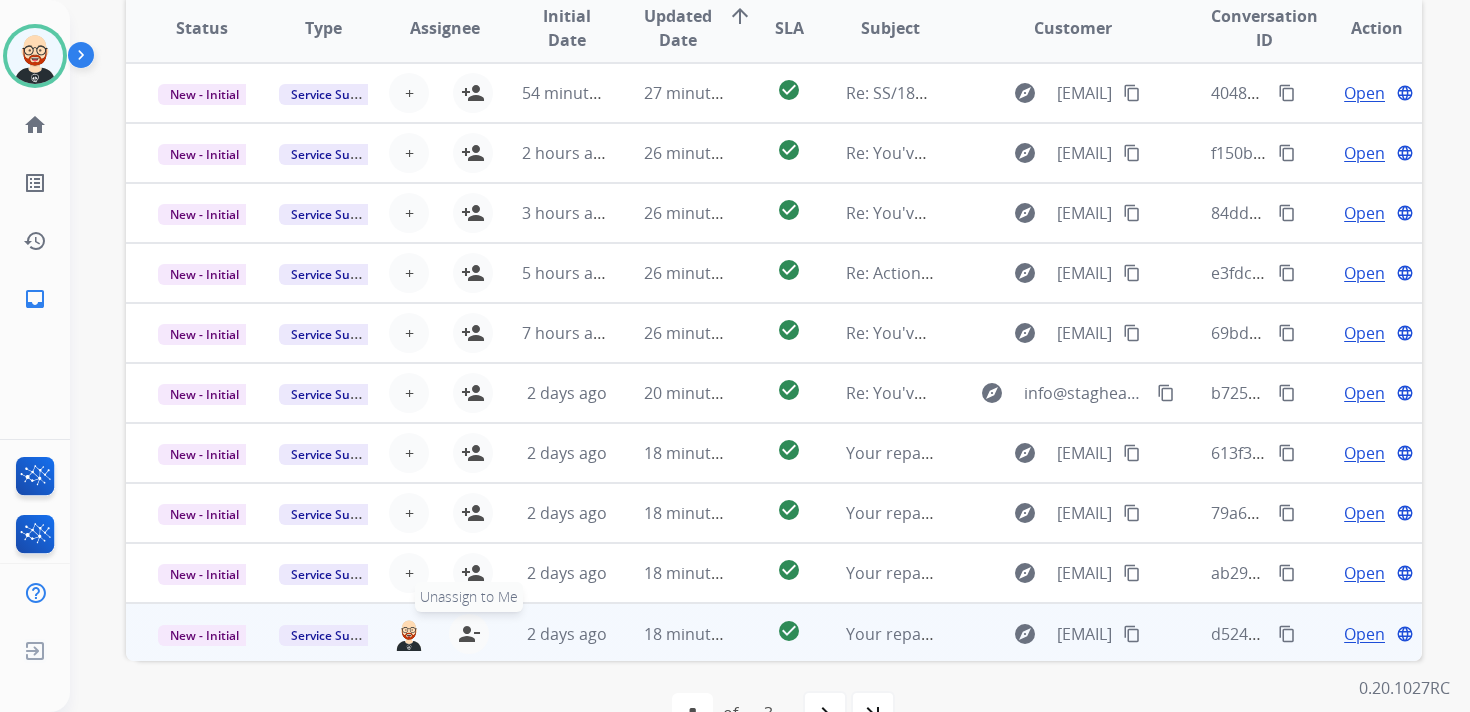 click on "person_remove" at bounding box center (469, 634) 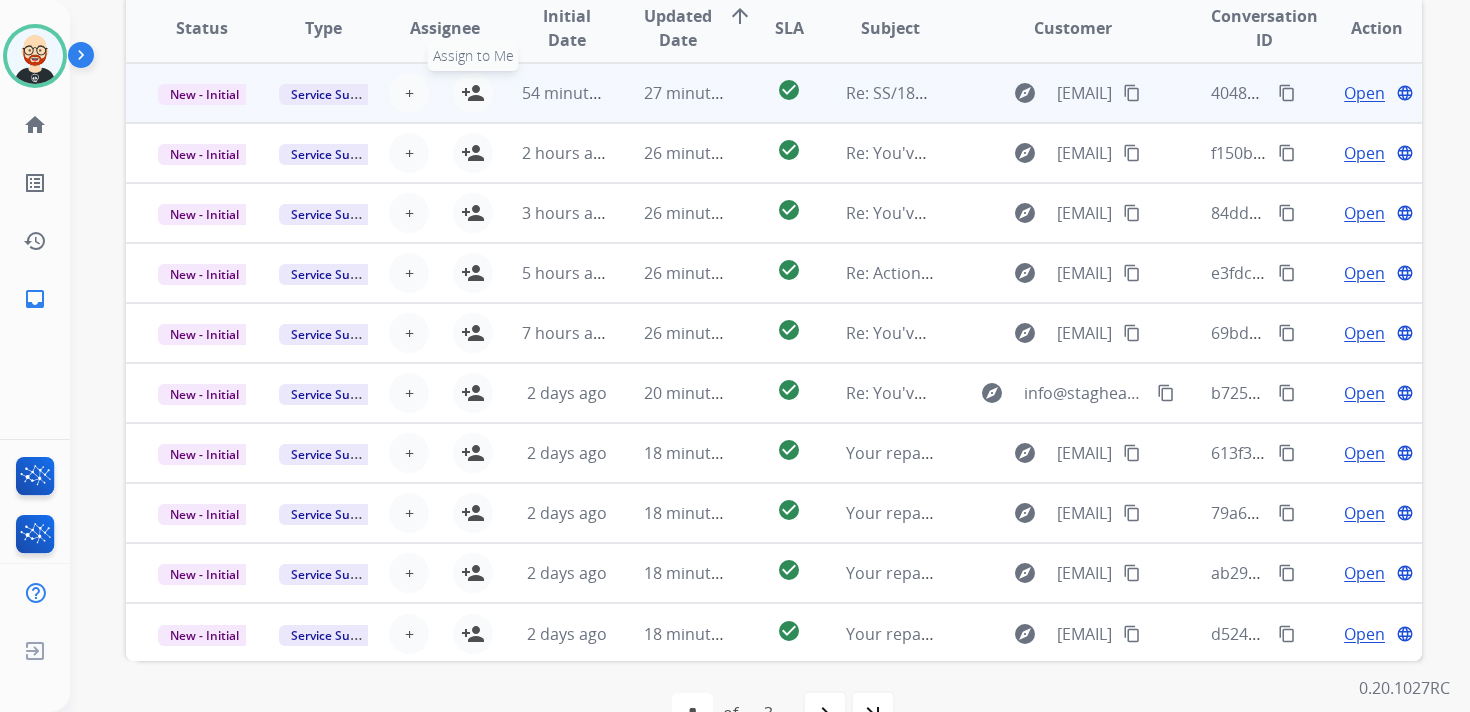 click on "person_add" at bounding box center [473, 93] 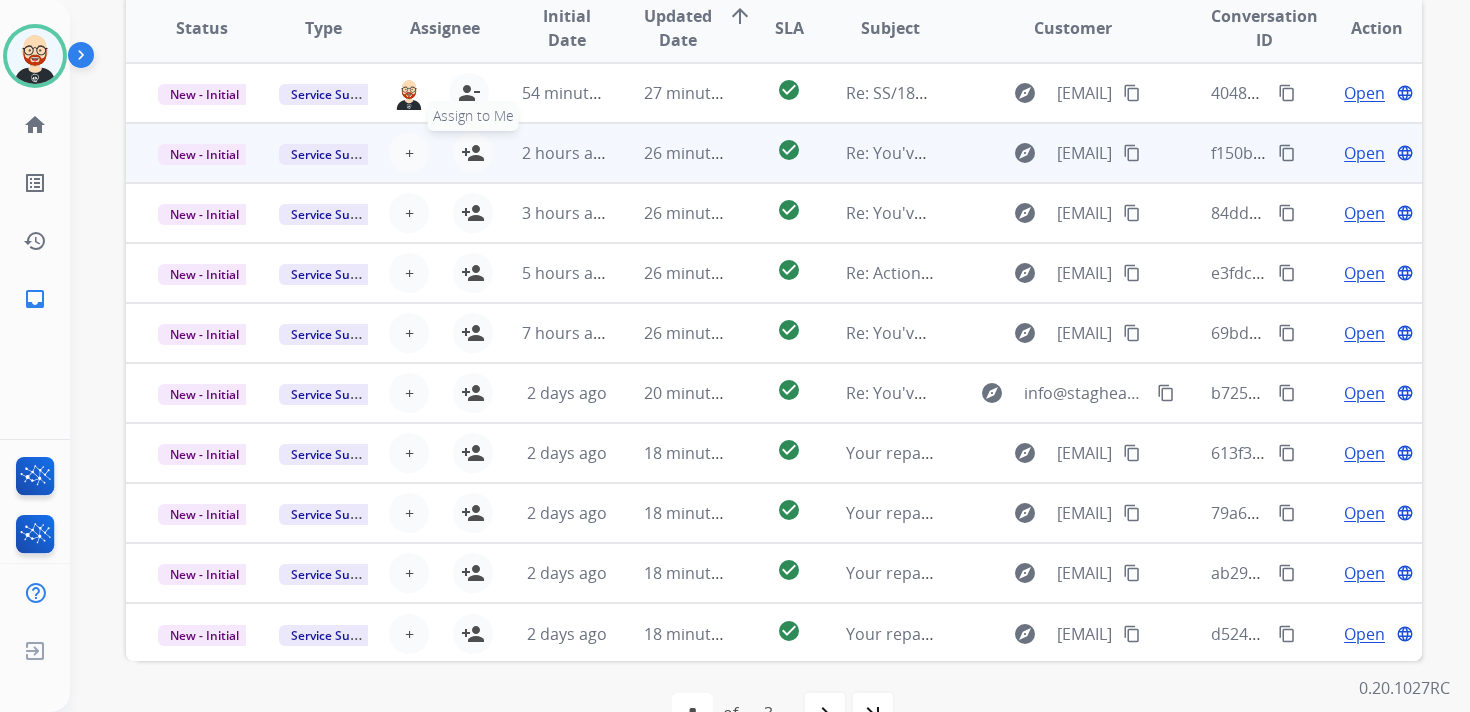 click on "person_add" at bounding box center (473, 153) 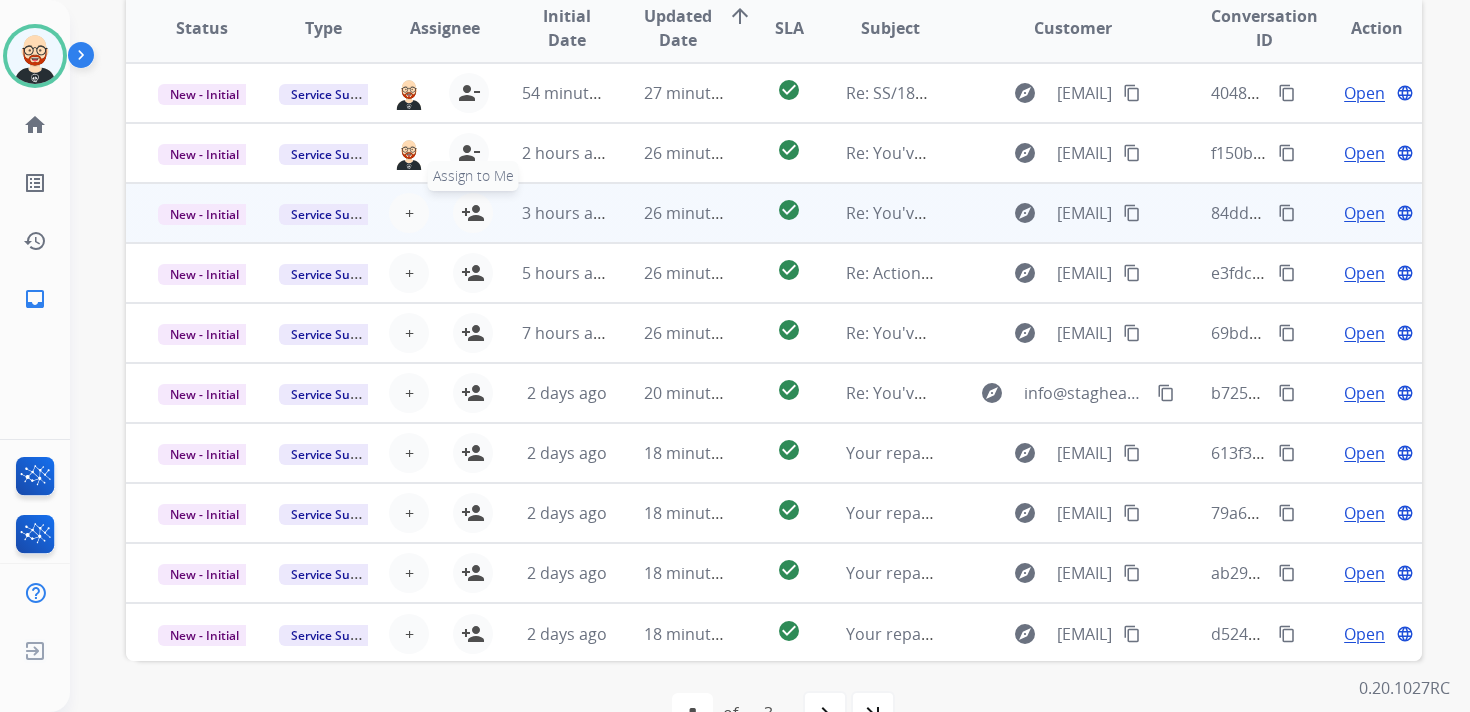 click on "person_add" at bounding box center [473, 213] 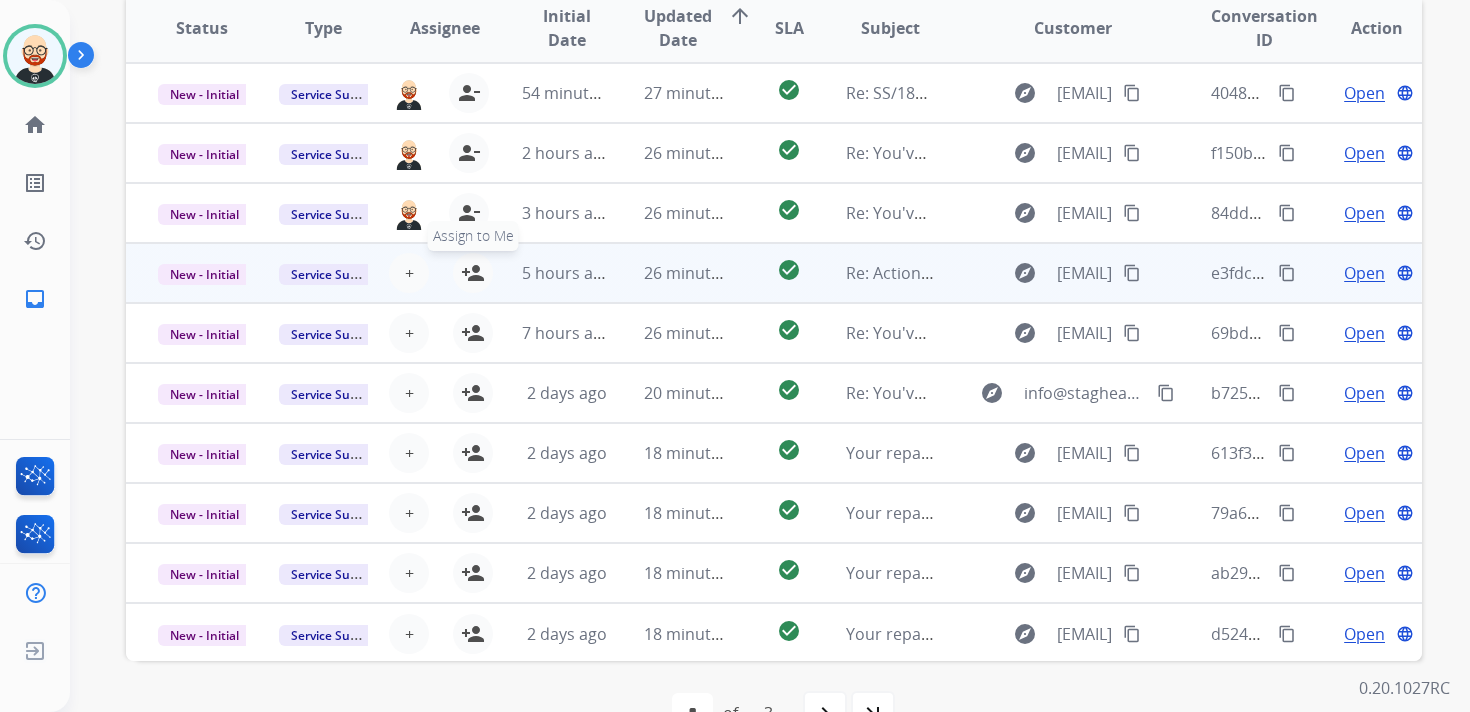 click on "person_add" at bounding box center [473, 273] 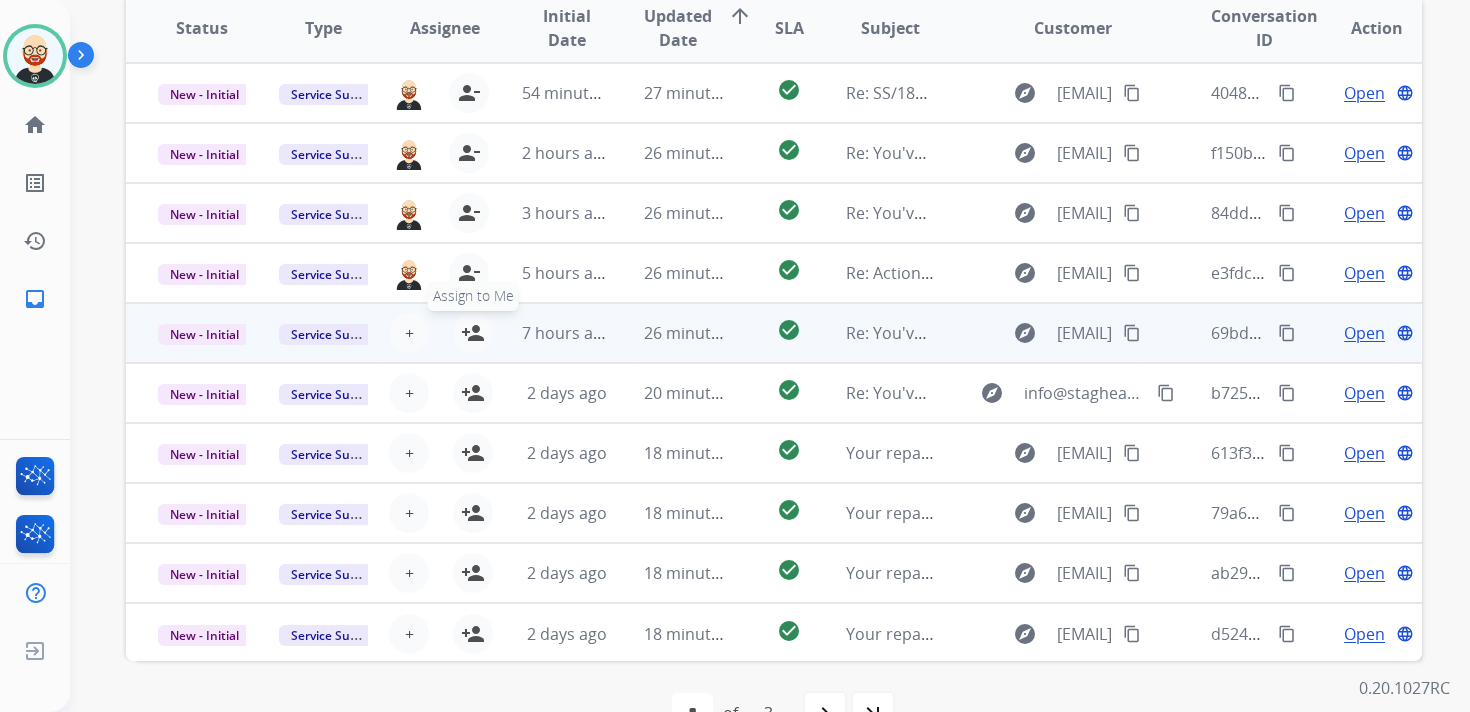 click on "person_add" at bounding box center [473, 333] 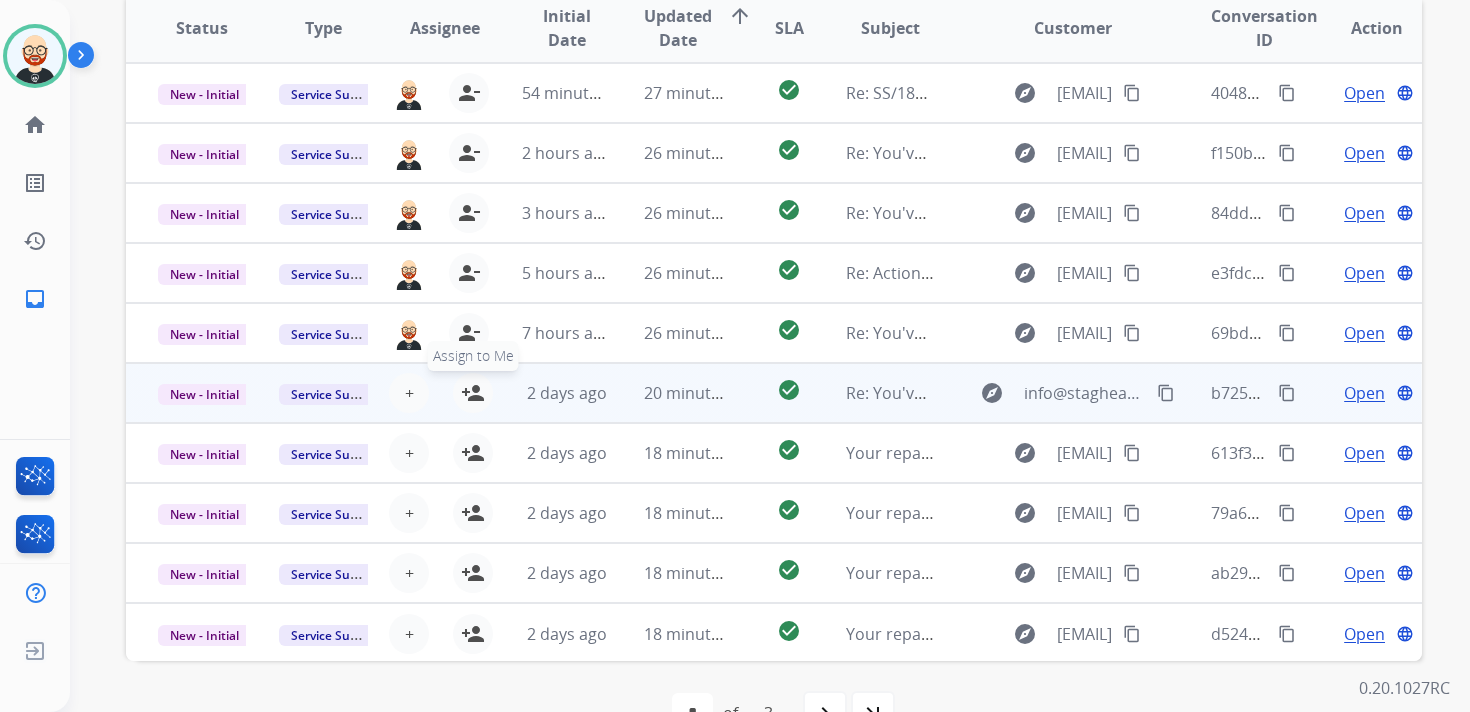click on "person_add" at bounding box center (473, 393) 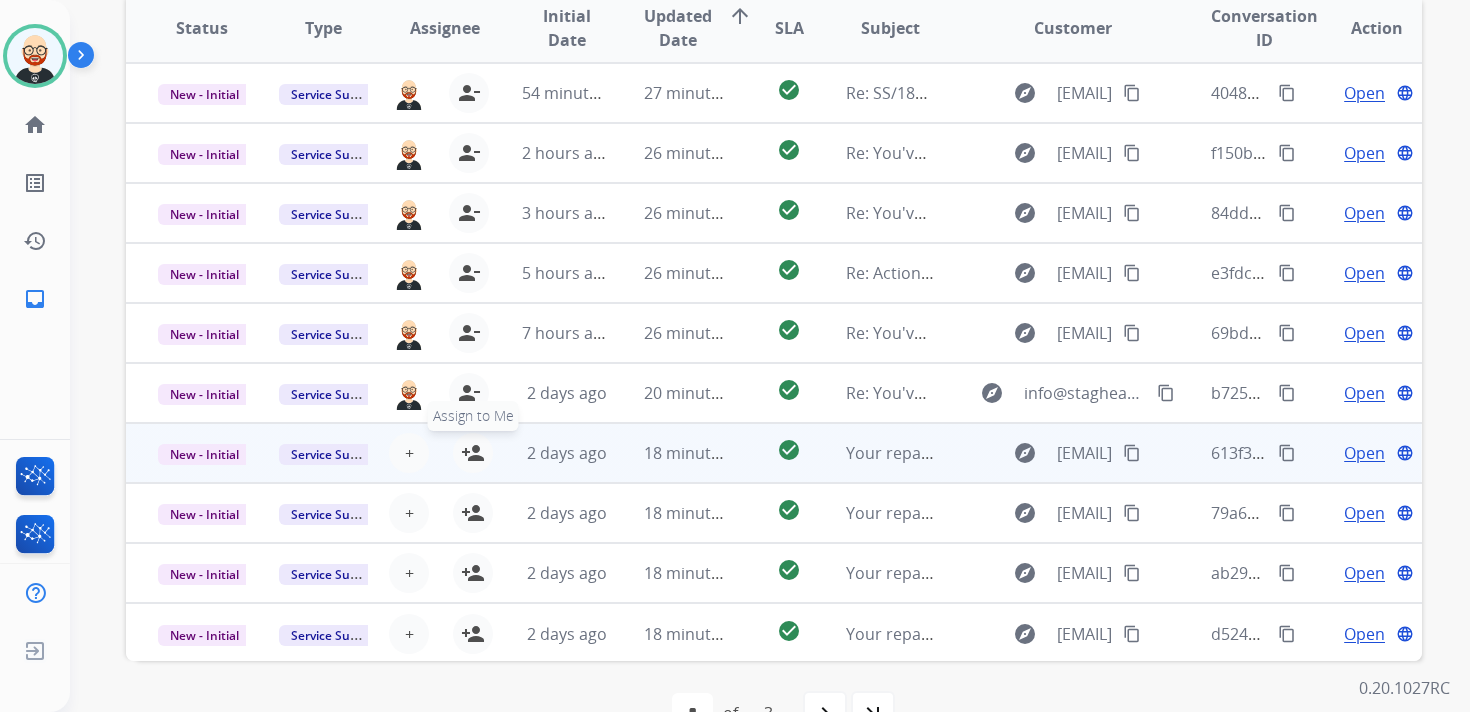 click on "person_add" at bounding box center [473, 453] 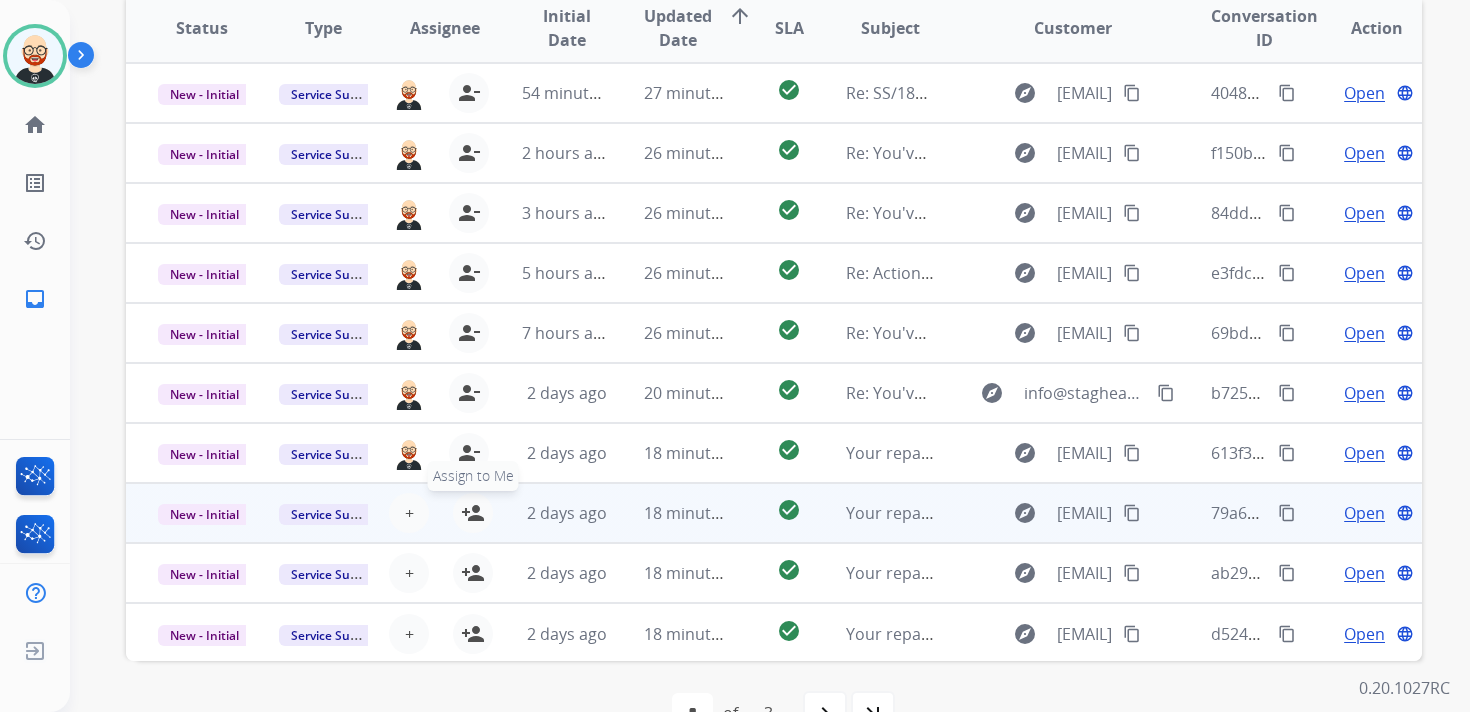 click on "person_add" at bounding box center (473, 513) 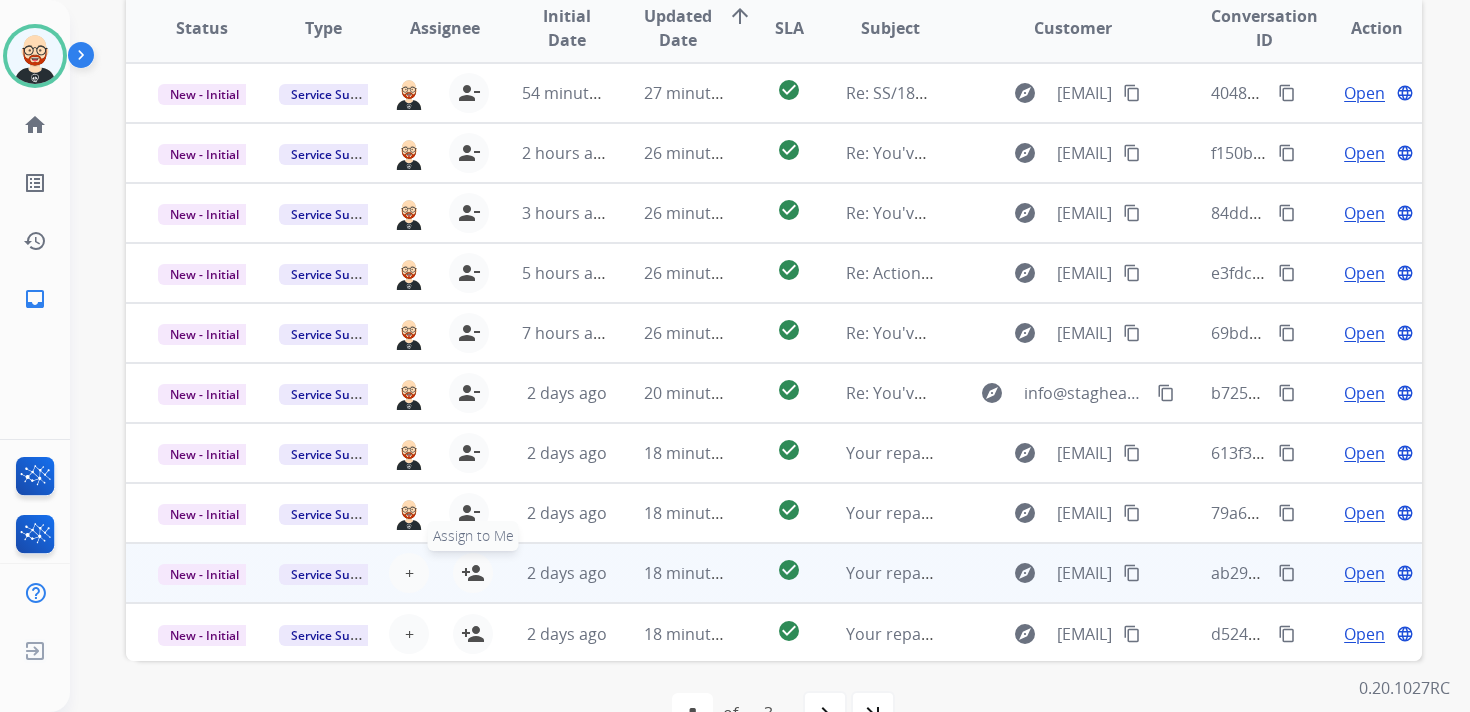 click on "person_add" at bounding box center (473, 573) 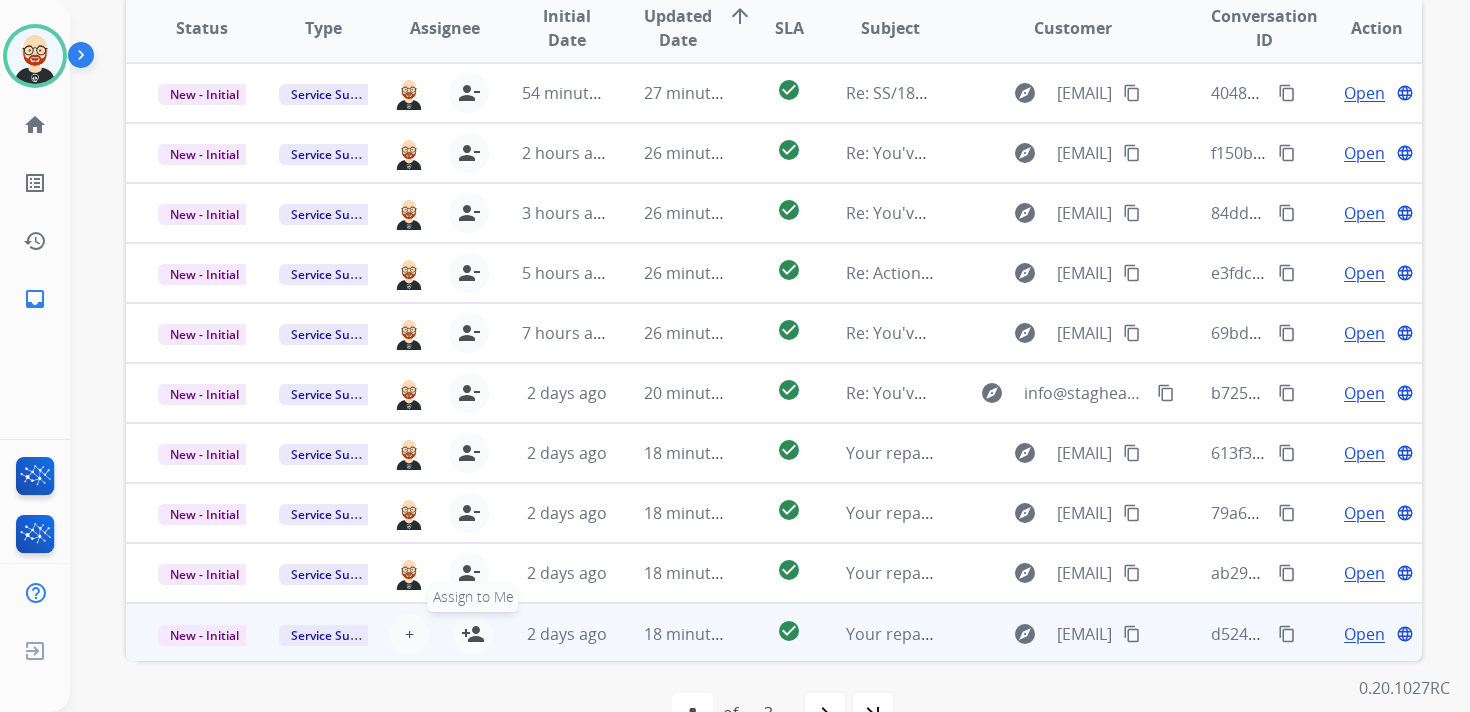 click on "person_add" at bounding box center (473, 634) 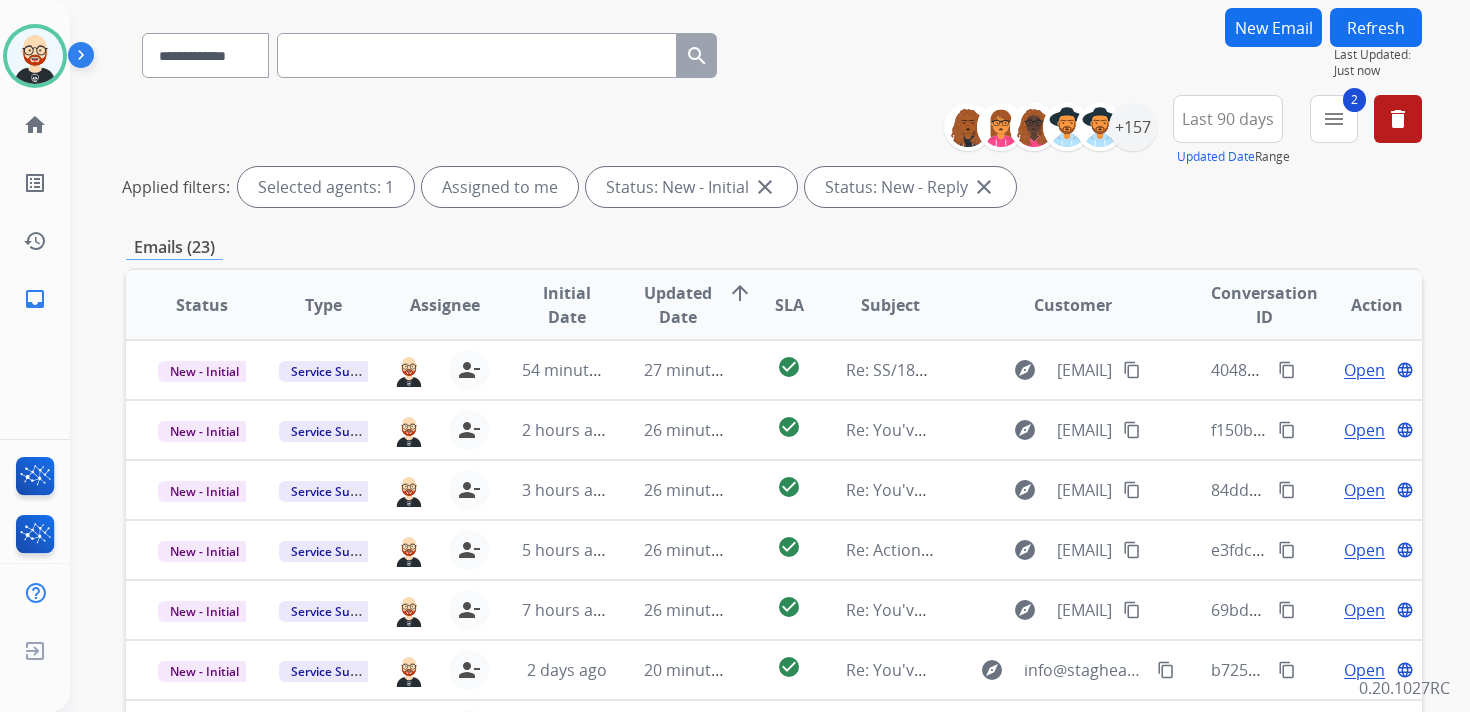 scroll, scrollTop: 0, scrollLeft: 0, axis: both 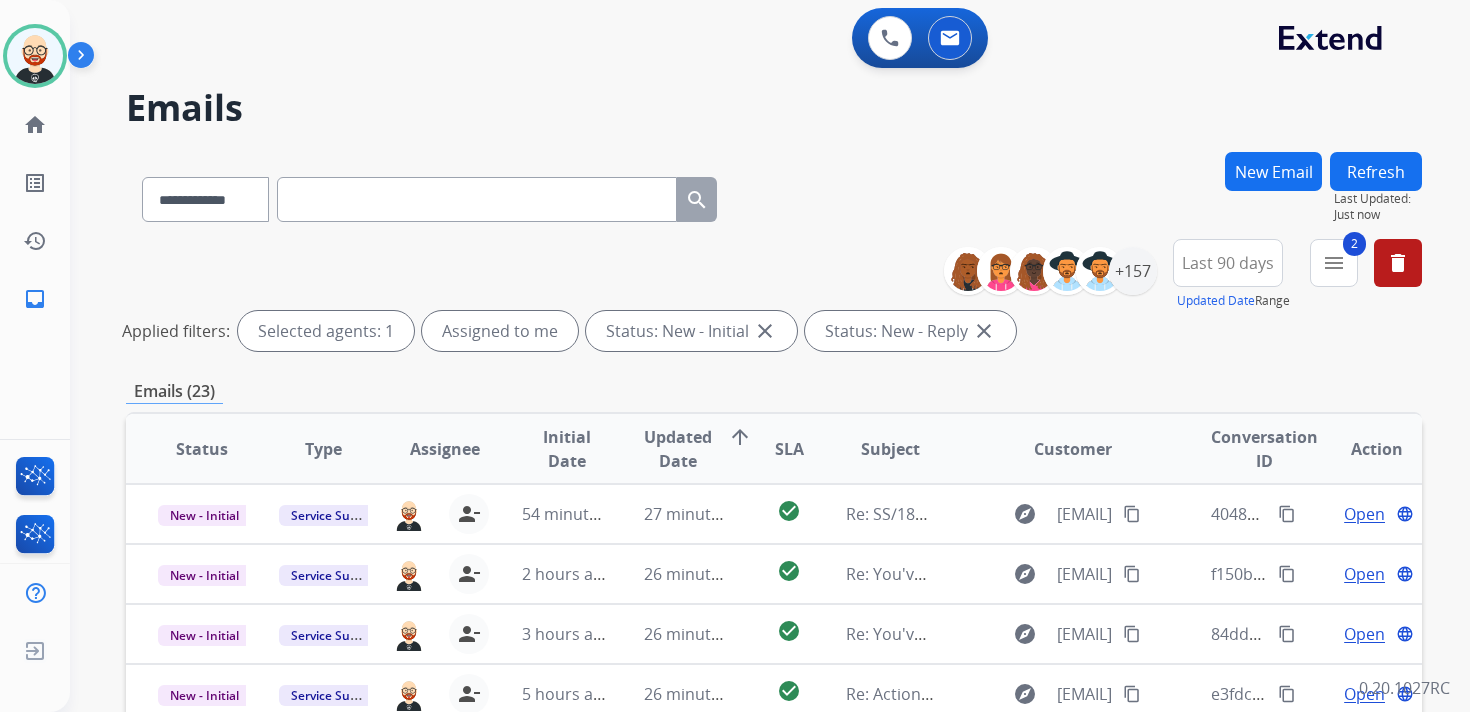 click on "Refresh" at bounding box center [1376, 171] 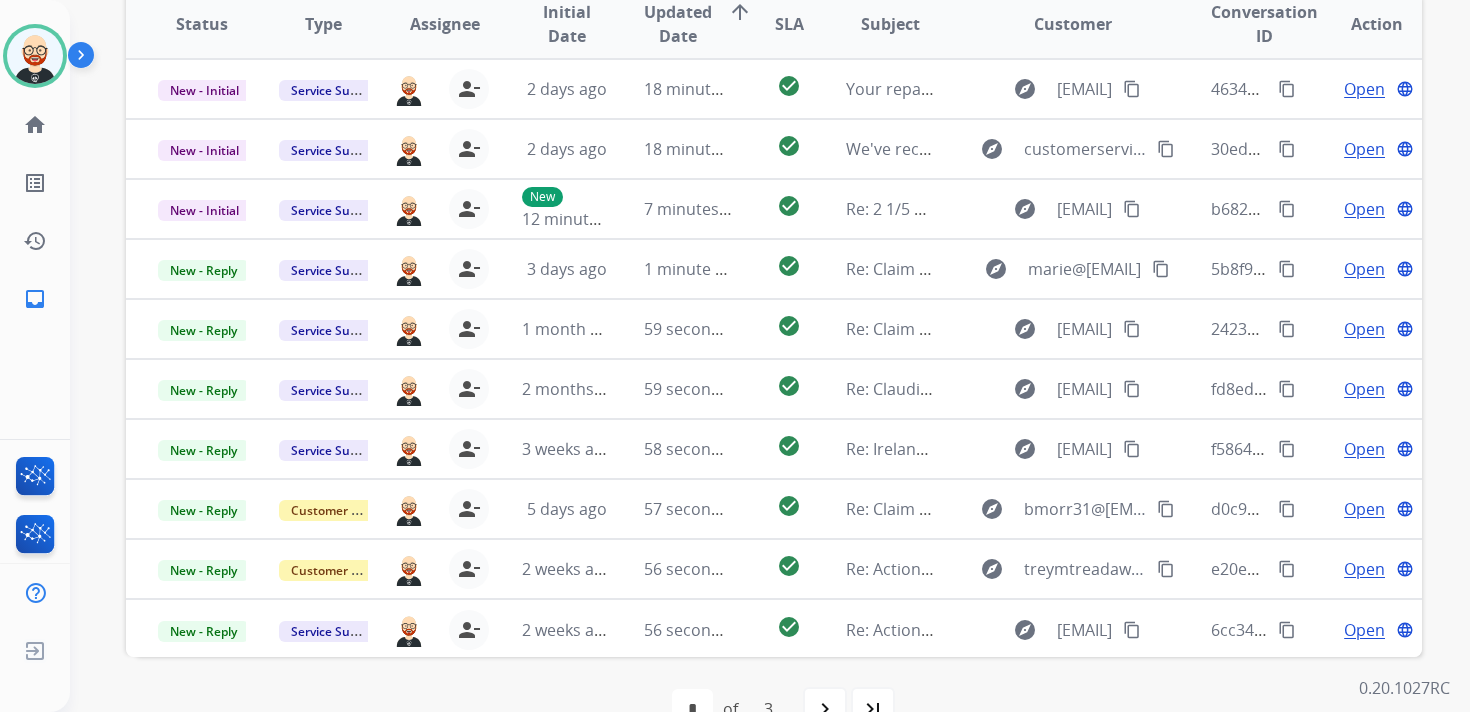 scroll, scrollTop: 407, scrollLeft: 0, axis: vertical 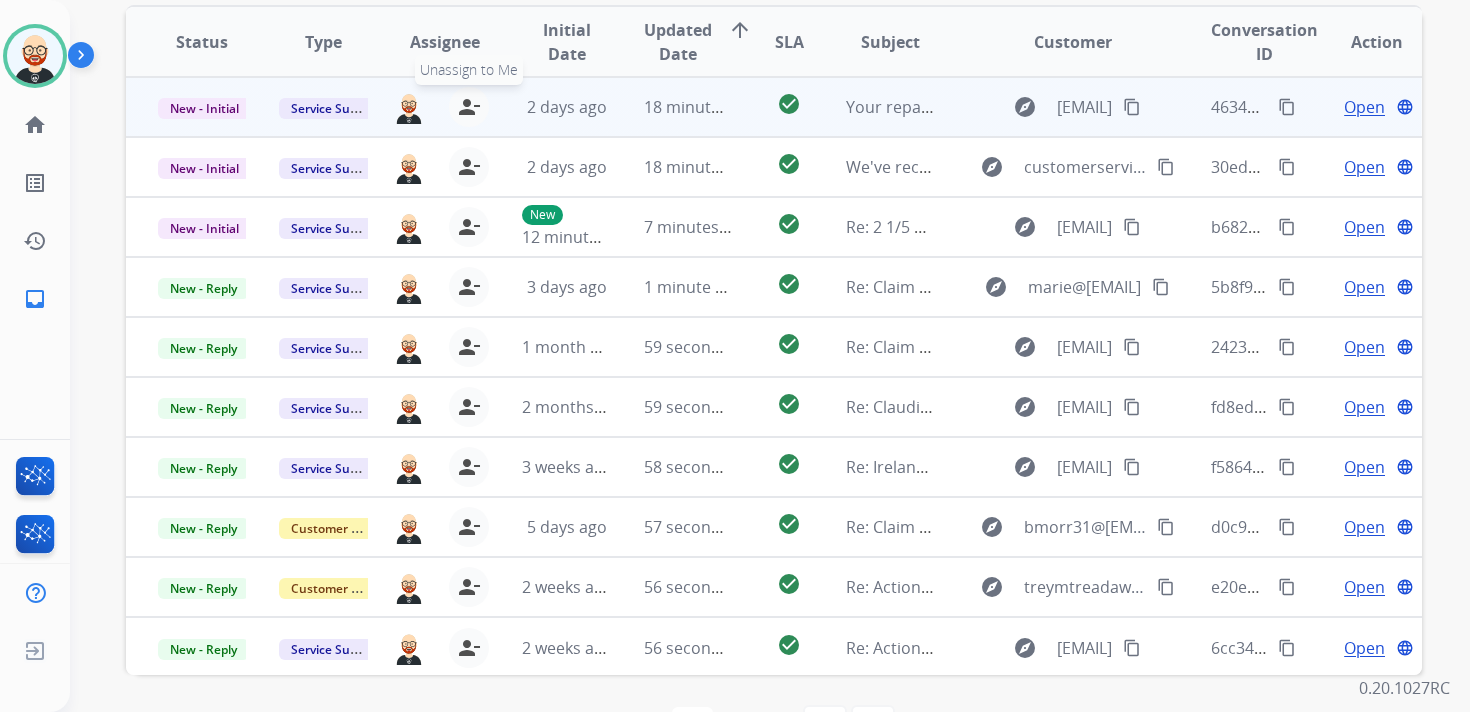 click on "person_remove" at bounding box center [469, 107] 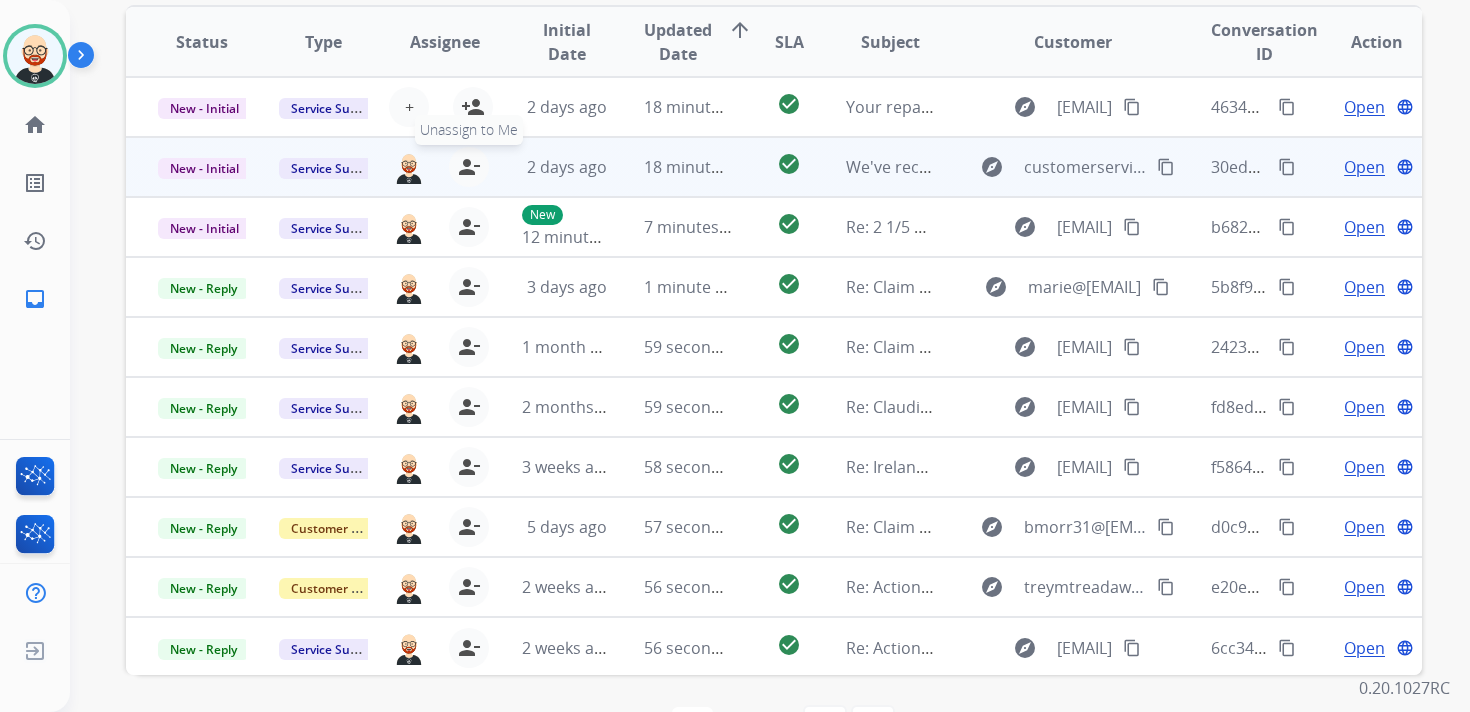 click on "person_remove Unassign to Me" at bounding box center (469, 167) 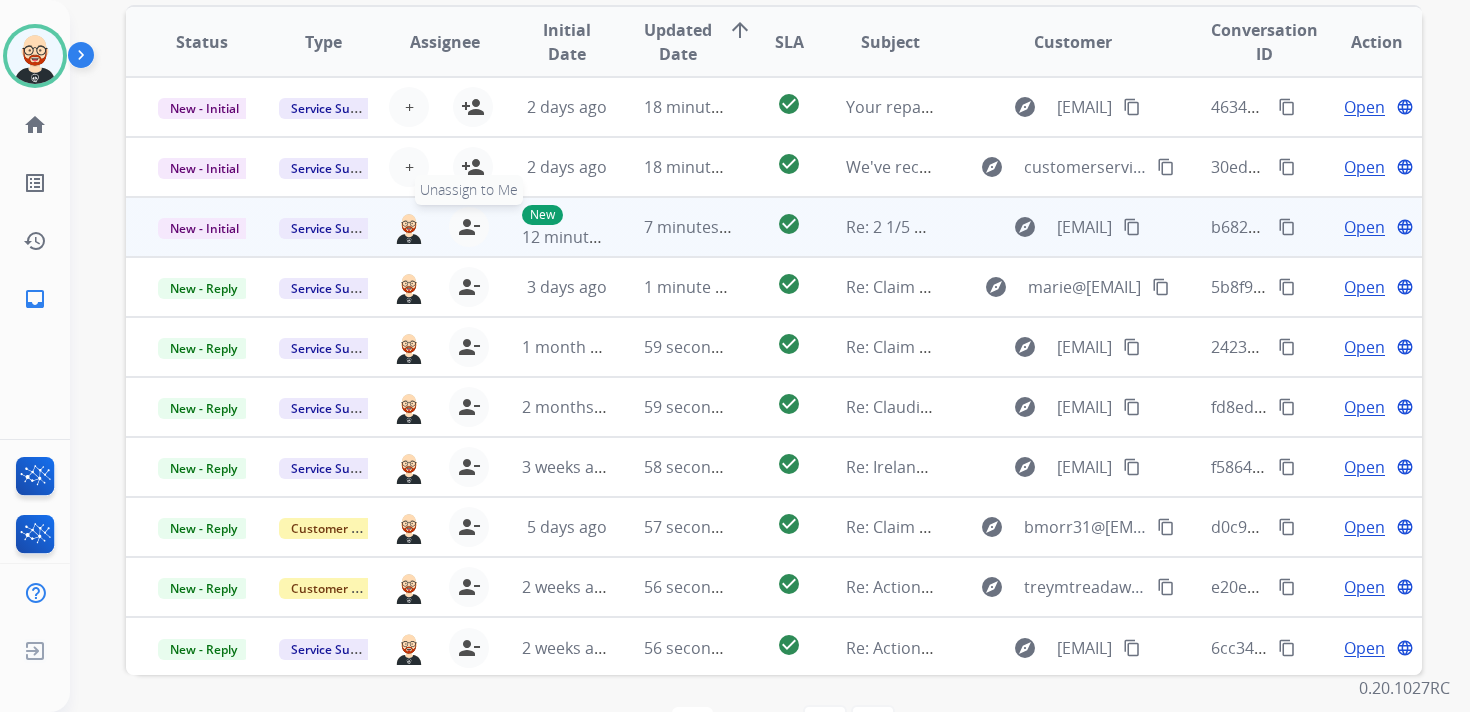 click on "person_remove" at bounding box center [469, 227] 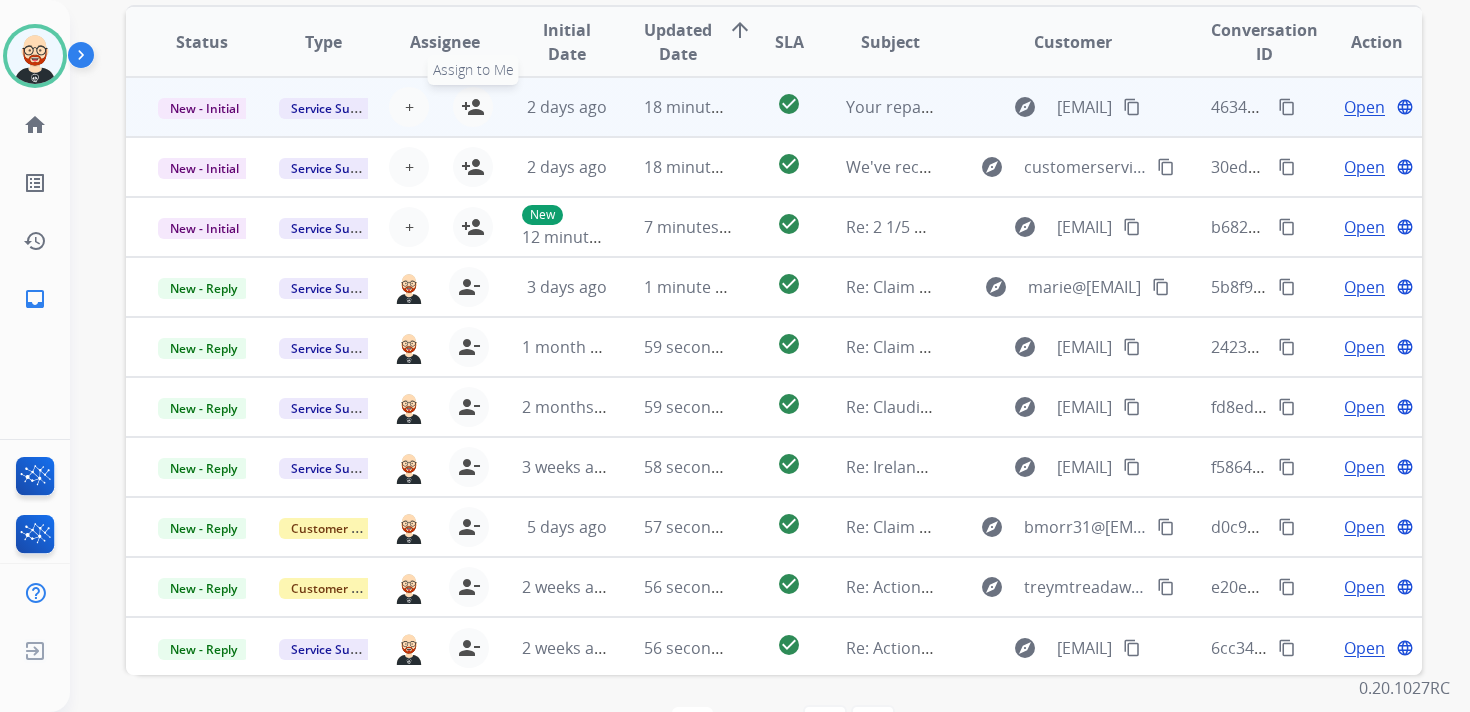 click on "person_add" at bounding box center [473, 107] 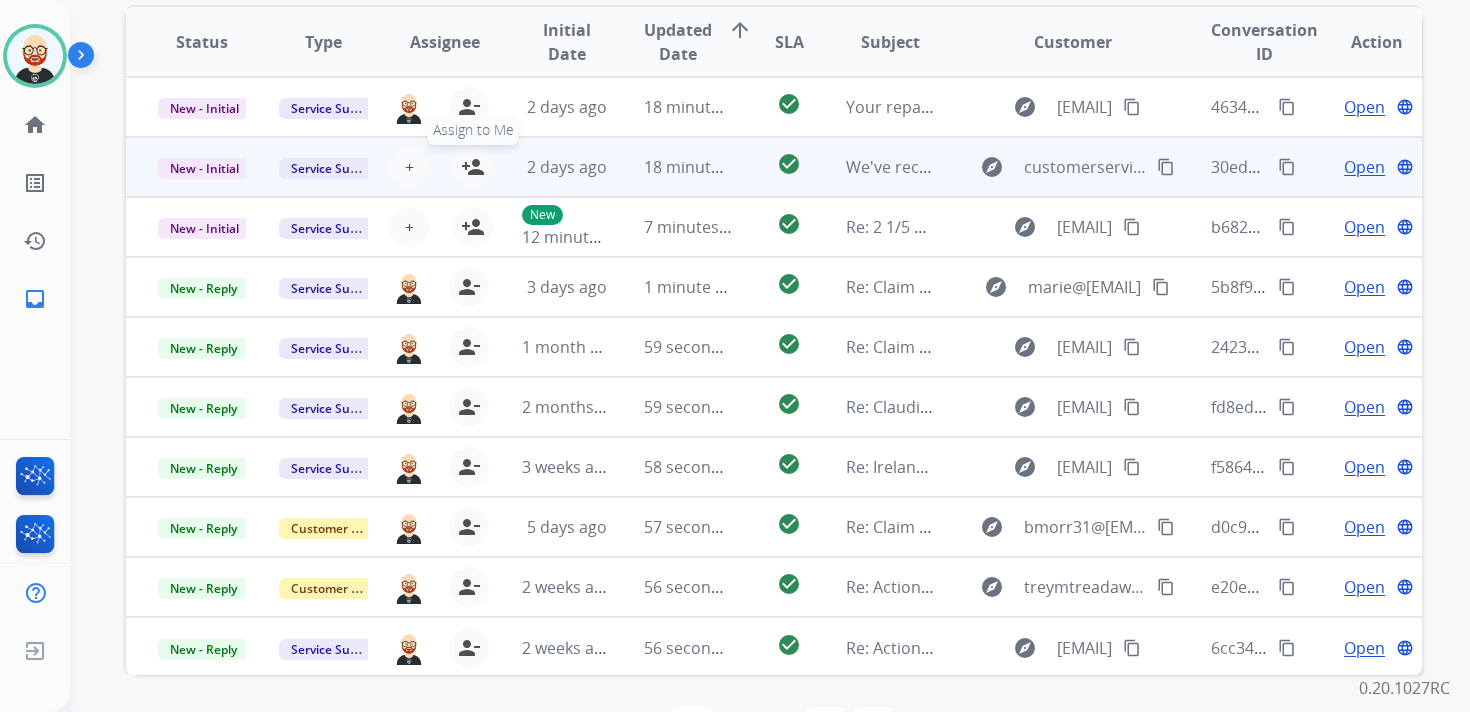 click on "person_add Assign to Me" at bounding box center [473, 167] 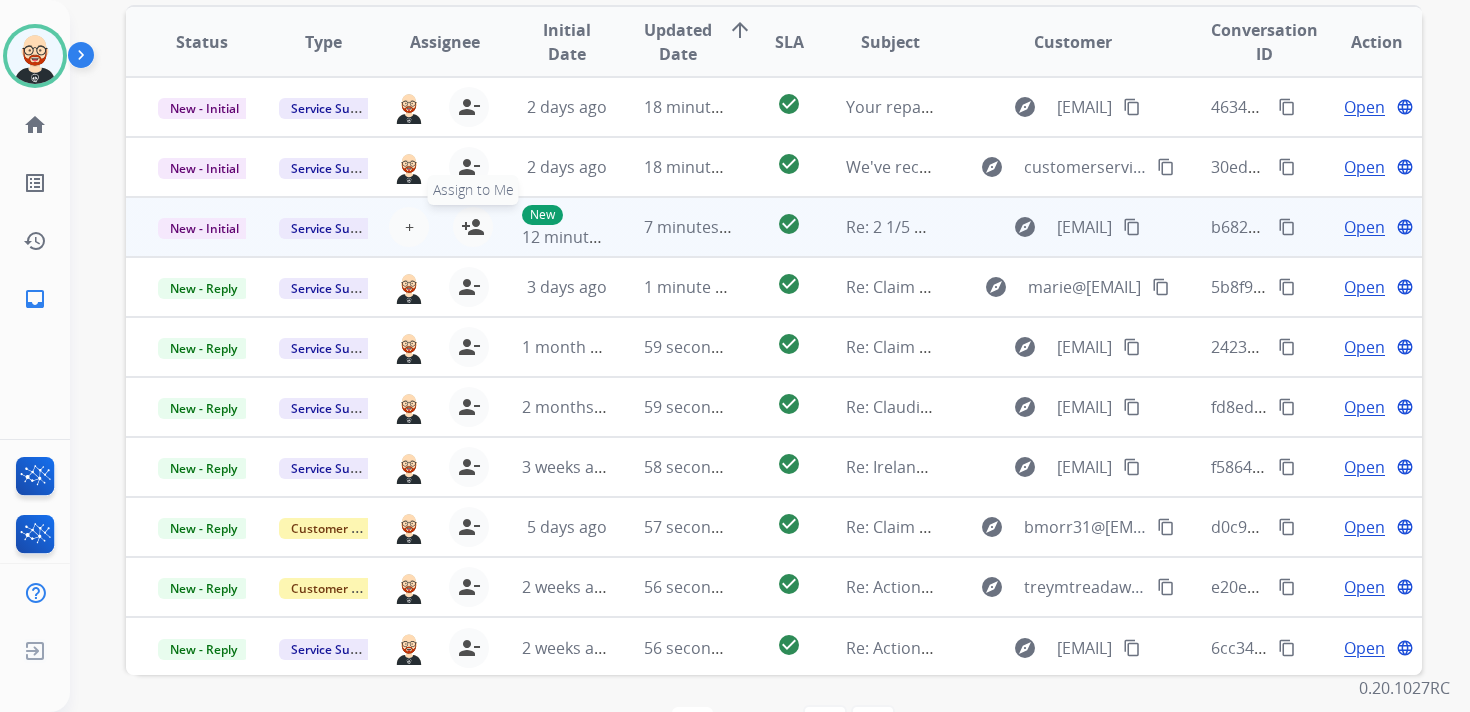 click on "person_add" at bounding box center [473, 227] 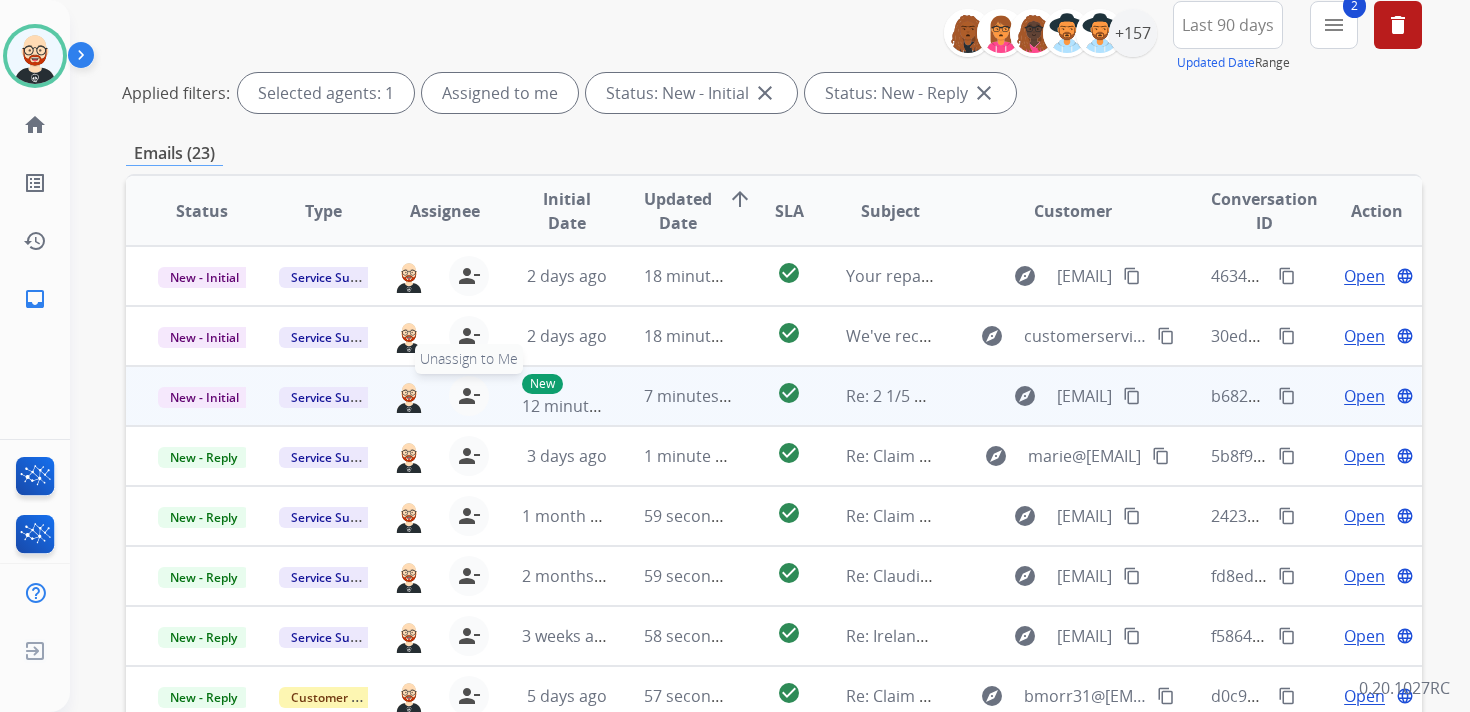 scroll, scrollTop: 0, scrollLeft: 0, axis: both 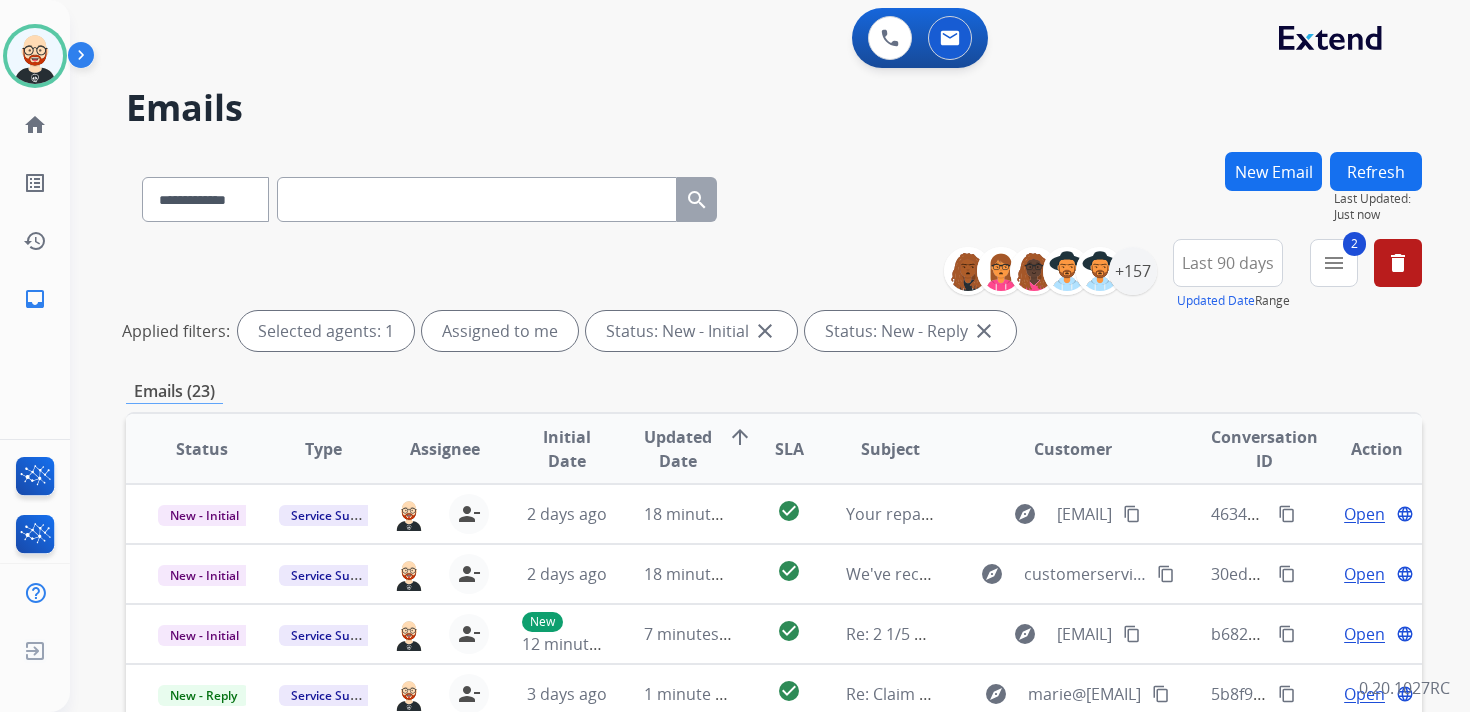 click on "Refresh" at bounding box center (1376, 171) 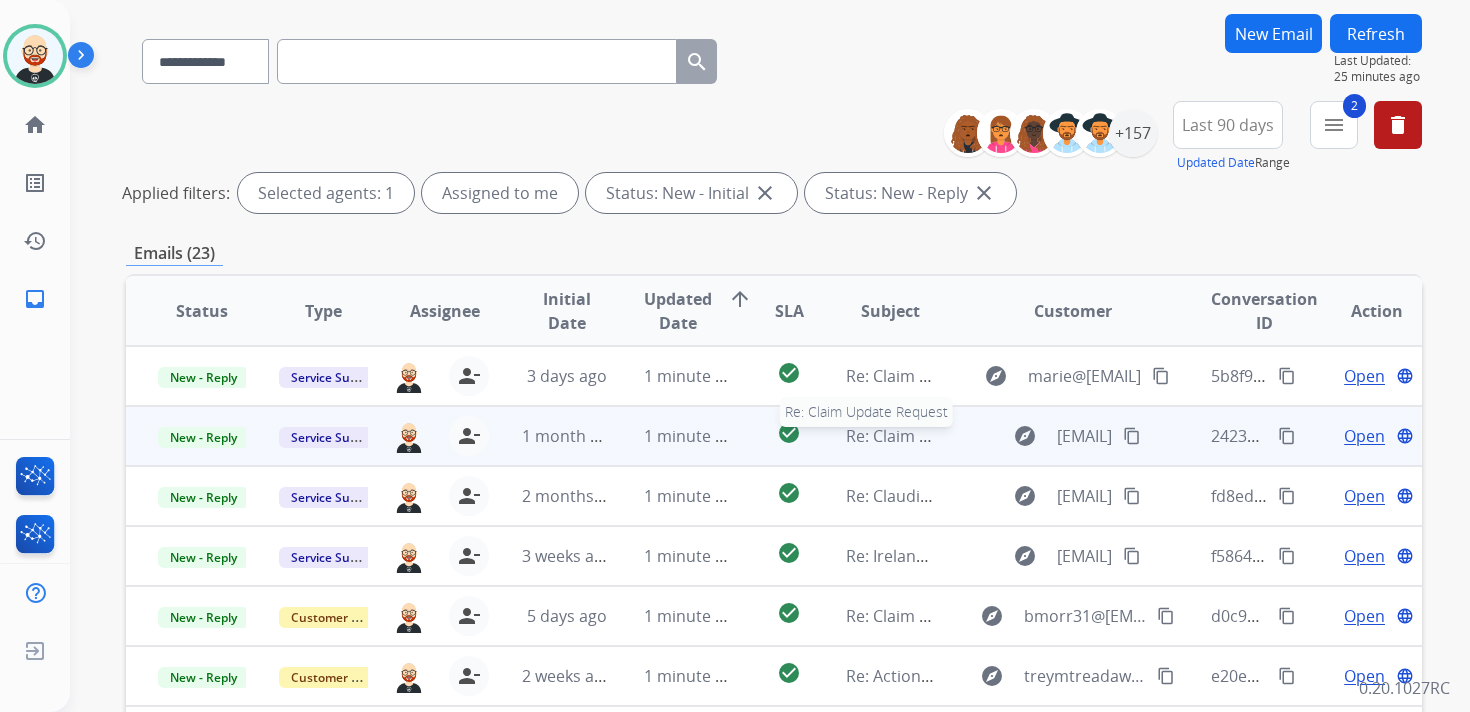 scroll, scrollTop: 0, scrollLeft: 0, axis: both 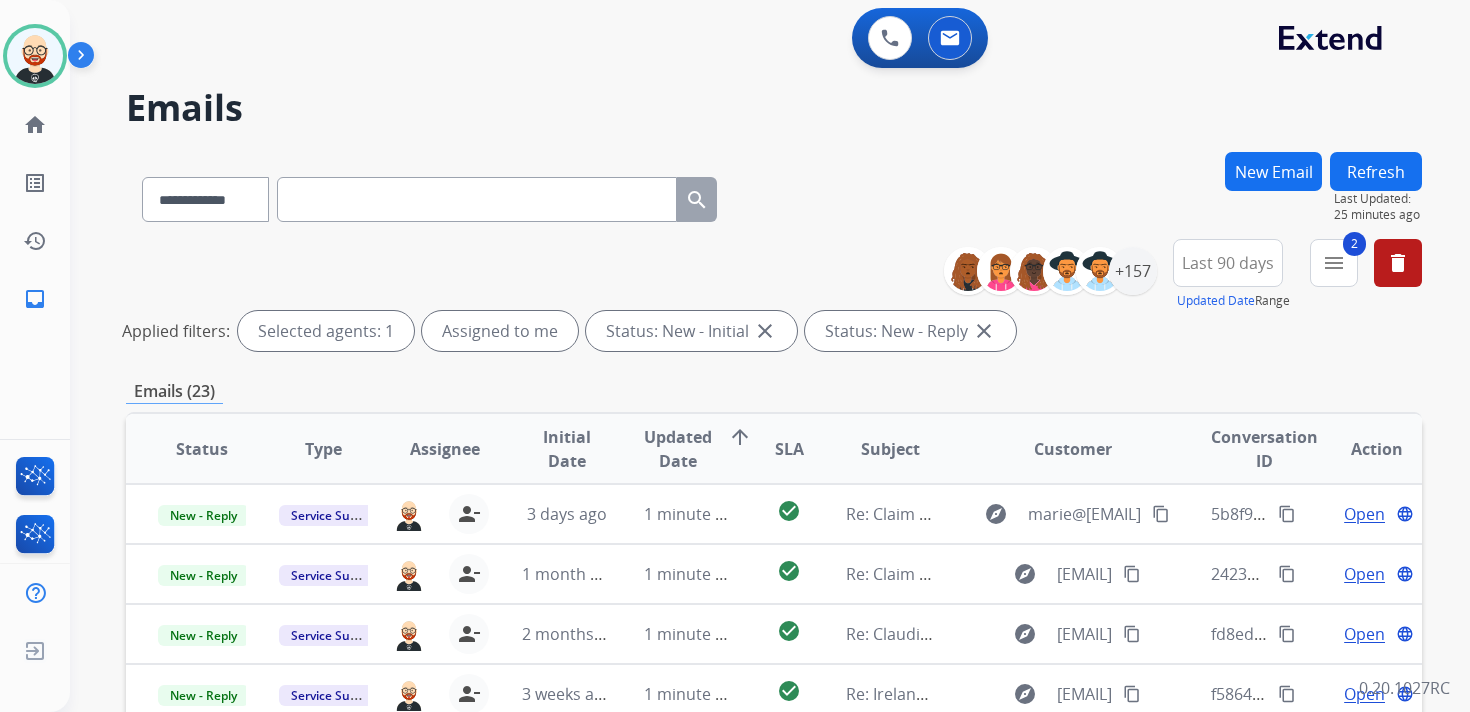 click on "Refresh" at bounding box center (1376, 171) 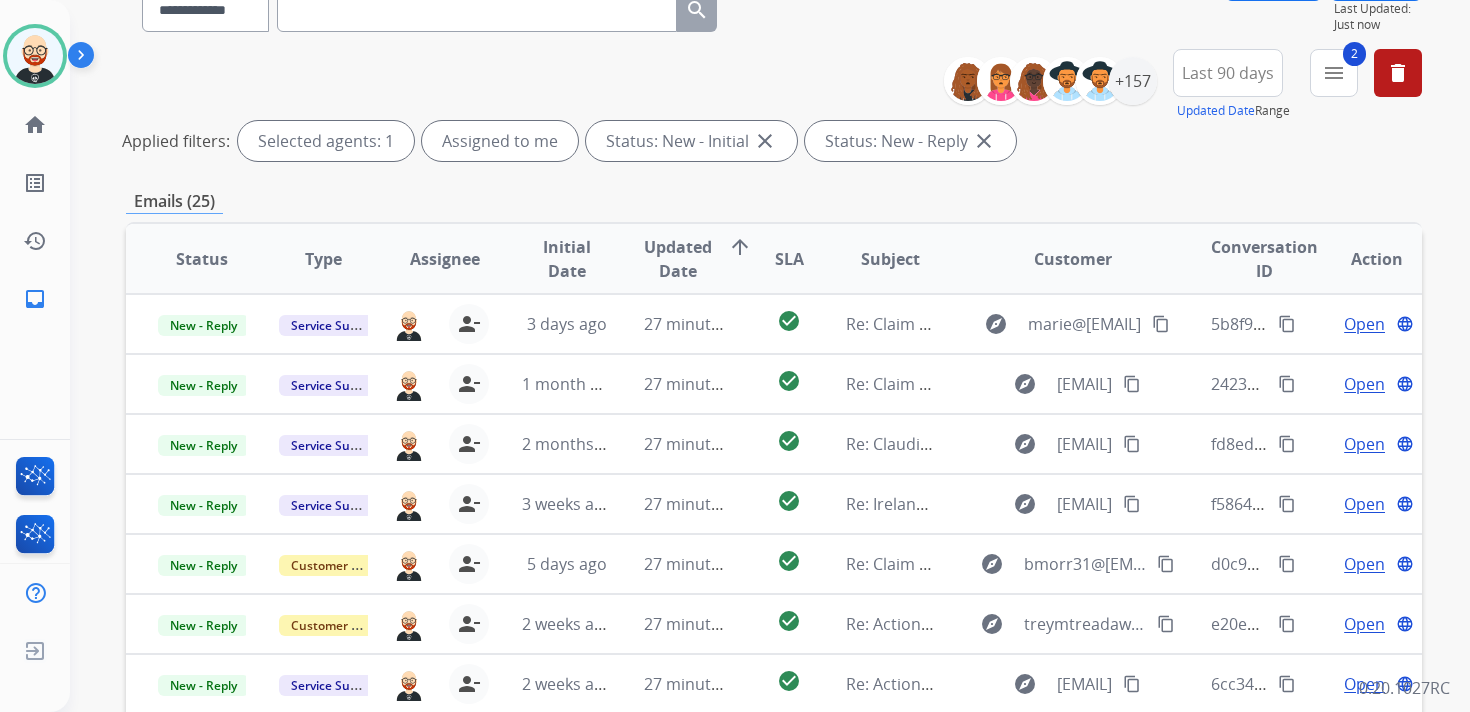 scroll, scrollTop: 201, scrollLeft: 0, axis: vertical 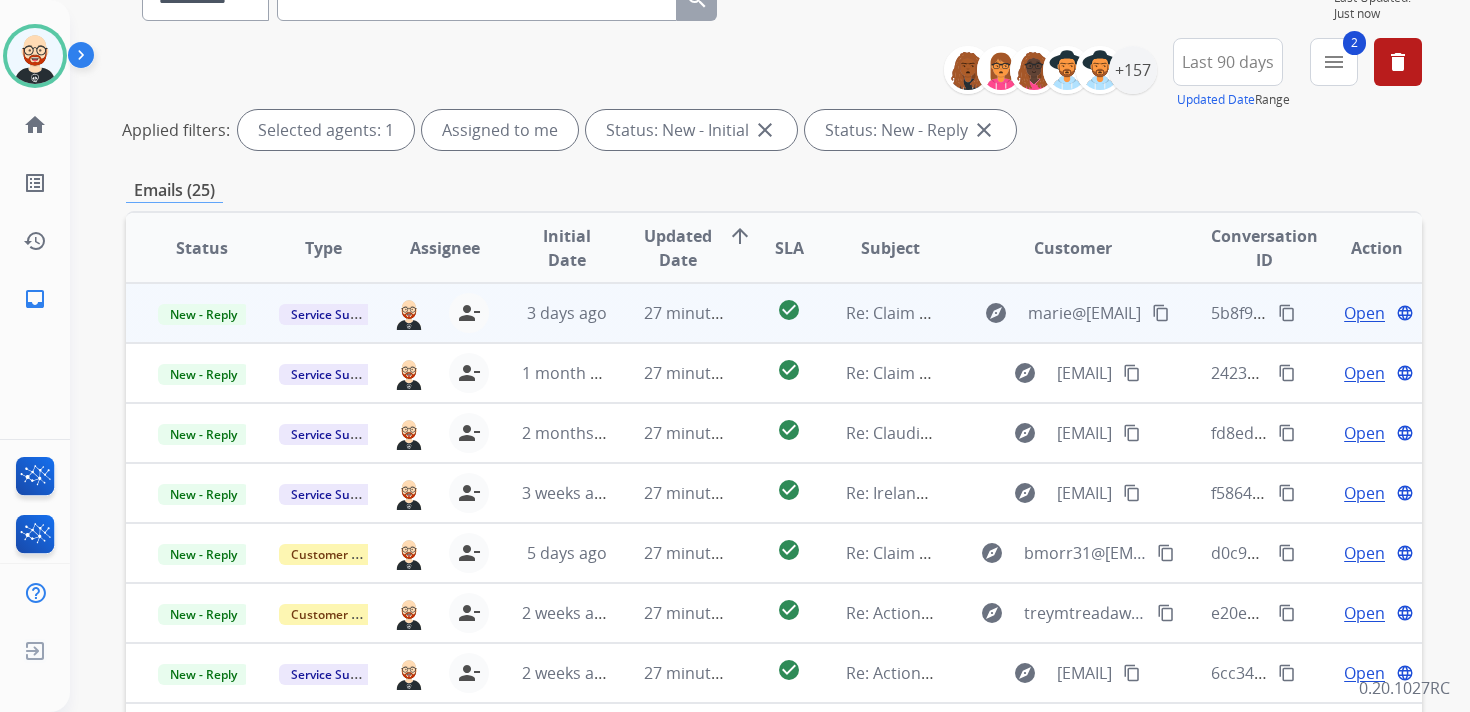 click on "Open" at bounding box center [1364, 313] 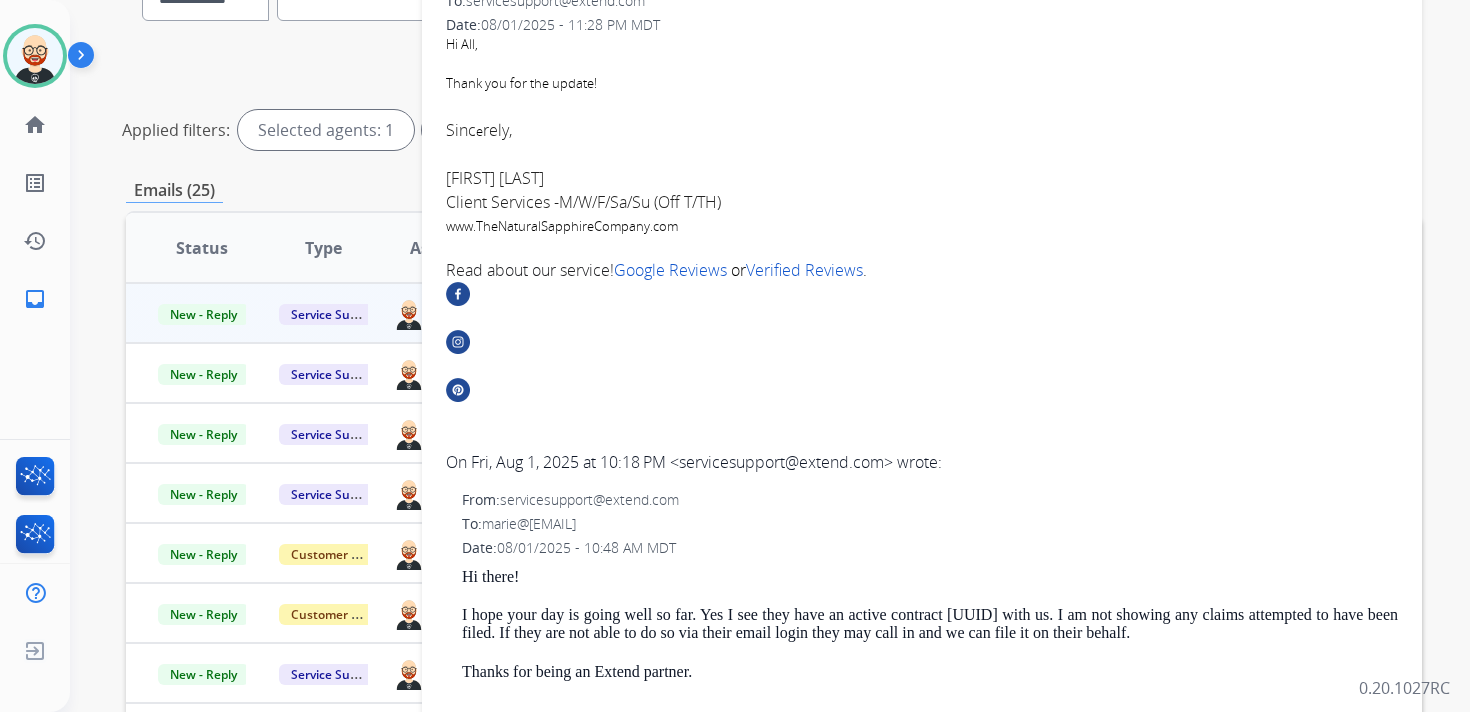 scroll, scrollTop: 0, scrollLeft: 0, axis: both 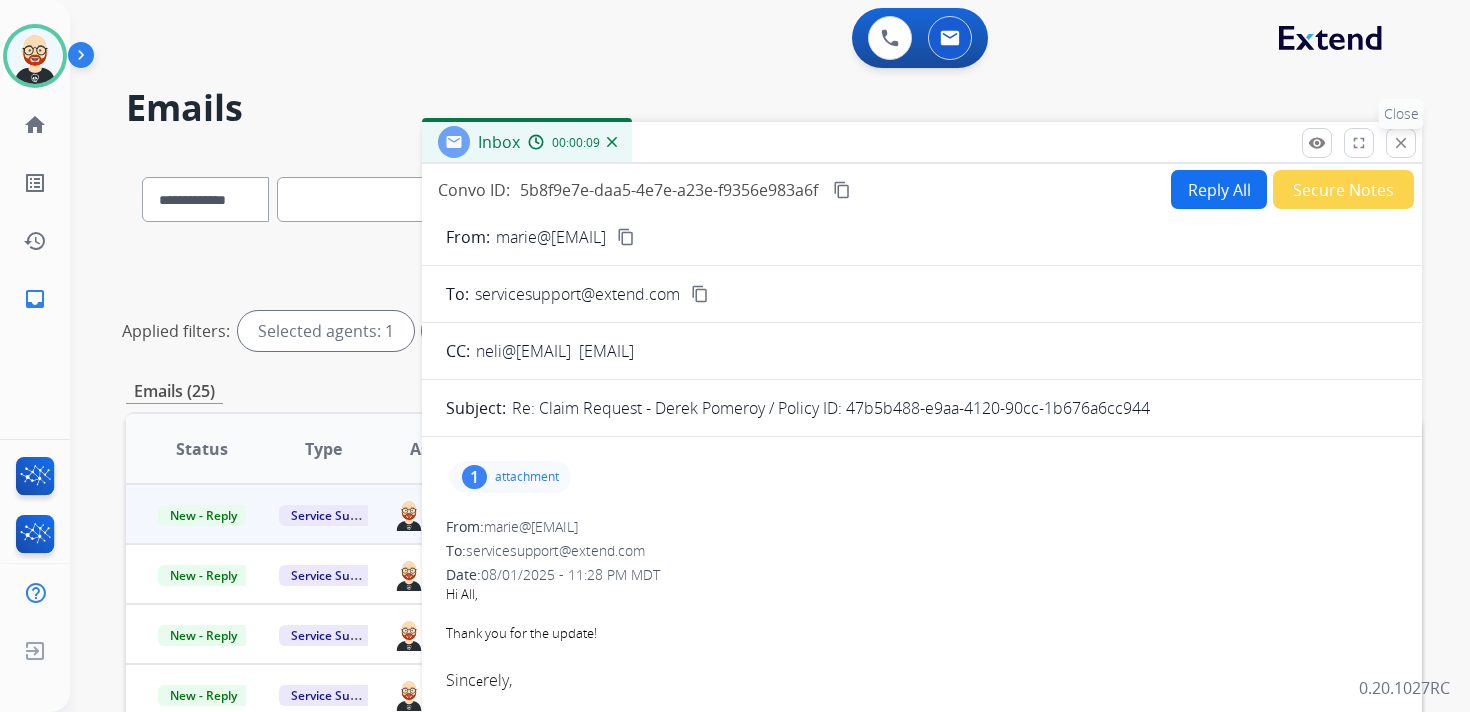 click on "close" at bounding box center [1401, 143] 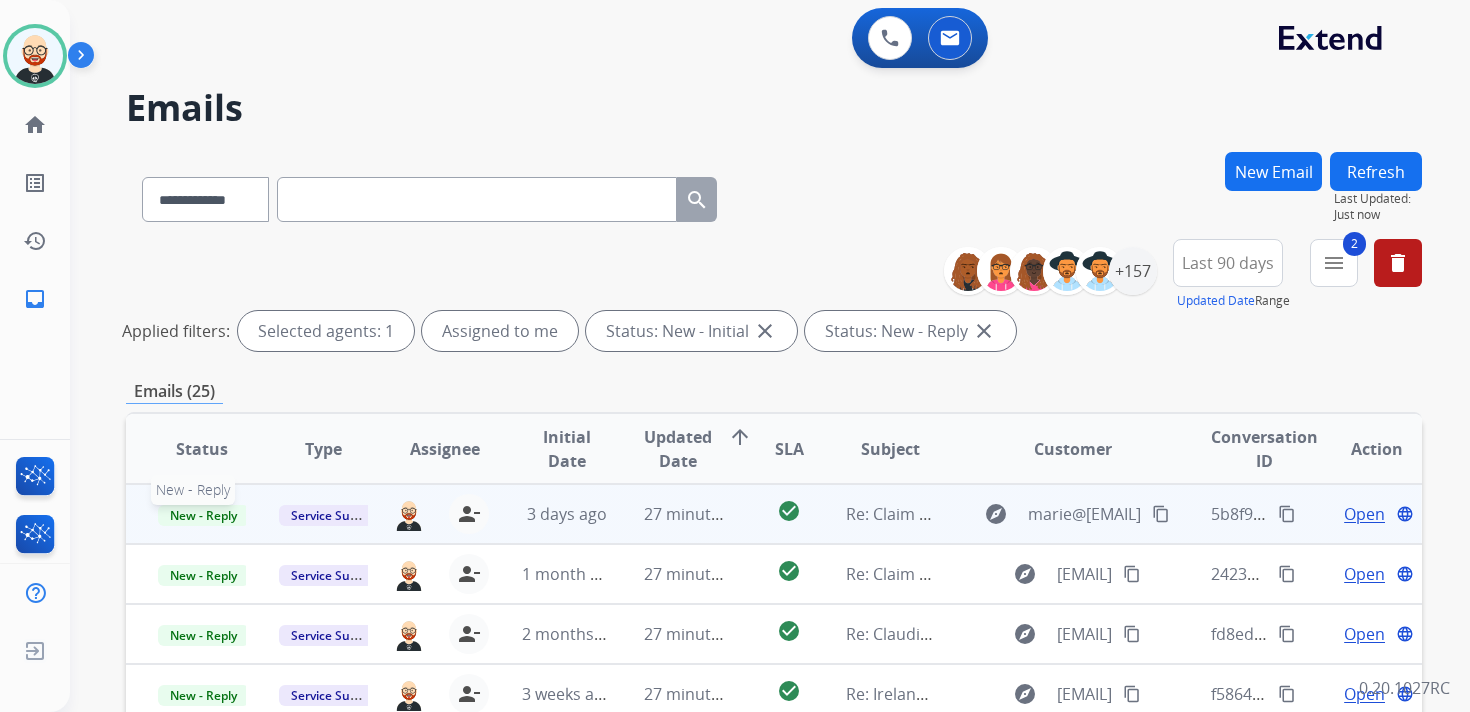 click on "New - Reply" at bounding box center [203, 515] 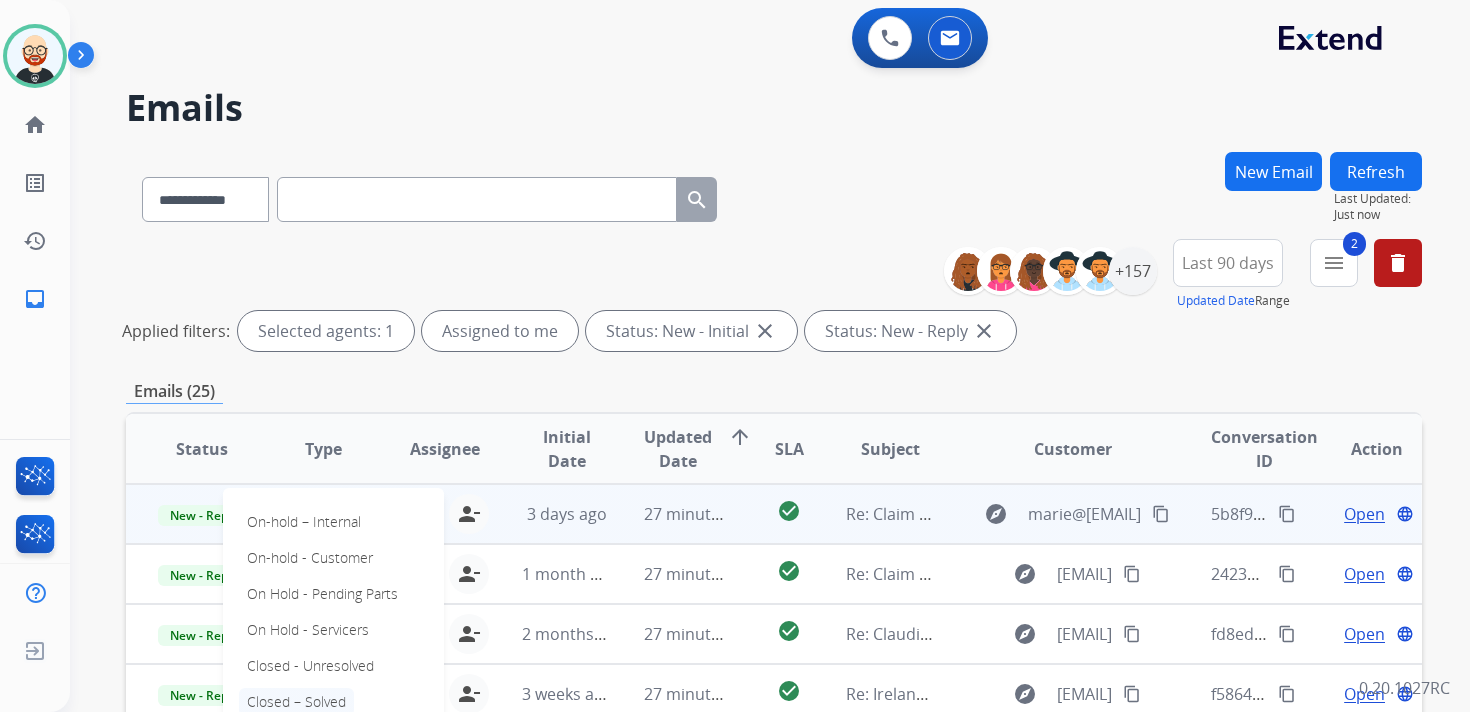 click on "Closed – Solved" at bounding box center (296, 702) 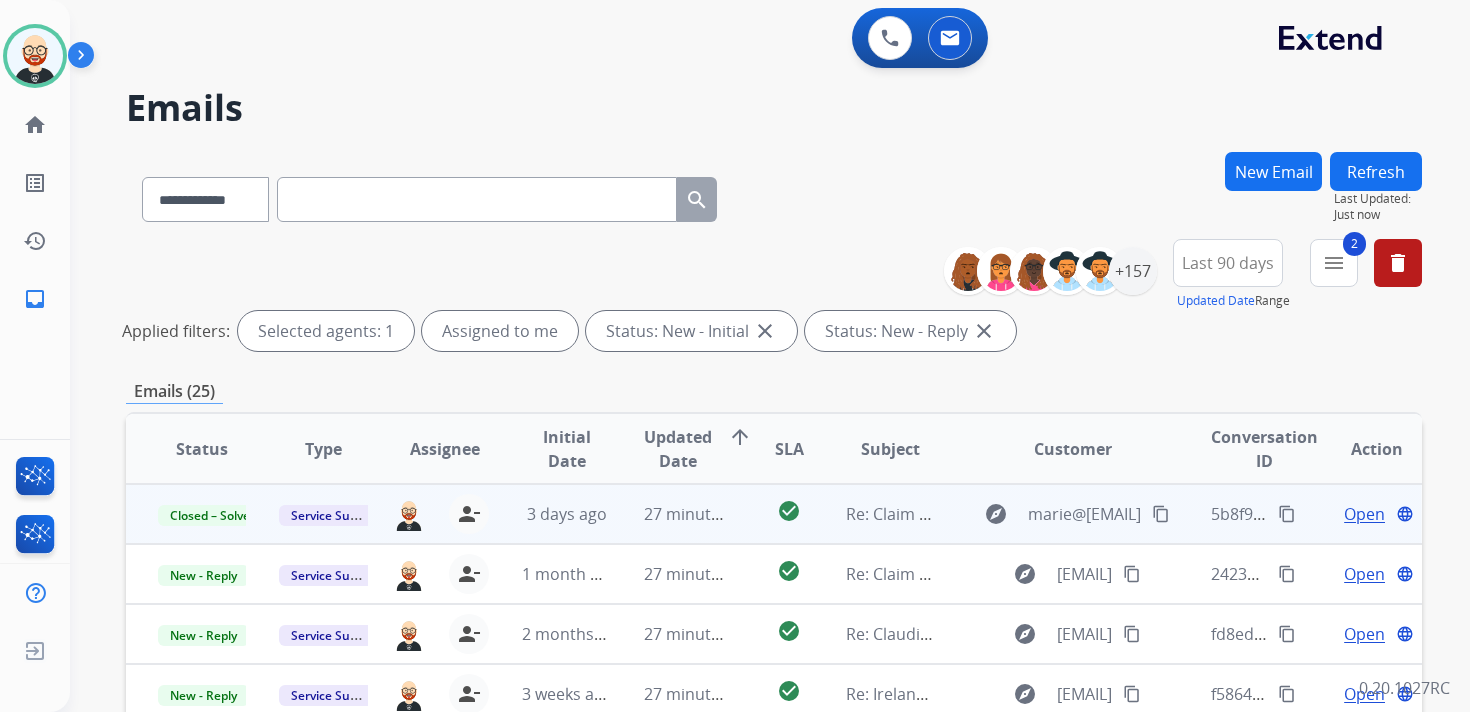 click on "Refresh" at bounding box center [1376, 171] 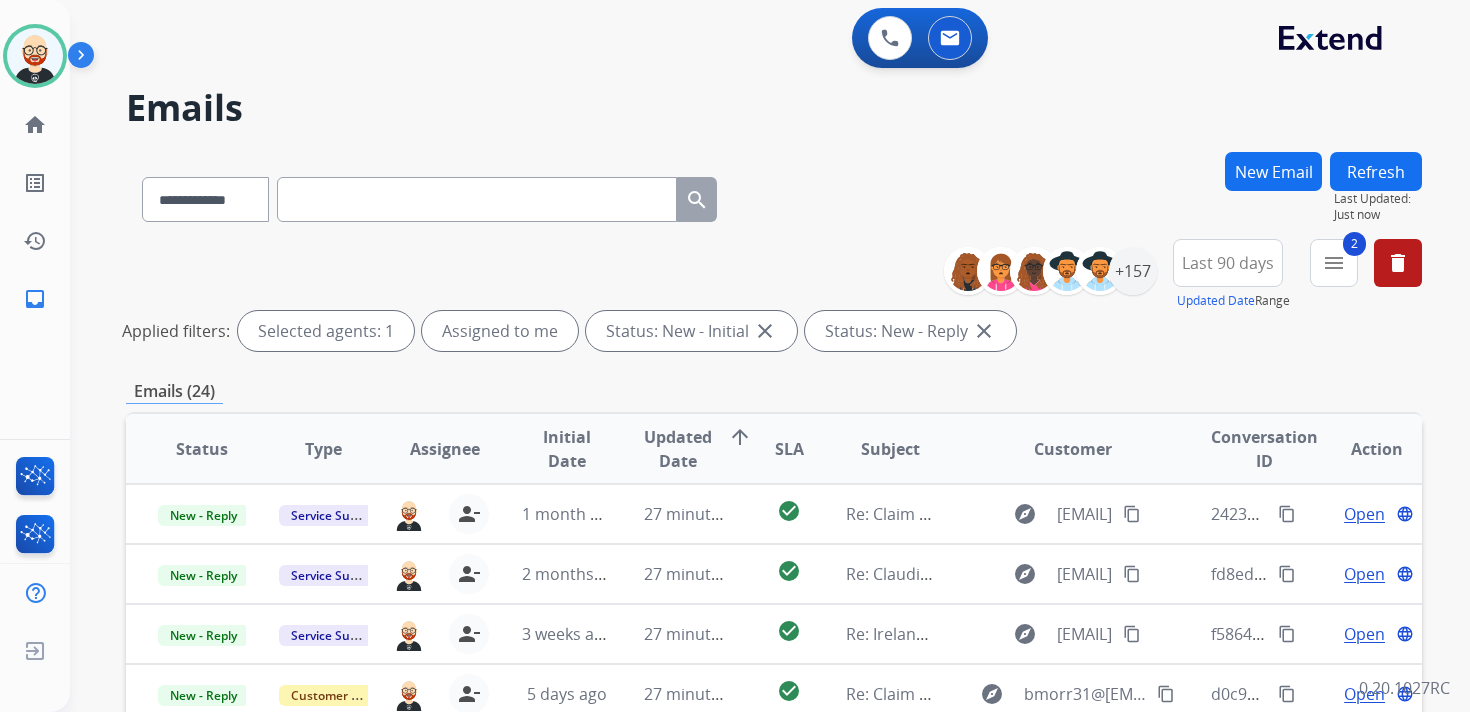 scroll, scrollTop: 2, scrollLeft: 0, axis: vertical 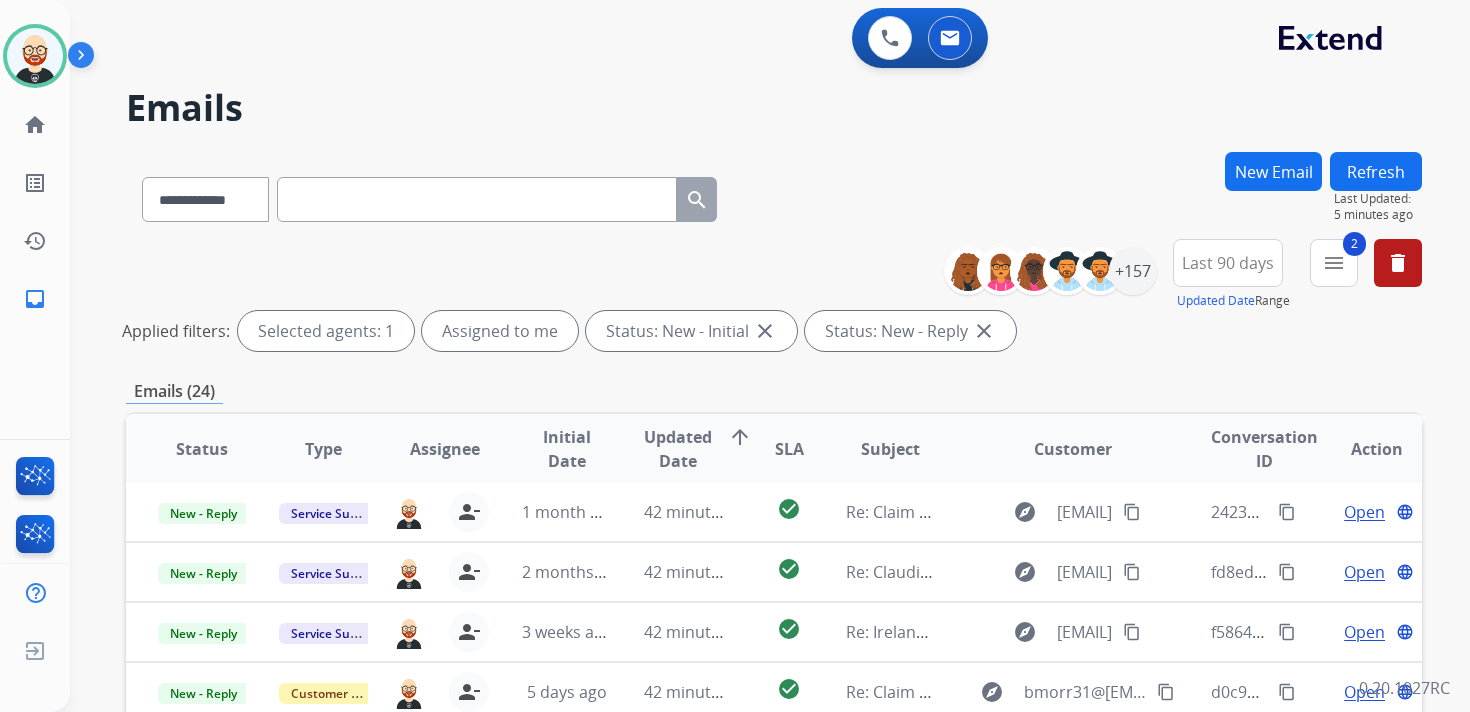 click on "Refresh" at bounding box center (1376, 171) 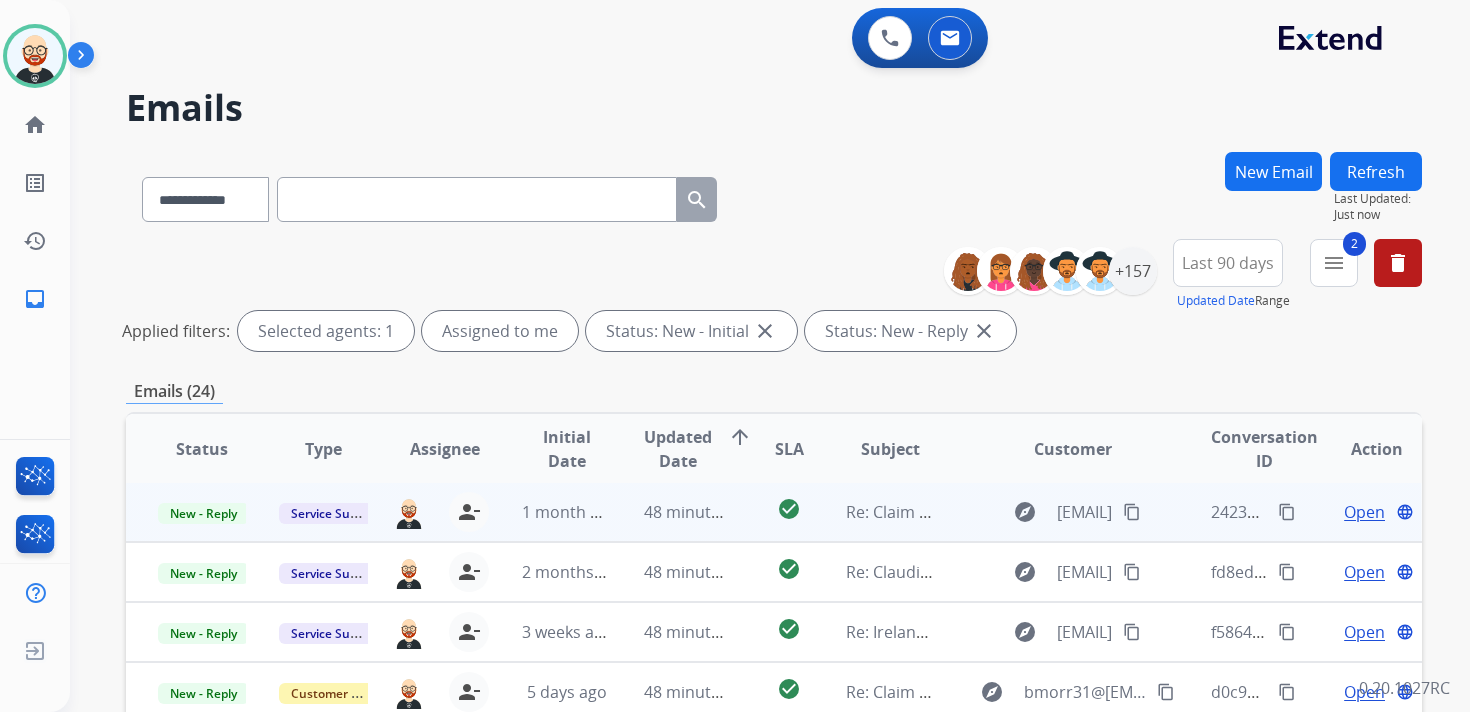 click on "Open" at bounding box center [1364, 512] 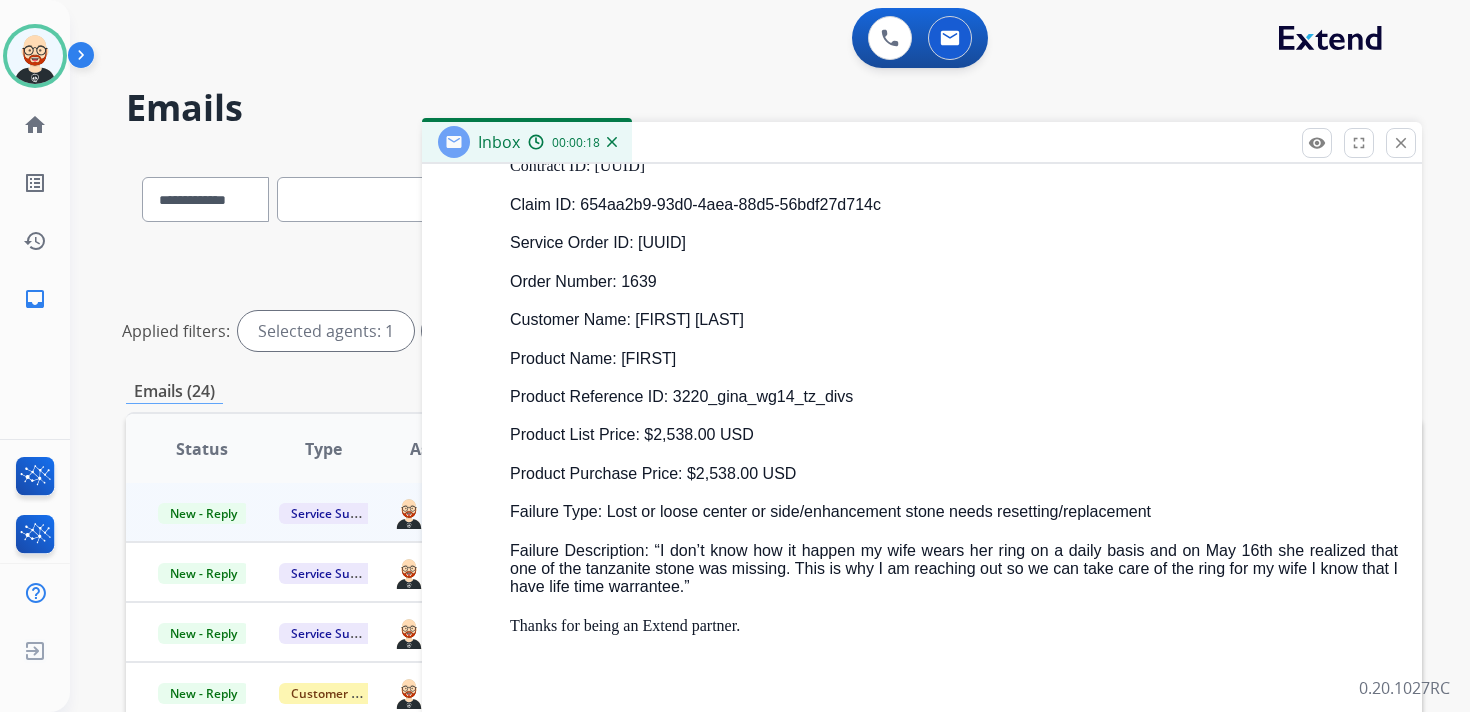 scroll, scrollTop: 1819, scrollLeft: 0, axis: vertical 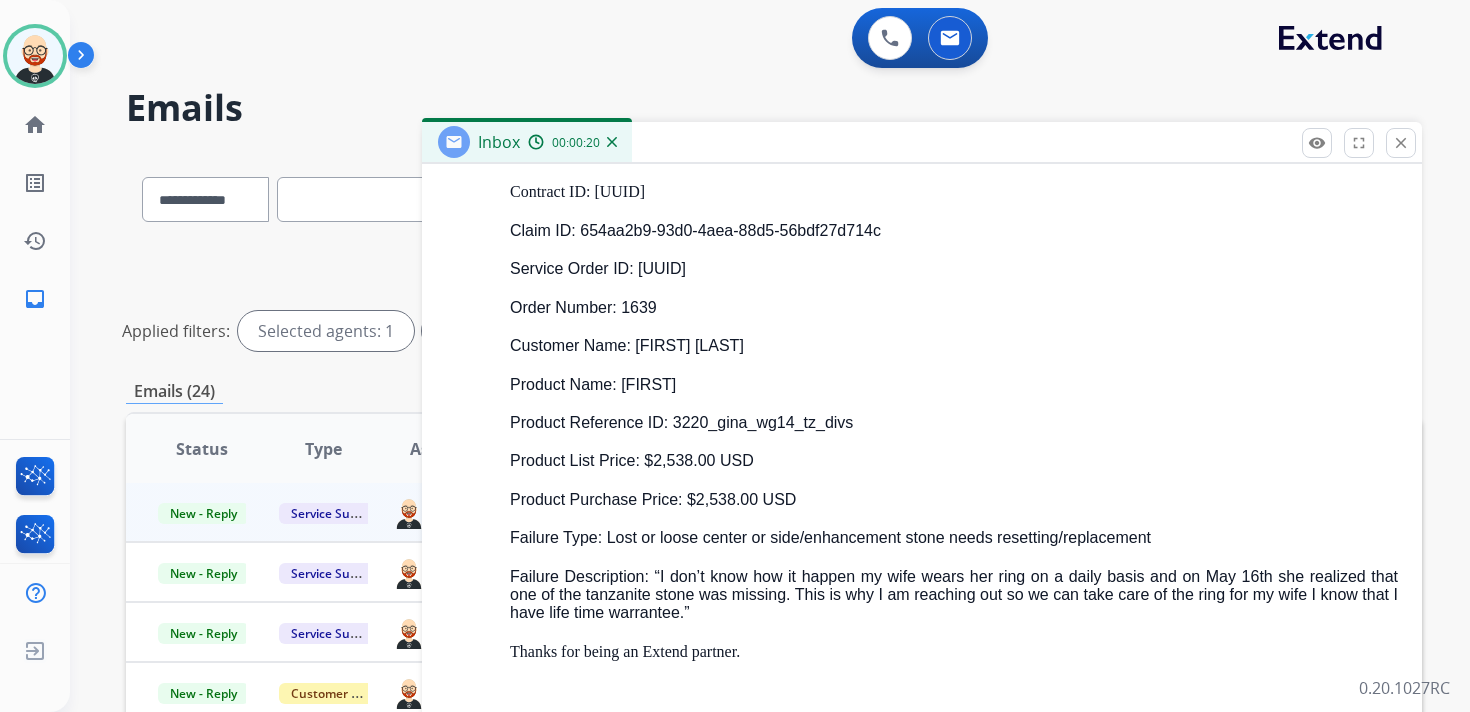 click on "Claim ID: 654aa2b9-93d0-4aea-88d5-56bdf27d714c" at bounding box center [954, 231] 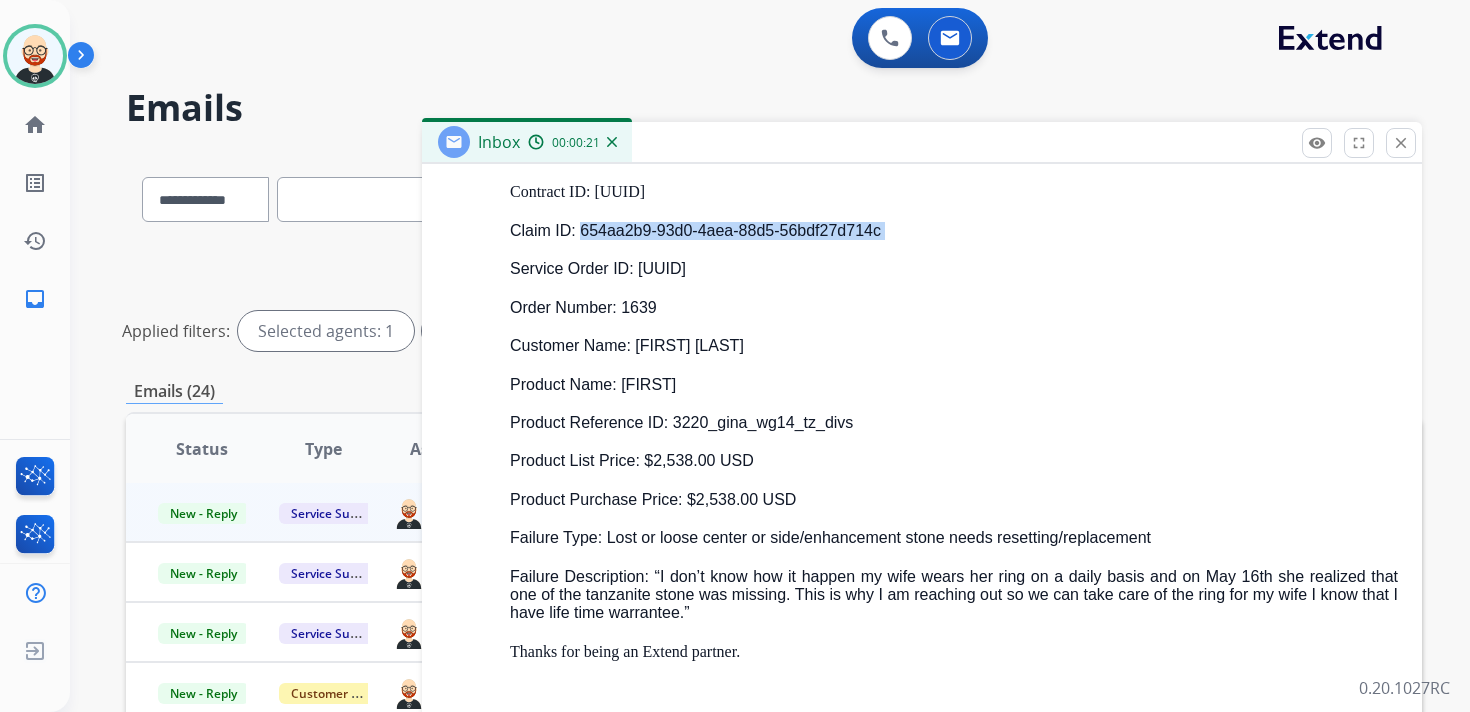 drag, startPoint x: 907, startPoint y: 229, endPoint x: 580, endPoint y: 233, distance: 327.02448 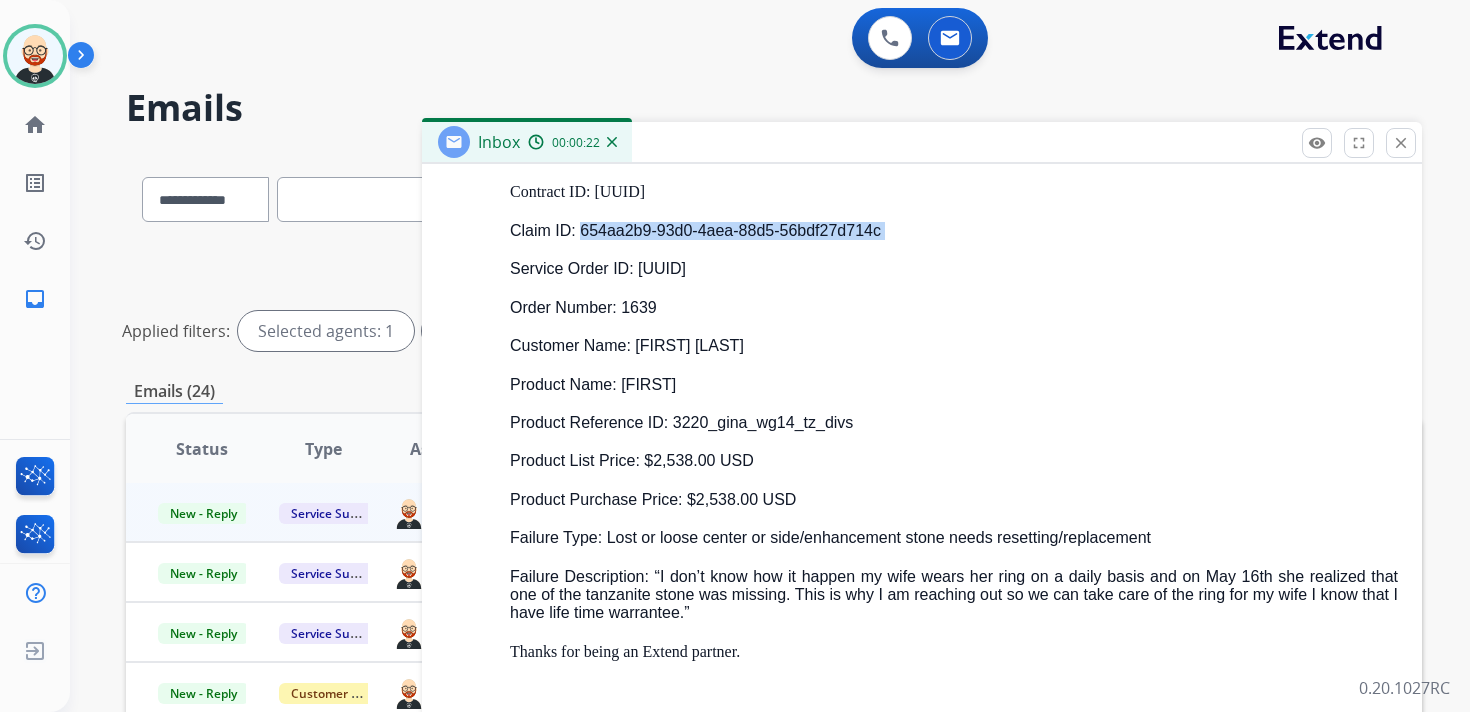 copy on "654aa2b9-93d0-4aea-88d5-56bdf27d714c" 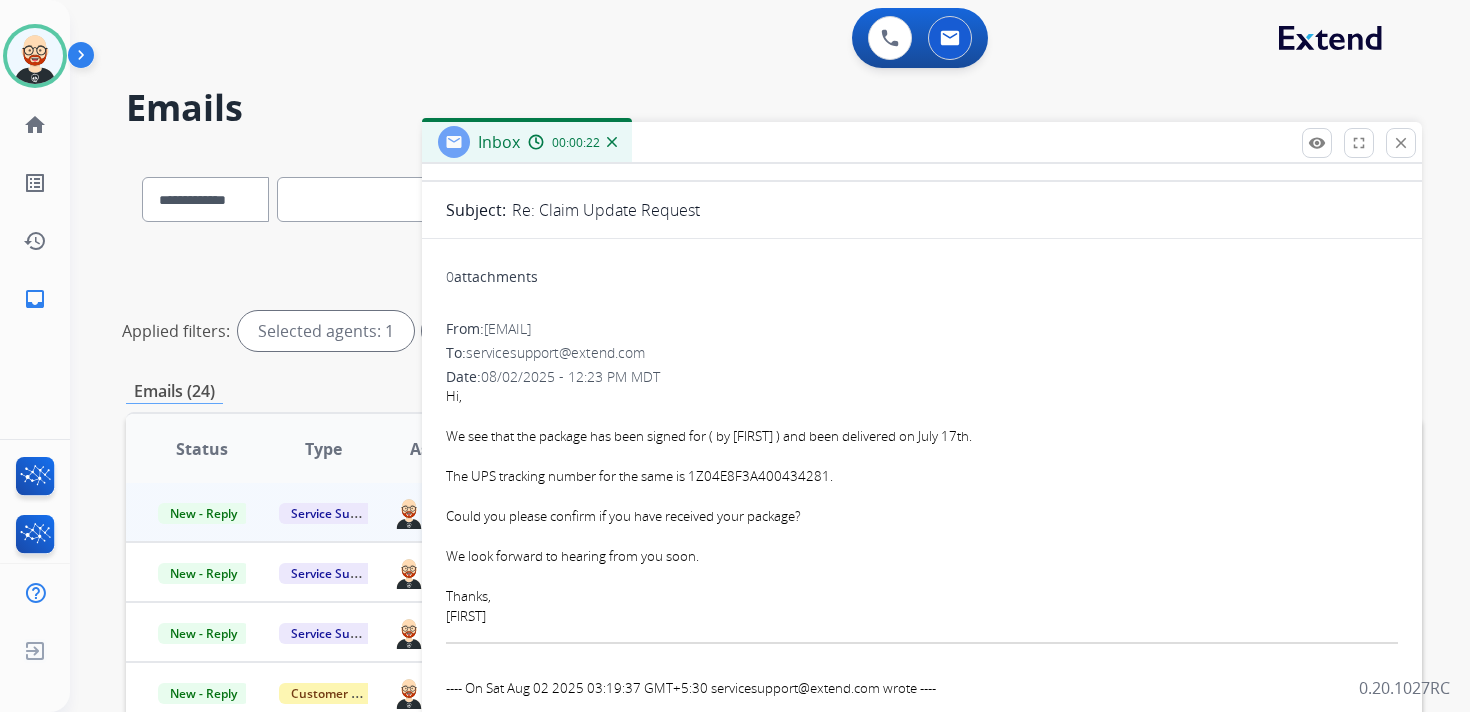 scroll, scrollTop: 0, scrollLeft: 0, axis: both 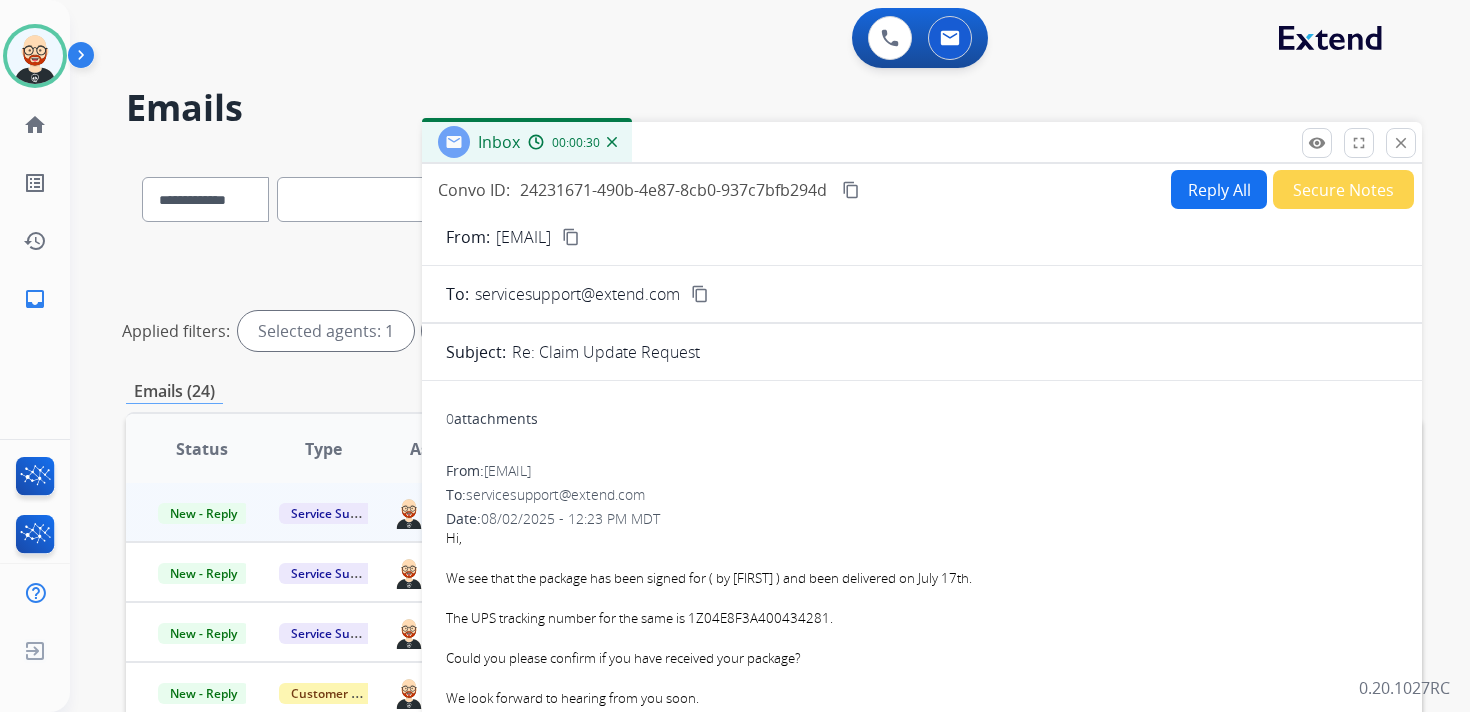 click on "The UPS tracking number for the same is 1Z04E8F3A400434281." at bounding box center [922, 619] 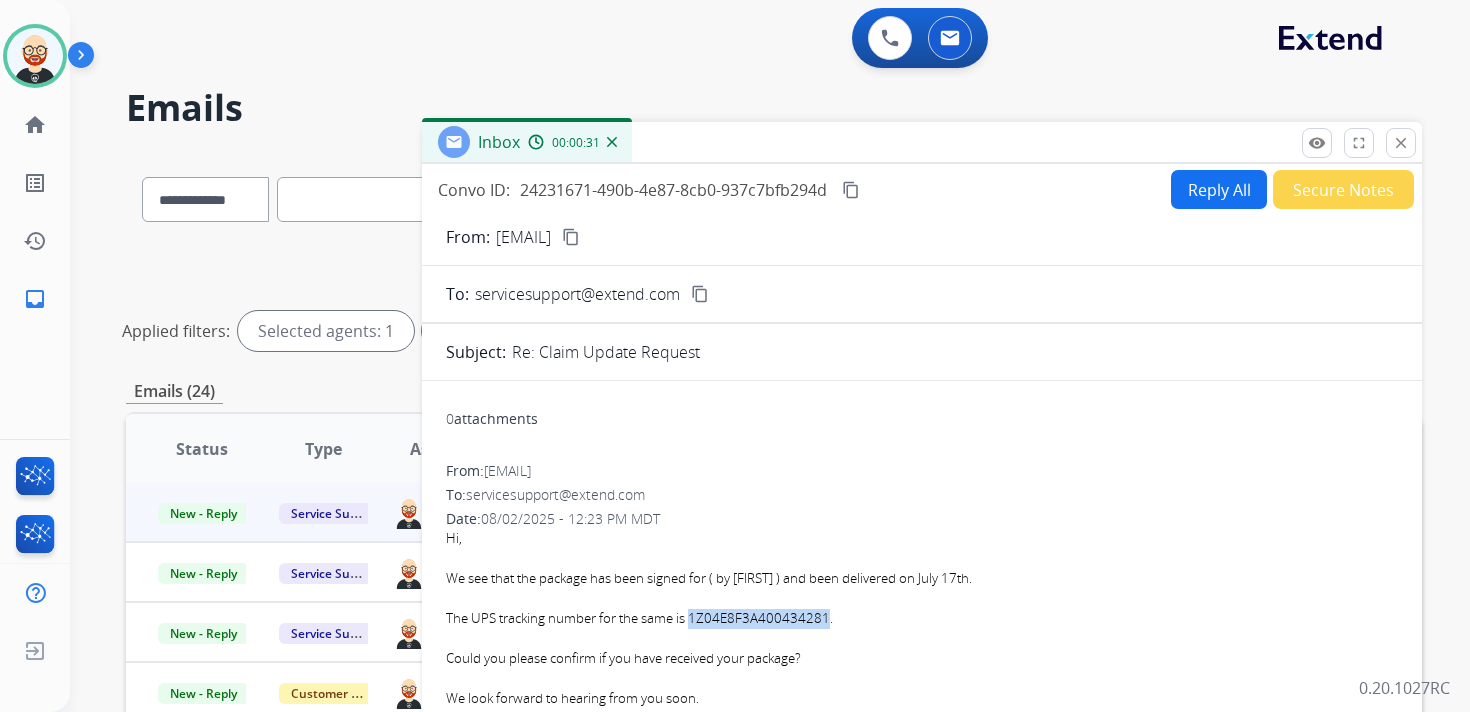 click on "The UPS tracking number for the same is 1Z04E8F3A400434281." at bounding box center (922, 619) 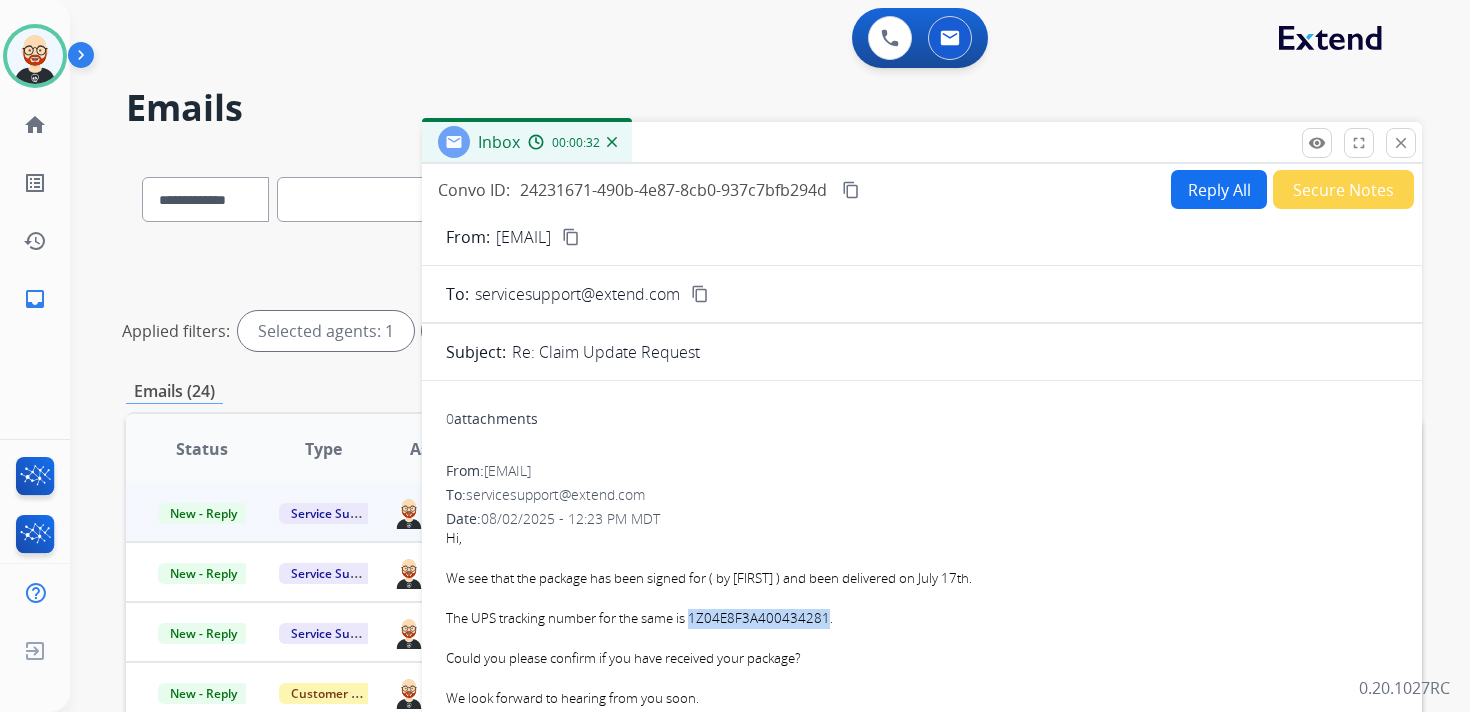 copy on "[TRACKING_NUMBER]" 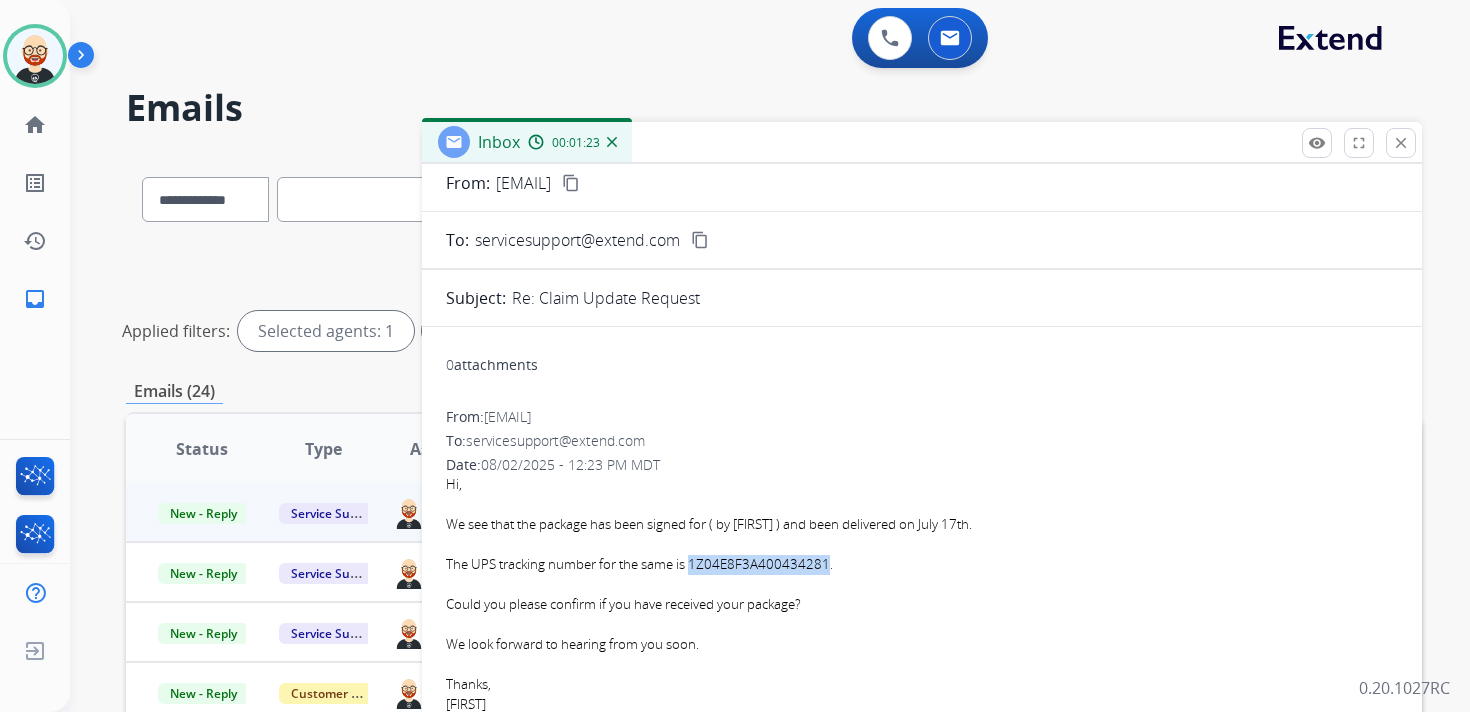 scroll, scrollTop: 73, scrollLeft: 0, axis: vertical 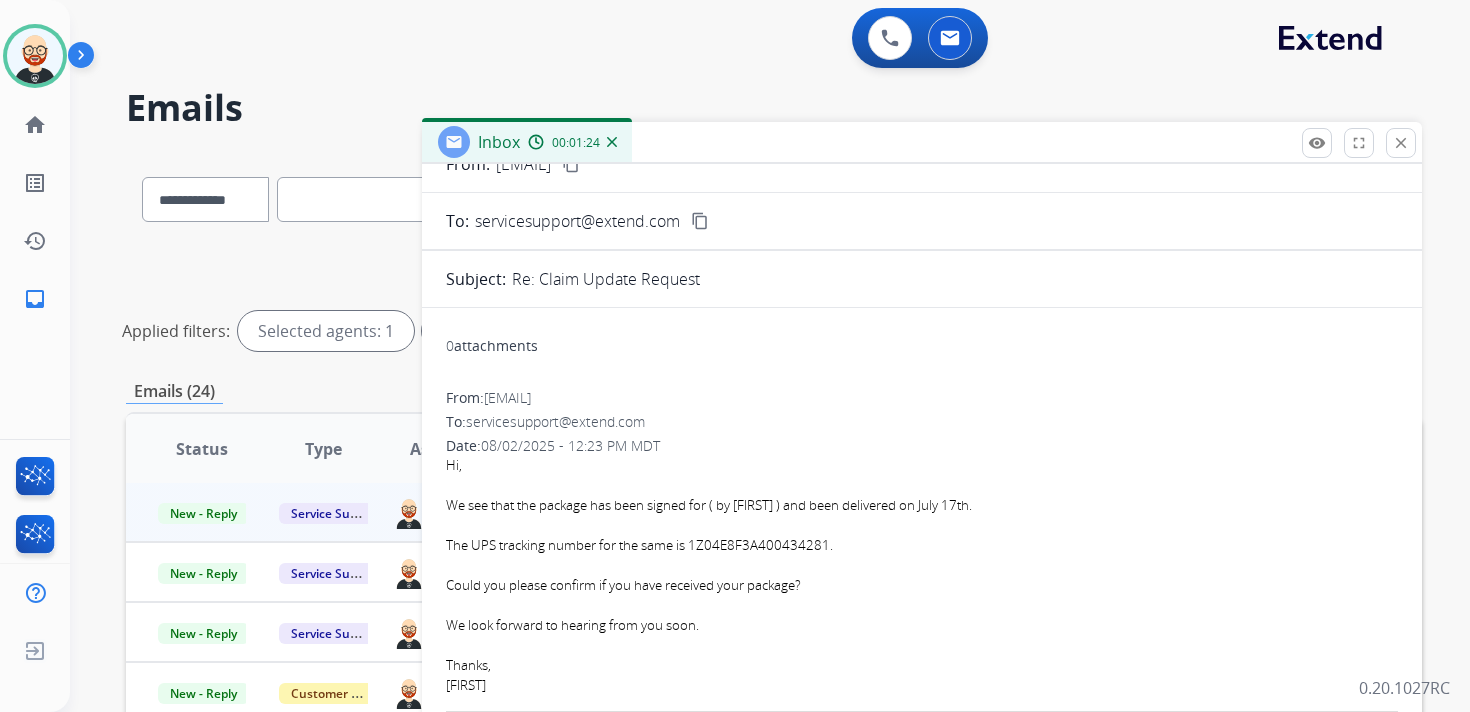 click on "The UPS tracking number for the same is 1Z04E8F3A400434281." at bounding box center (922, 546) 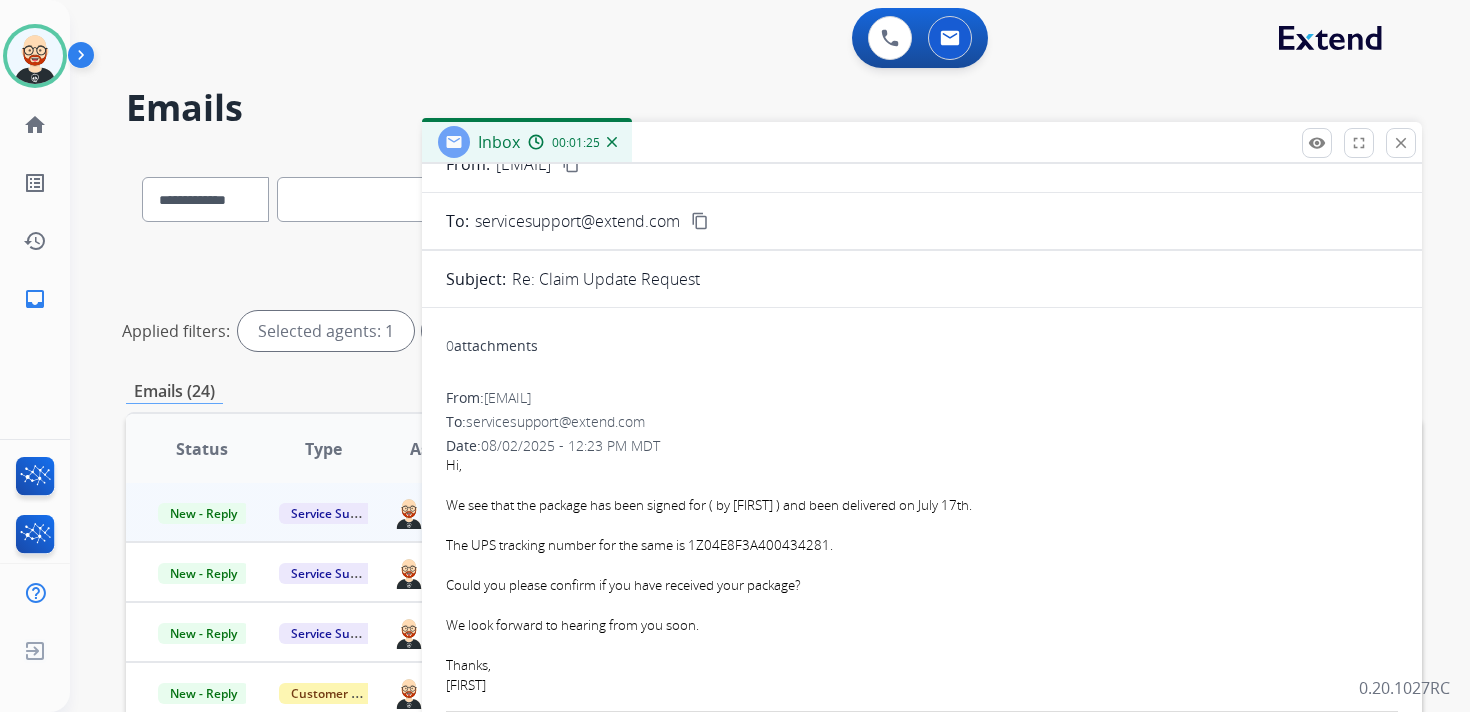click on "We see that the package has been signed for ( by [FIRST] ) and been delivered on July 17th." at bounding box center [922, 506] 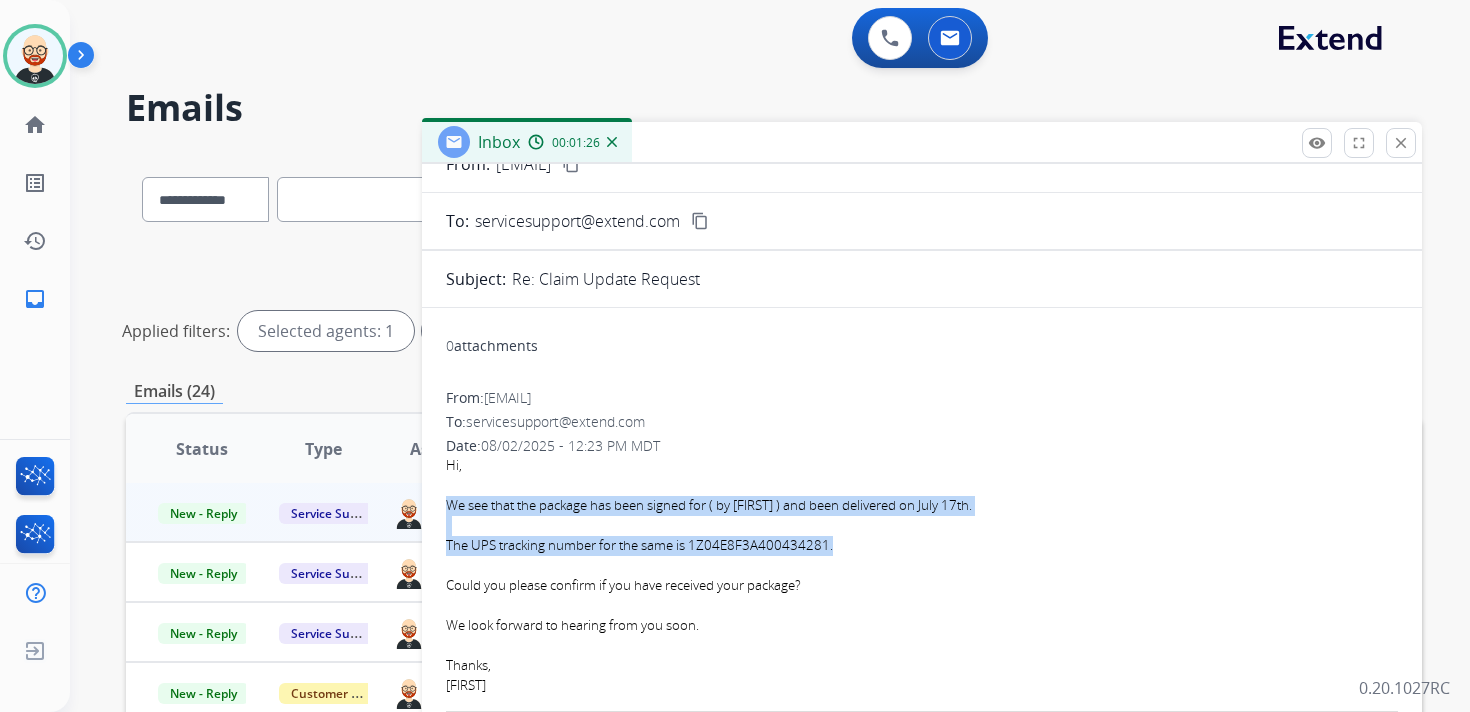 drag, startPoint x: 448, startPoint y: 507, endPoint x: 861, endPoint y: 555, distance: 415.78 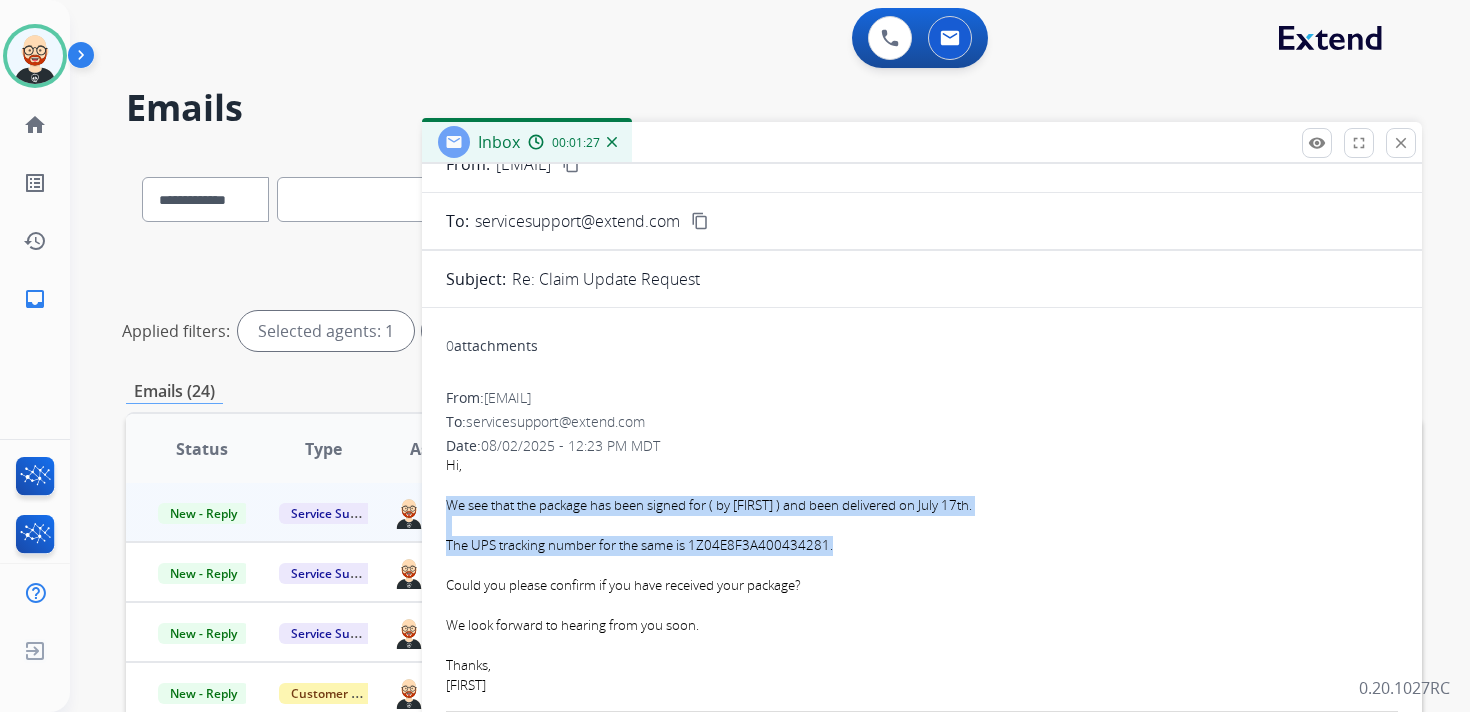copy on "We see that the package has been signed for ( by [FIRST] ) and been delivered on July 17th.   The UPS tracking number for the same is 1Z04E8F3A400434281." 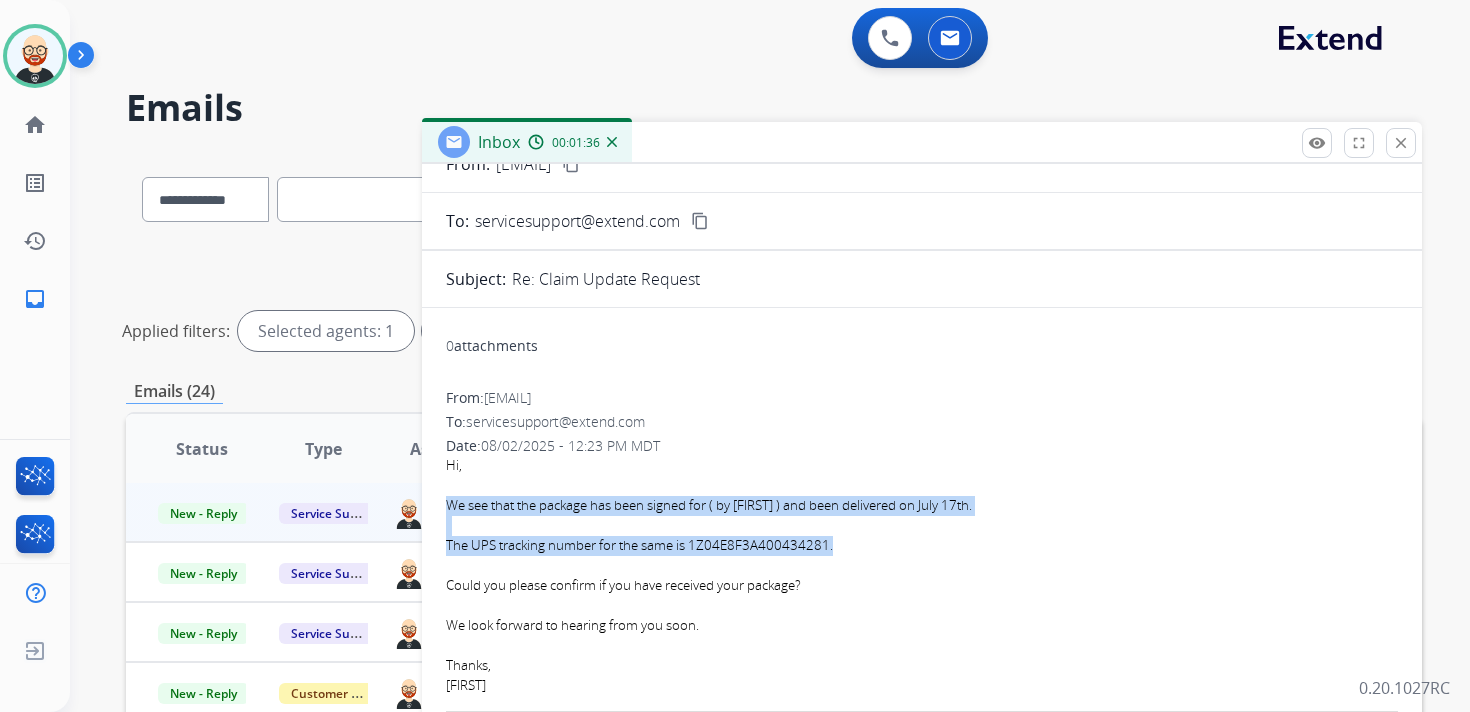 scroll, scrollTop: 0, scrollLeft: 0, axis: both 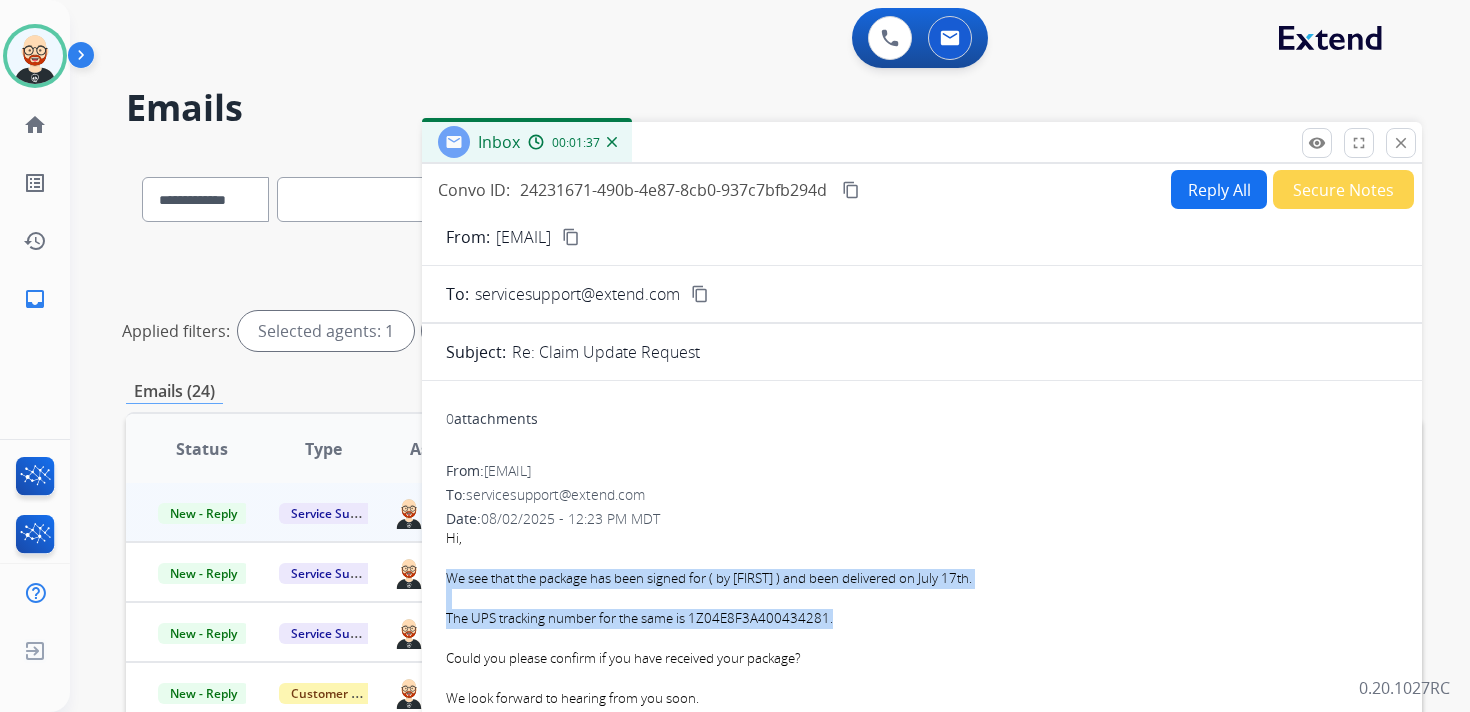 click on "content_copy" at bounding box center (851, 190) 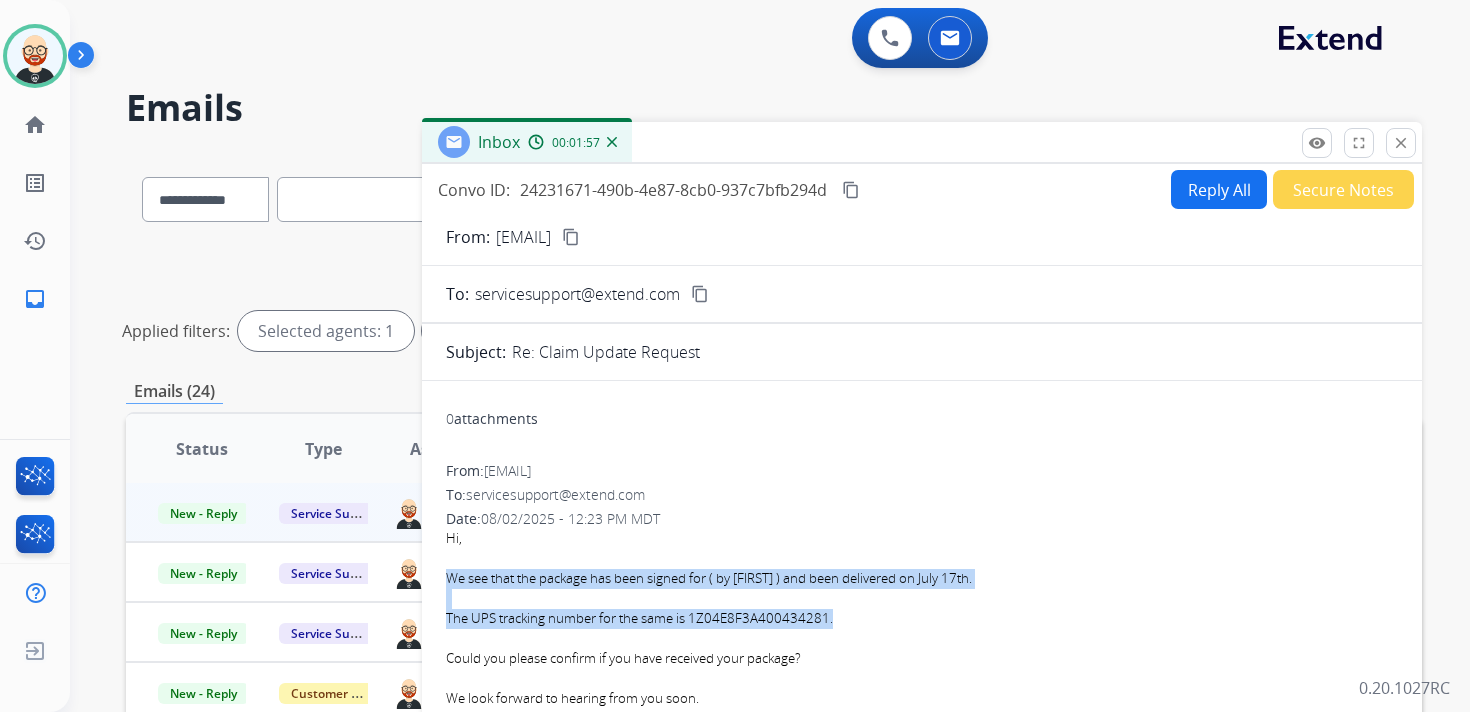 click on "Reply All" at bounding box center [1219, 189] 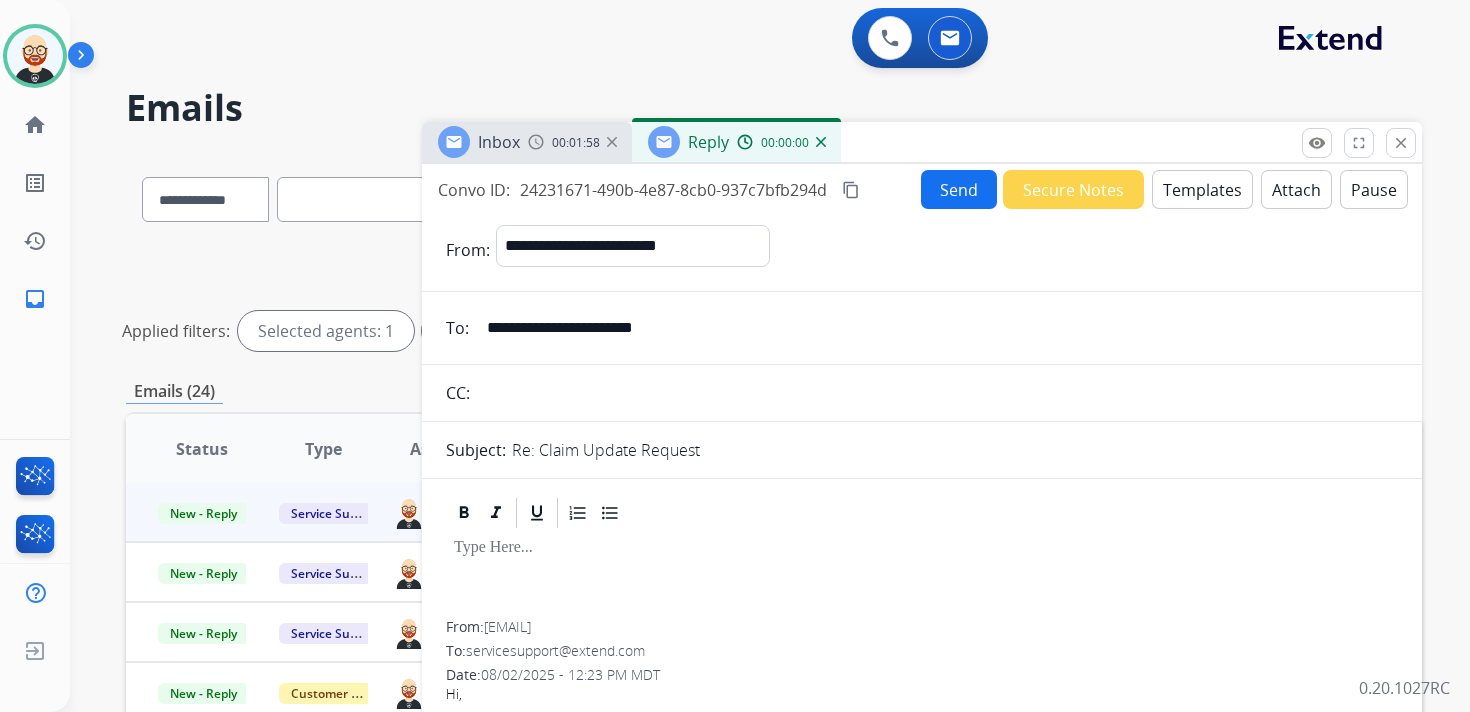 click at bounding box center (922, 548) 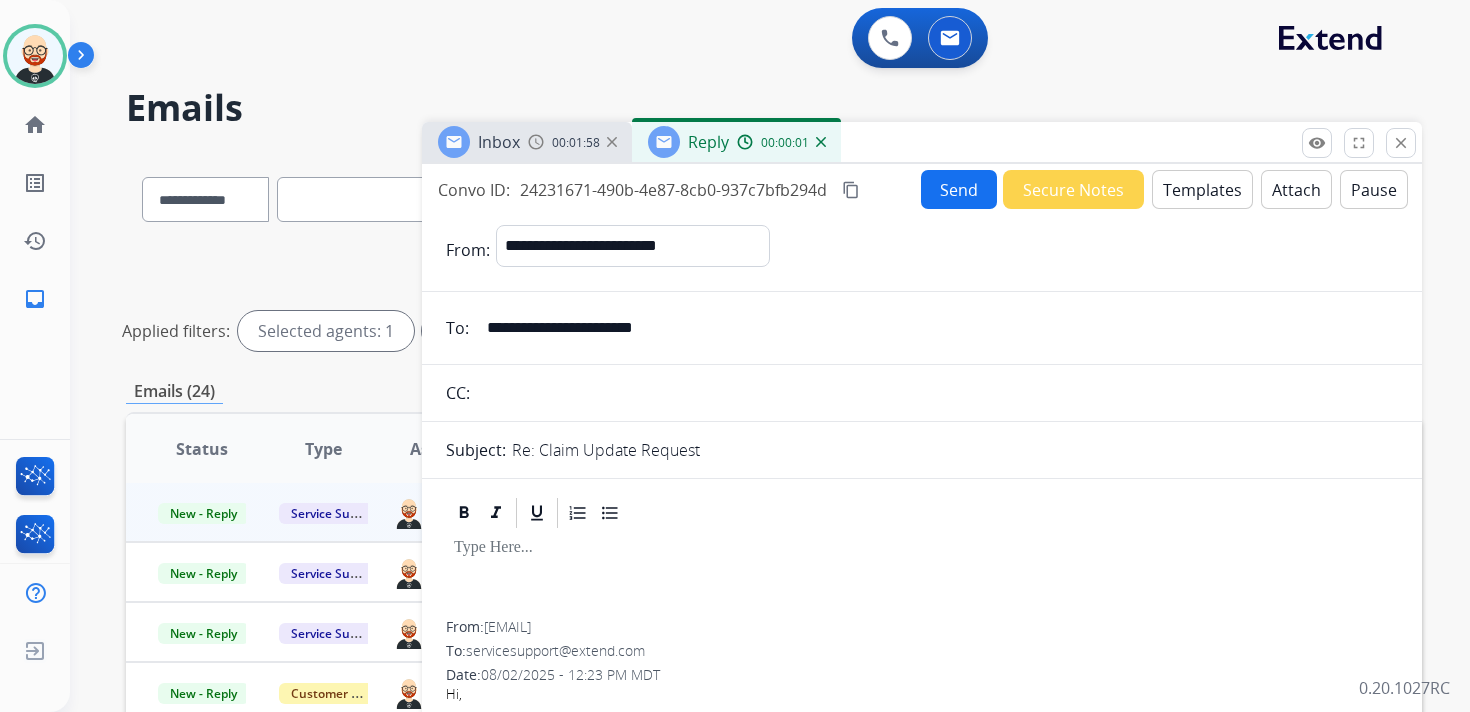 type 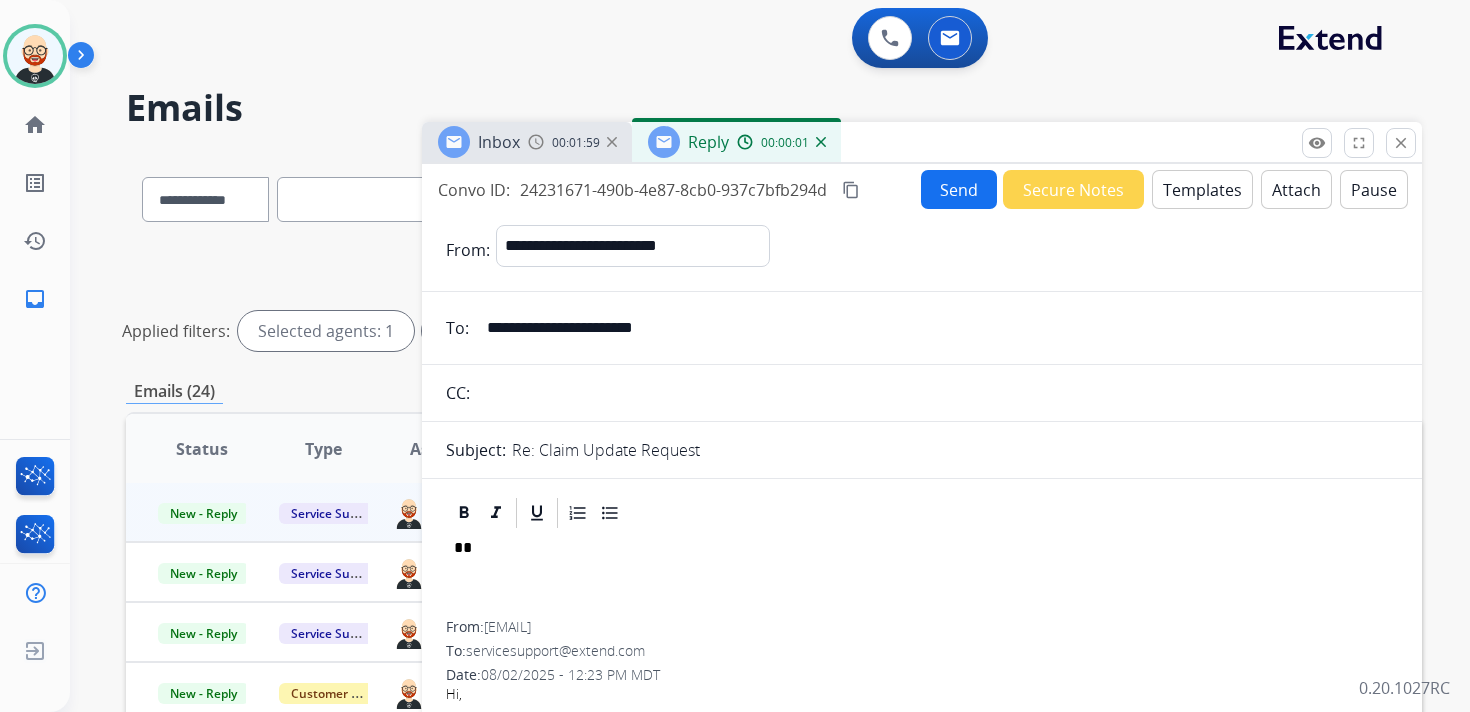 scroll, scrollTop: 5, scrollLeft: 0, axis: vertical 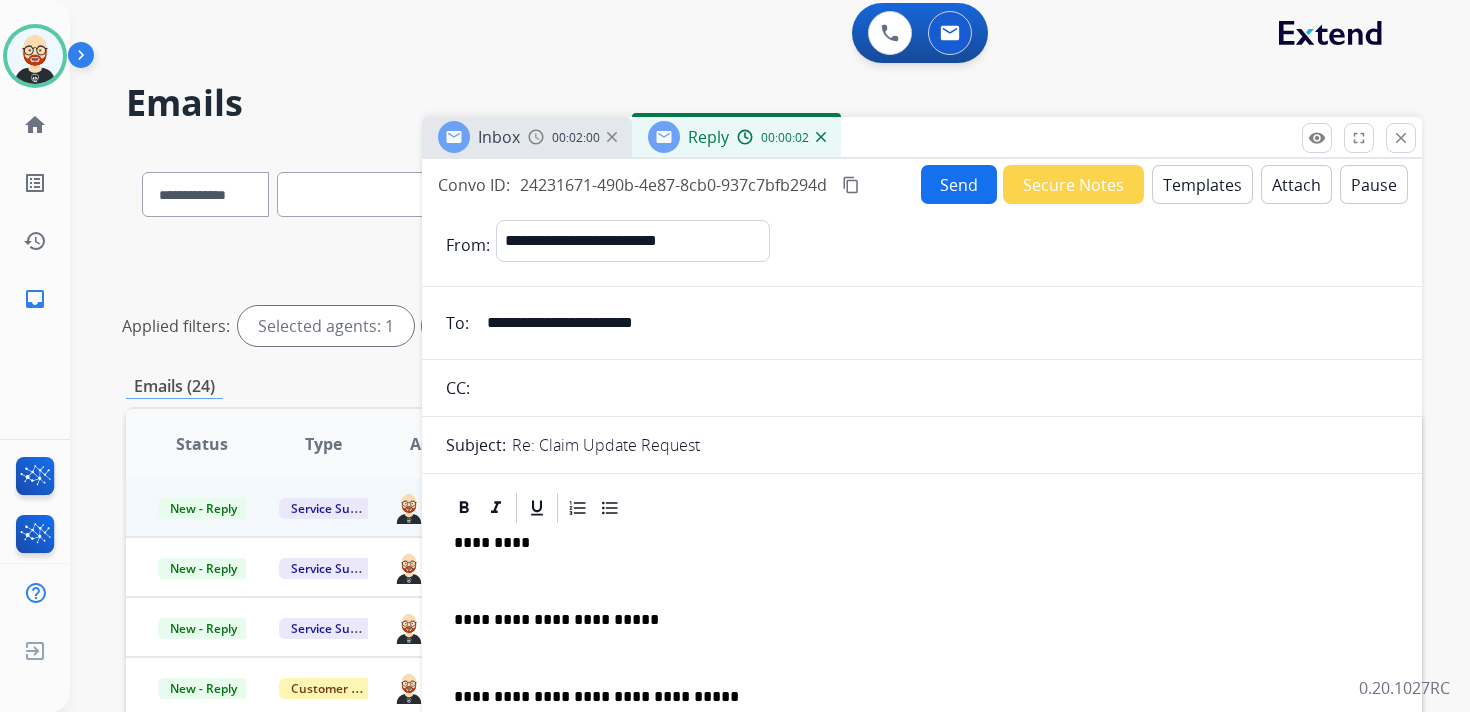 click on "**********" at bounding box center (922, 667) 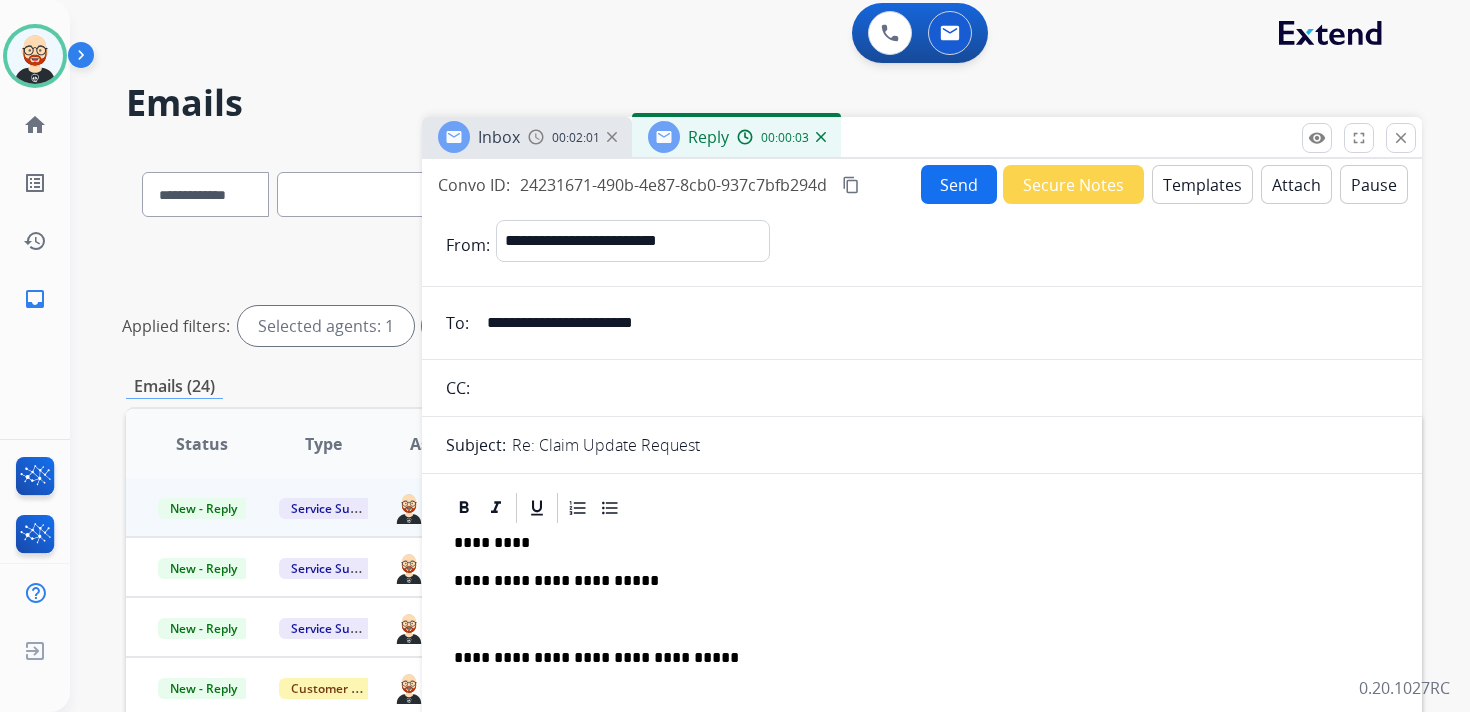 click at bounding box center (922, 620) 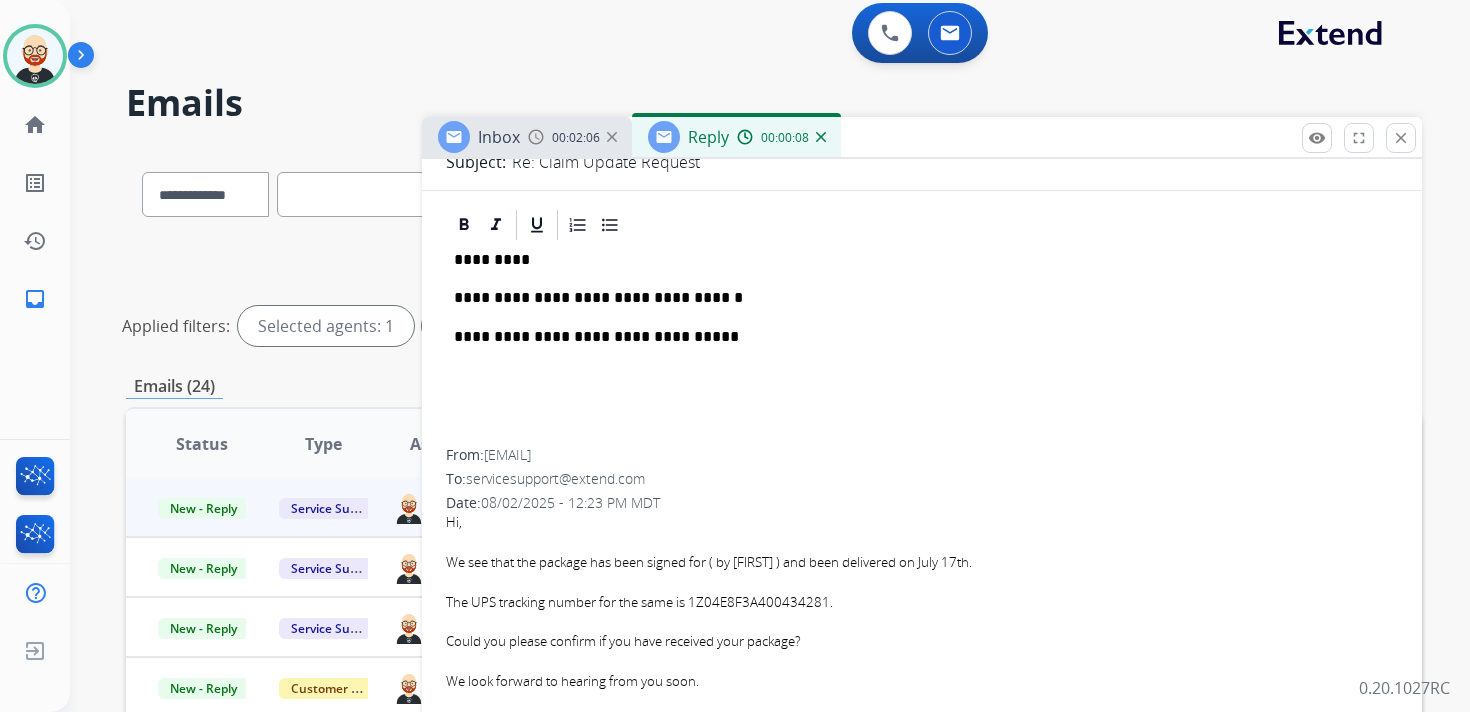 scroll, scrollTop: 220, scrollLeft: 0, axis: vertical 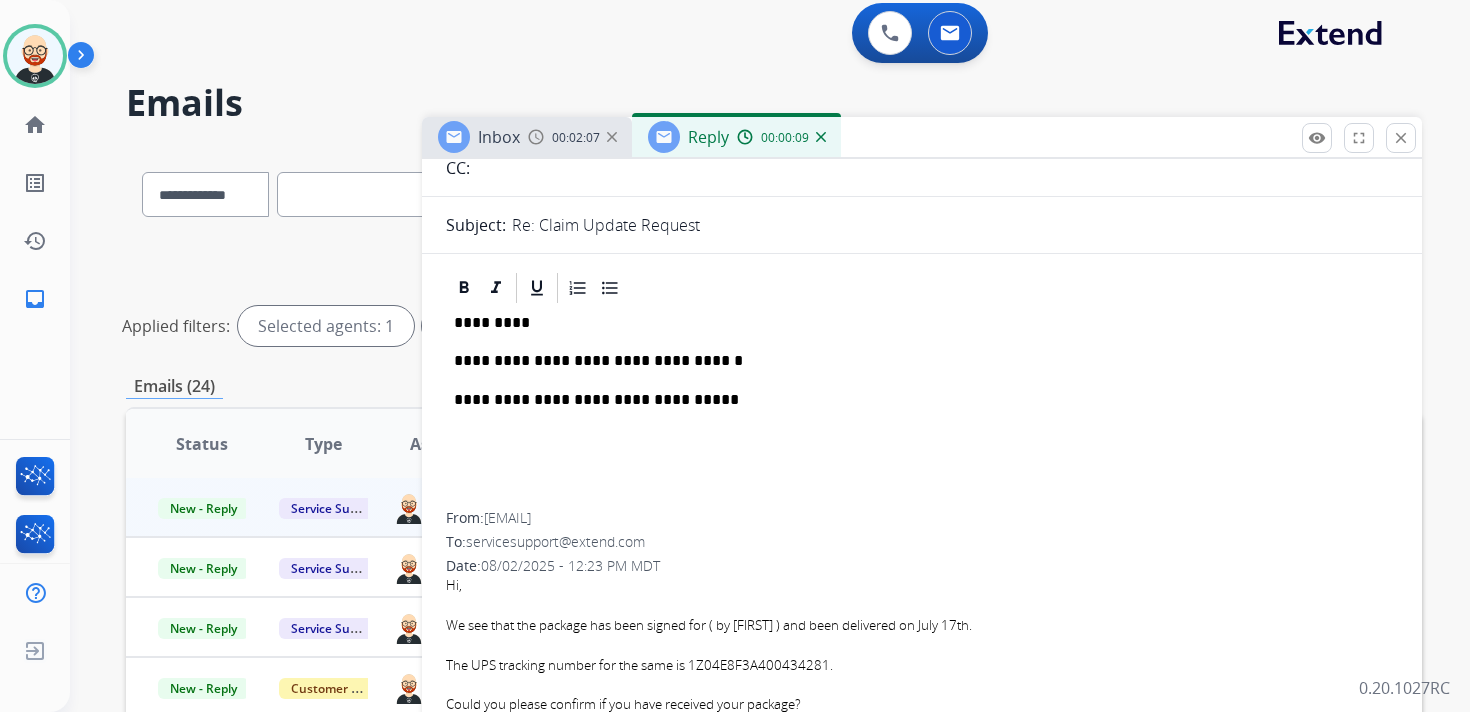 click on "*********" at bounding box center (914, 323) 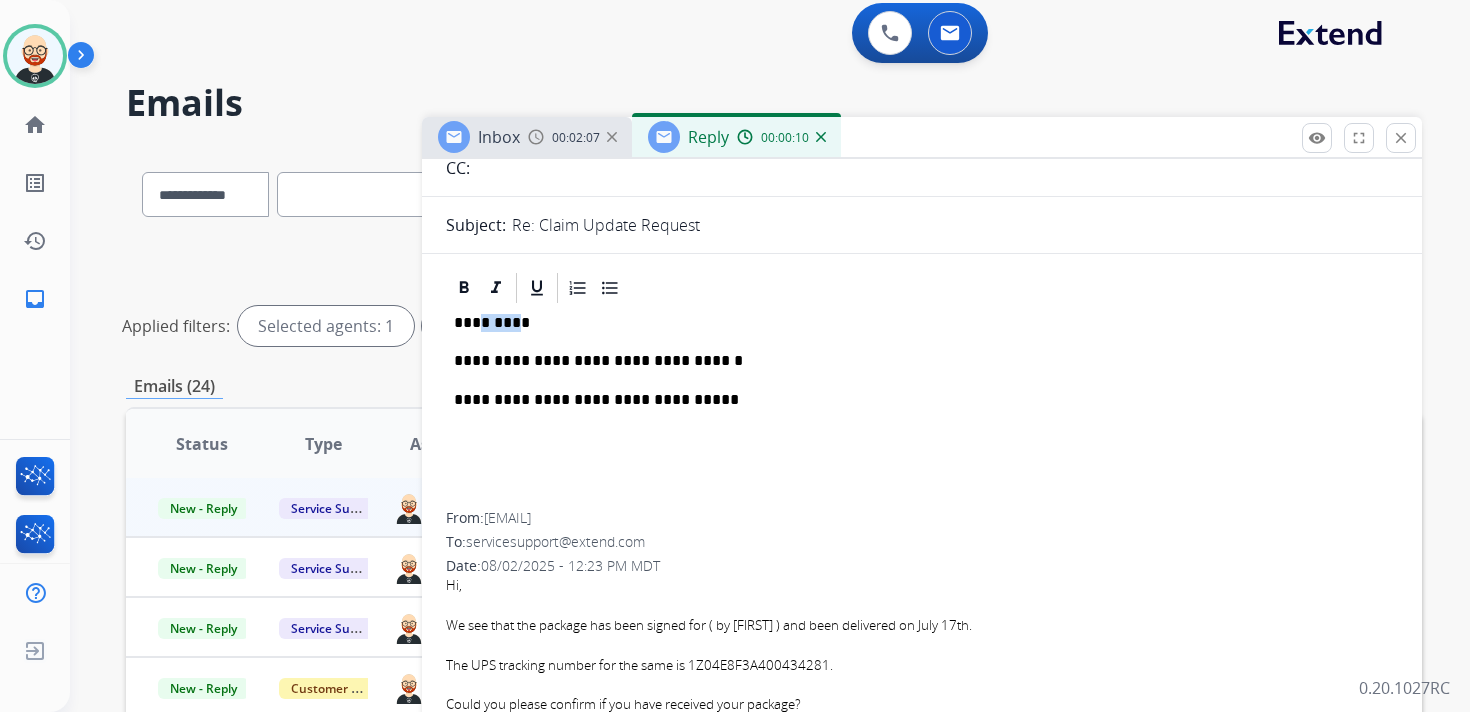 click on "*********" at bounding box center [914, 323] 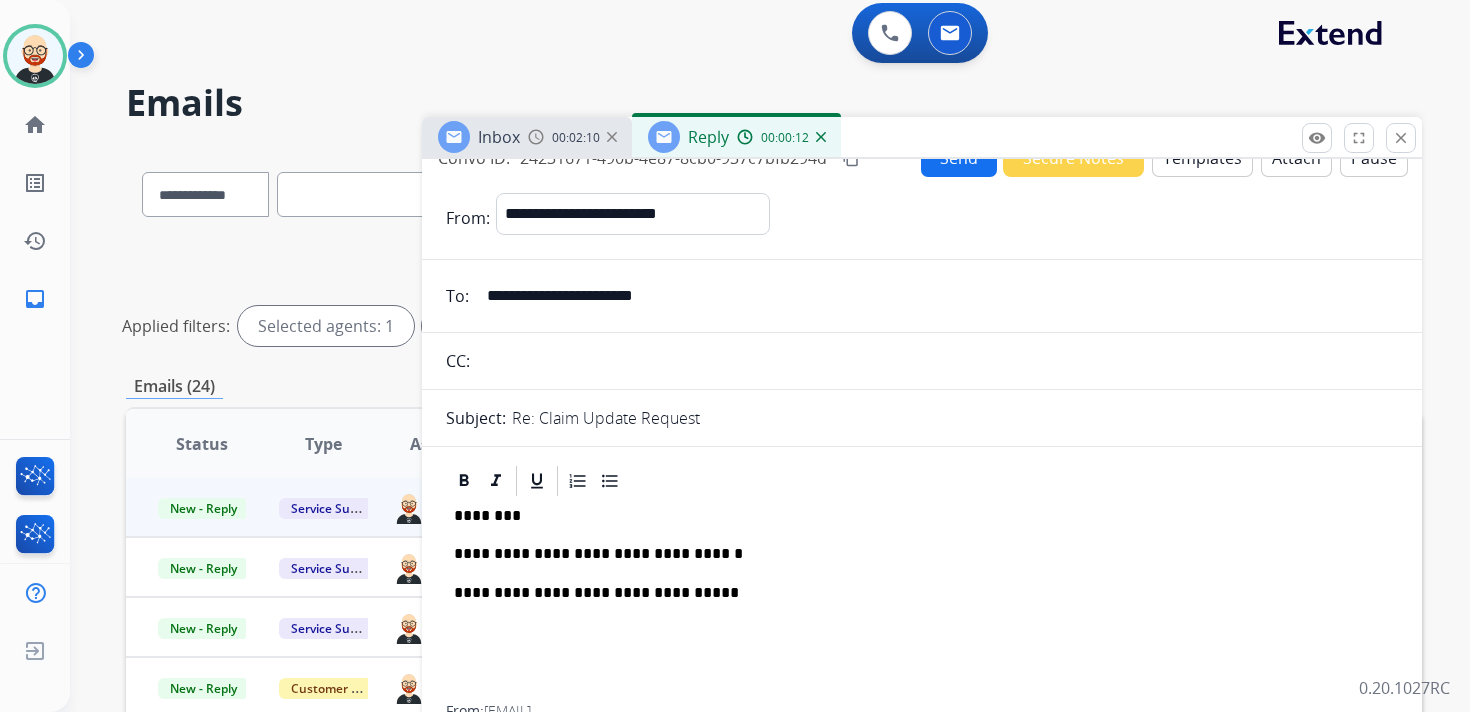 scroll, scrollTop: 0, scrollLeft: 0, axis: both 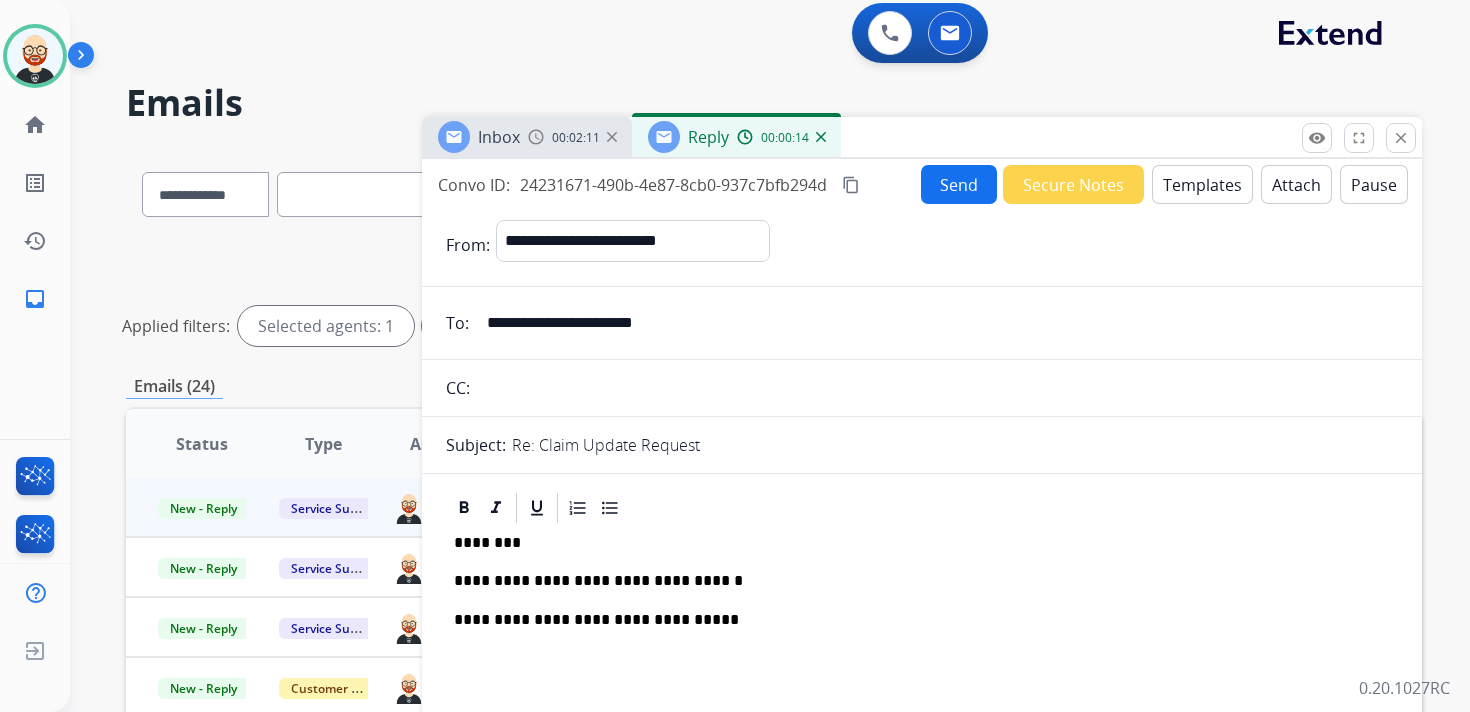 click on "Send" at bounding box center [959, 184] 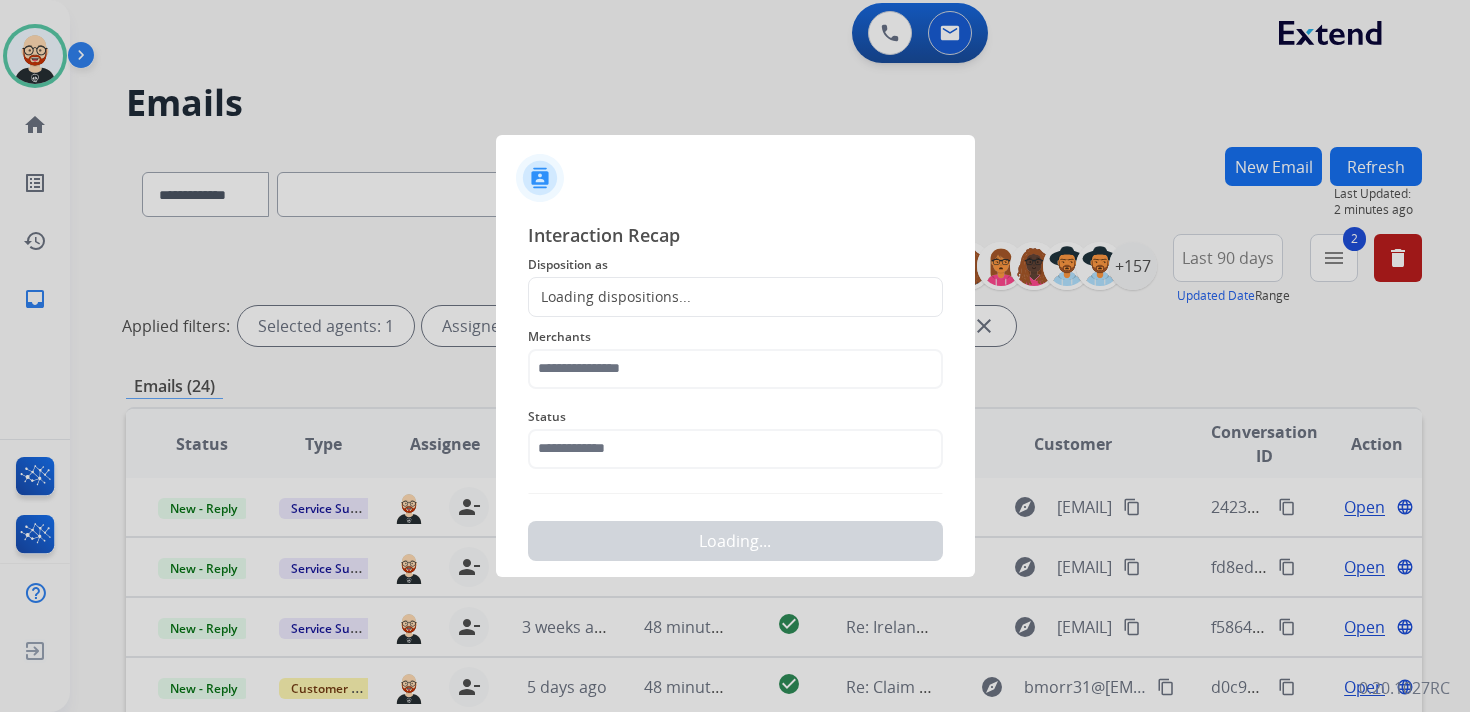 click on "Loading dispositions..." 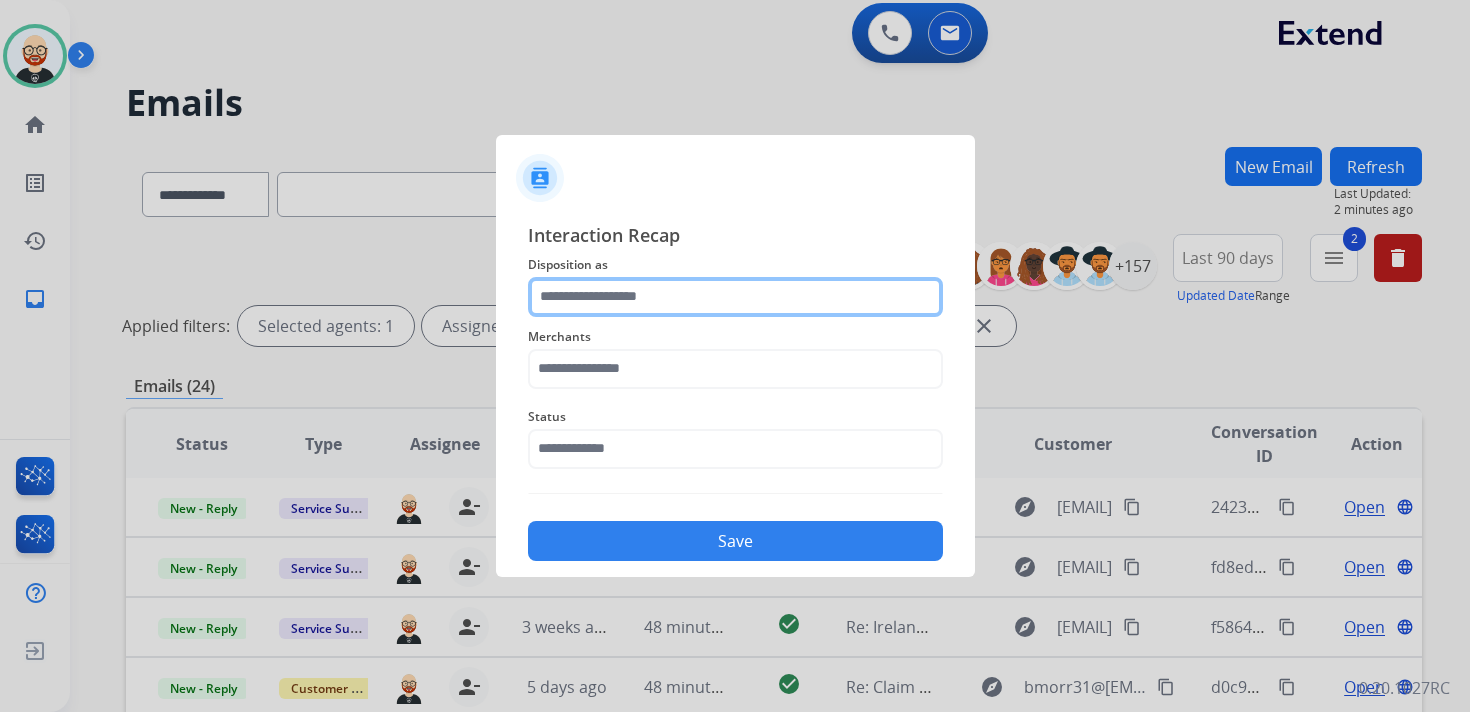 click 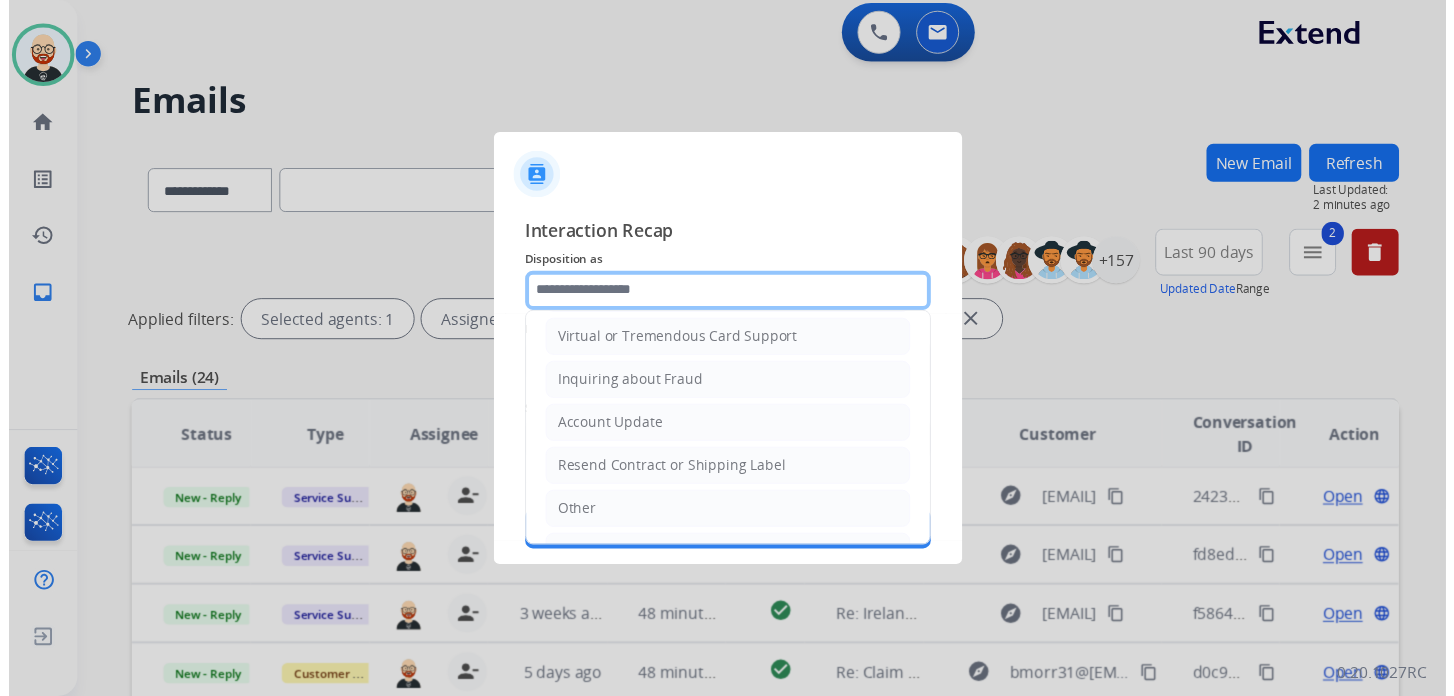 scroll, scrollTop: 300, scrollLeft: 0, axis: vertical 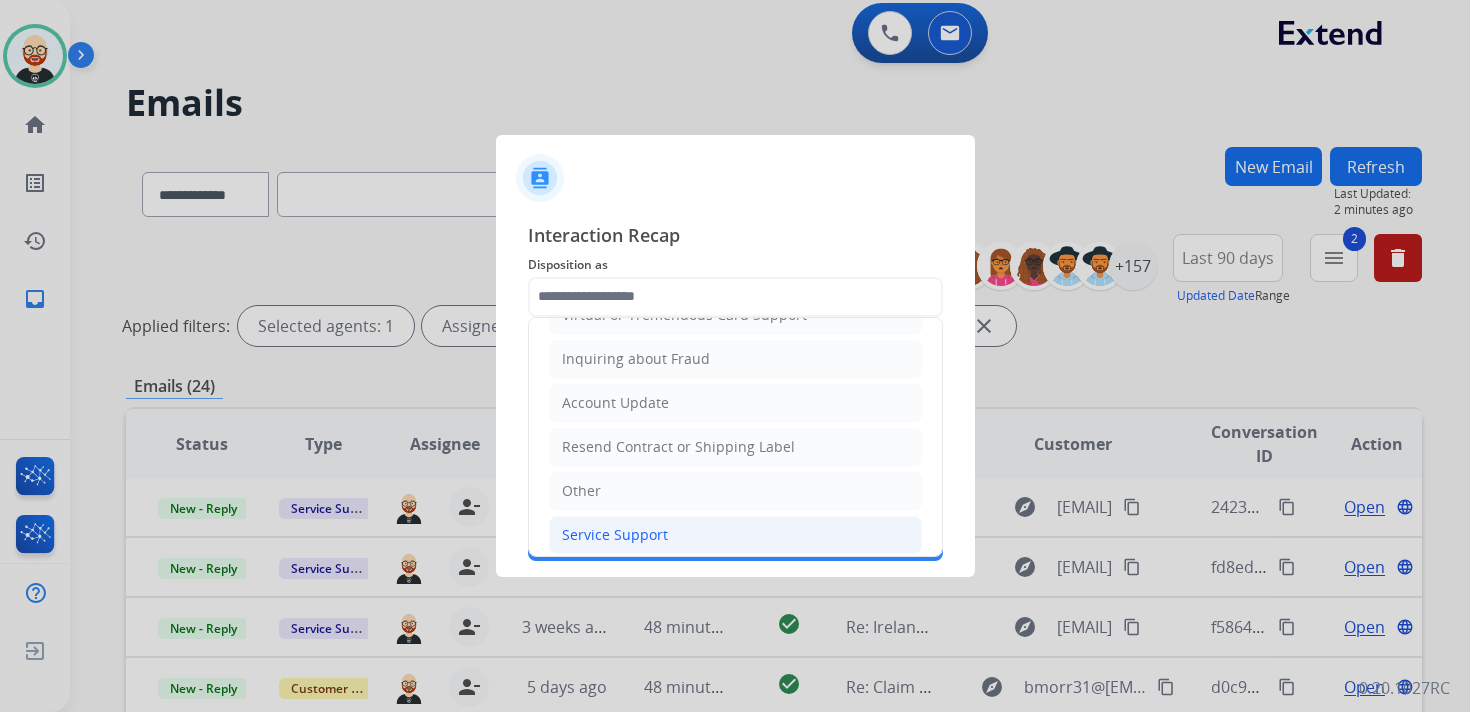 click on "Service Support" 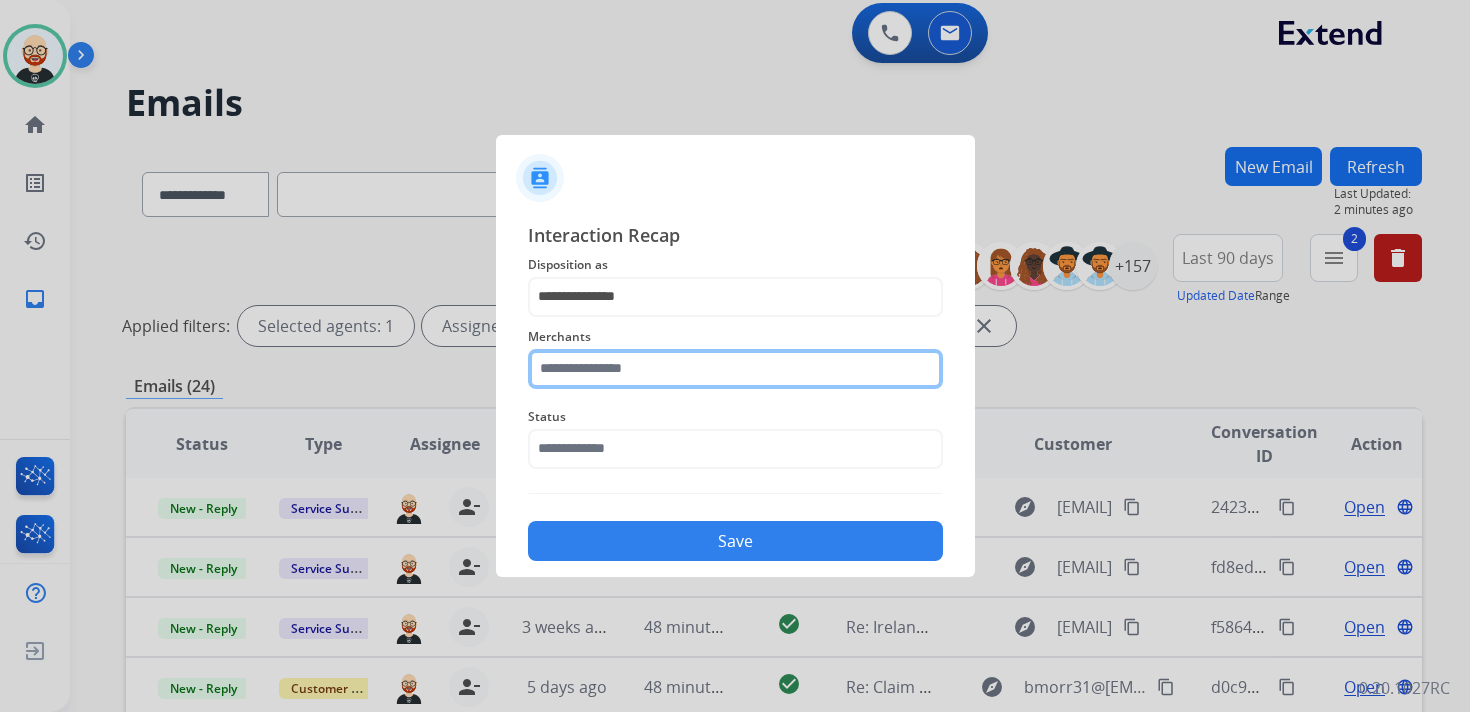 click 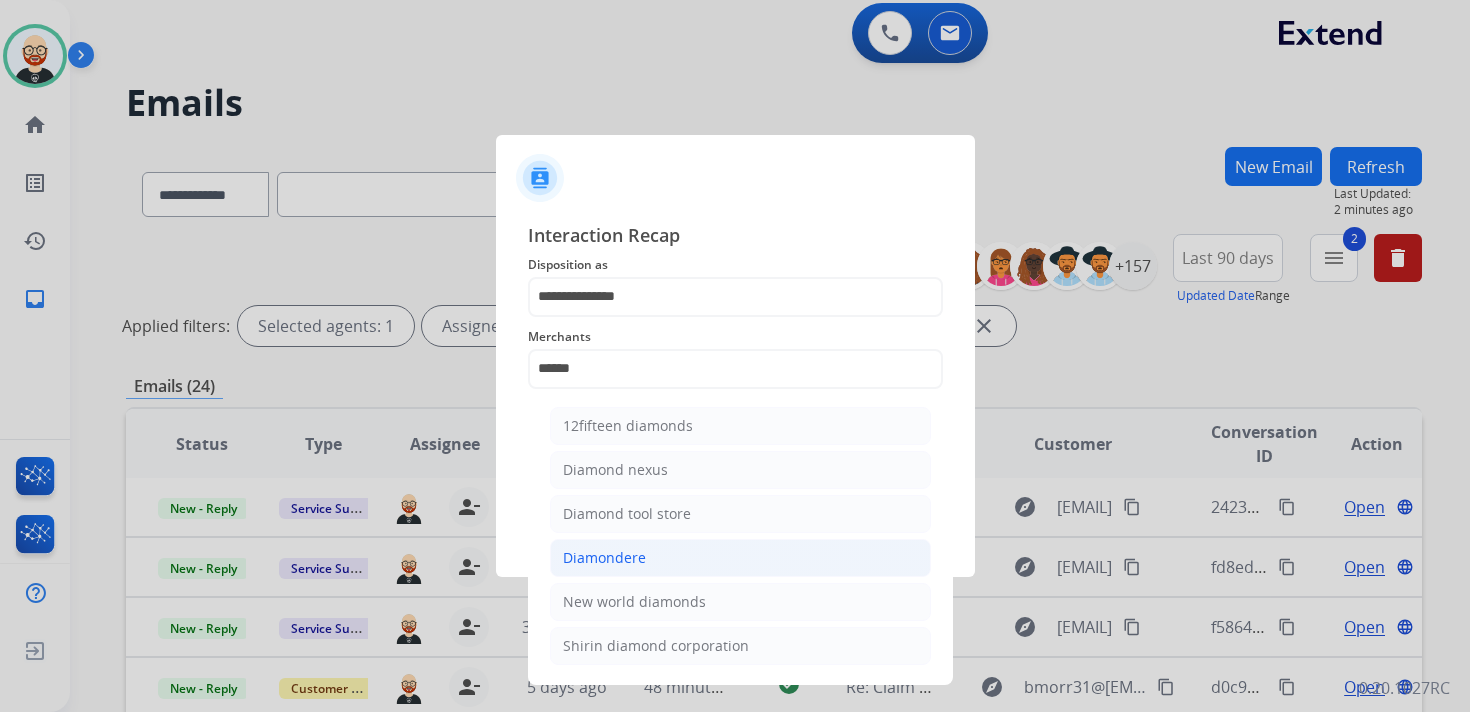 click on "Diamondere" 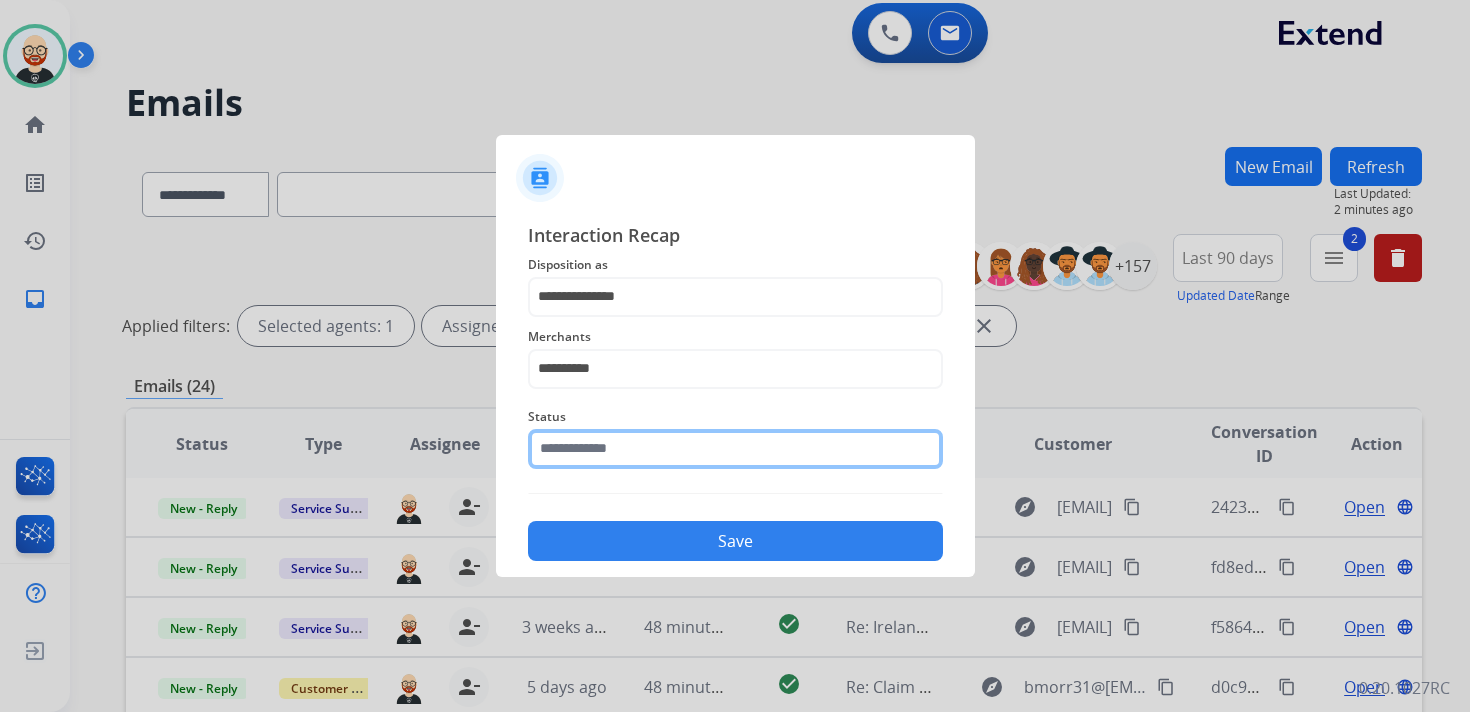 click 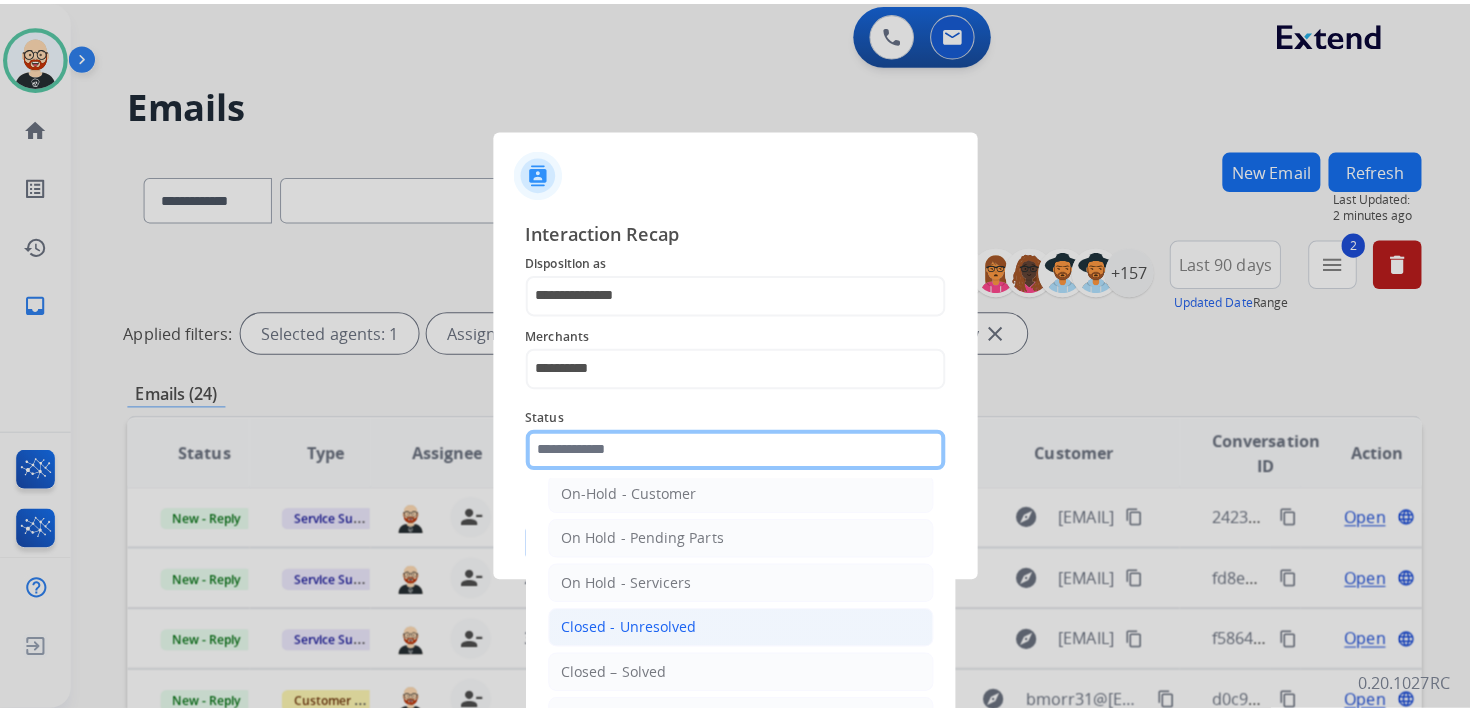 scroll, scrollTop: 61, scrollLeft: 0, axis: vertical 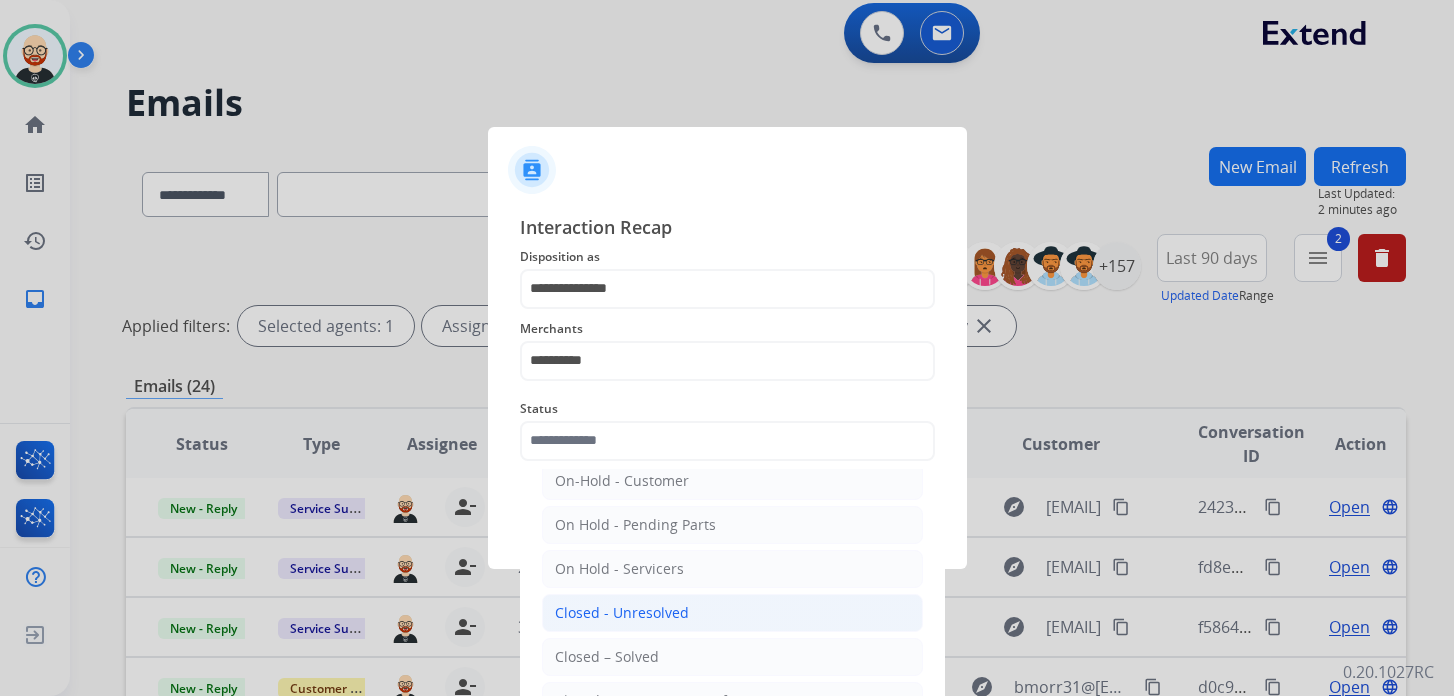 click on "Closed – Solved" 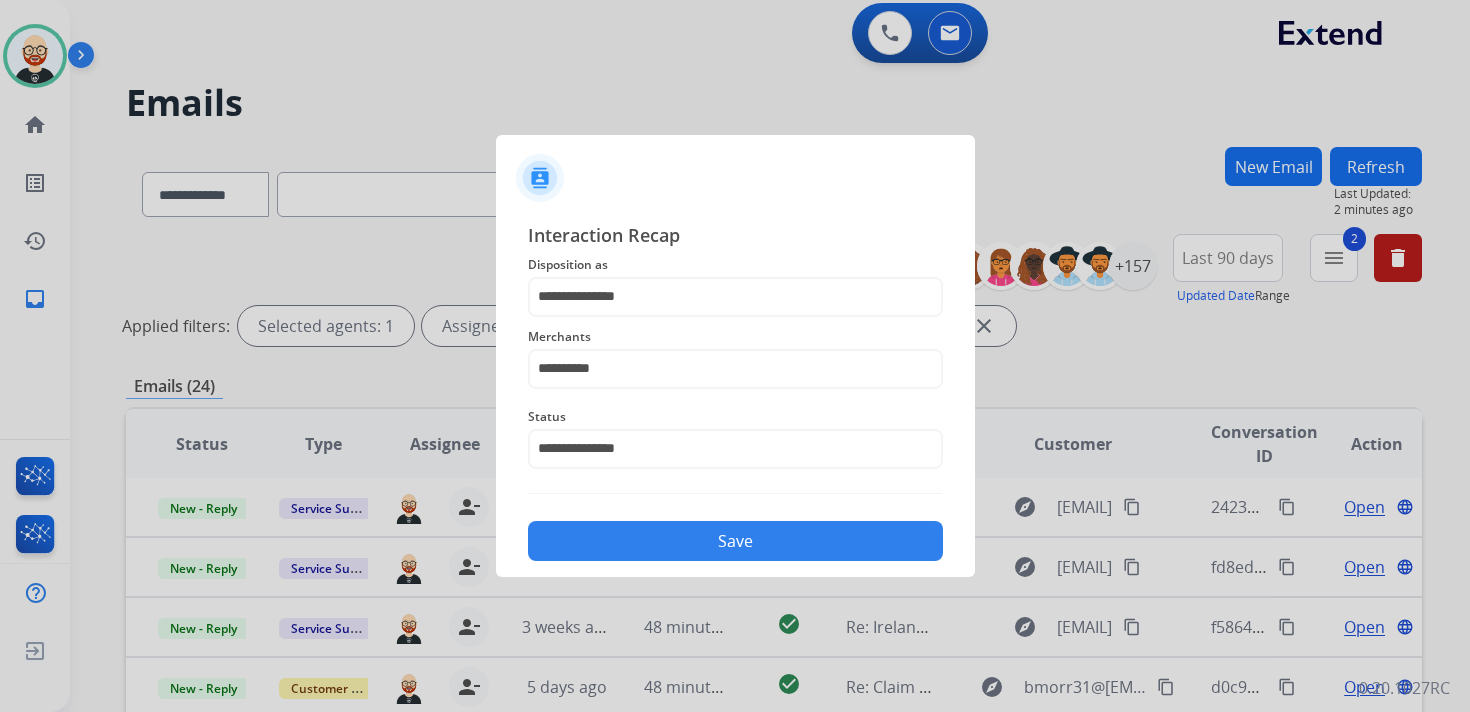 click on "Save" 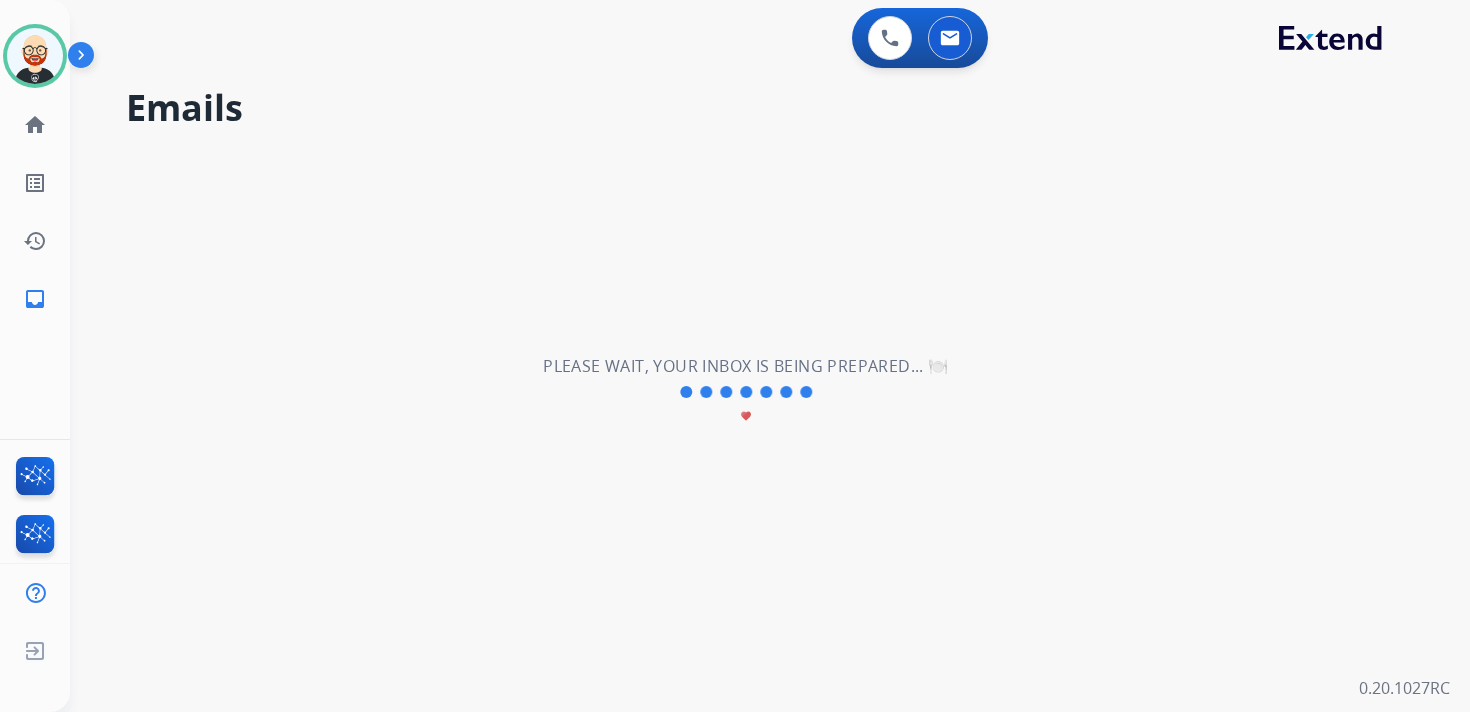 scroll, scrollTop: 0, scrollLeft: 0, axis: both 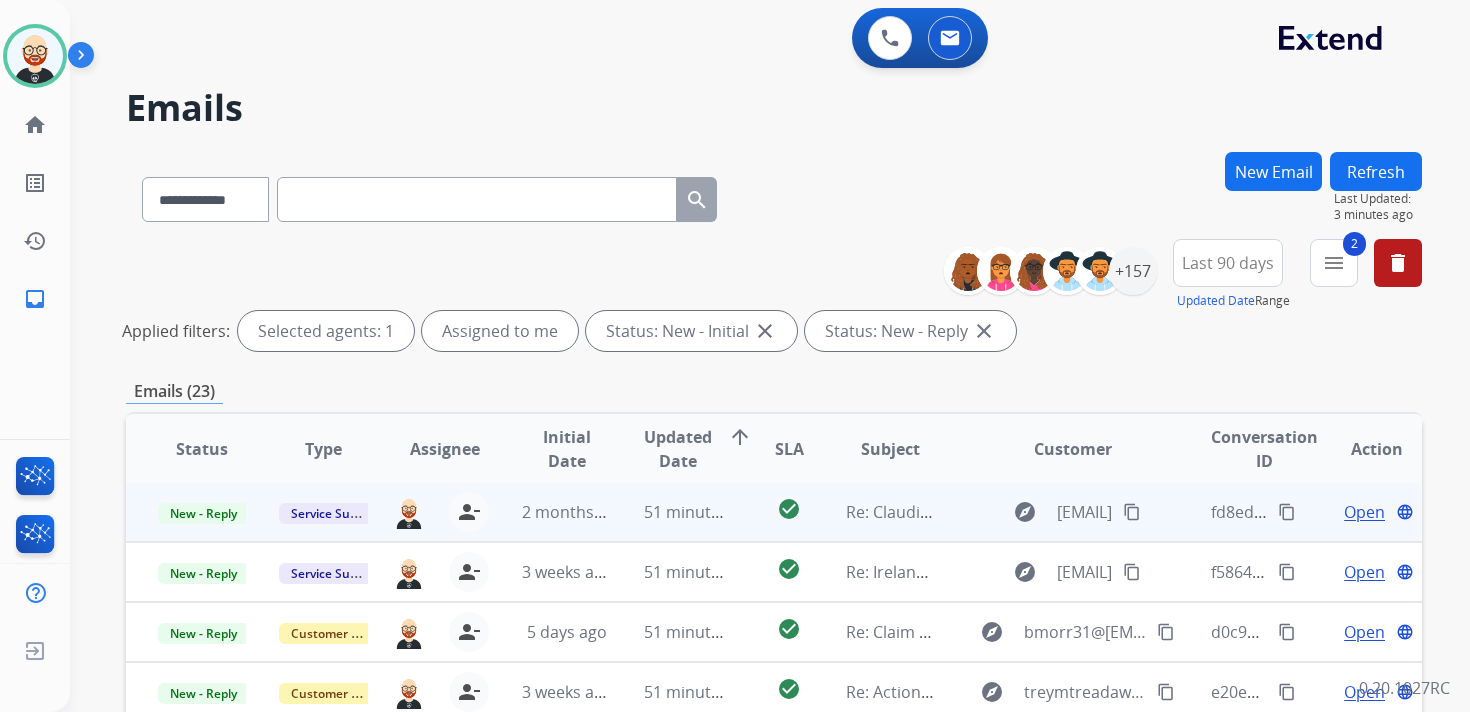 click on "Open" at bounding box center (1364, 512) 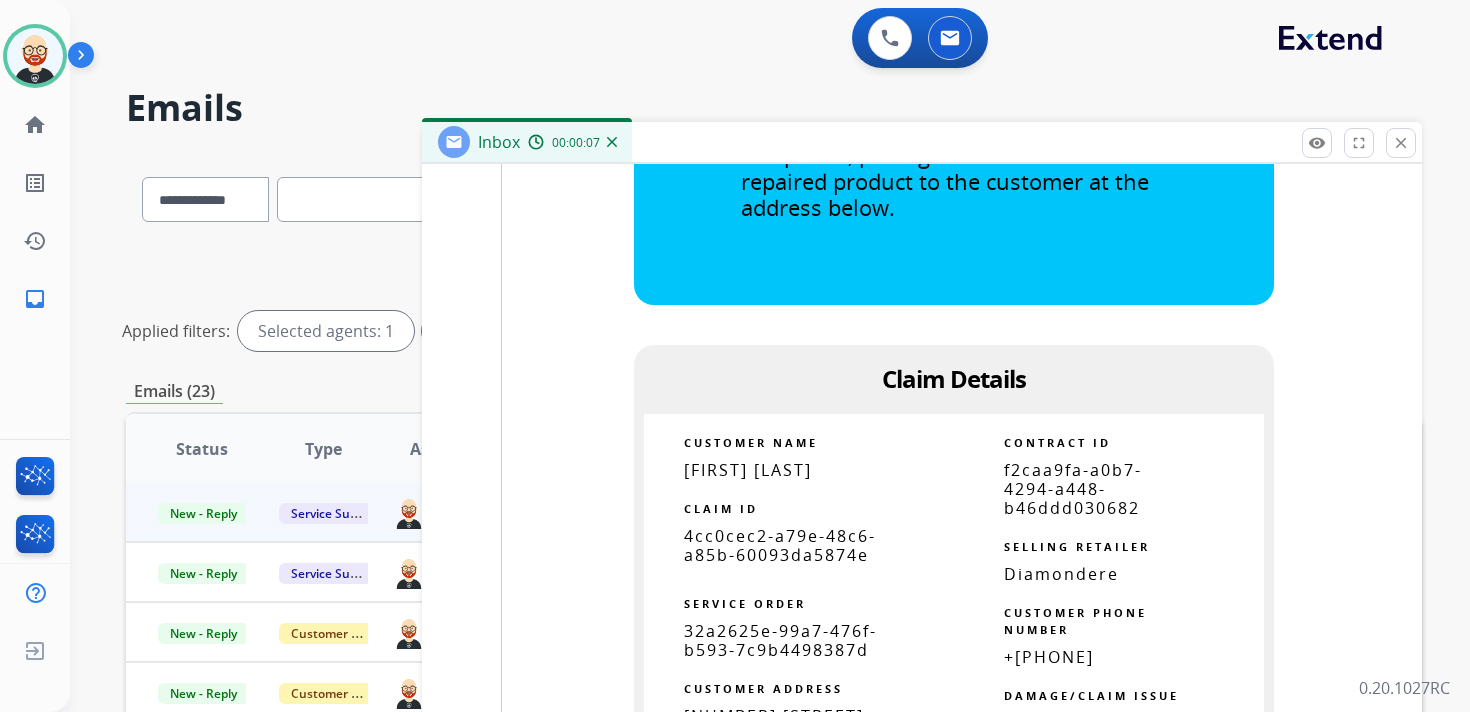 scroll, scrollTop: 2065, scrollLeft: 0, axis: vertical 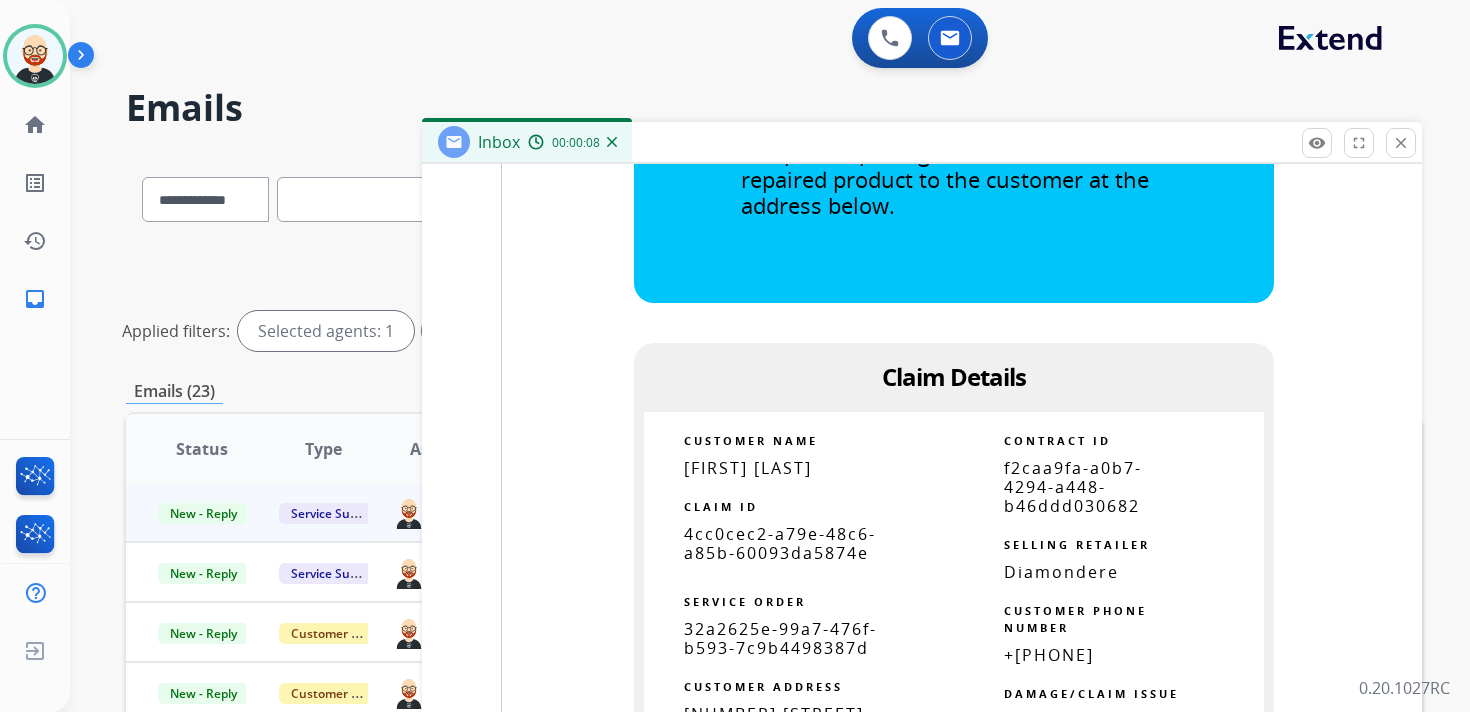 click on "4cc0cec2-a79e-48c6-a85b-60093da5874e" at bounding box center (780, 543) 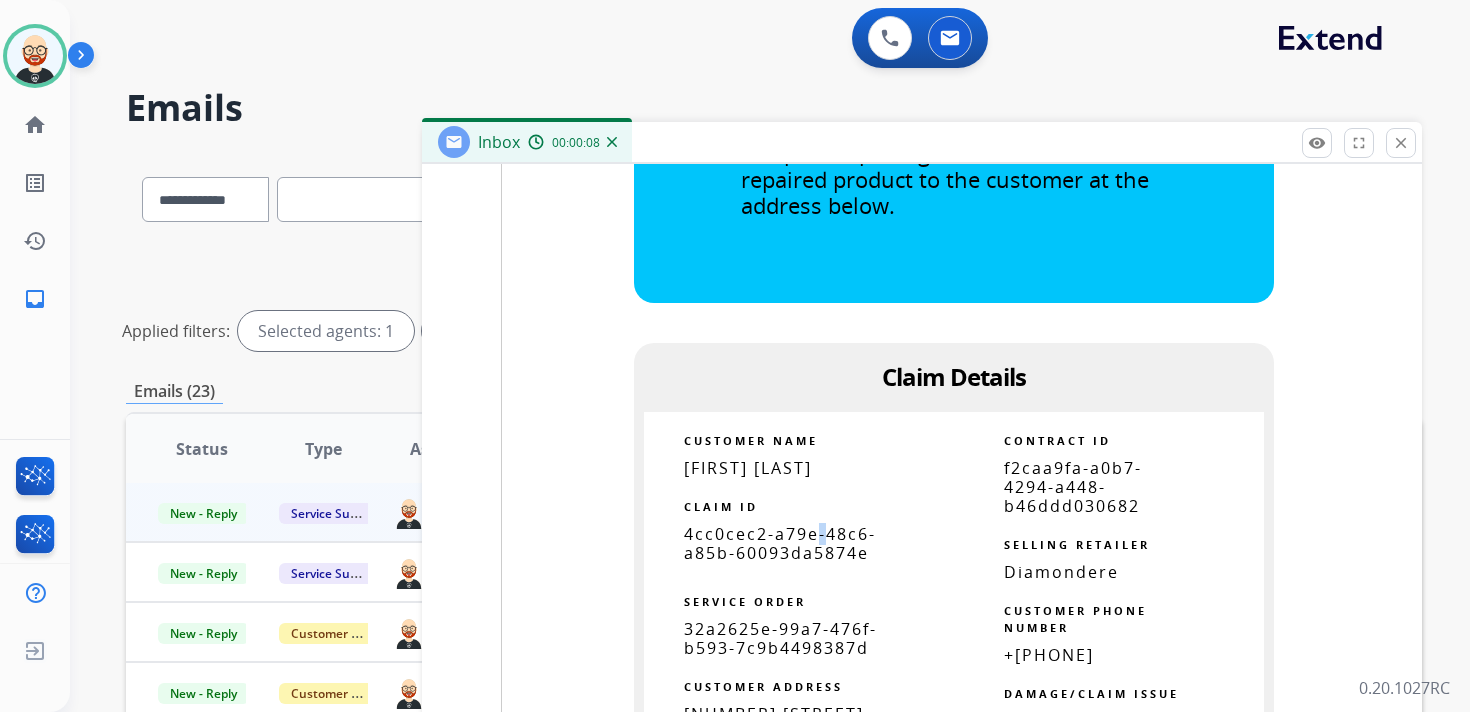 click on "4cc0cec2-a79e-48c6-a85b-60093da5874e" at bounding box center [780, 543] 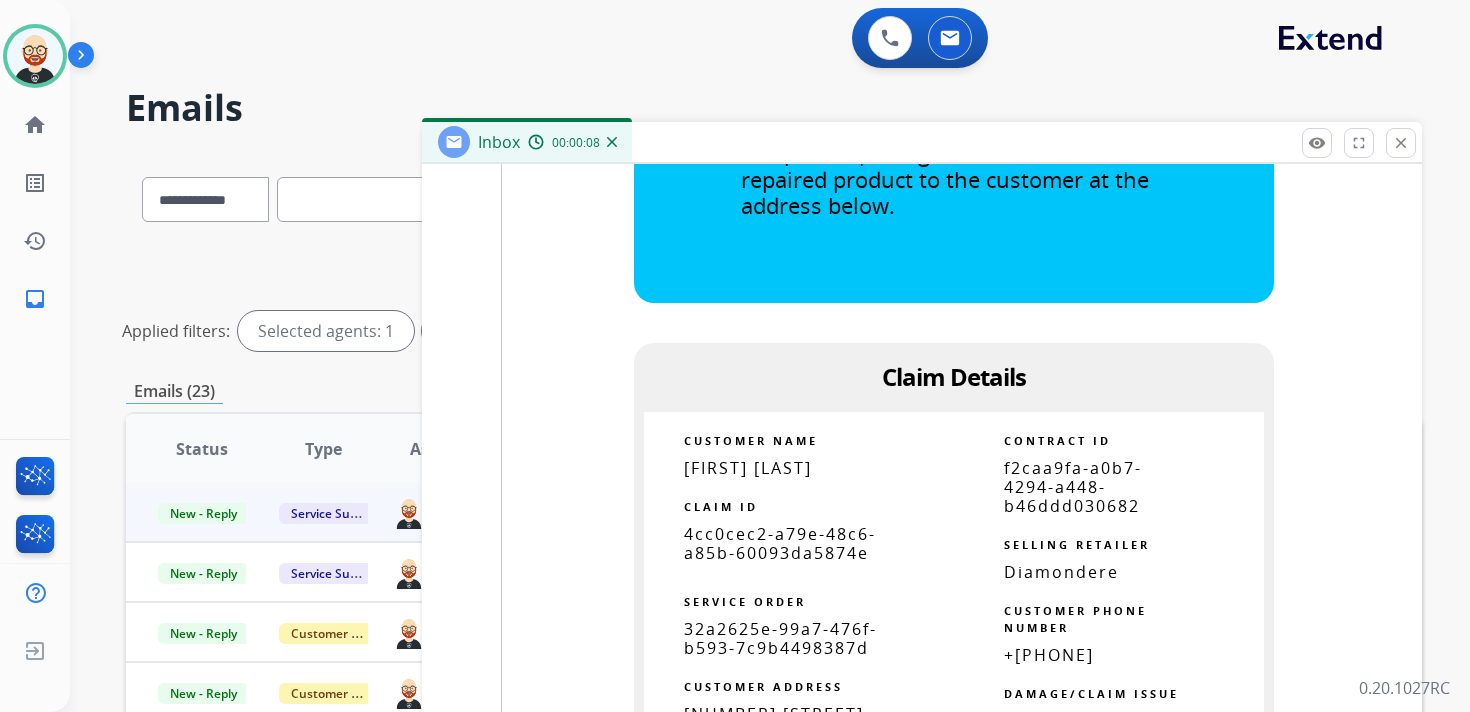 click on "4cc0cec2-a79e-48c6-a85b-60093da5874e" at bounding box center (780, 543) 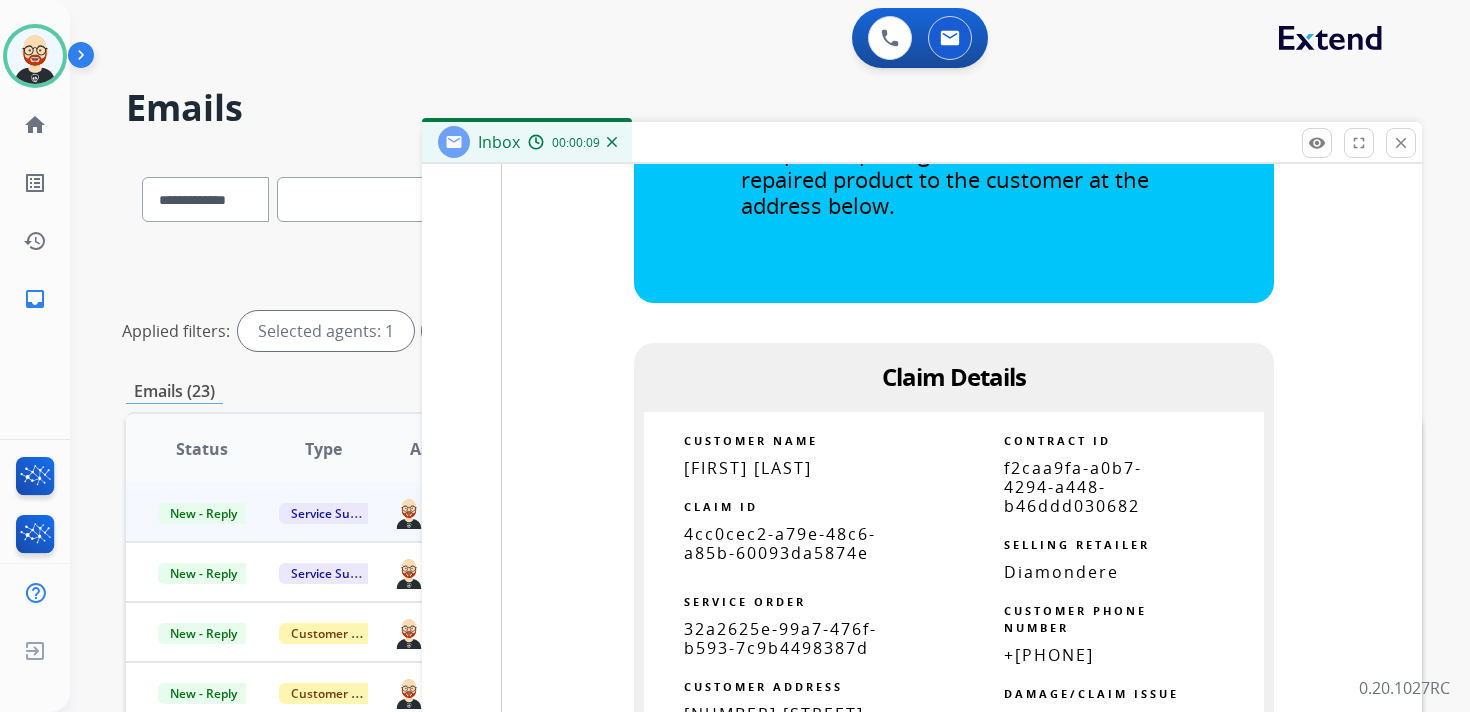 copy 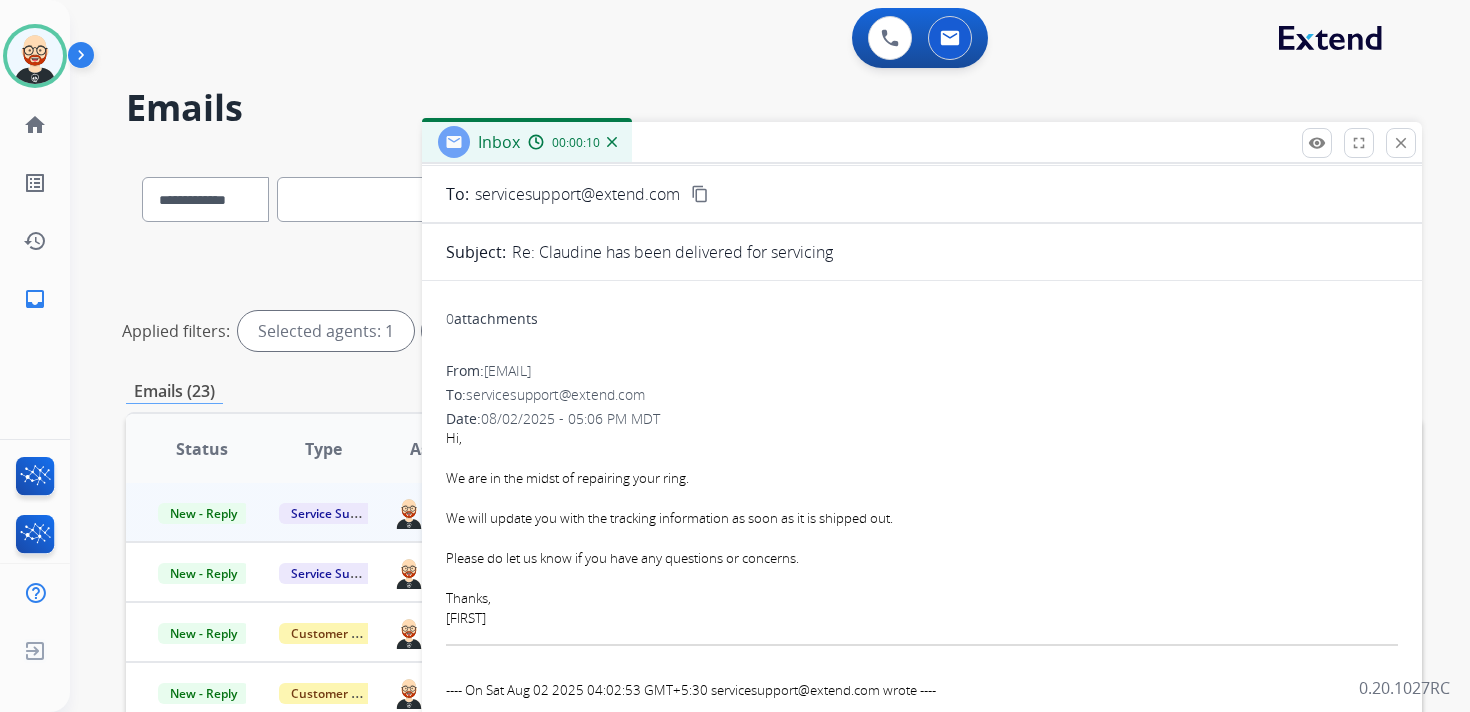 scroll, scrollTop: 0, scrollLeft: 0, axis: both 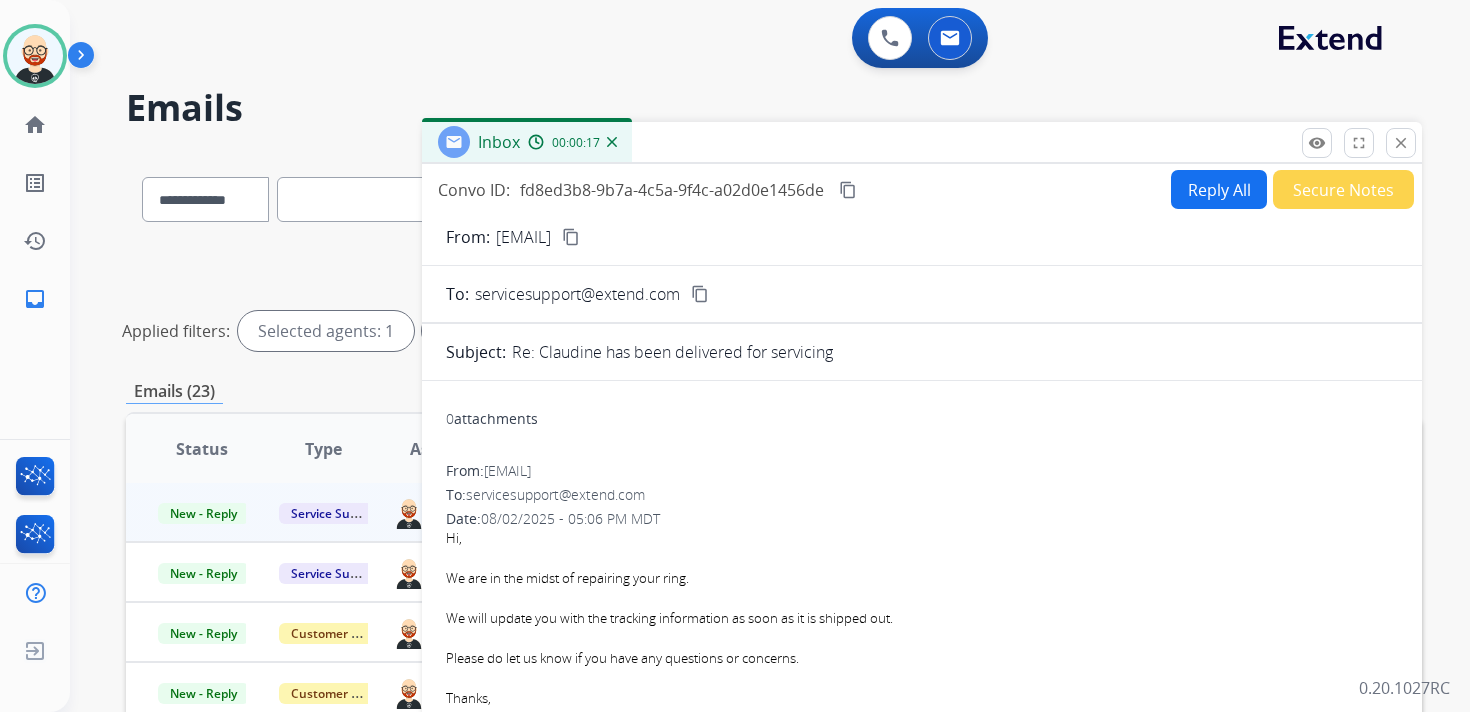 click on "content_copy" at bounding box center (848, 190) 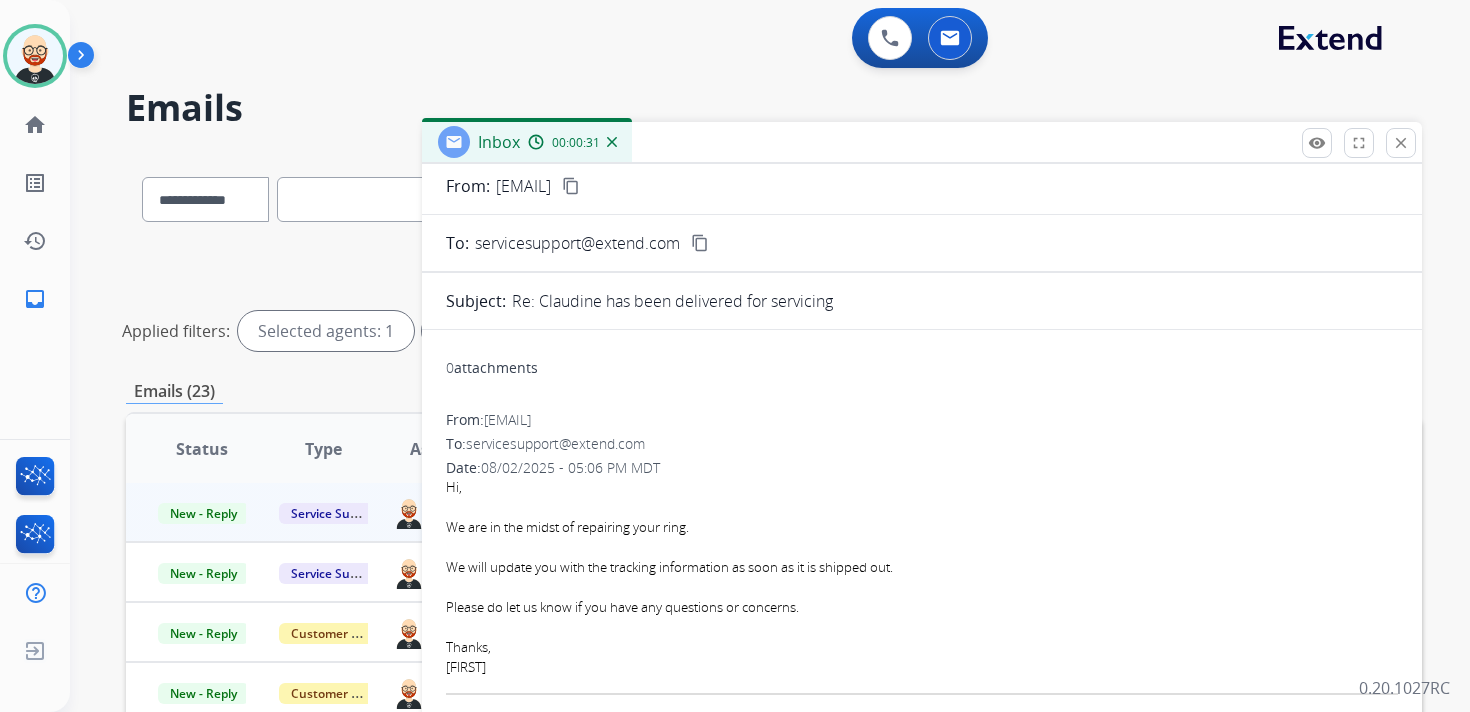 scroll, scrollTop: 52, scrollLeft: 0, axis: vertical 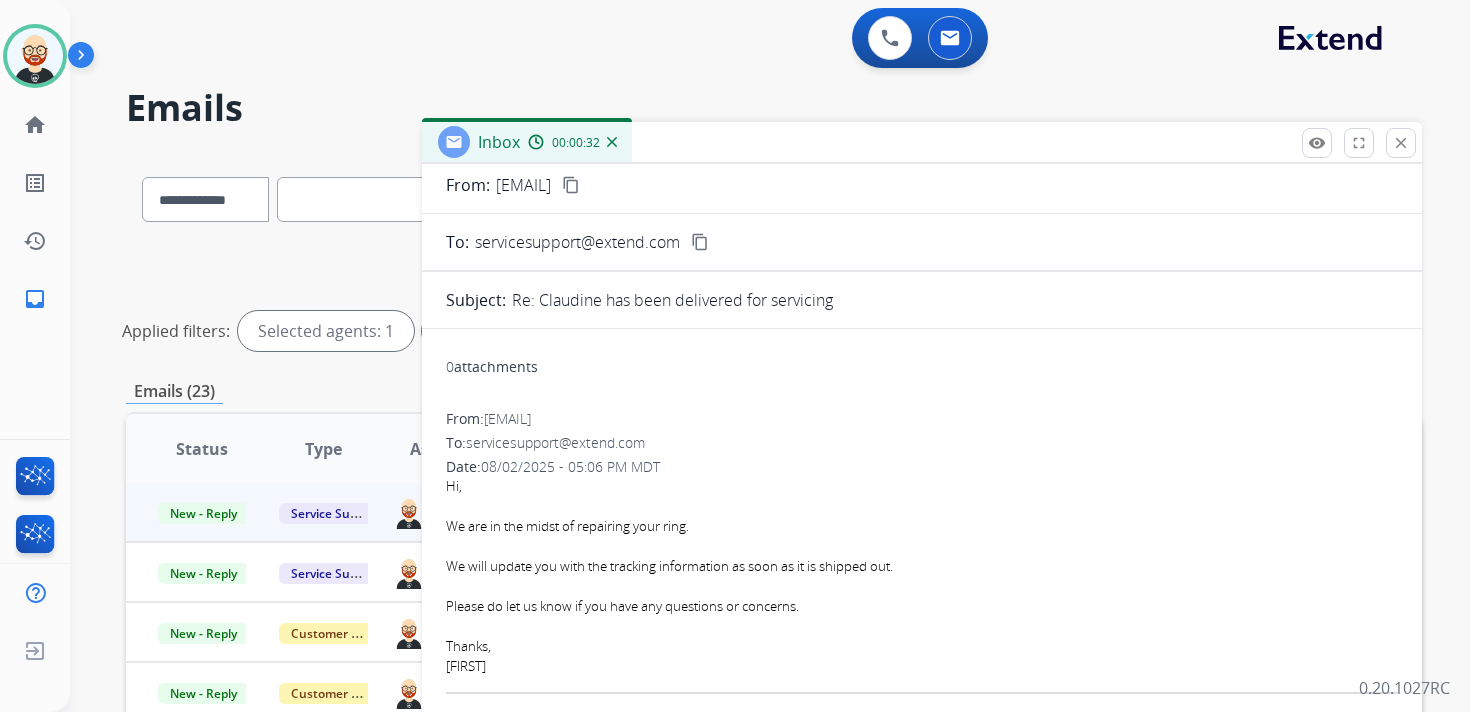 click on "Please do let us know if you have any questions or concerns." at bounding box center [922, 607] 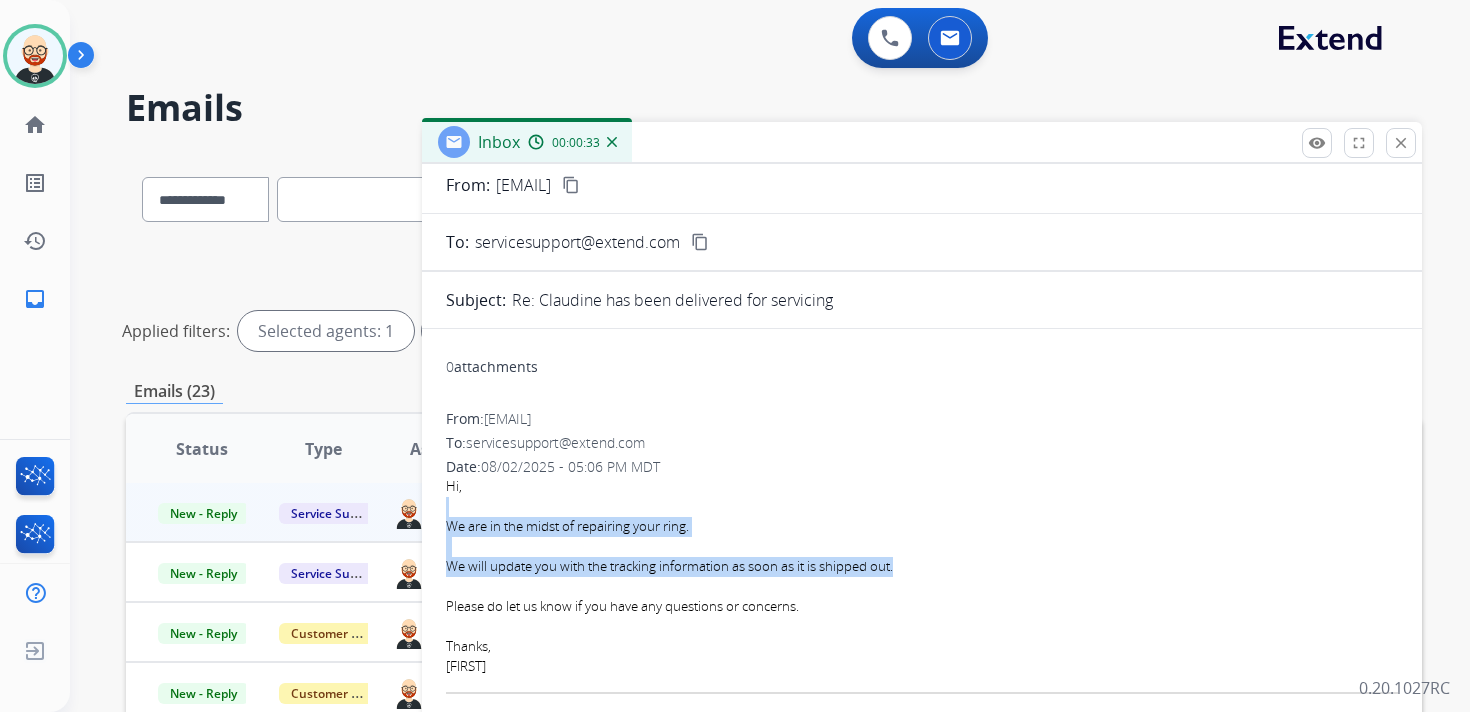 drag, startPoint x: 912, startPoint y: 569, endPoint x: 428, endPoint y: 516, distance: 486.89322 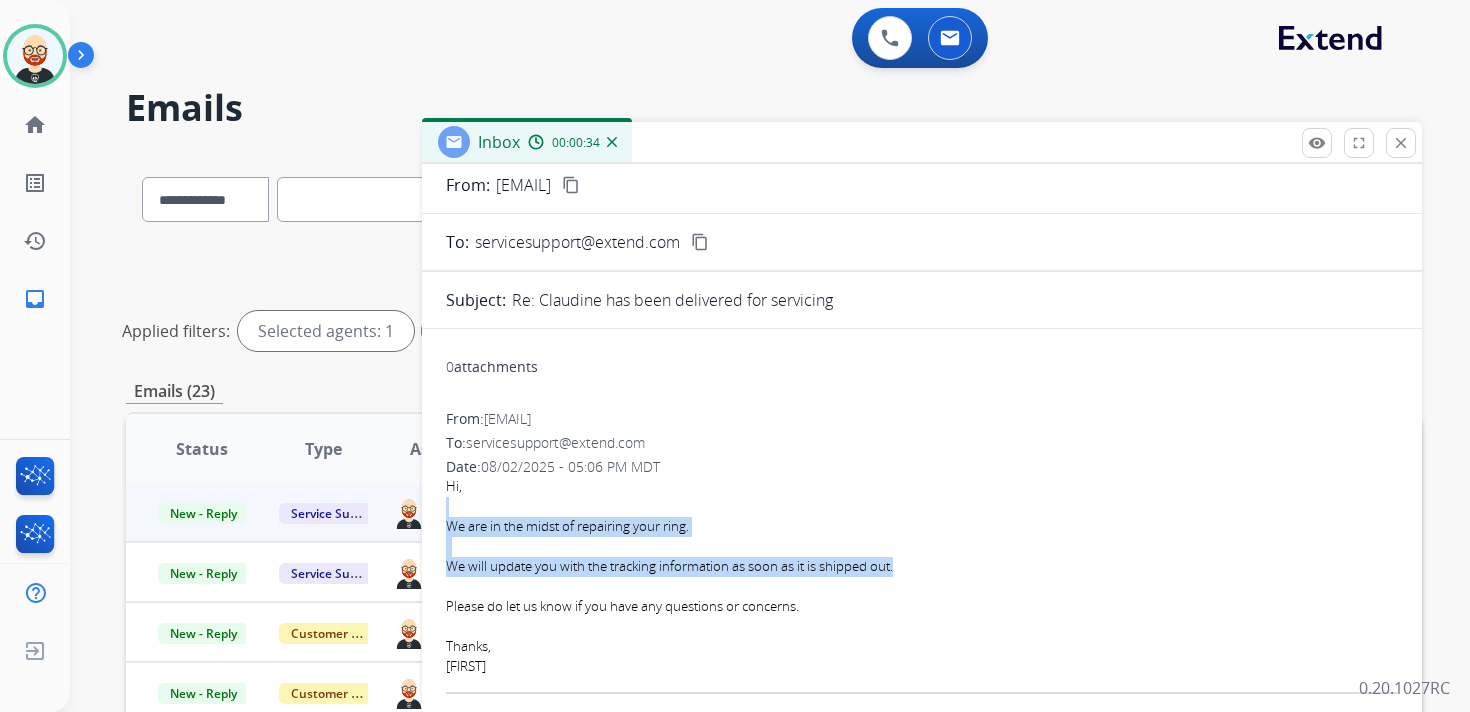 copy on "We are in the midst of repairing your ring.   We will update you with the tracking information as soon as it is shipped out." 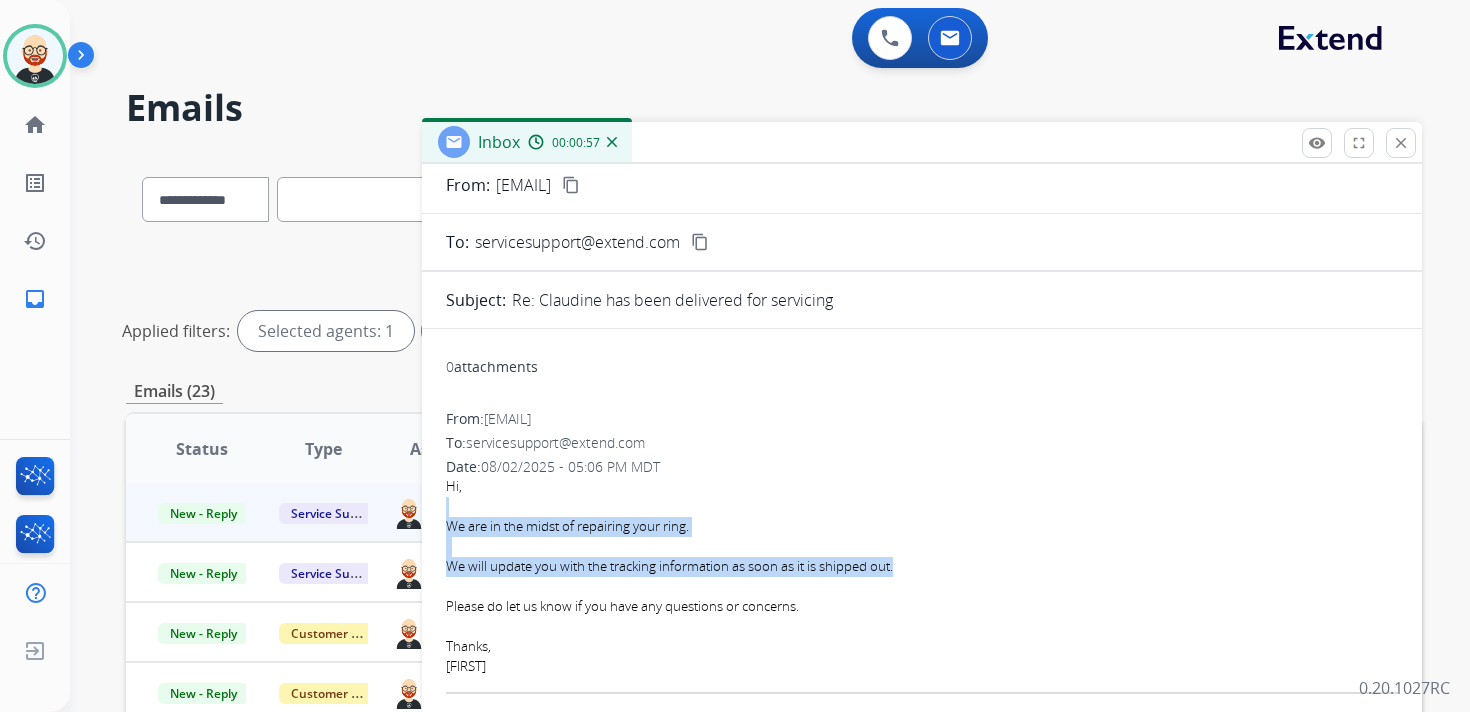 scroll, scrollTop: 0, scrollLeft: 0, axis: both 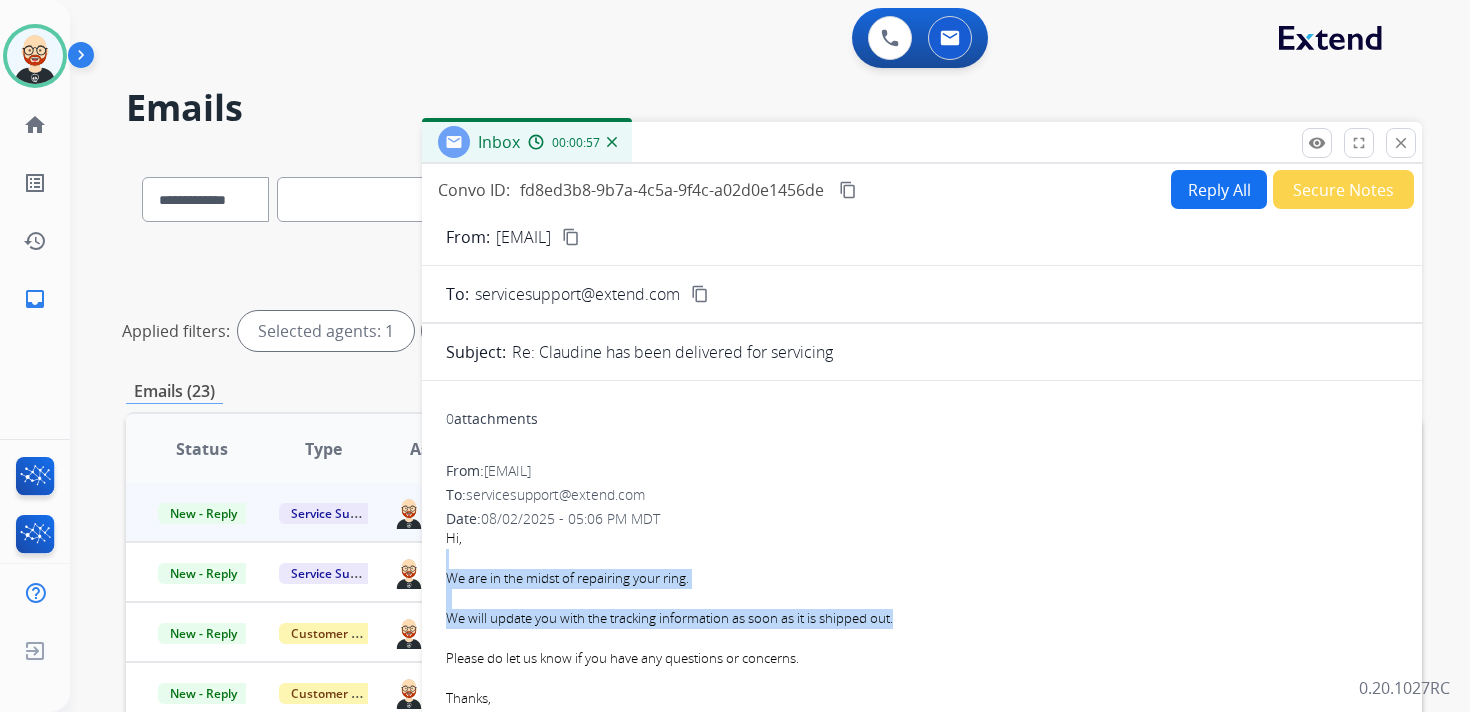 click on "Reply All" at bounding box center [1219, 189] 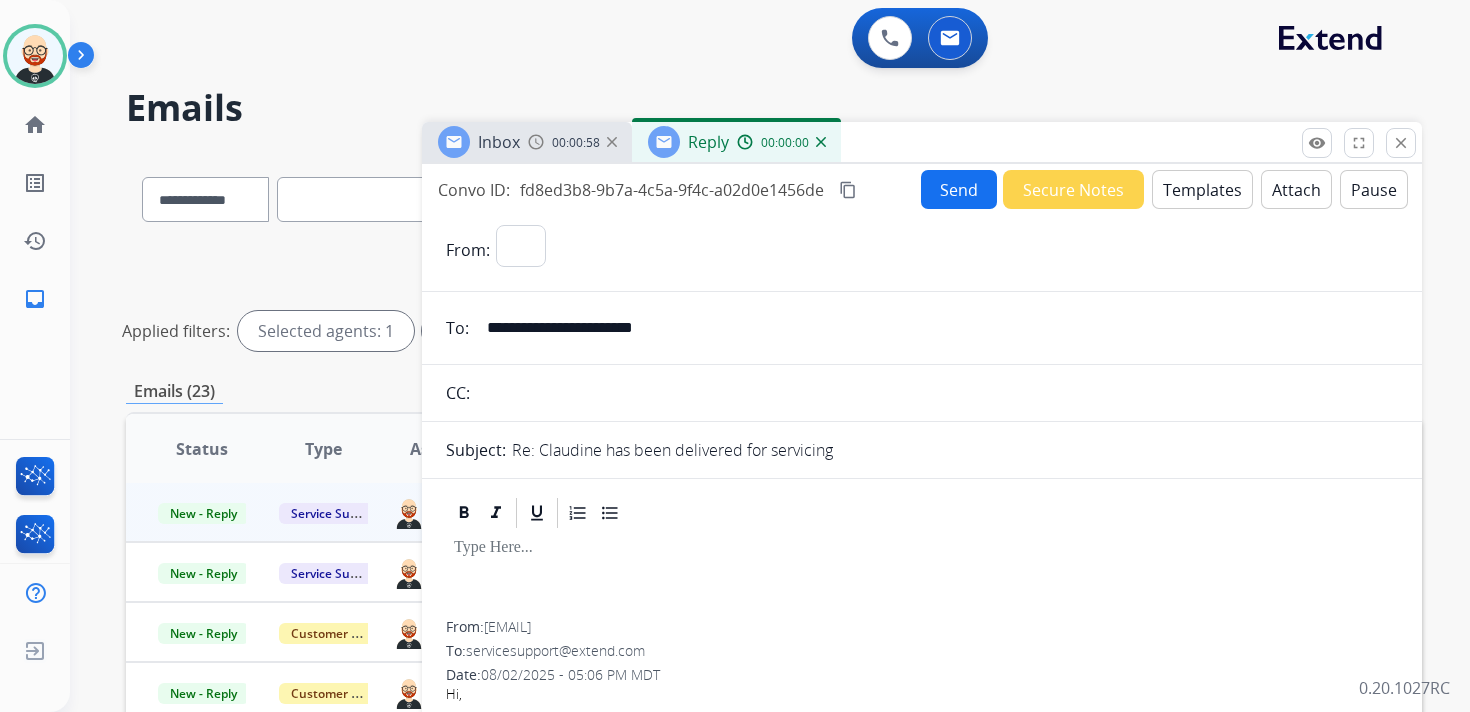 select on "**********" 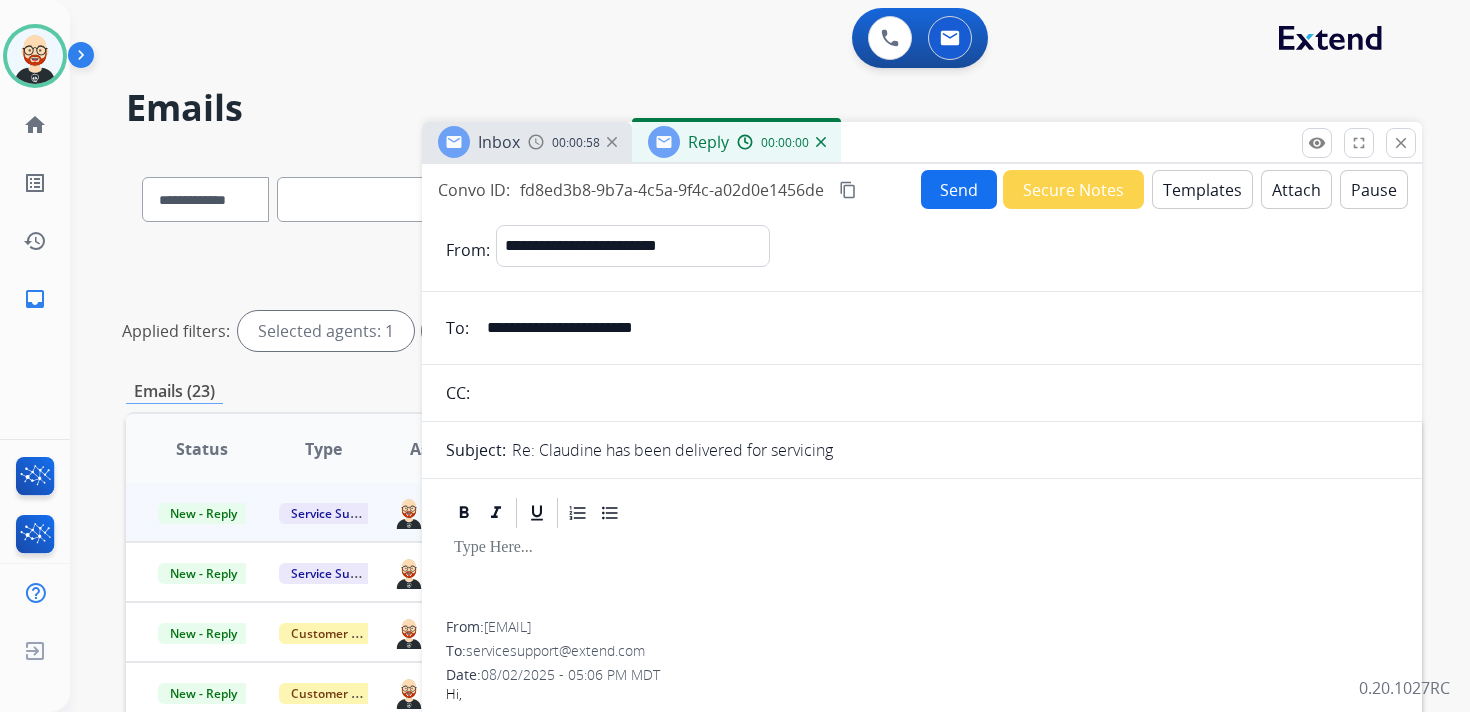 click at bounding box center (922, 576) 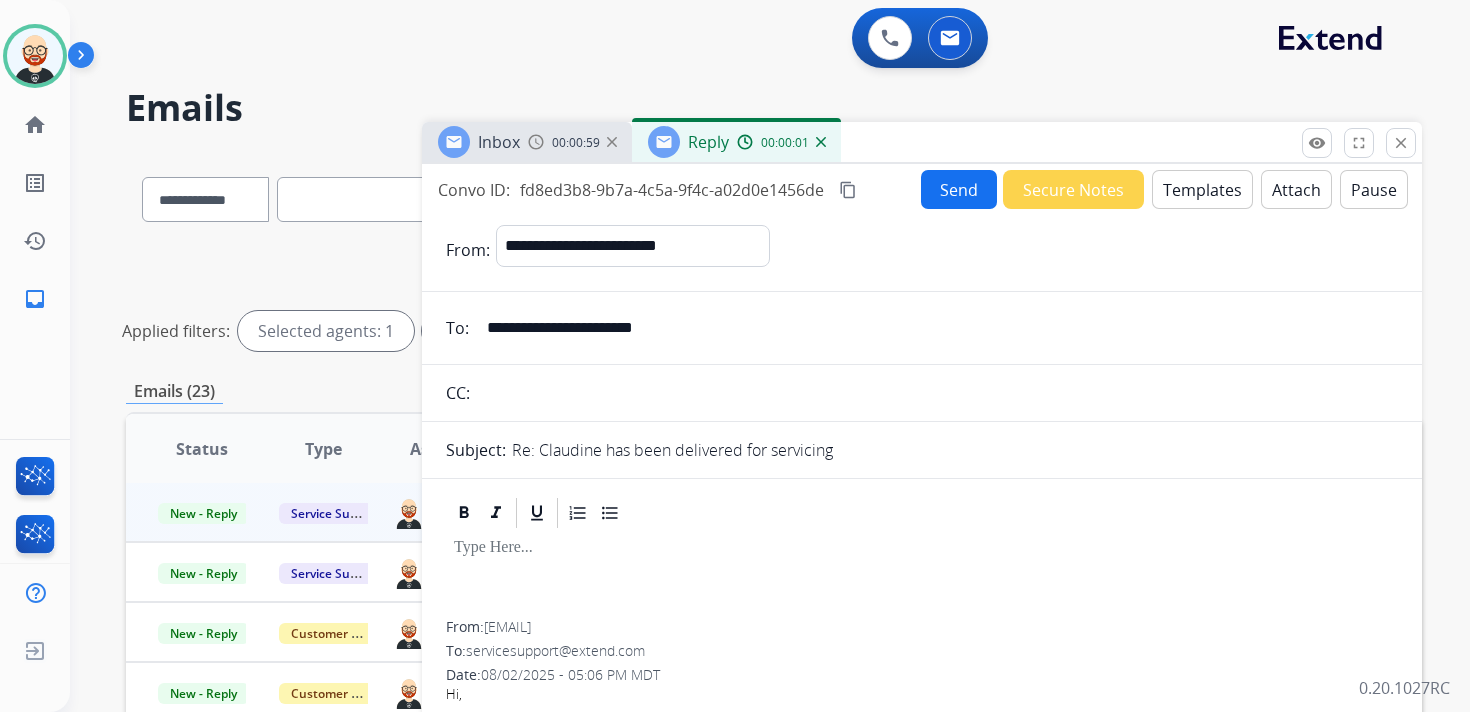 type 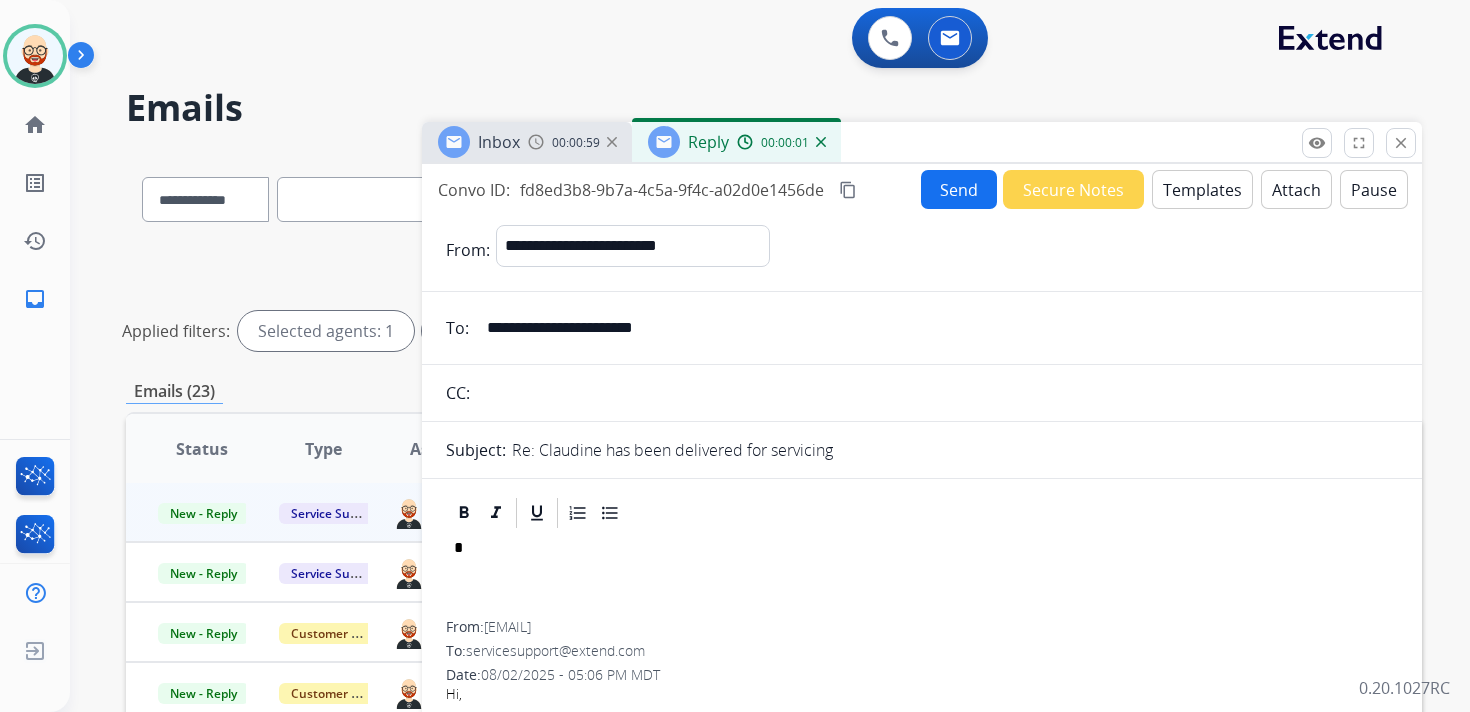 scroll, scrollTop: 5, scrollLeft: 0, axis: vertical 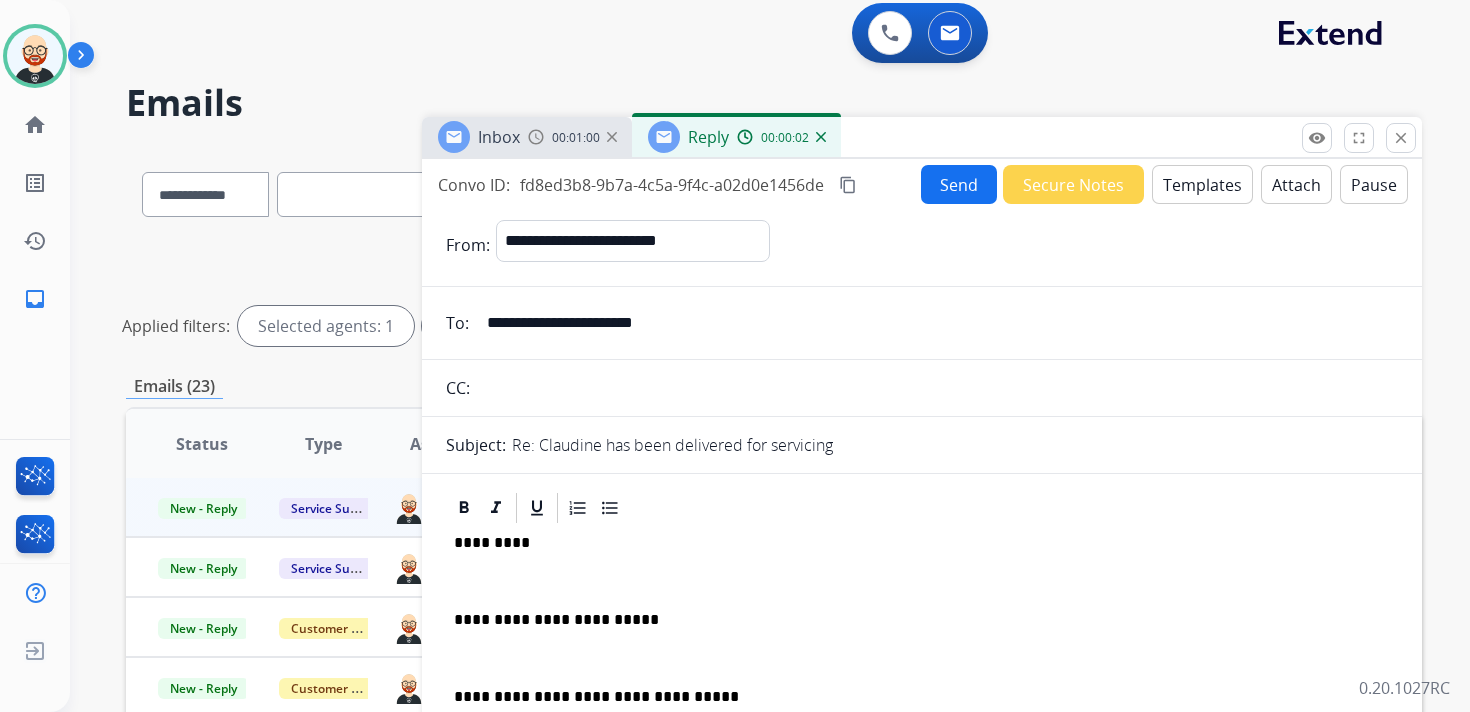 click on "*********" at bounding box center [914, 543] 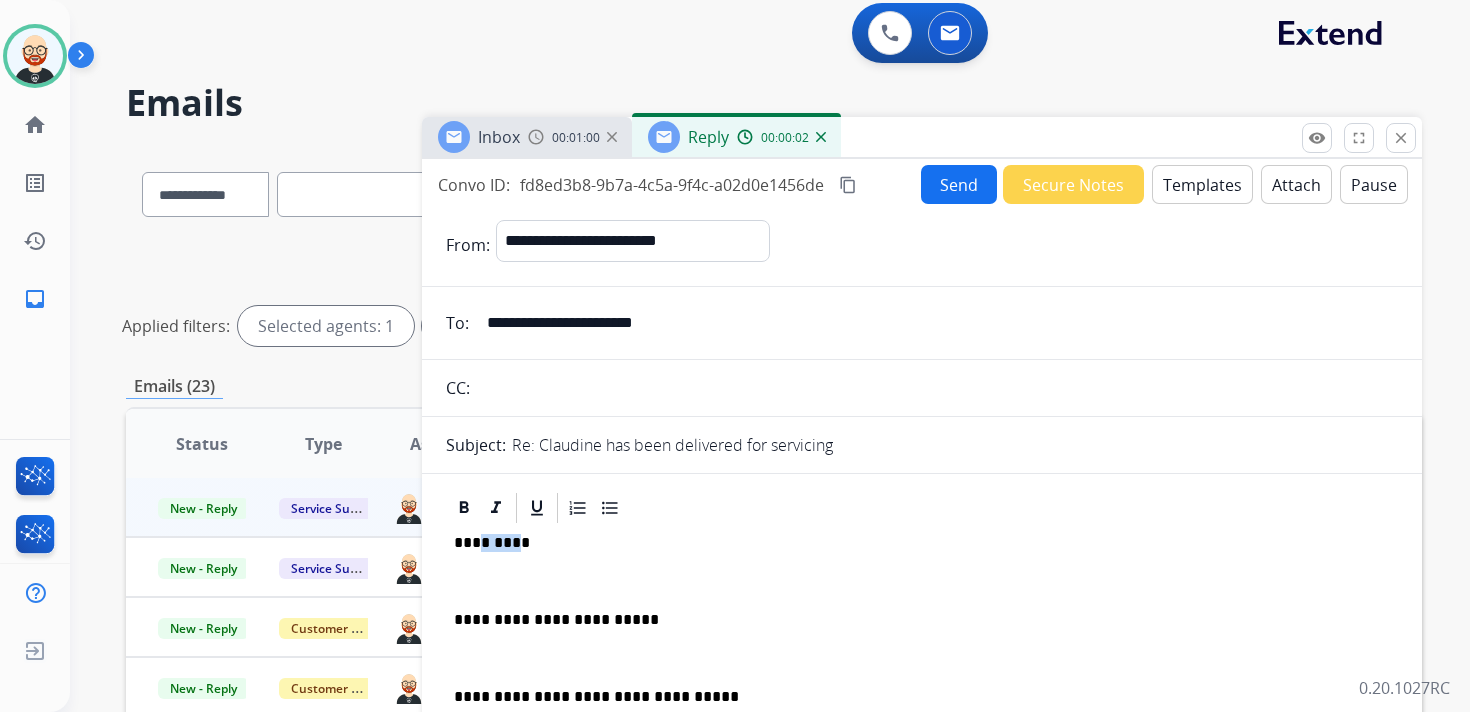 click on "*********" at bounding box center (914, 543) 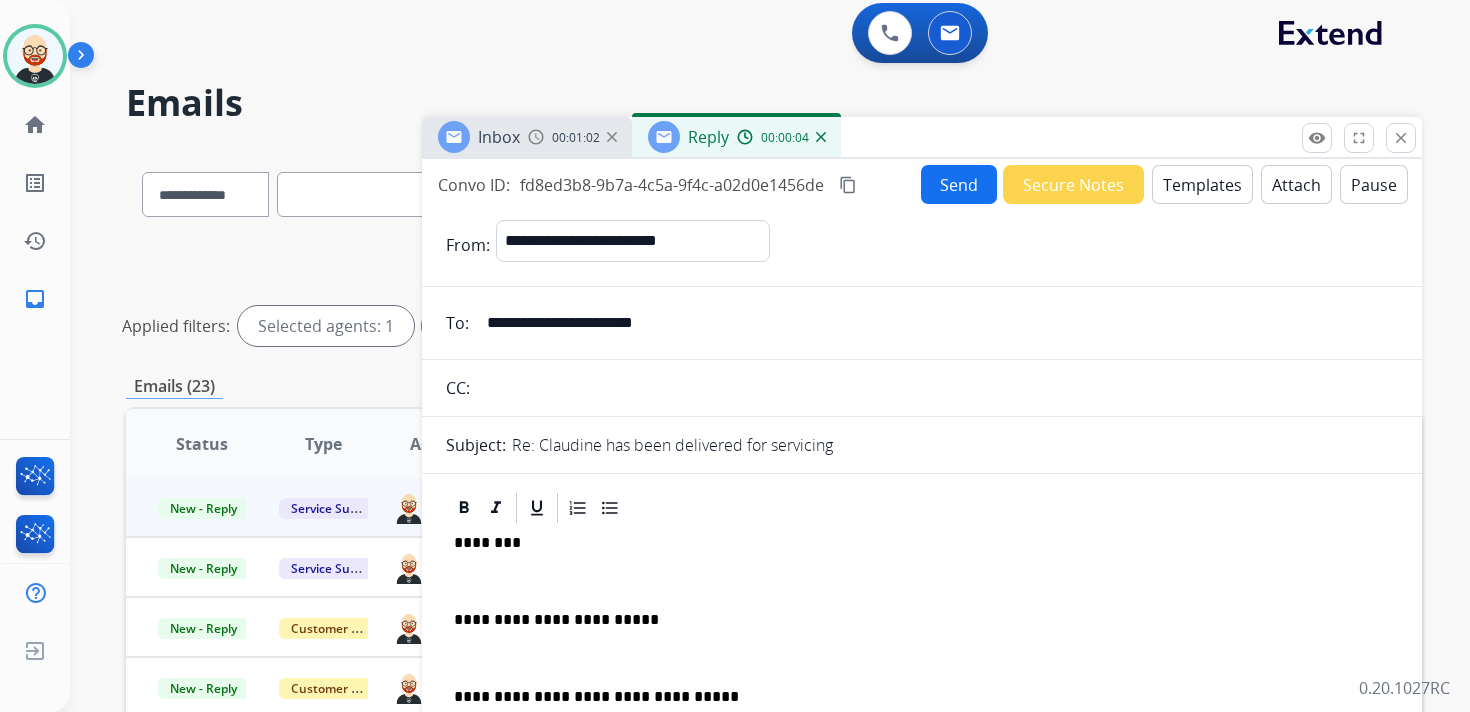 click at bounding box center (922, 581) 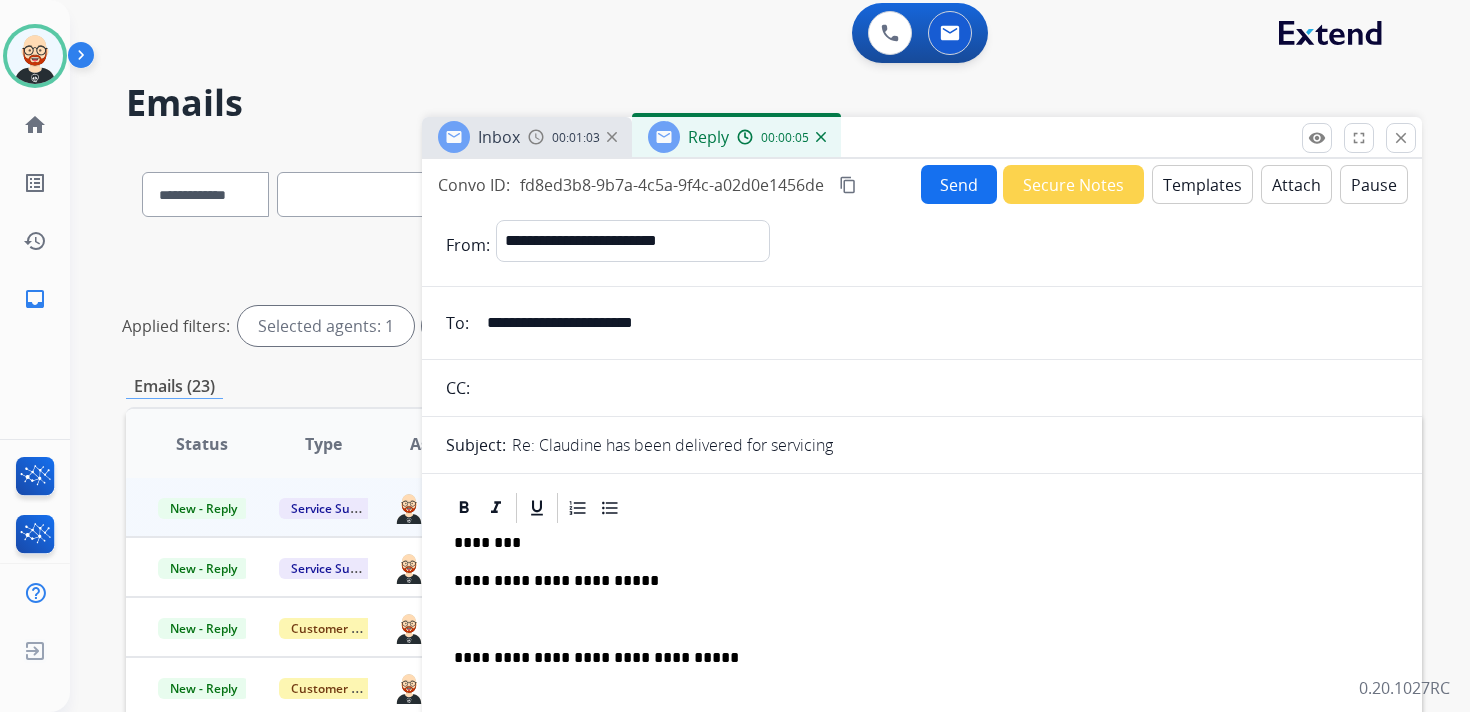 click on "**********" at bounding box center [922, 648] 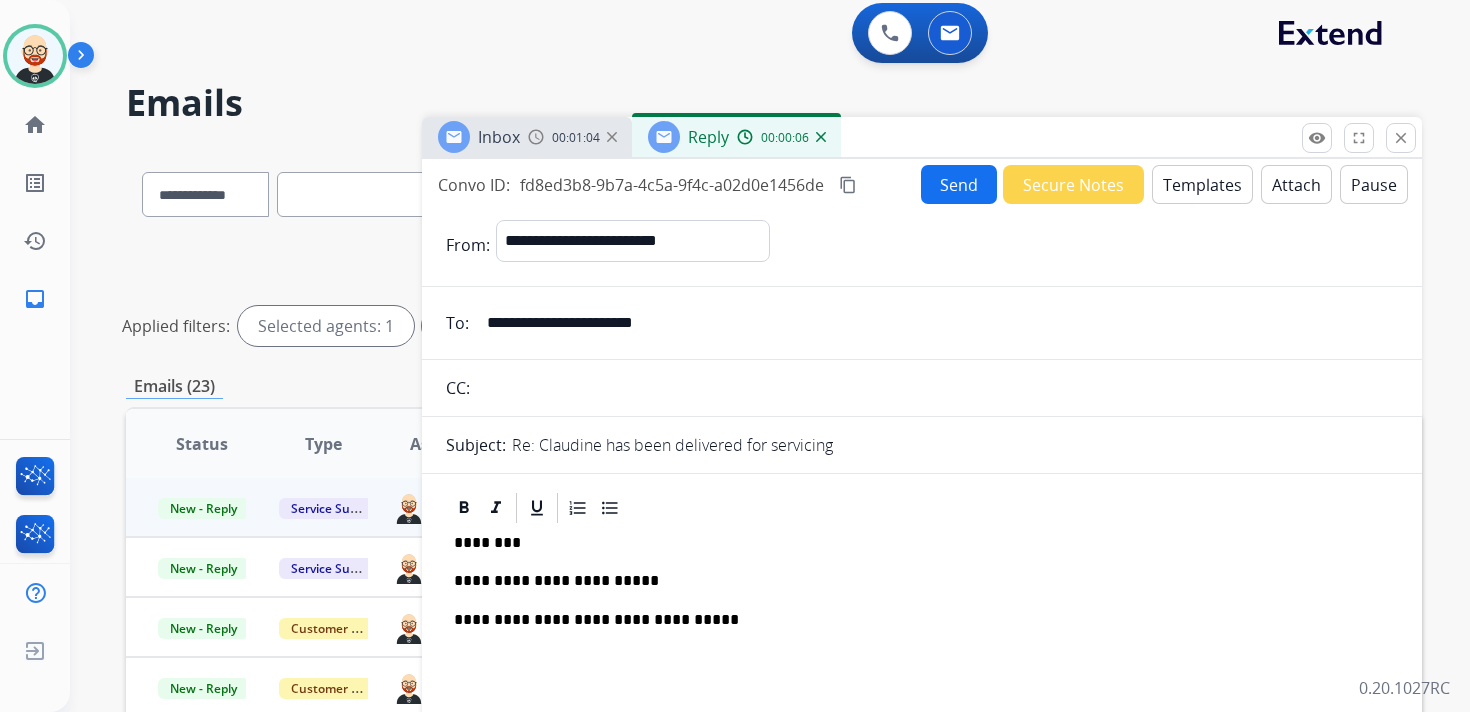 click on "From: [NAME] [LAST_NAME] [ADDRESS] [CITY], [STATE] [POSTAL_CODE] [COUNTRY] To: [EMAIL] CC: Subject:  Re: Claudine has been delivered for servicing
[NAME] [LAST_NAME] [ADDRESS]  From:  contactus@diamondere.com   To:  servicesupport@extend.com  Date:  08/02/2025 - 05:06 PM MDT Hi, We are in the midst of repairing your ring.   We will update you with the tracking information as soon as it is shipped out.   Please do let us know if you have any questions or concerns. Thanks, Emma ---- On Sat Aug 02 2025 04:02:53 GMT+5:30 servicesupport@extend.com wrote ----  From:  servicesupport@extend.com   To:  contactus@diamondere.com  Date:  08/01/2025 - 04:32 PM MDT Hi there!  To:" at bounding box center (922, 2019) 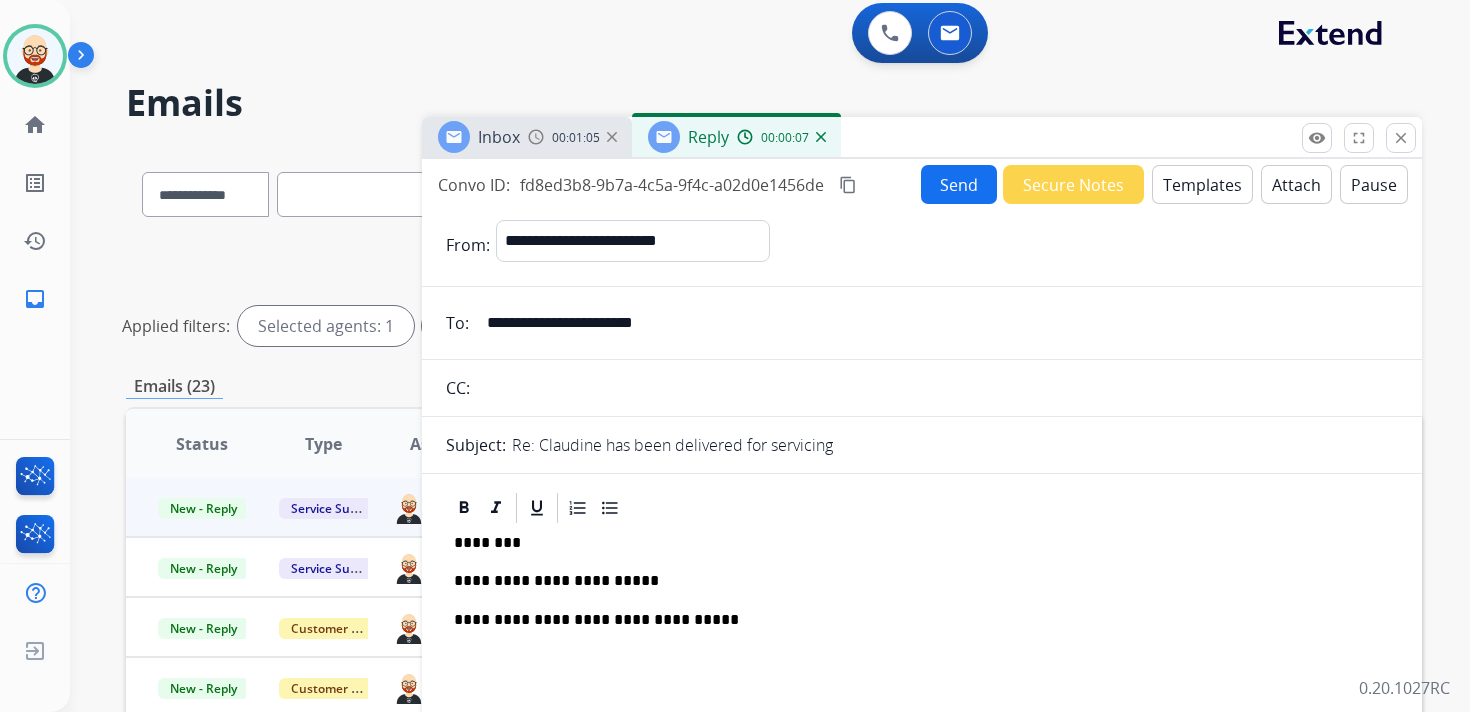 click on "Send" at bounding box center [959, 184] 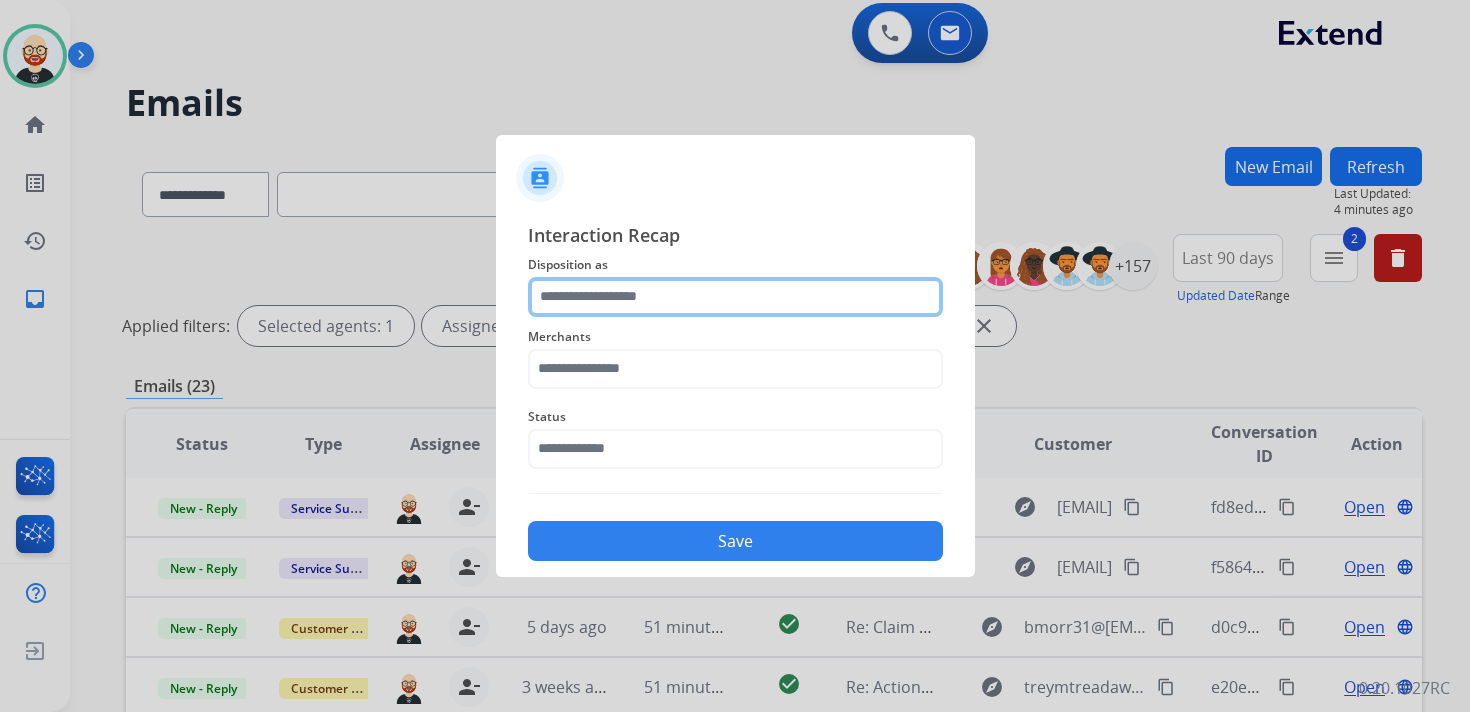 click 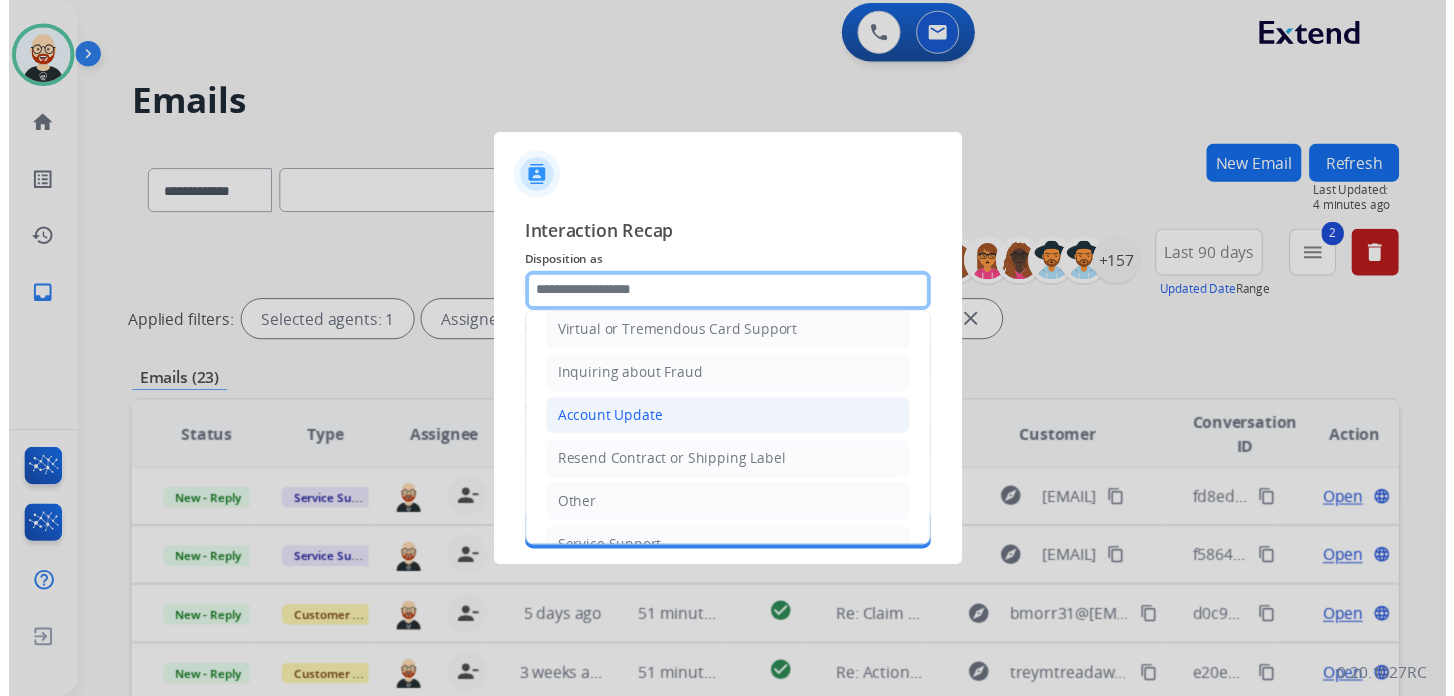 scroll, scrollTop: 300, scrollLeft: 0, axis: vertical 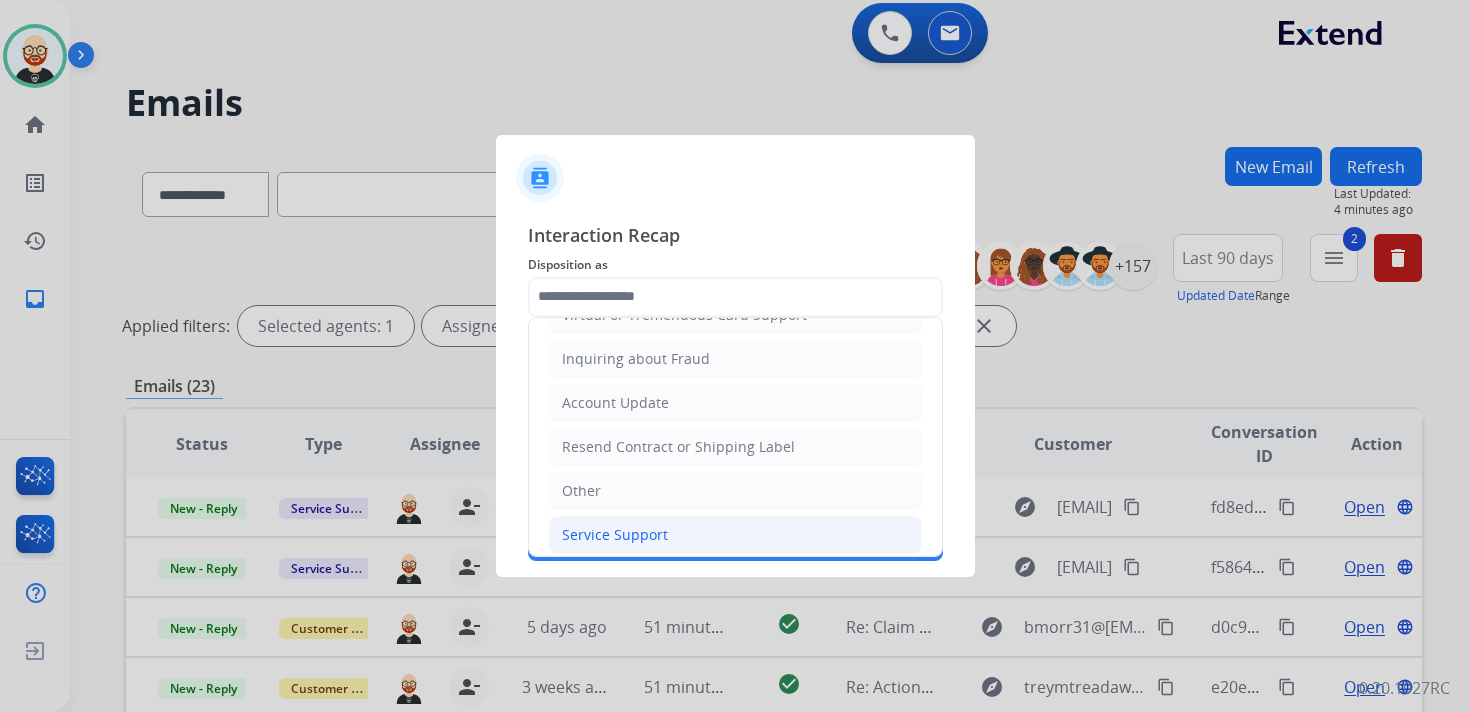 click on "Service Support" 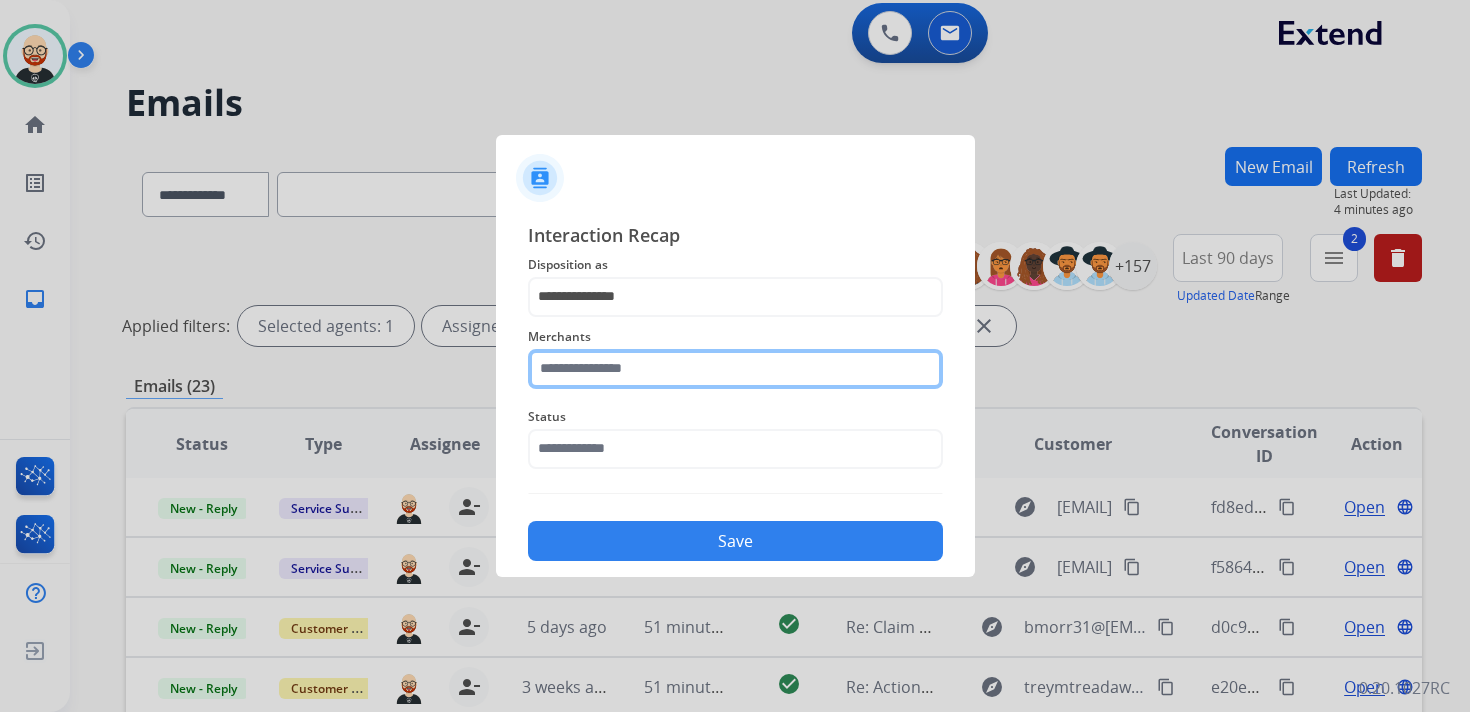 click 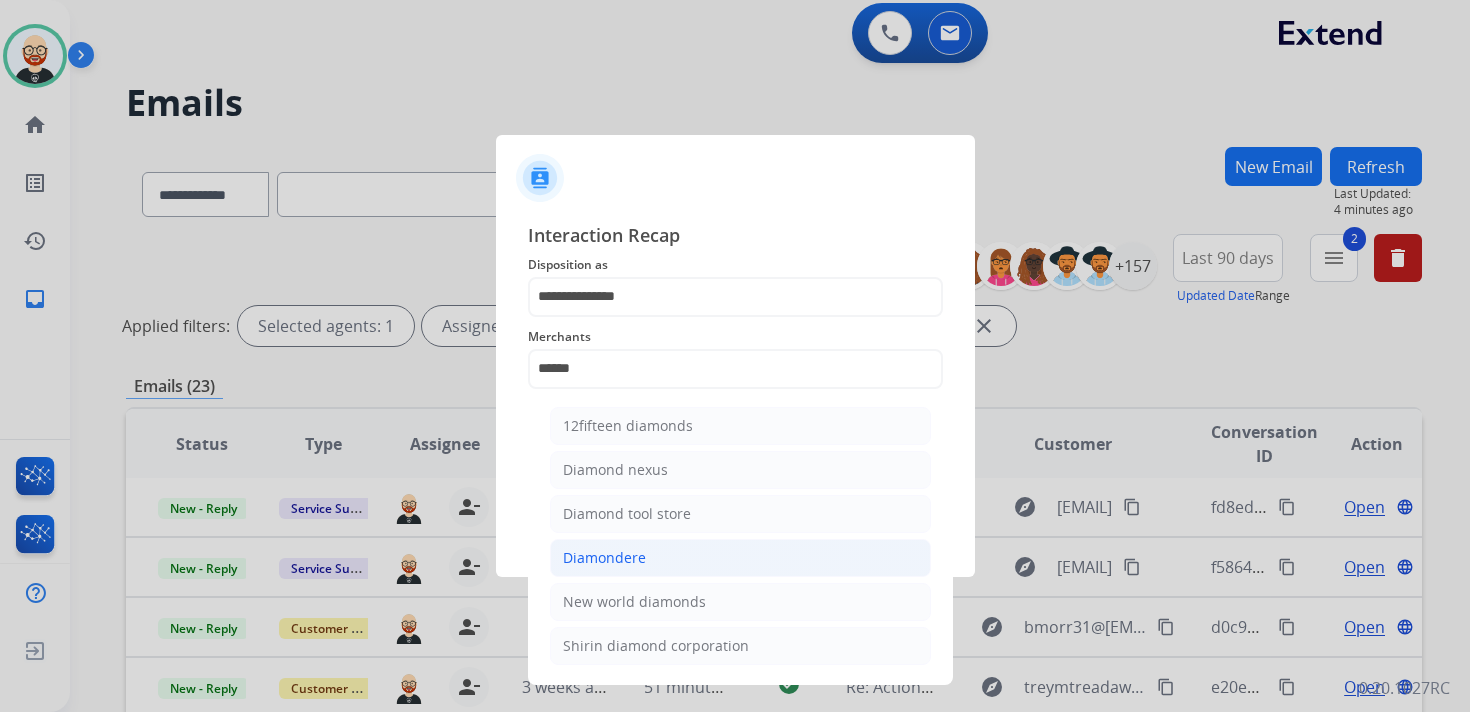 click on "Diamondere" 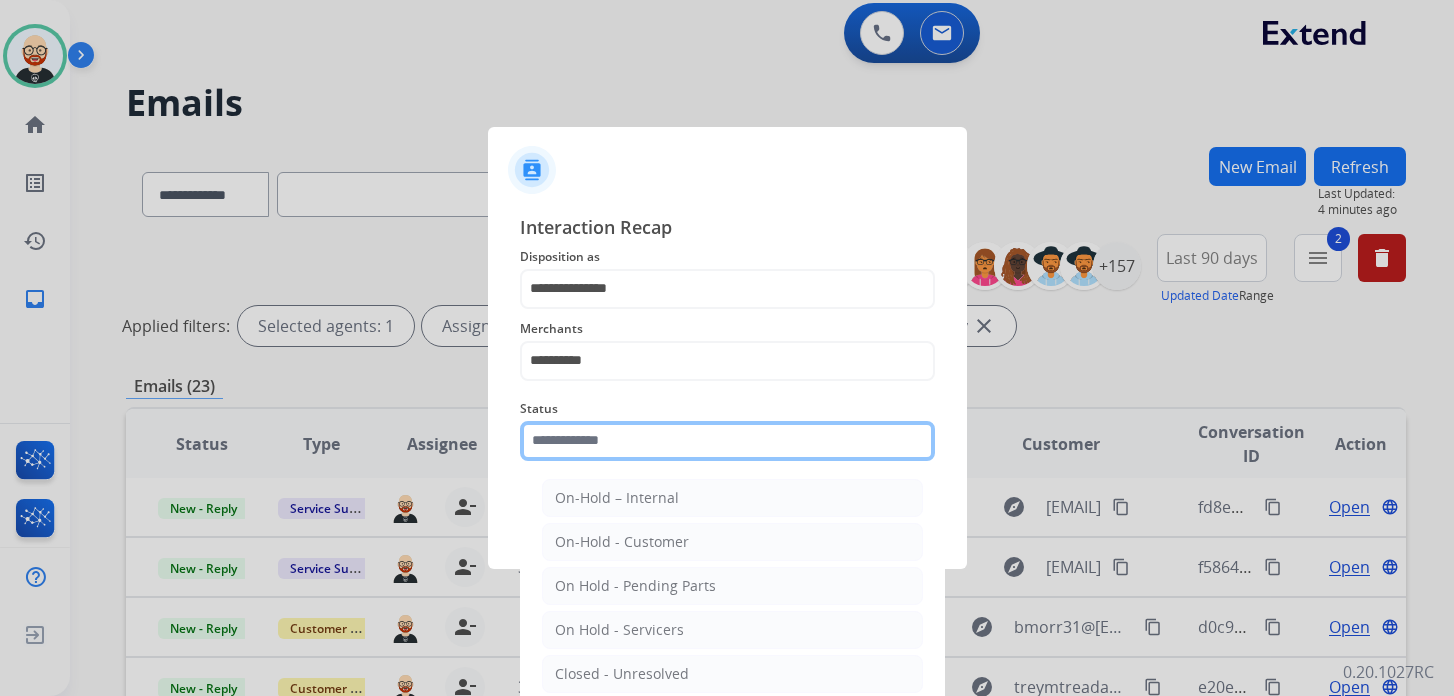 click 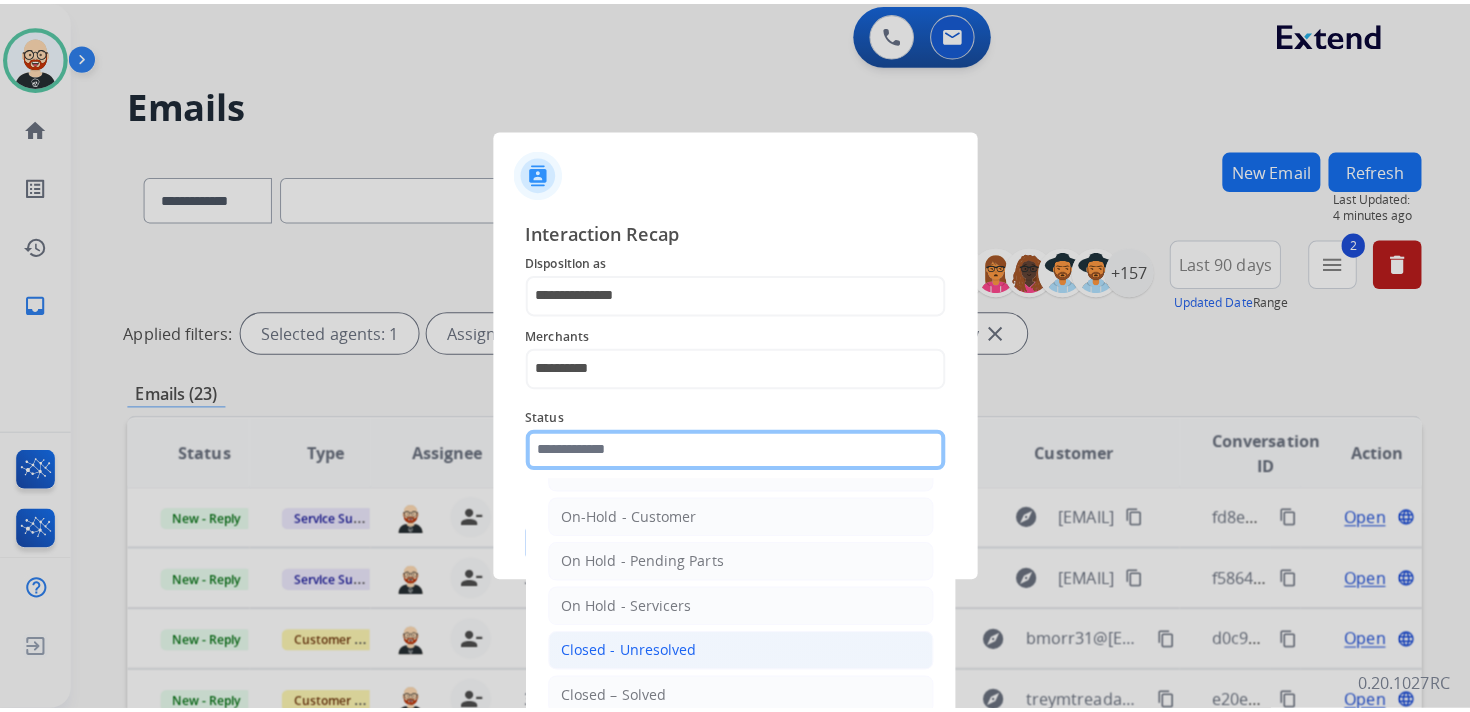 scroll, scrollTop: 38, scrollLeft: 0, axis: vertical 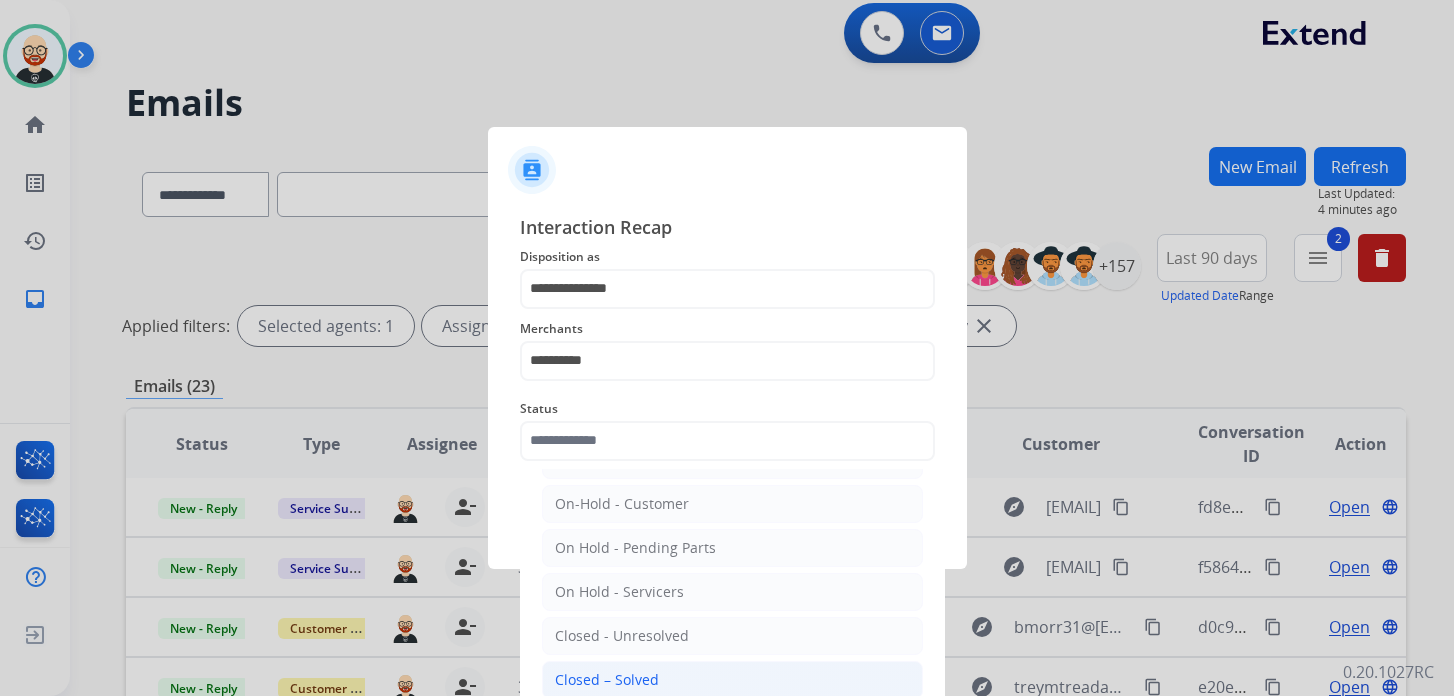 click on "Closed – Solved" 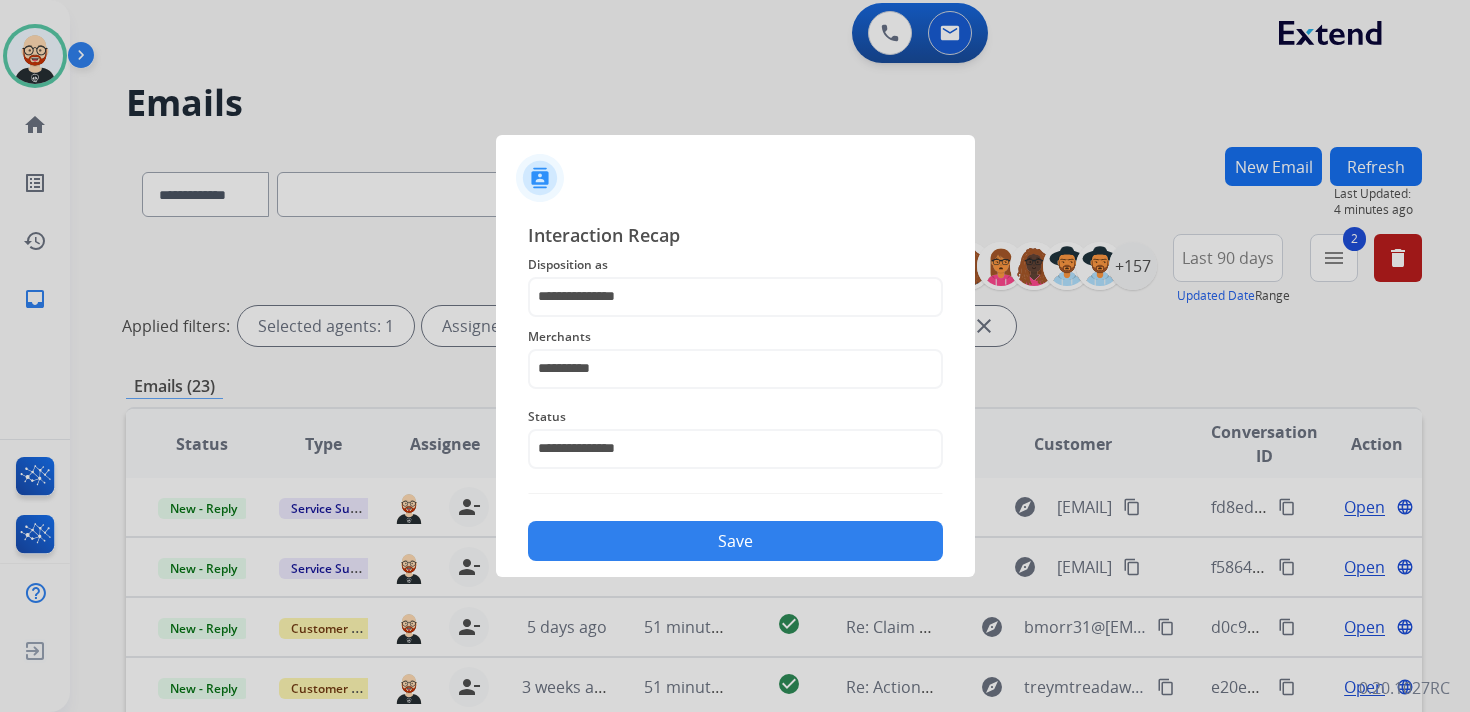 click on "Save" 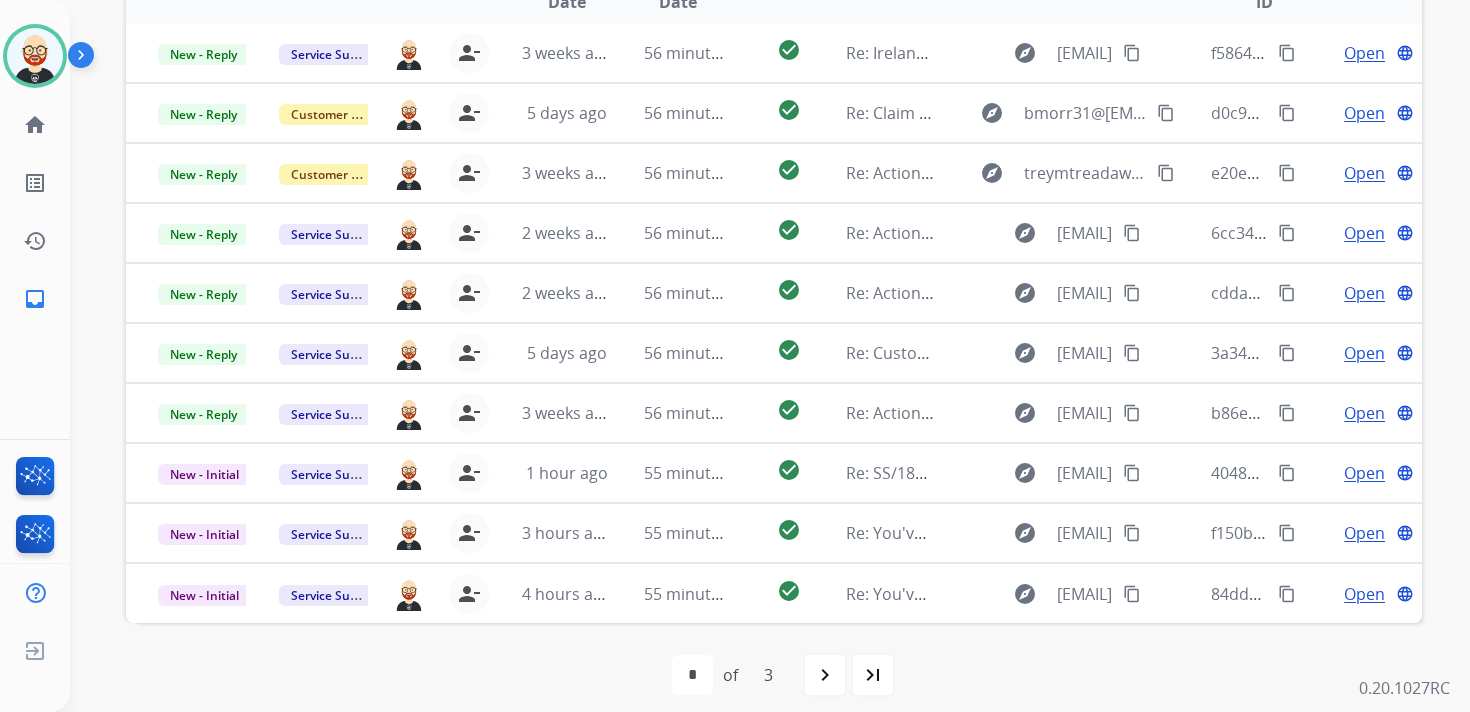 scroll, scrollTop: 474, scrollLeft: 0, axis: vertical 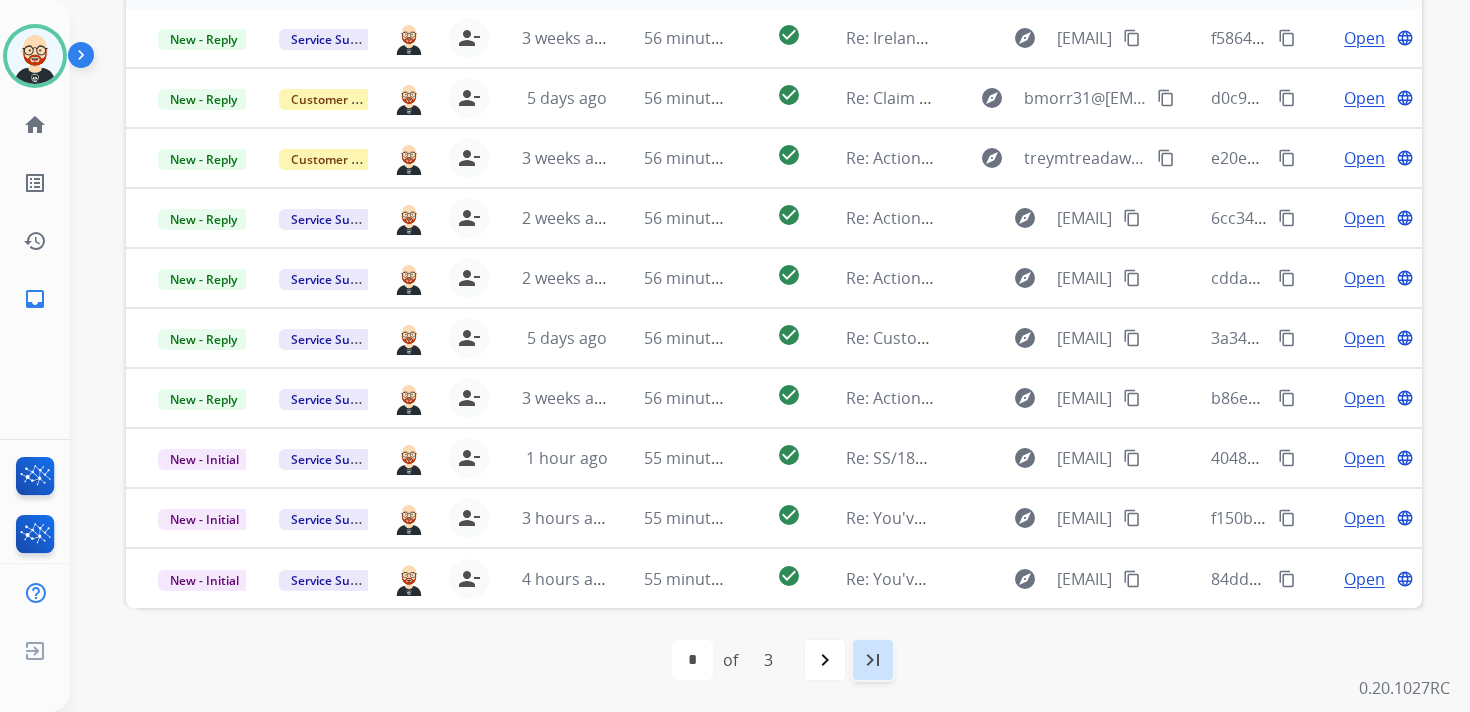 click on "last_page" at bounding box center [873, 660] 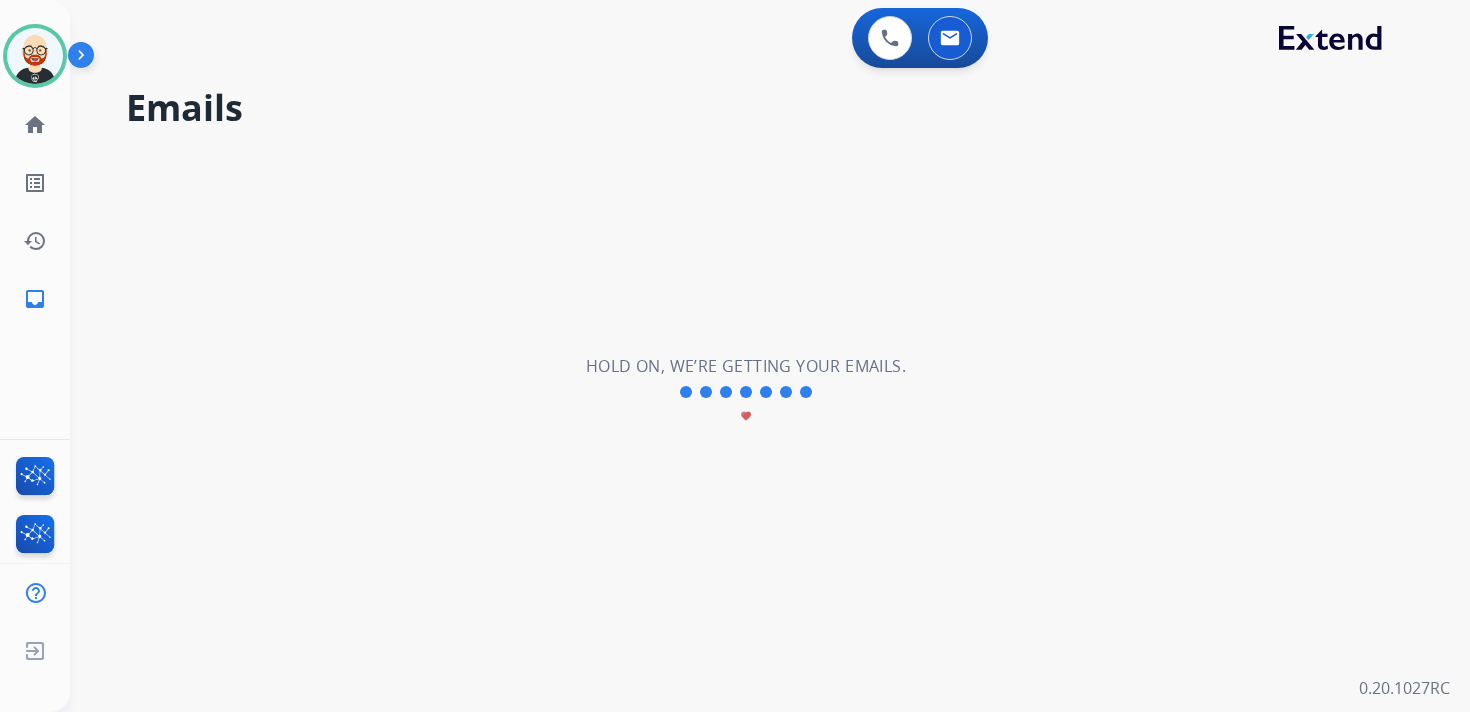 scroll, scrollTop: 0, scrollLeft: 0, axis: both 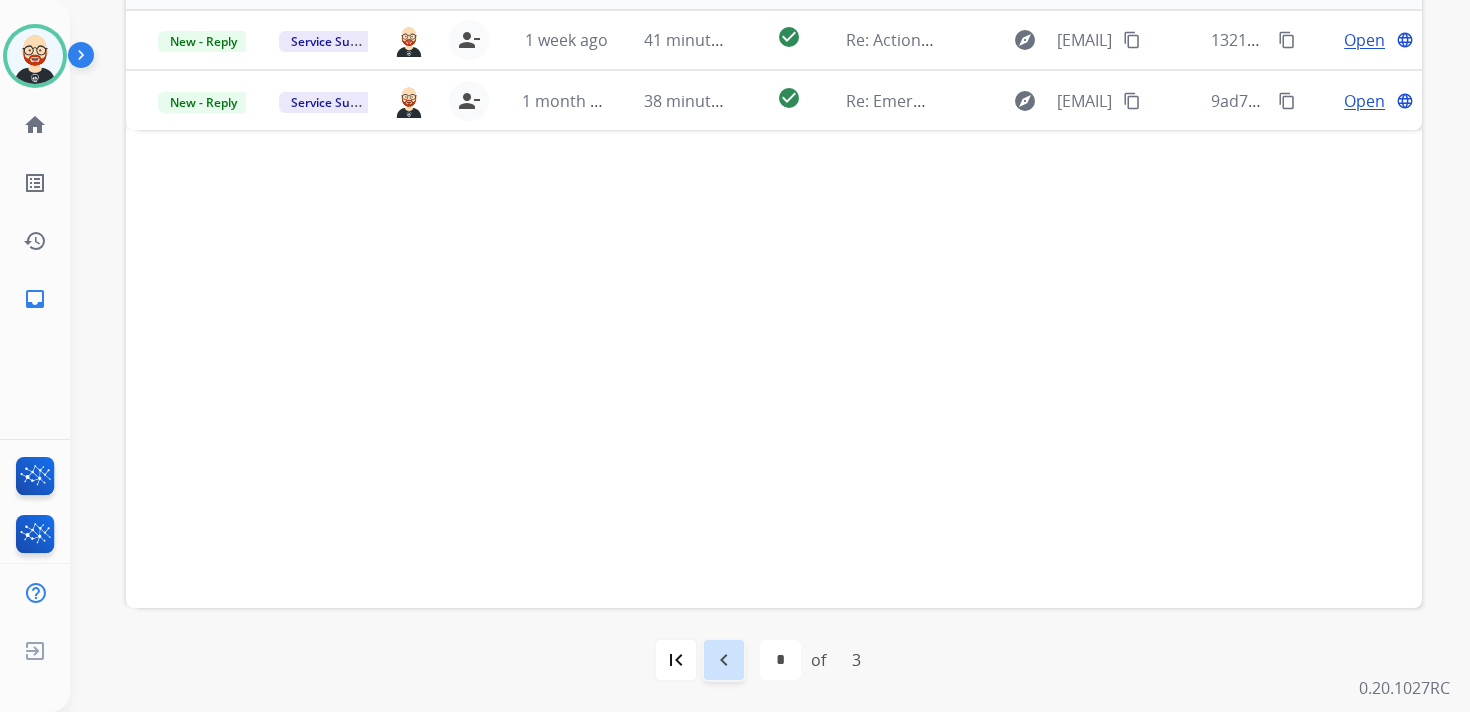 click on "navigate_before" at bounding box center (724, 660) 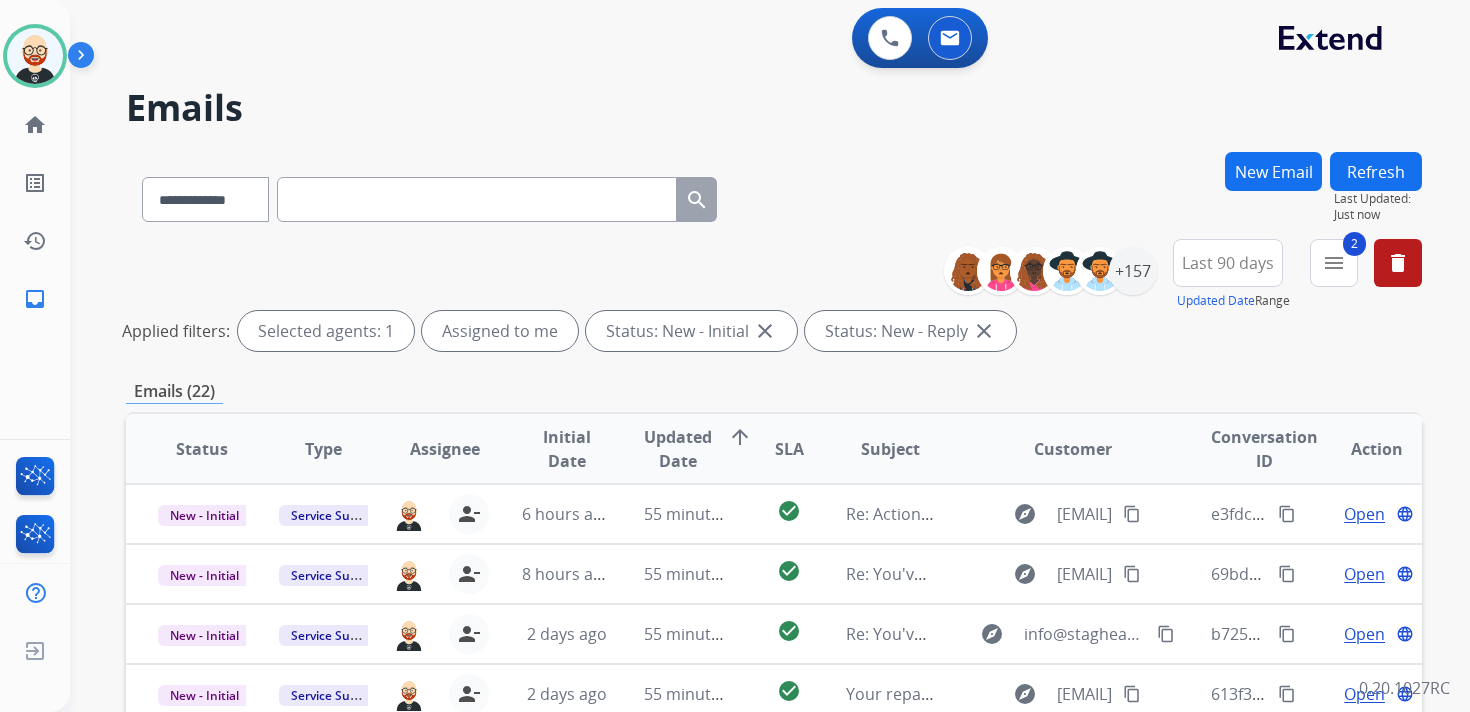 scroll, scrollTop: 2, scrollLeft: 0, axis: vertical 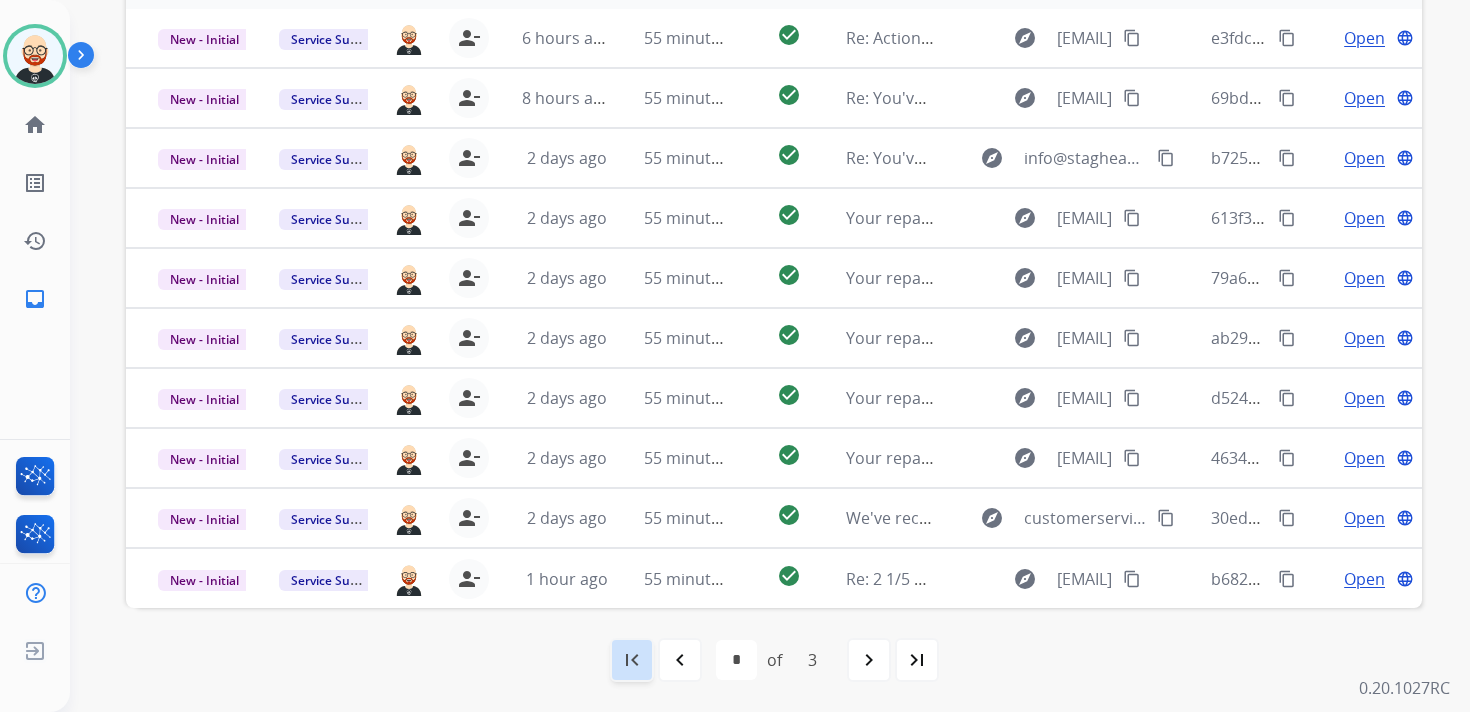 click on "first_page" at bounding box center [632, 660] 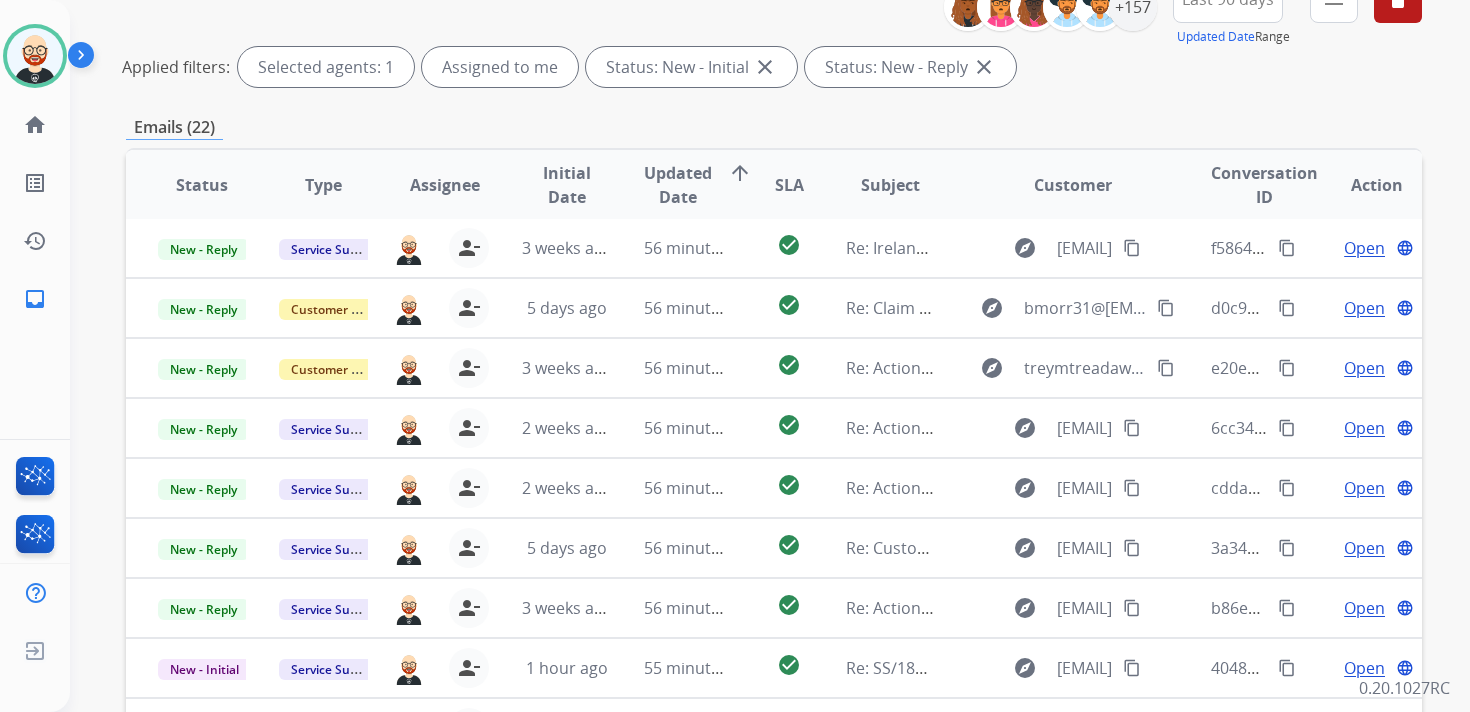 scroll, scrollTop: 270, scrollLeft: 0, axis: vertical 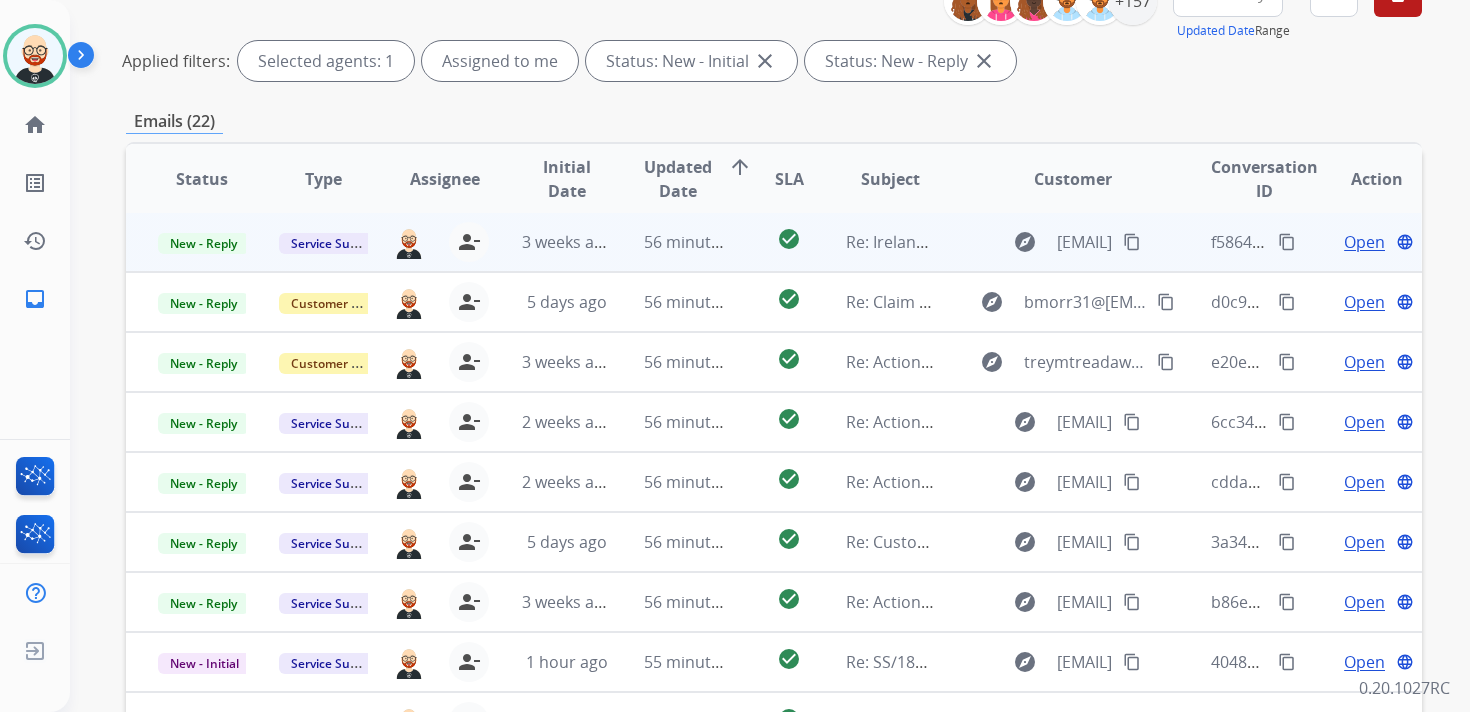click on "Open" at bounding box center [1364, 242] 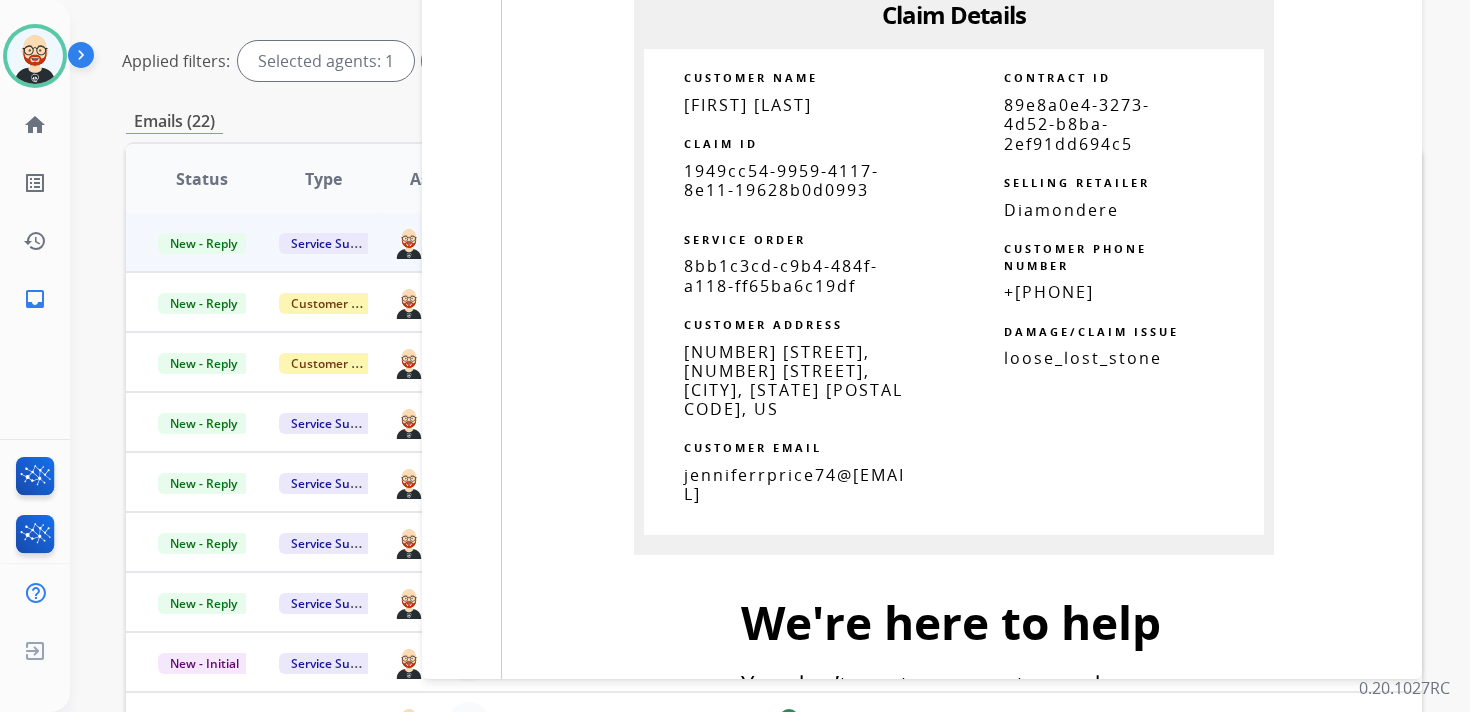 scroll, scrollTop: 2181, scrollLeft: 0, axis: vertical 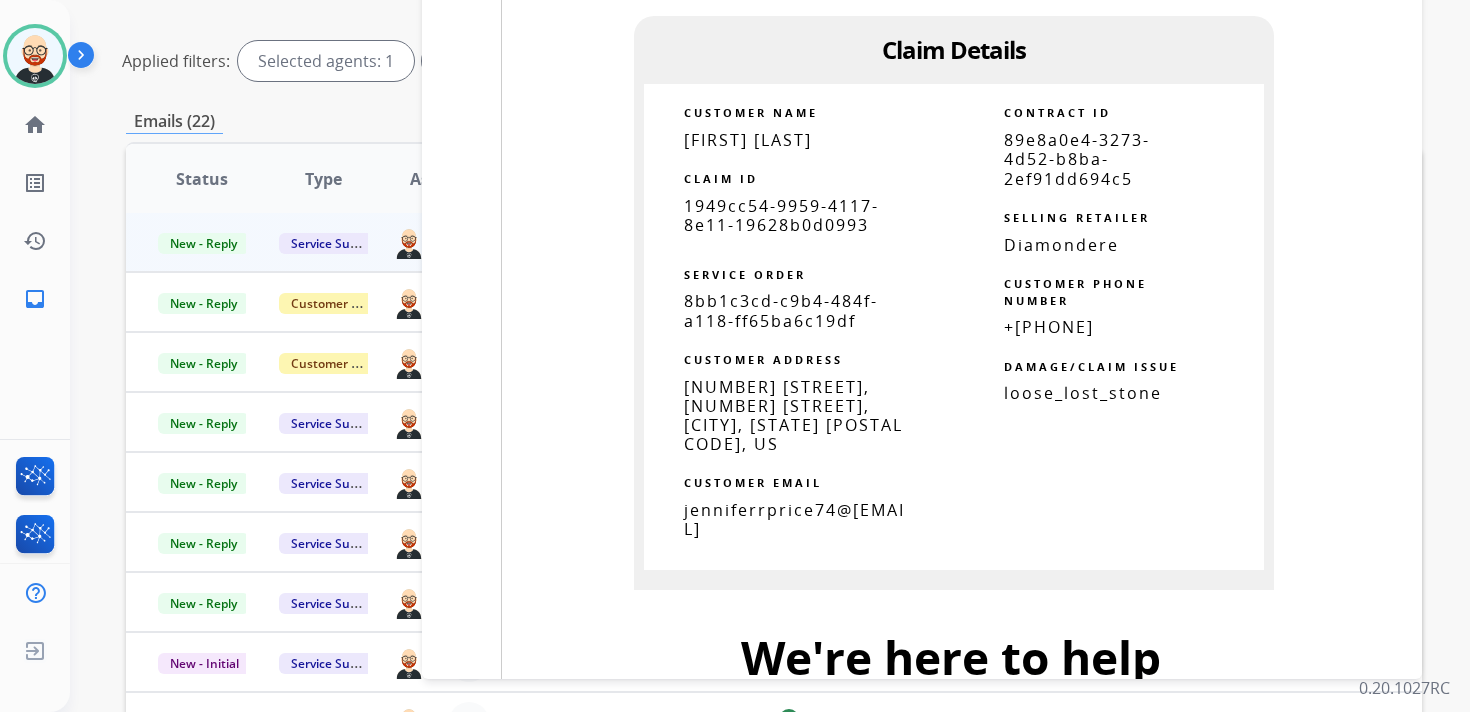 click on "SERVICE ORDER" at bounding box center [799, 264] 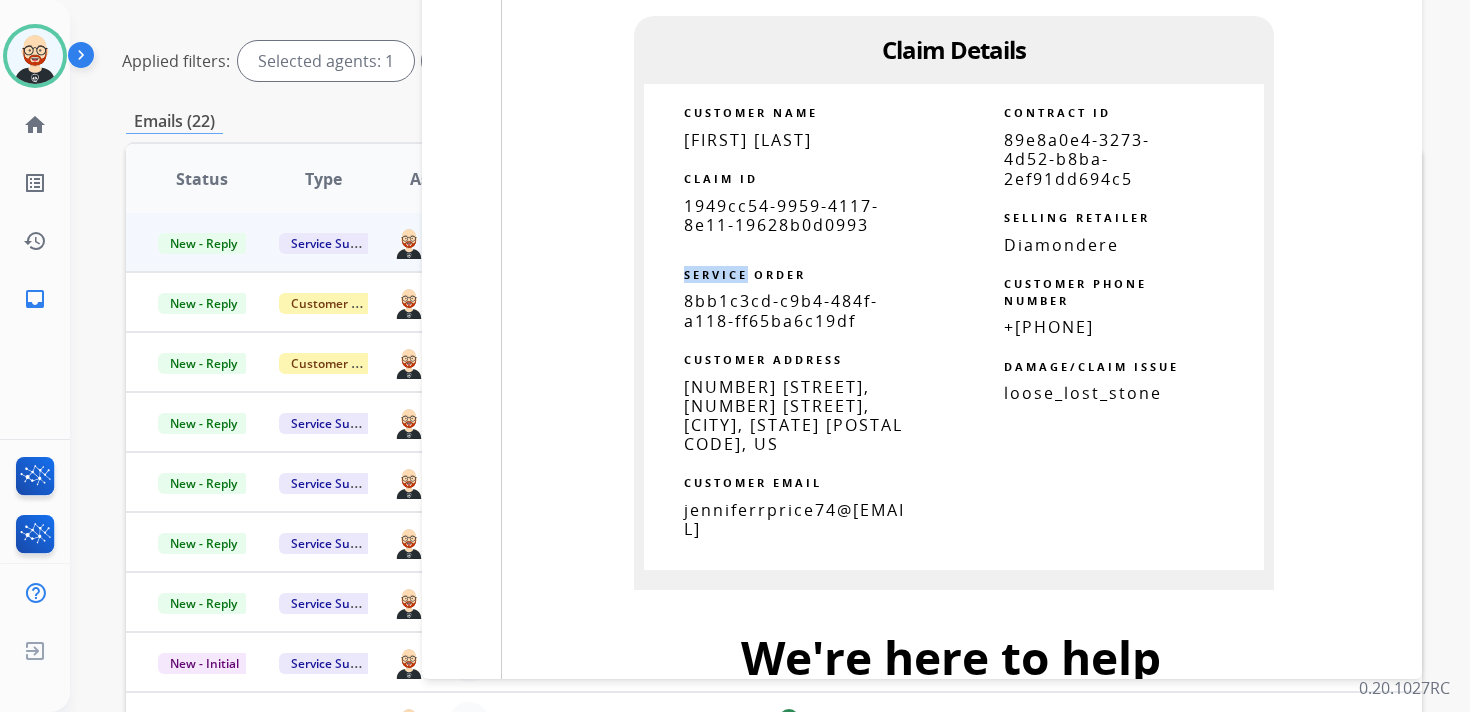 click on "SERVICE ORDER" at bounding box center (799, 264) 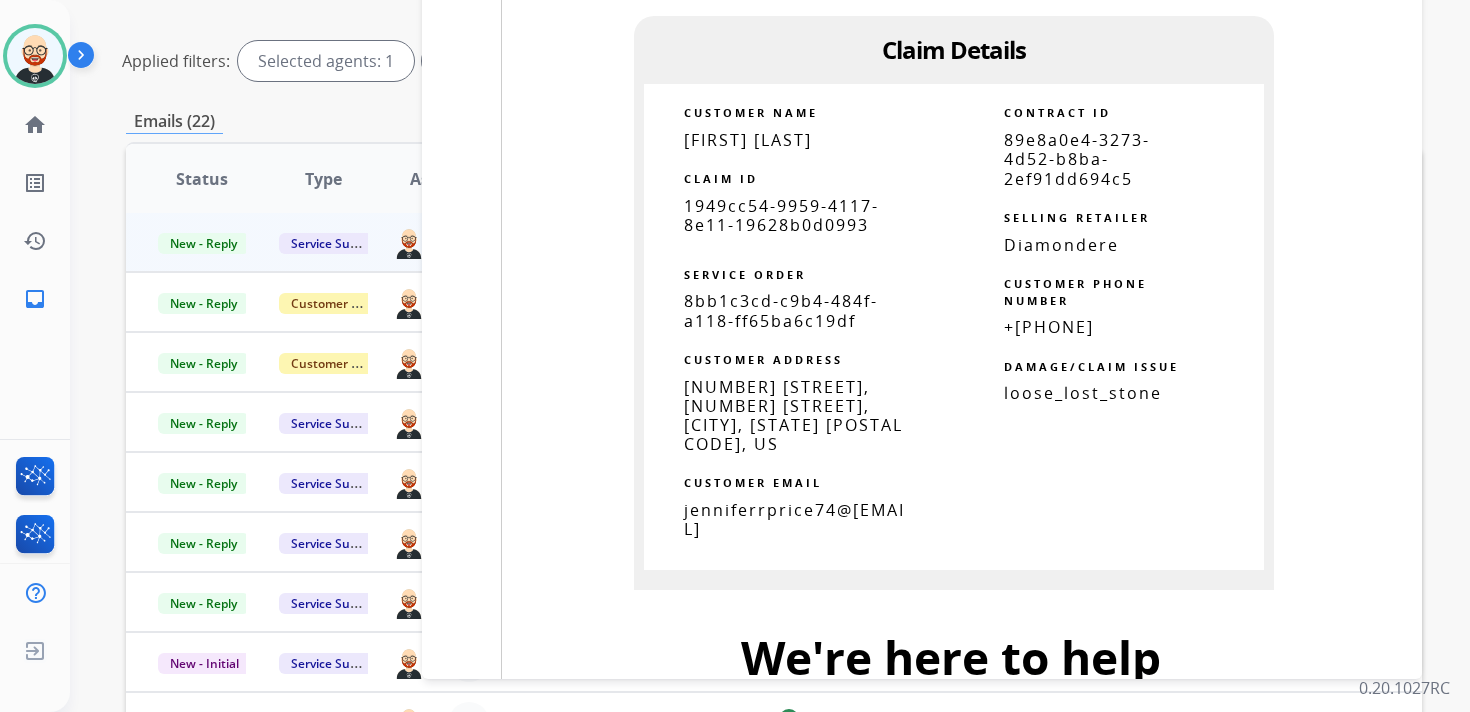 click on "SERVICE ORDER" at bounding box center [799, 264] 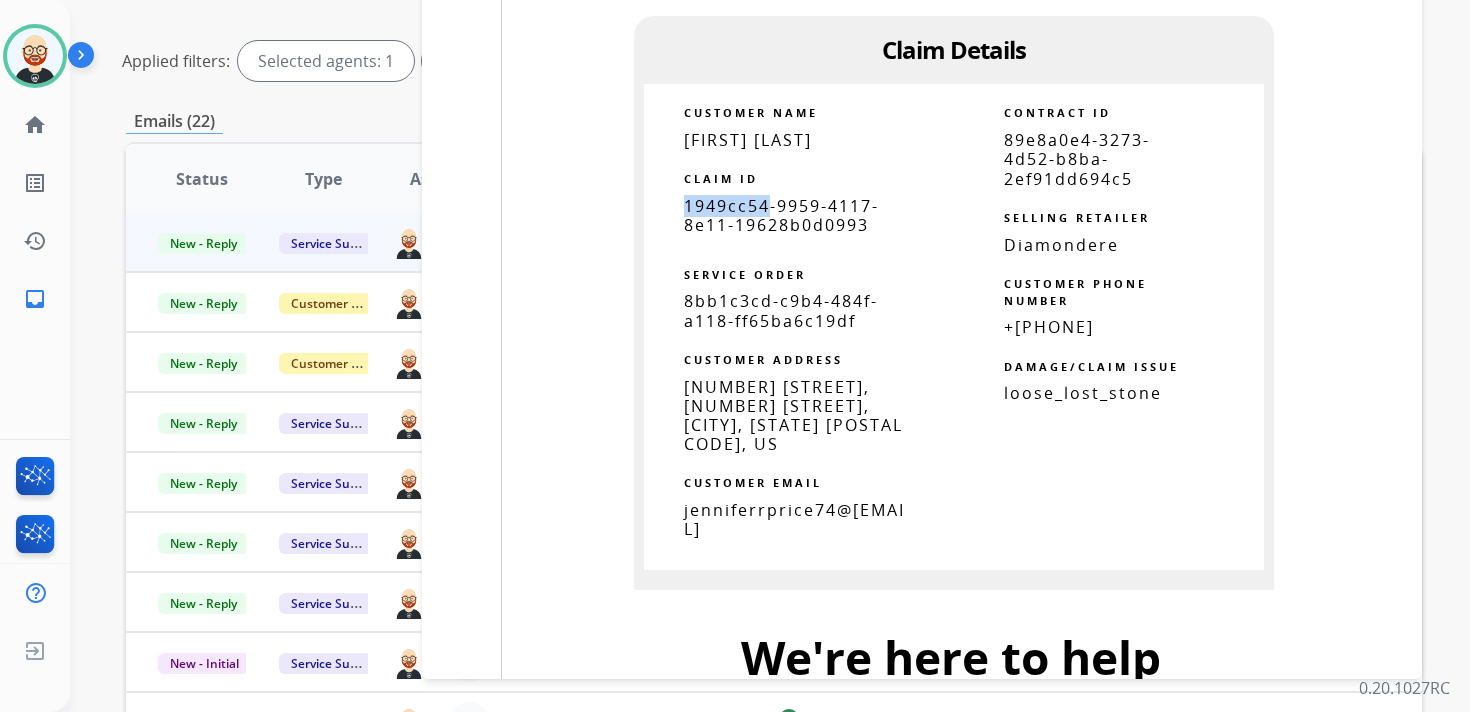 click on "1949cc54-9959-4117-8e11-19628b0d0993" at bounding box center [781, 215] 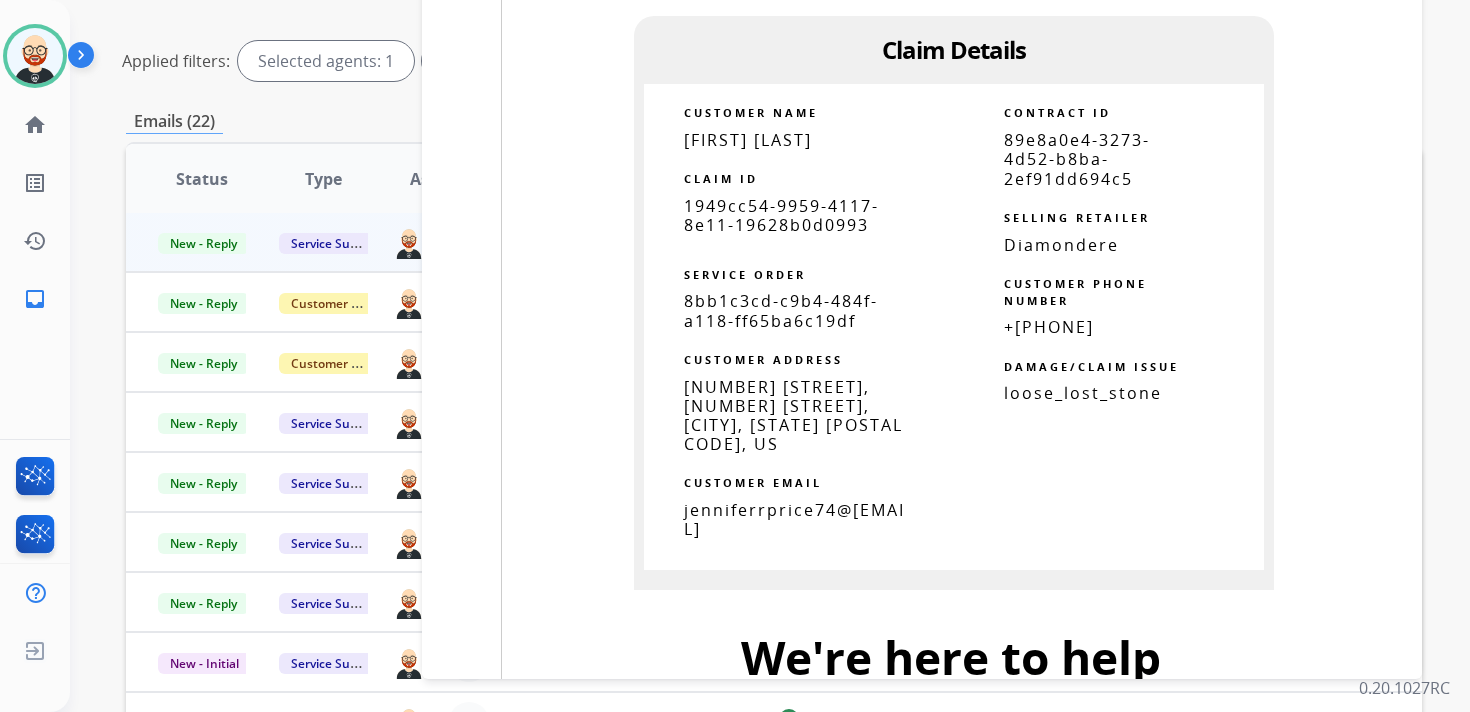 click on "1949cc54-9959-4117-8e11-19628b0d0993" at bounding box center (781, 215) 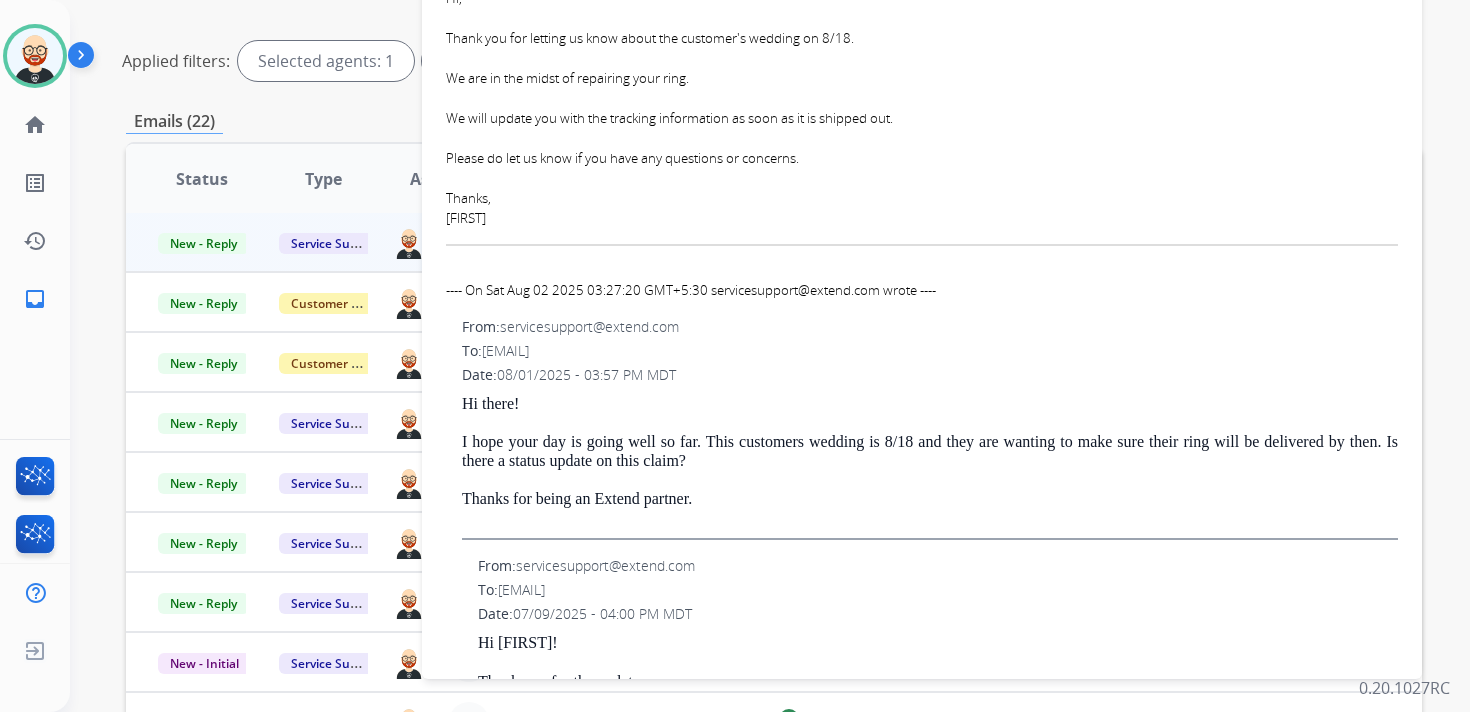 scroll, scrollTop: 0, scrollLeft: 0, axis: both 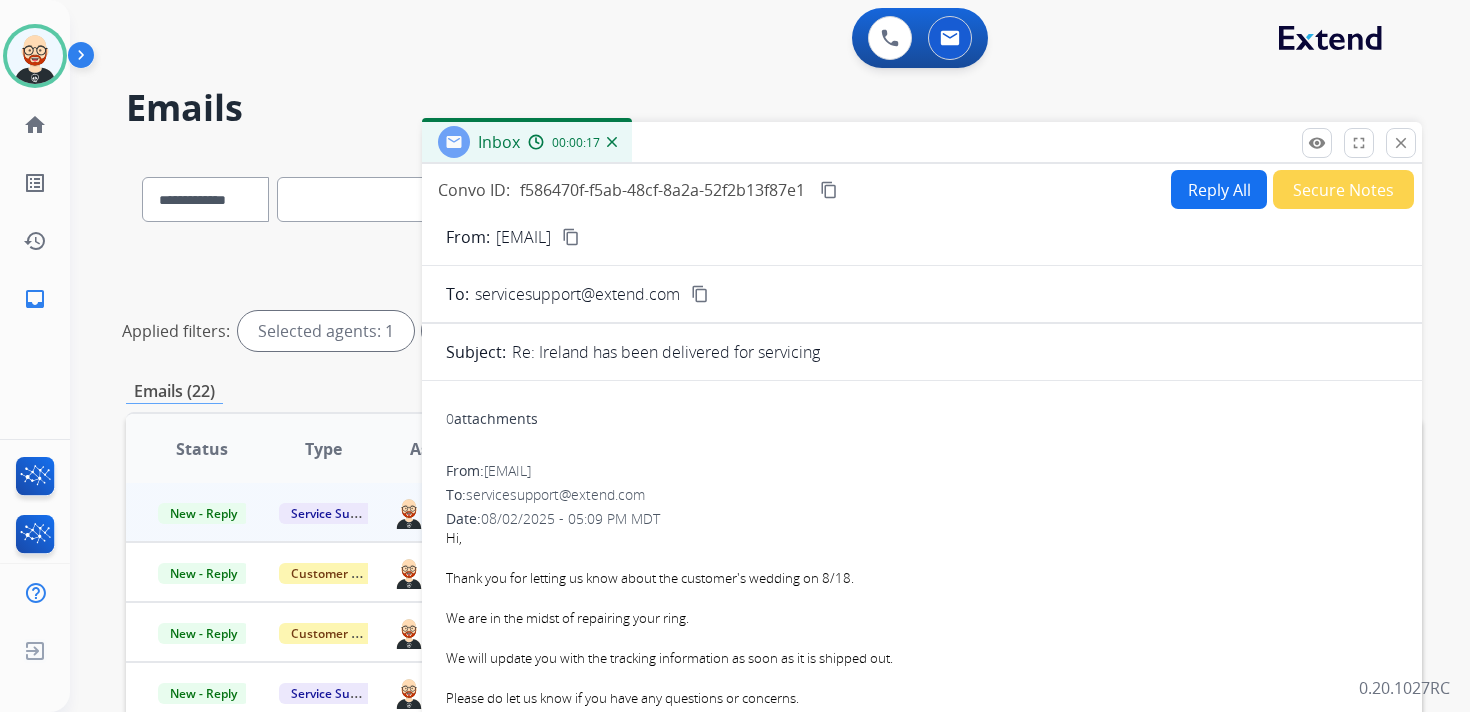 click on "content_copy" at bounding box center (829, 190) 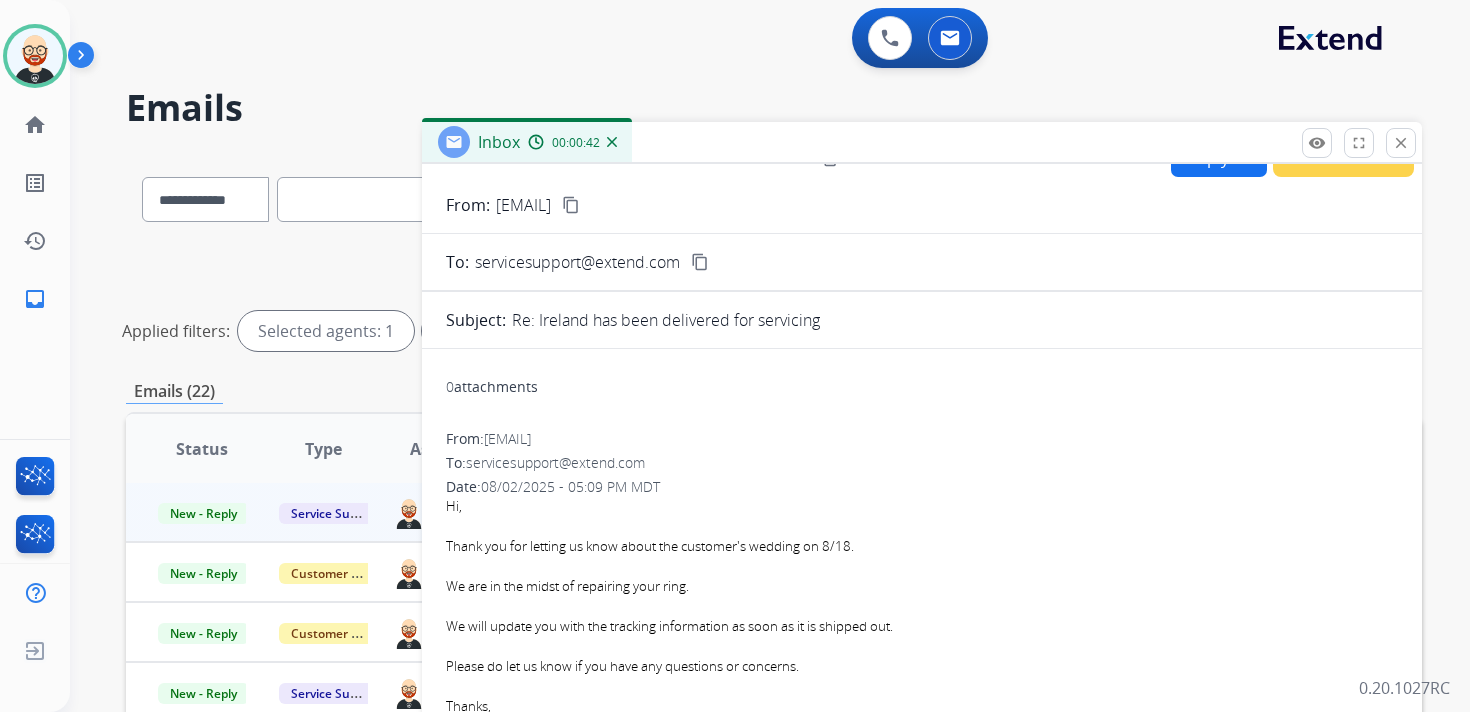 scroll, scrollTop: 55, scrollLeft: 0, axis: vertical 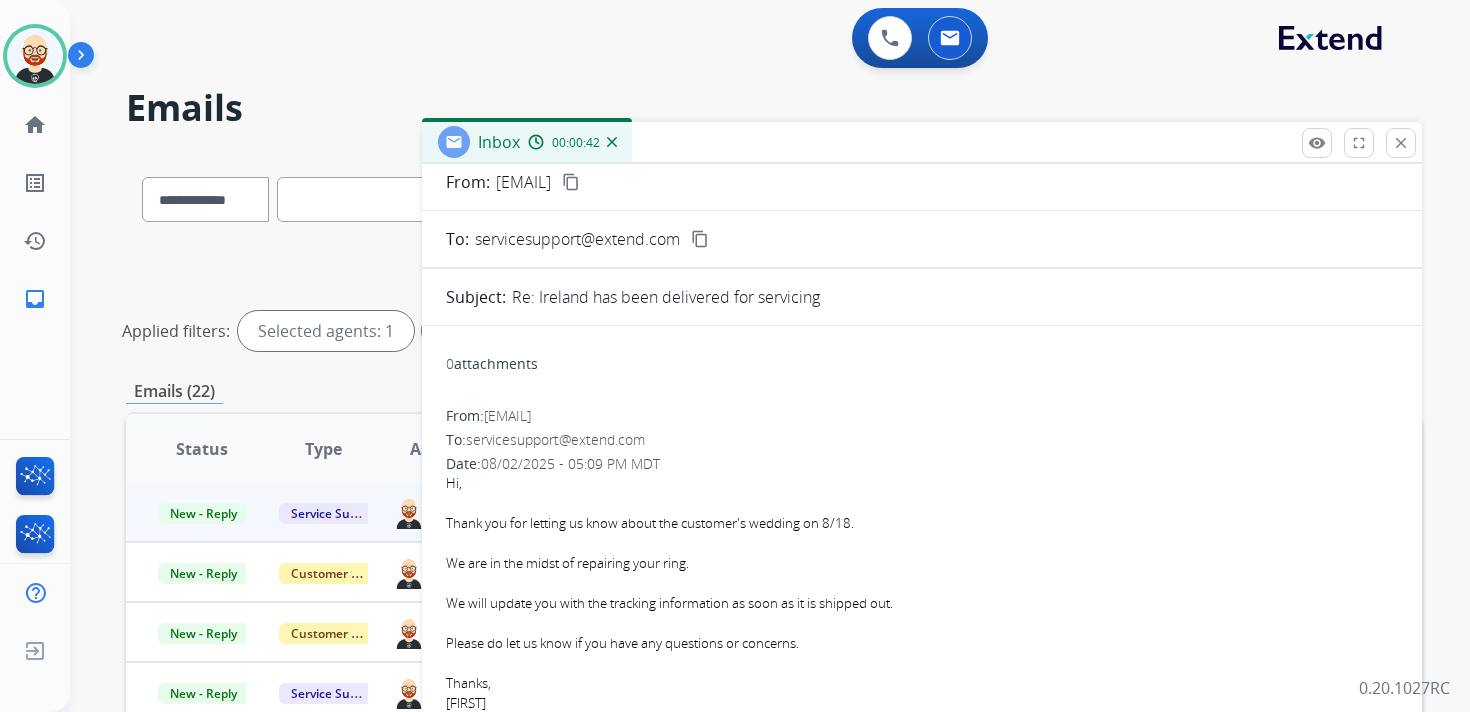 click on "We are in the midst of repairing your ring." at bounding box center (922, 564) 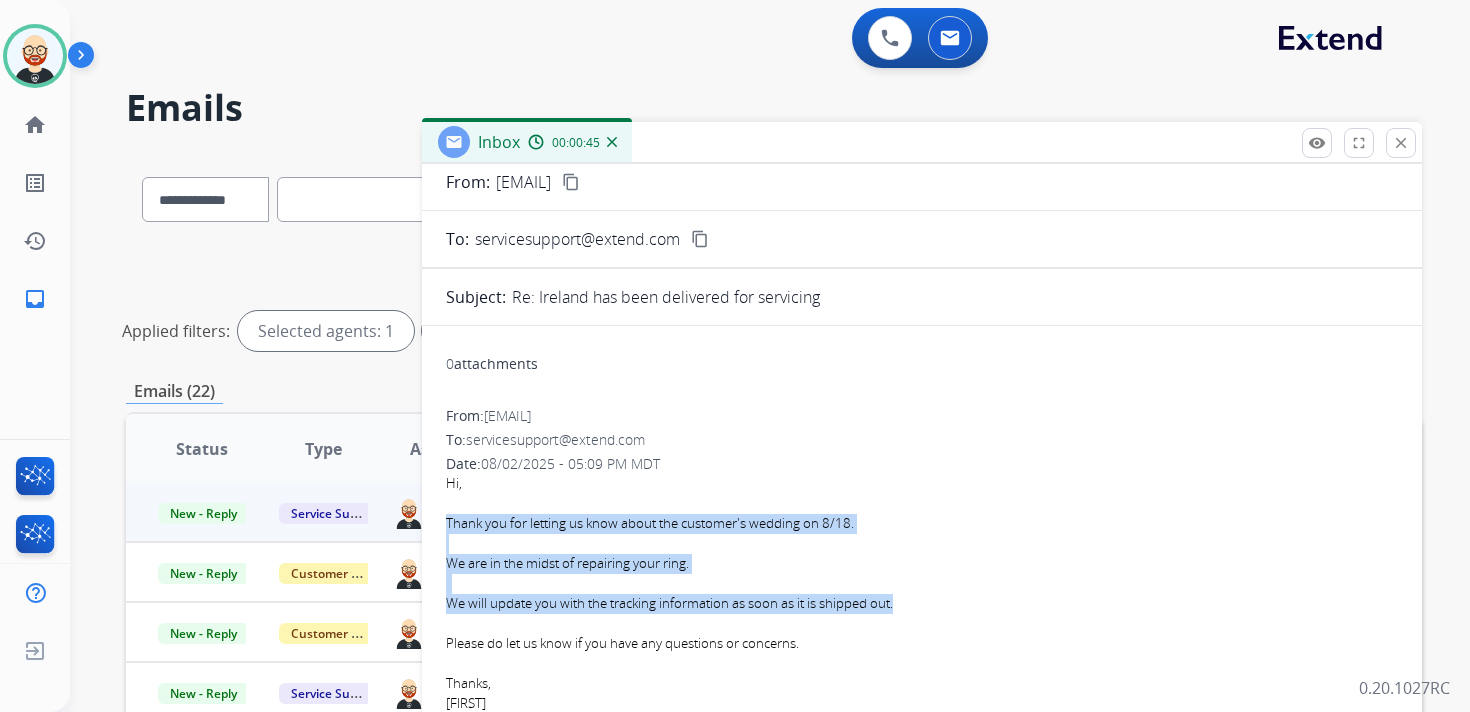 drag, startPoint x: 906, startPoint y: 607, endPoint x: 442, endPoint y: 520, distance: 472.0858 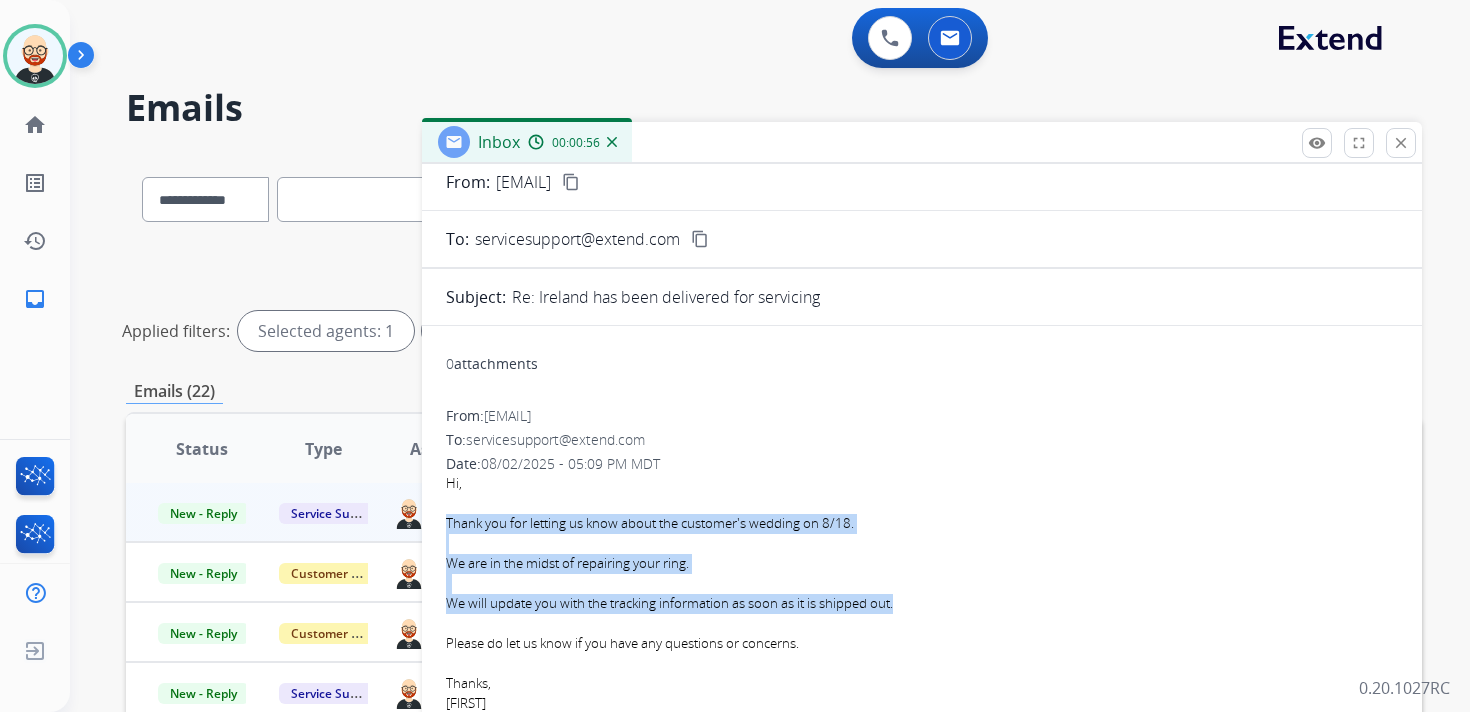 scroll, scrollTop: 0, scrollLeft: 0, axis: both 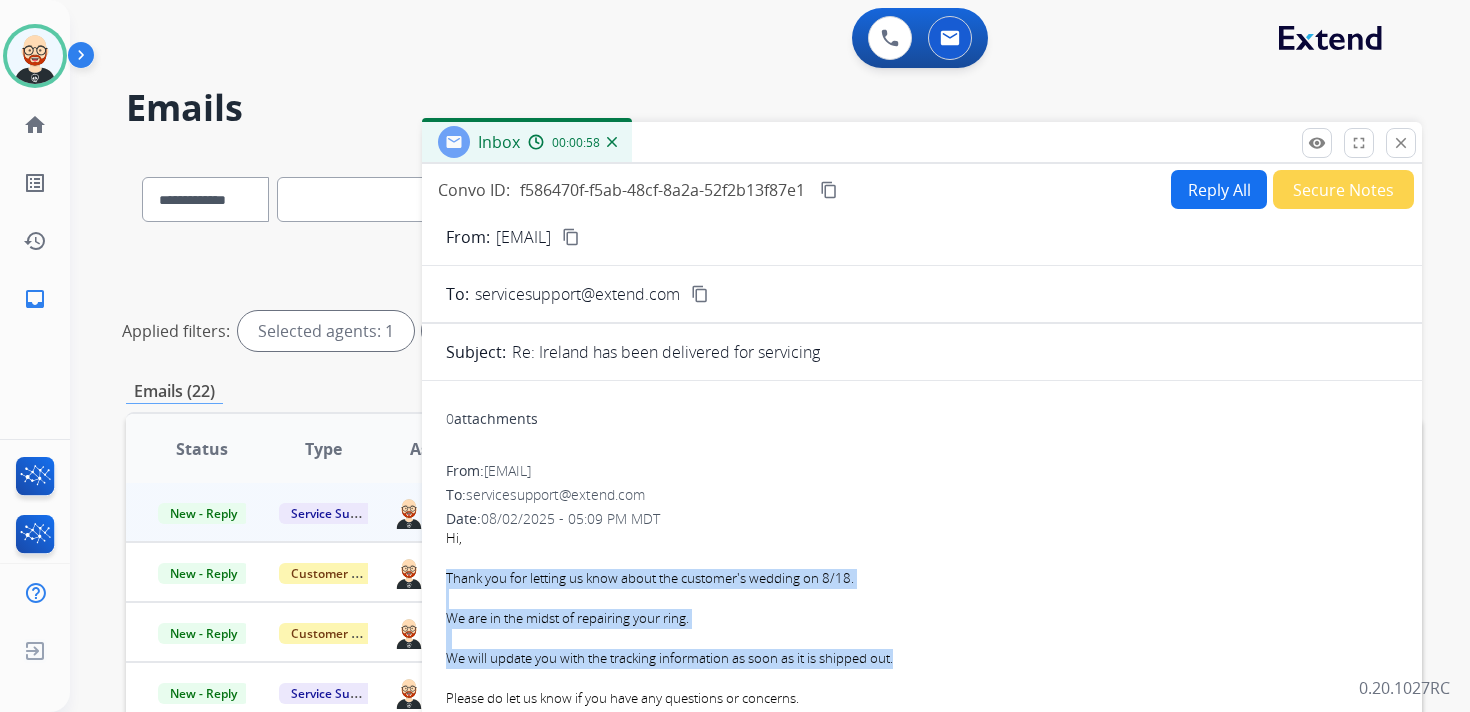 click on "Reply All" at bounding box center (1219, 189) 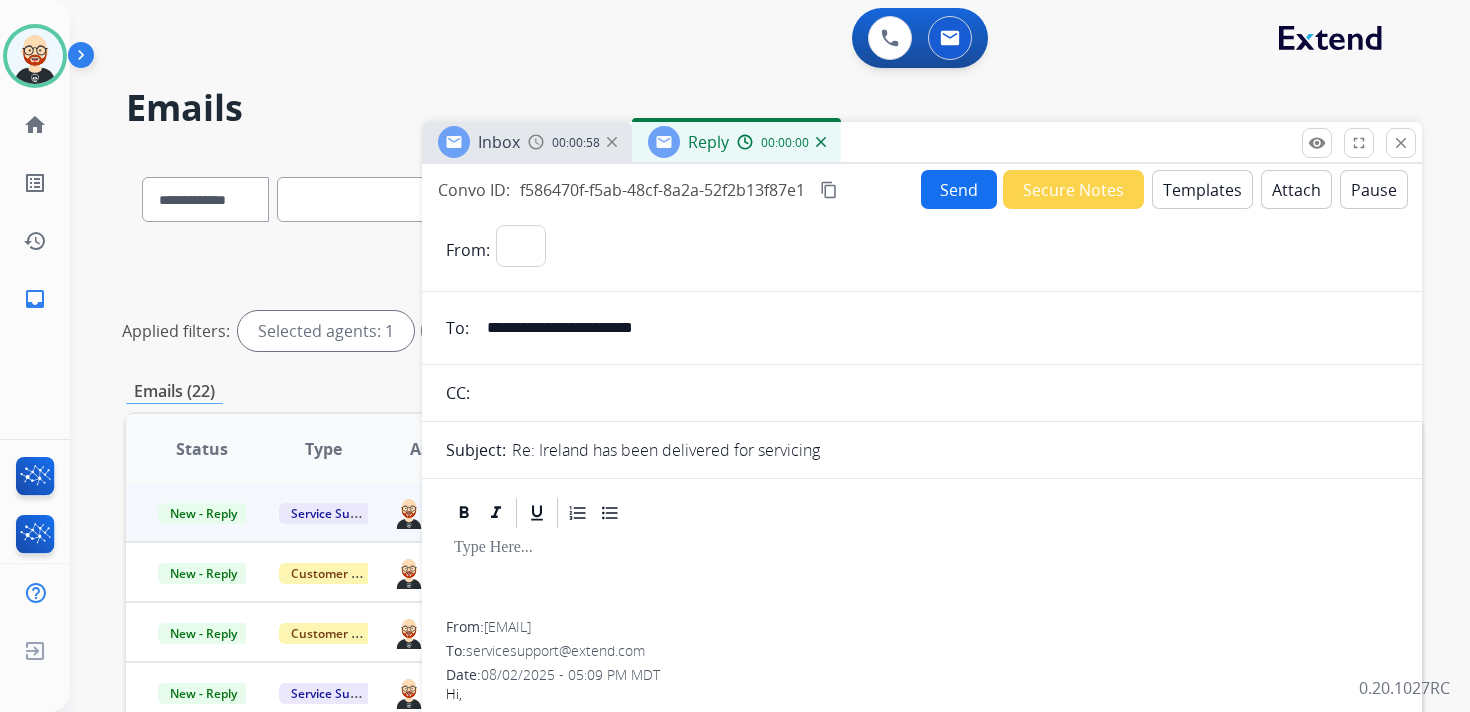 select on "**********" 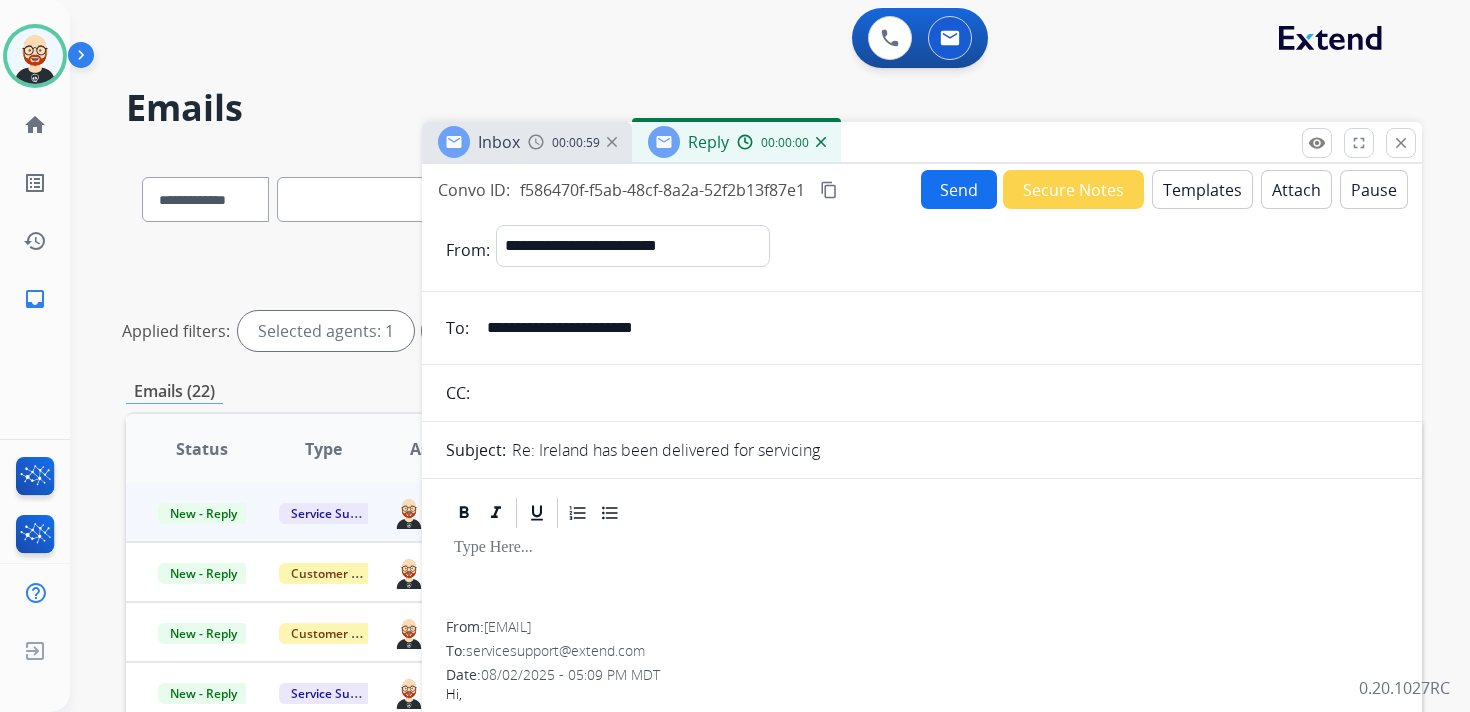 click at bounding box center [922, 576] 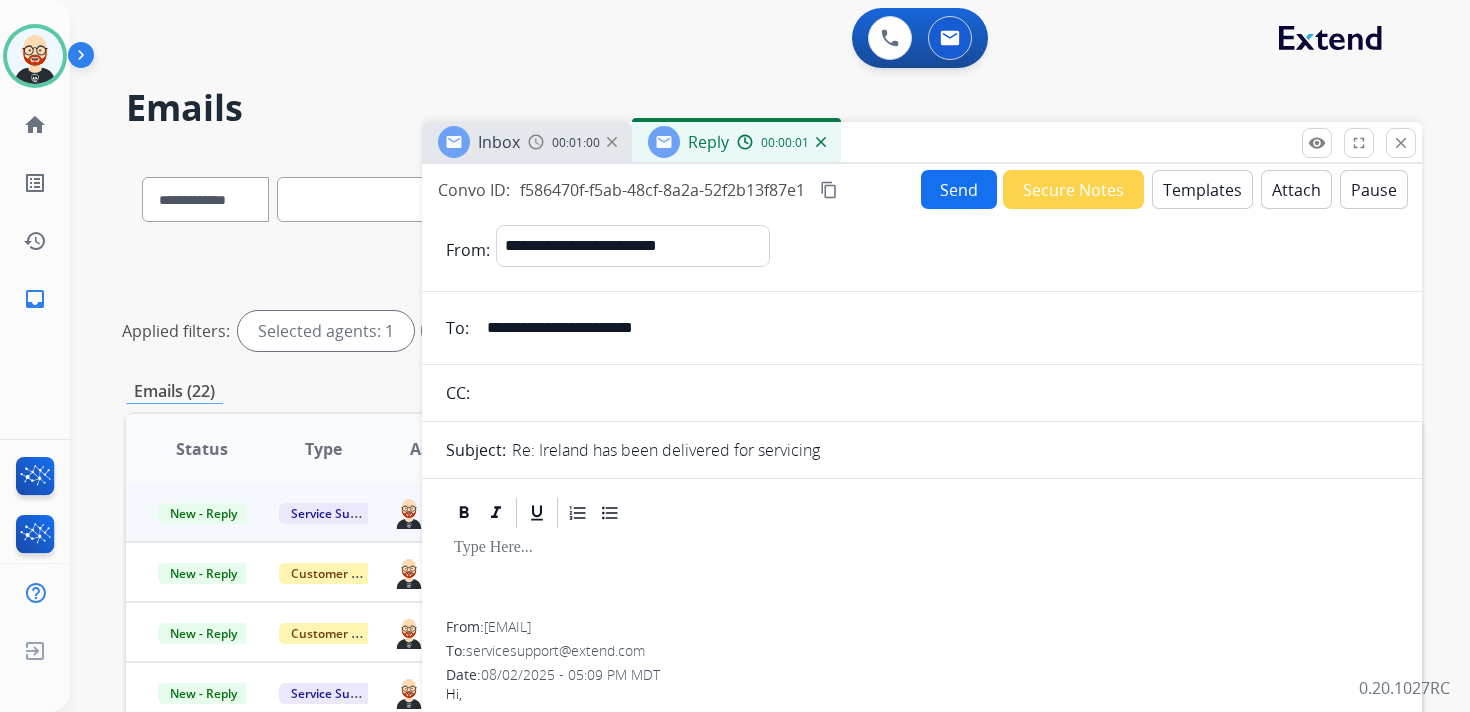 type 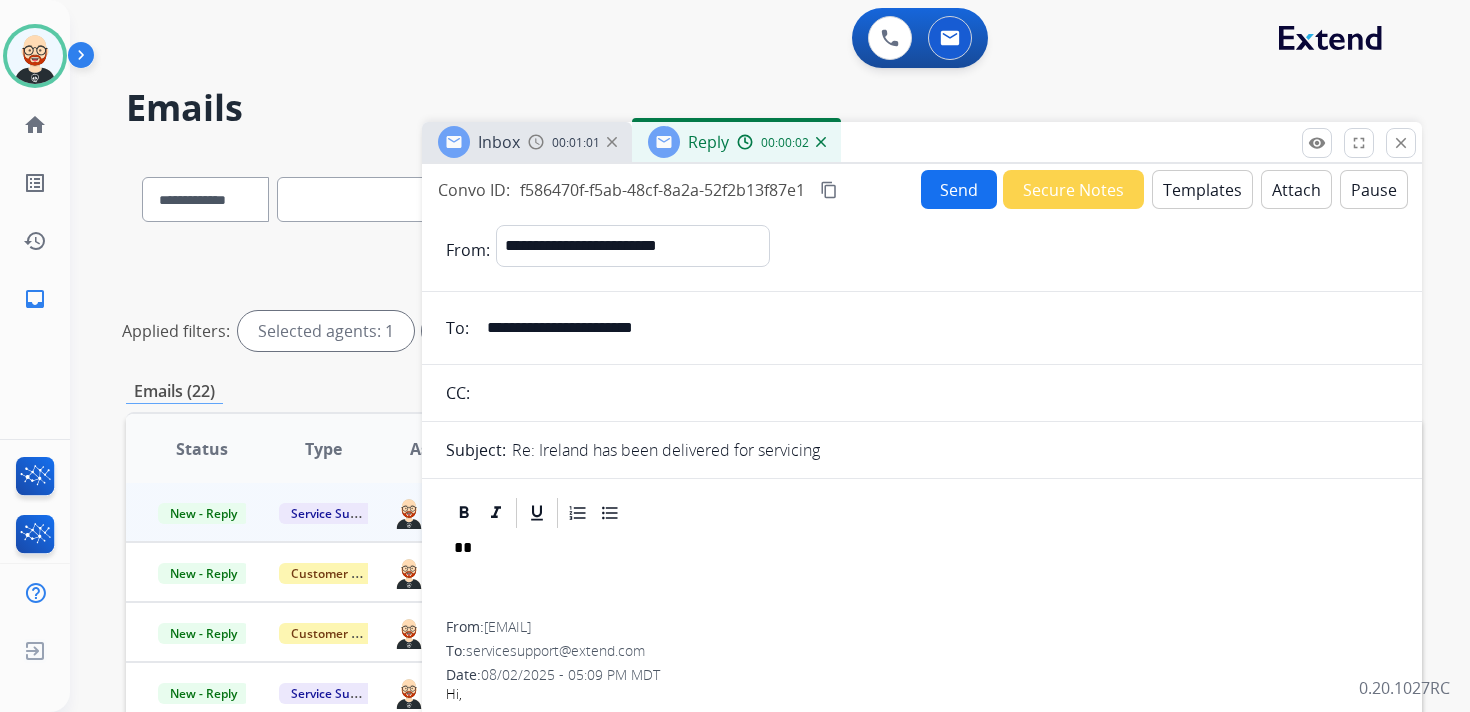 scroll, scrollTop: 5, scrollLeft: 0, axis: vertical 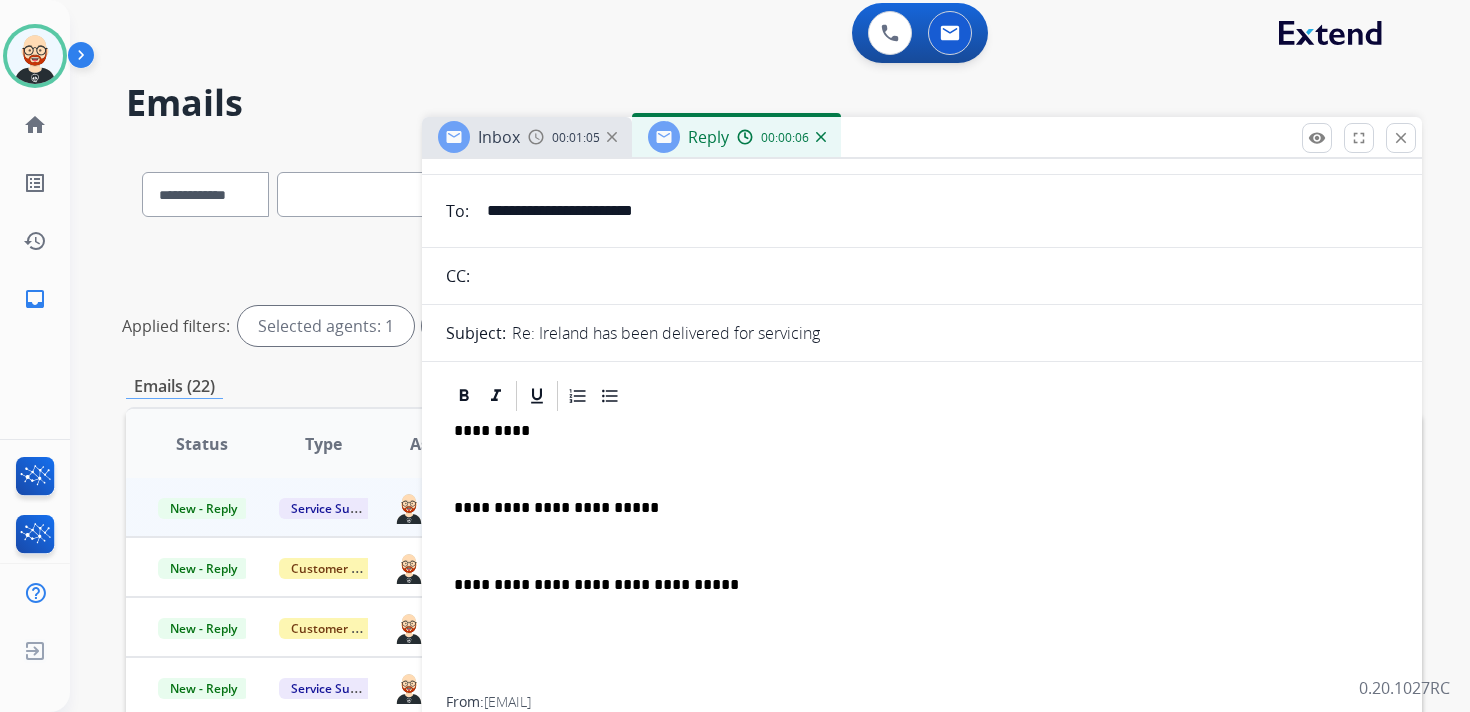 click on "*********" at bounding box center (914, 431) 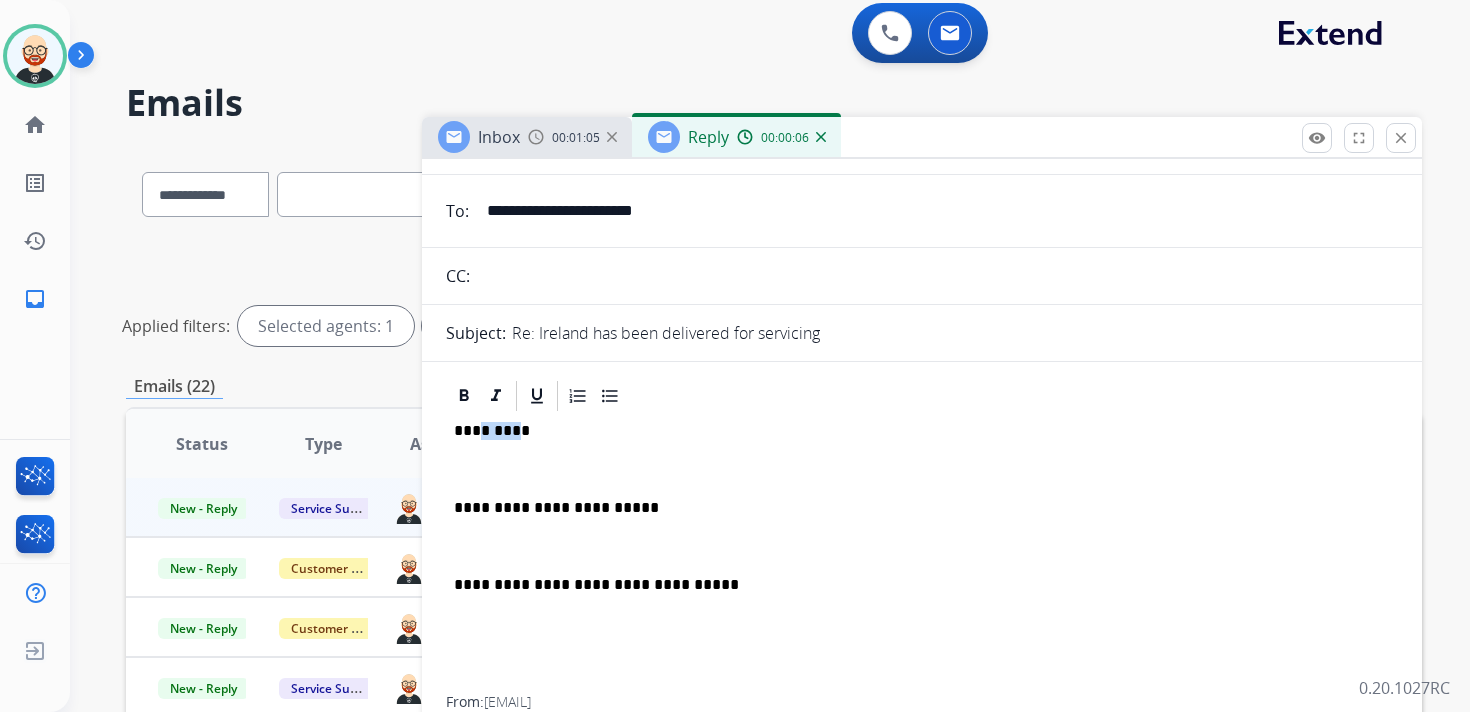 click on "*********" at bounding box center (914, 431) 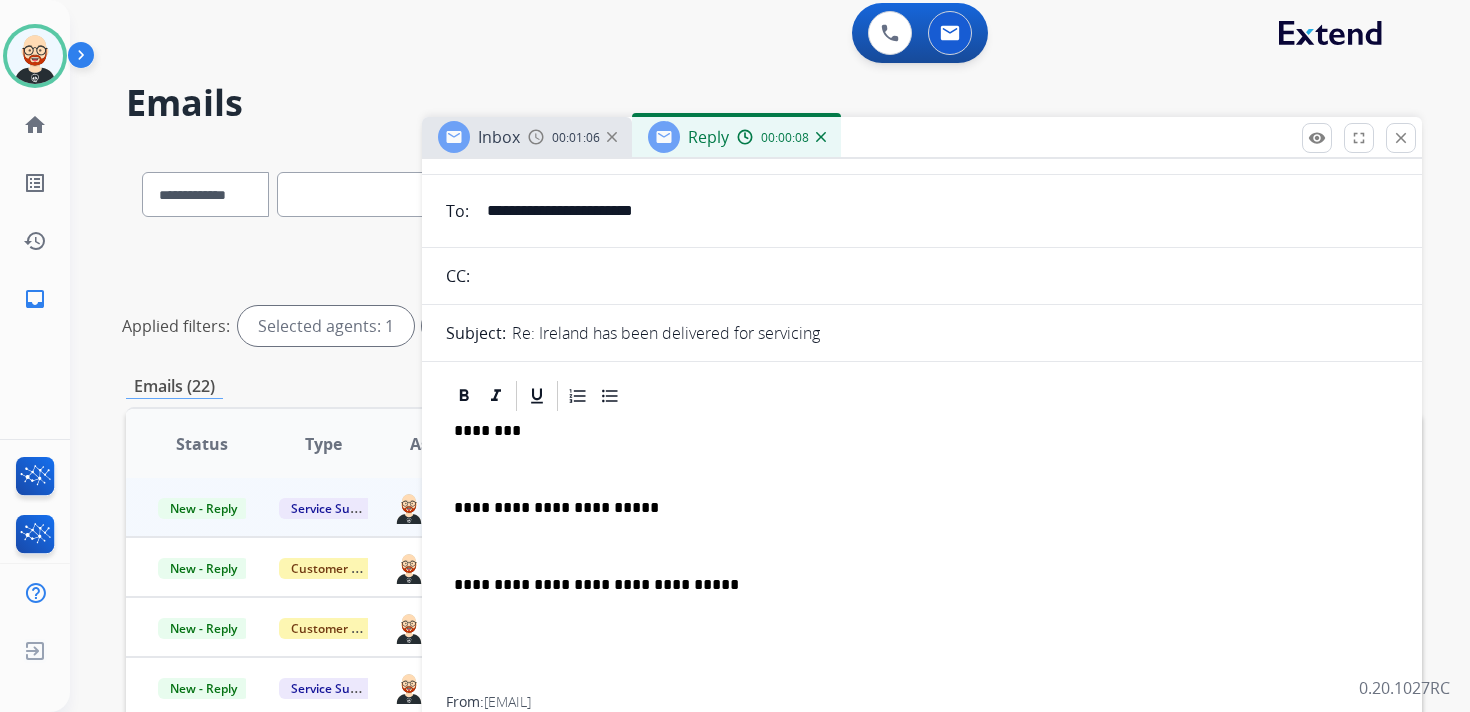 click at bounding box center (922, 469) 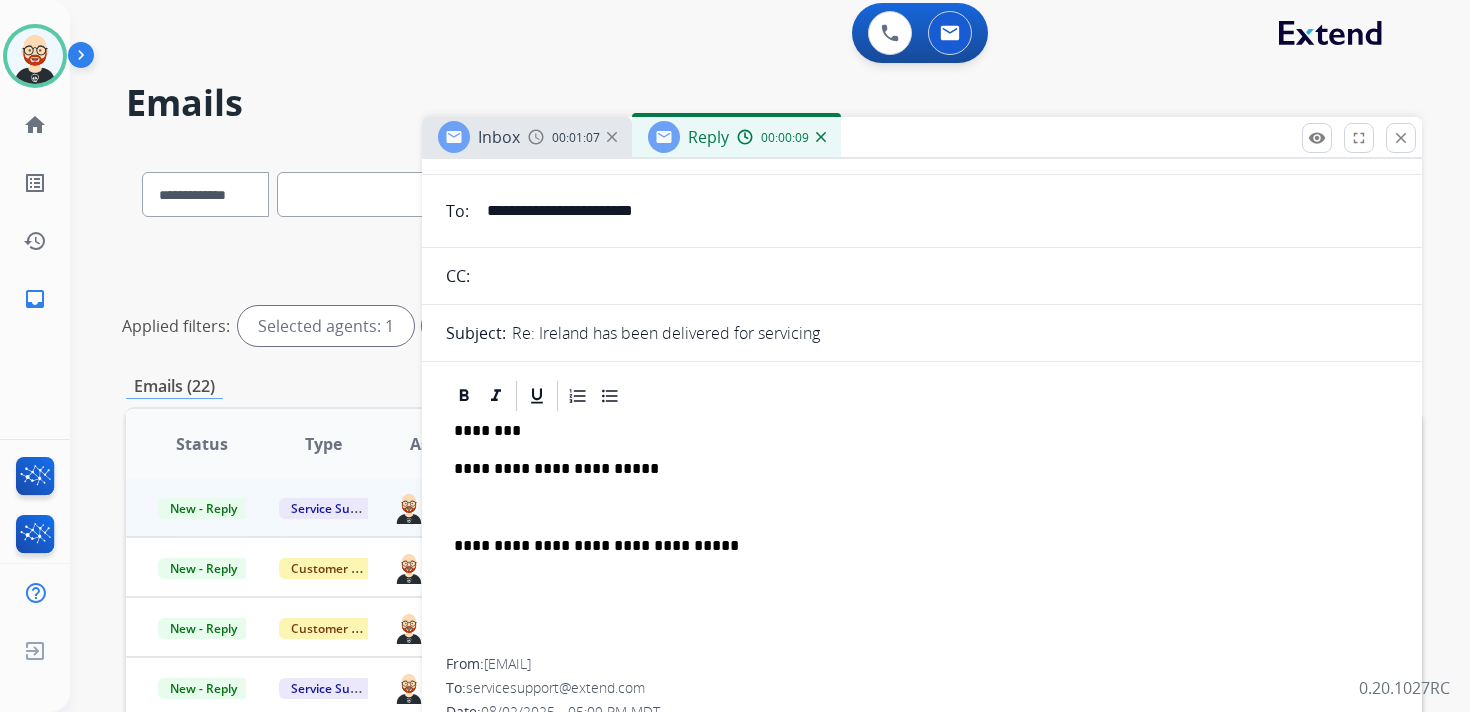 click at bounding box center (922, 508) 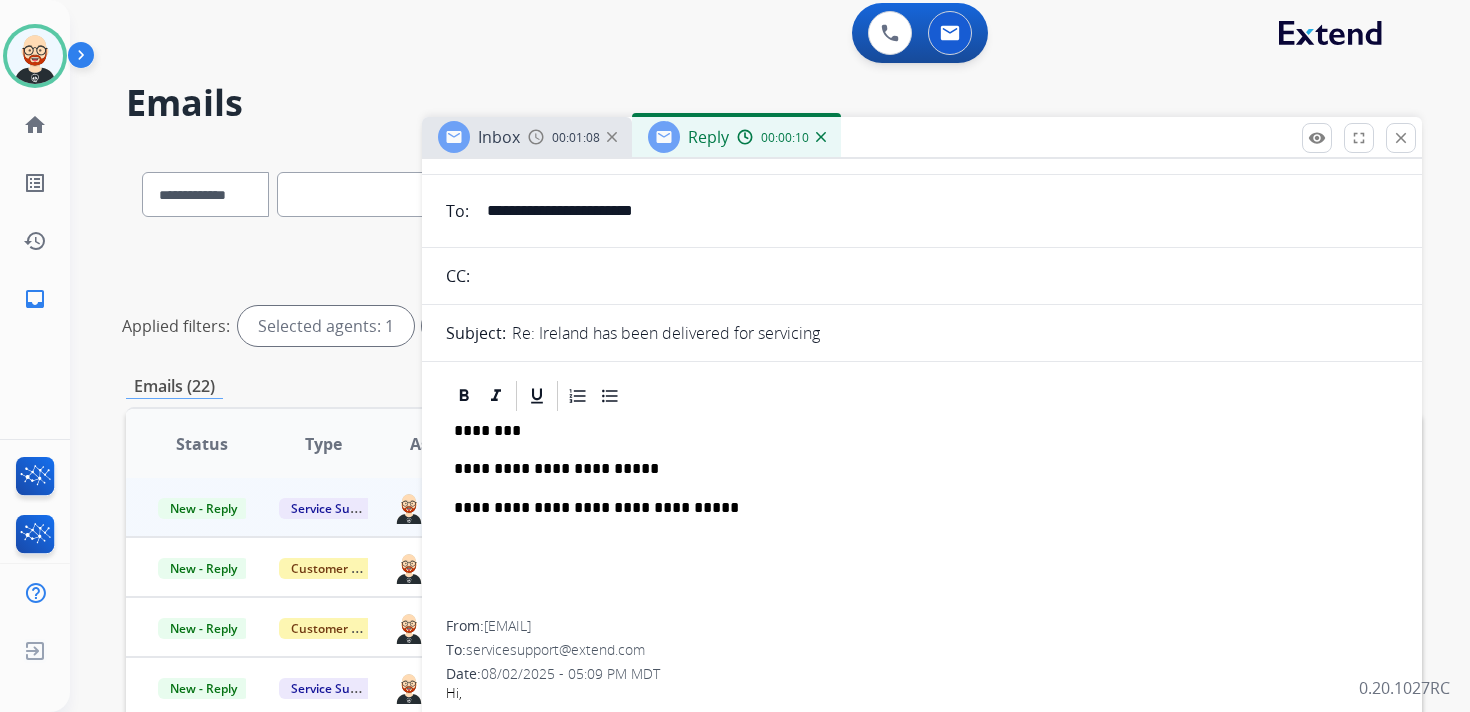 scroll, scrollTop: 0, scrollLeft: 0, axis: both 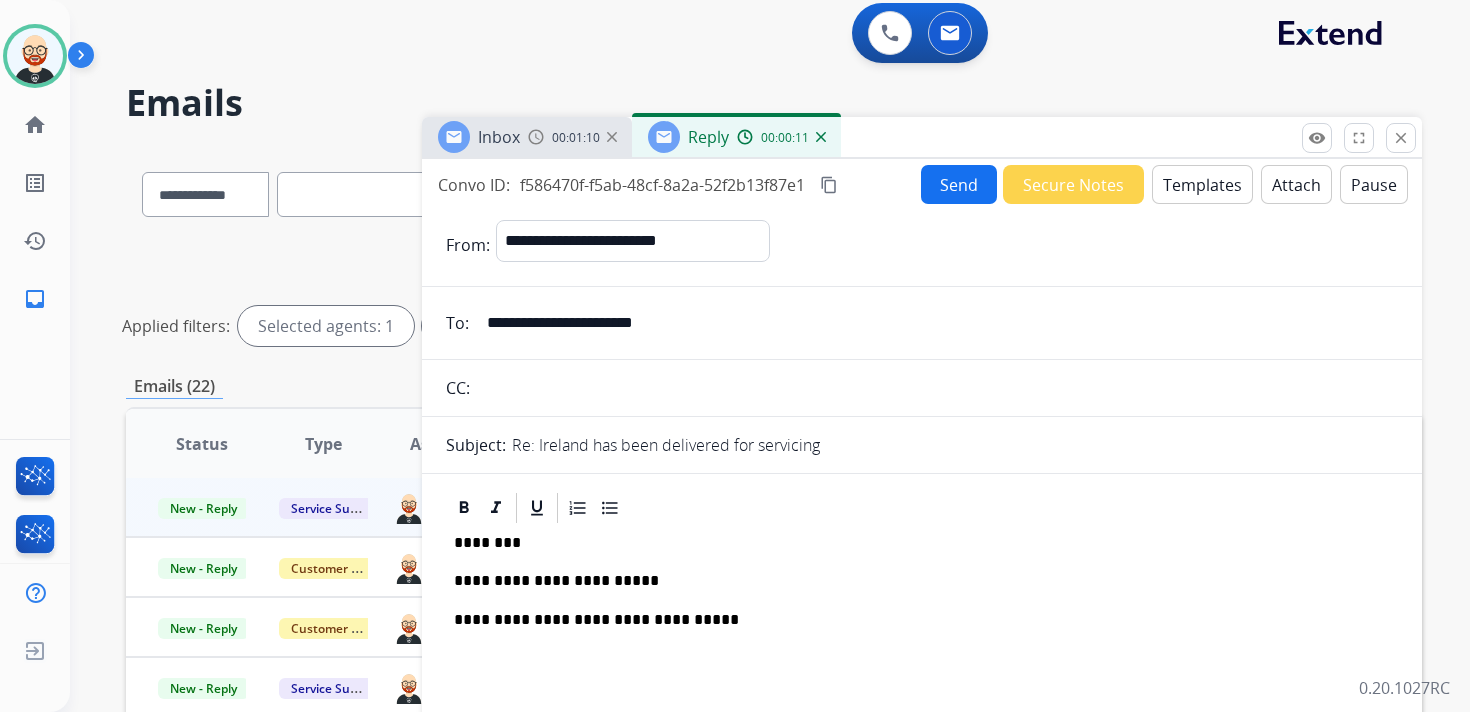 click on "Send" at bounding box center [959, 184] 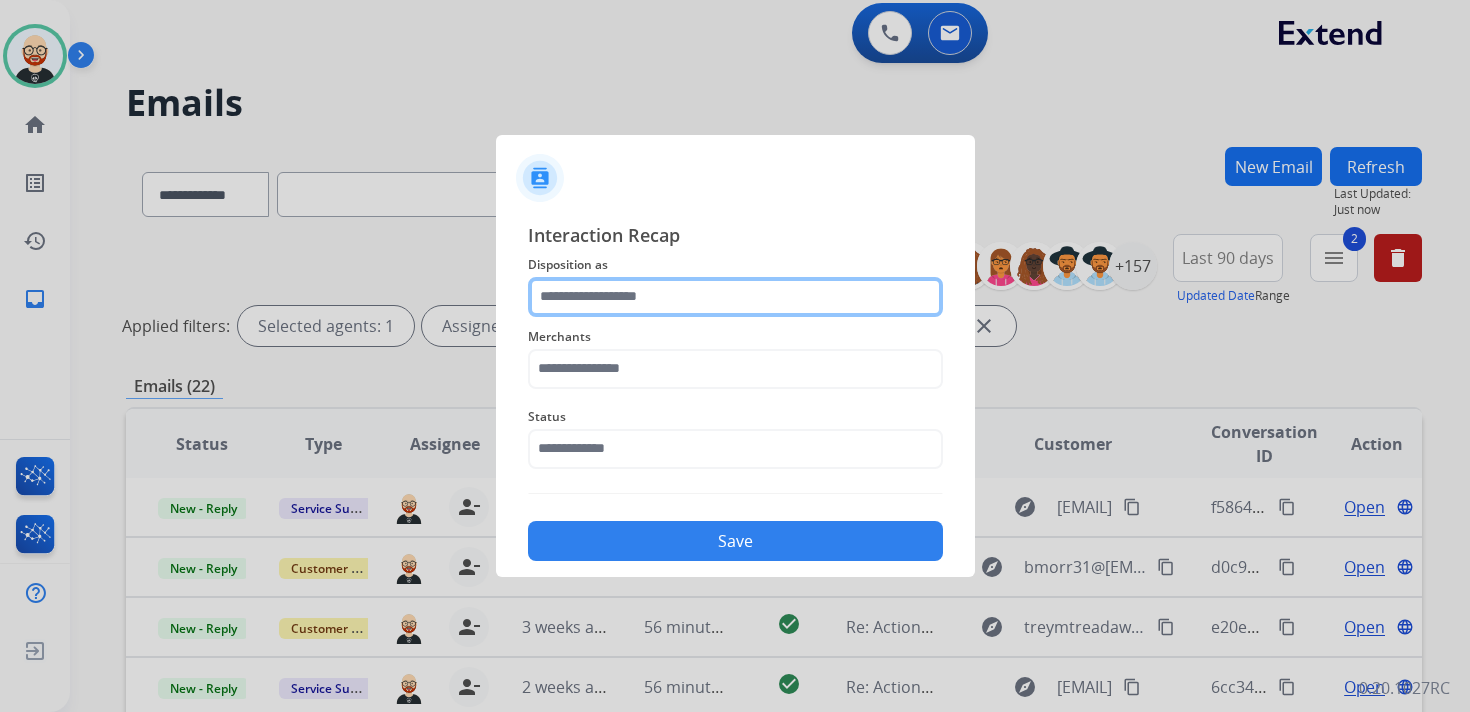 click 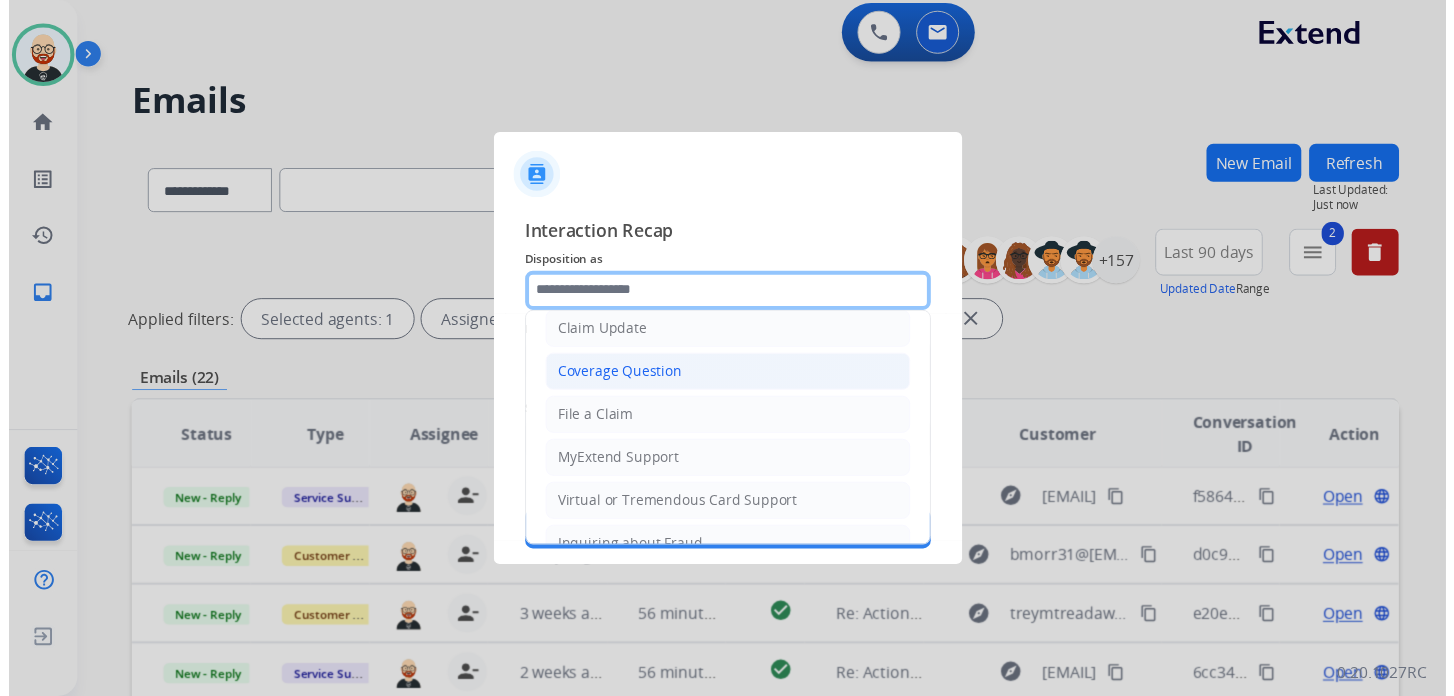scroll, scrollTop: 300, scrollLeft: 0, axis: vertical 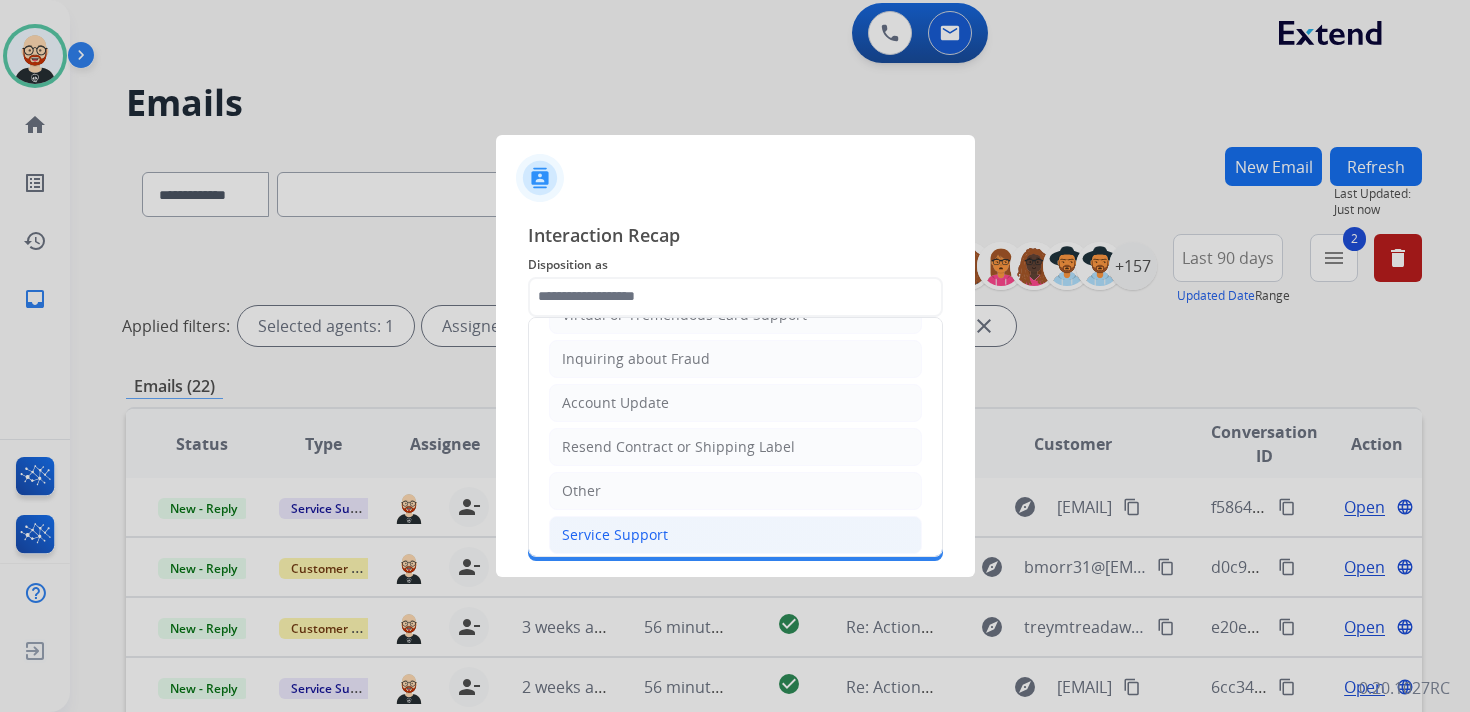 click on "Service Support" 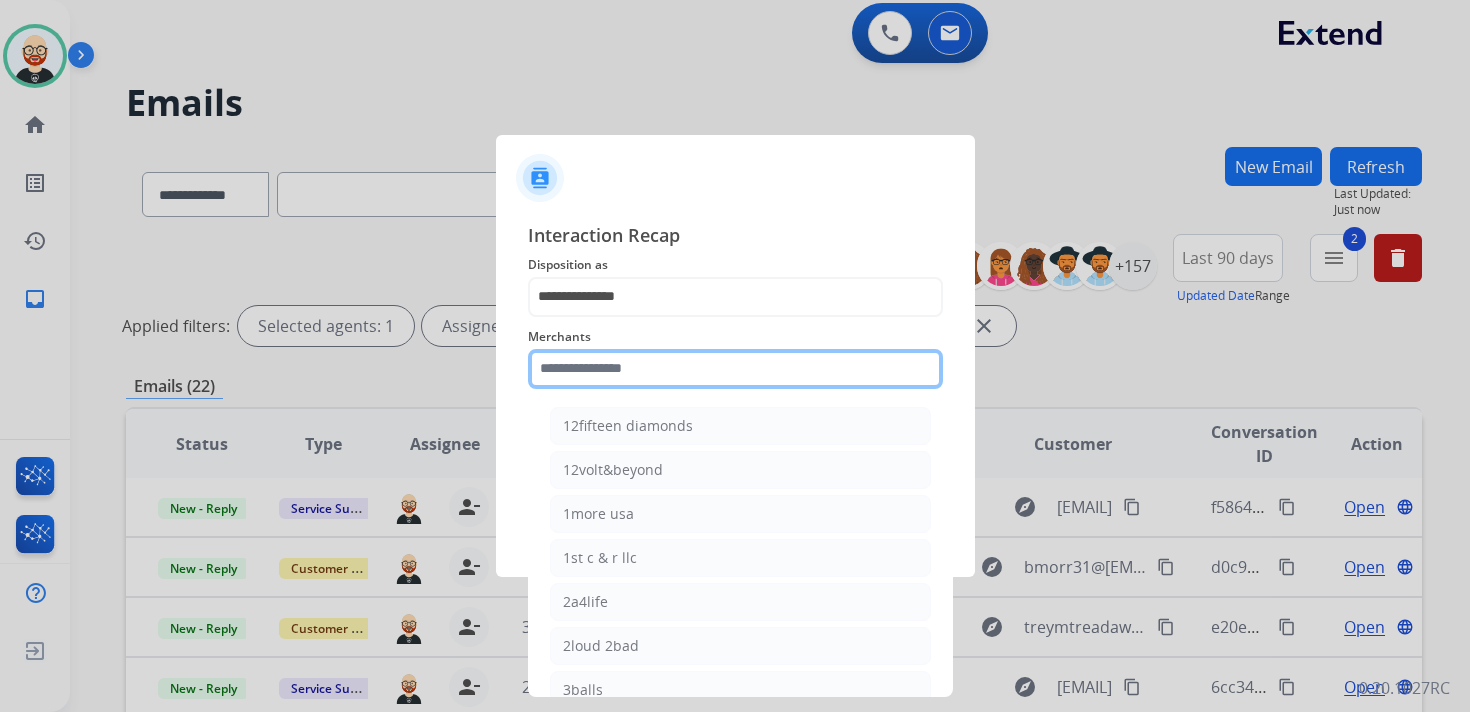 click 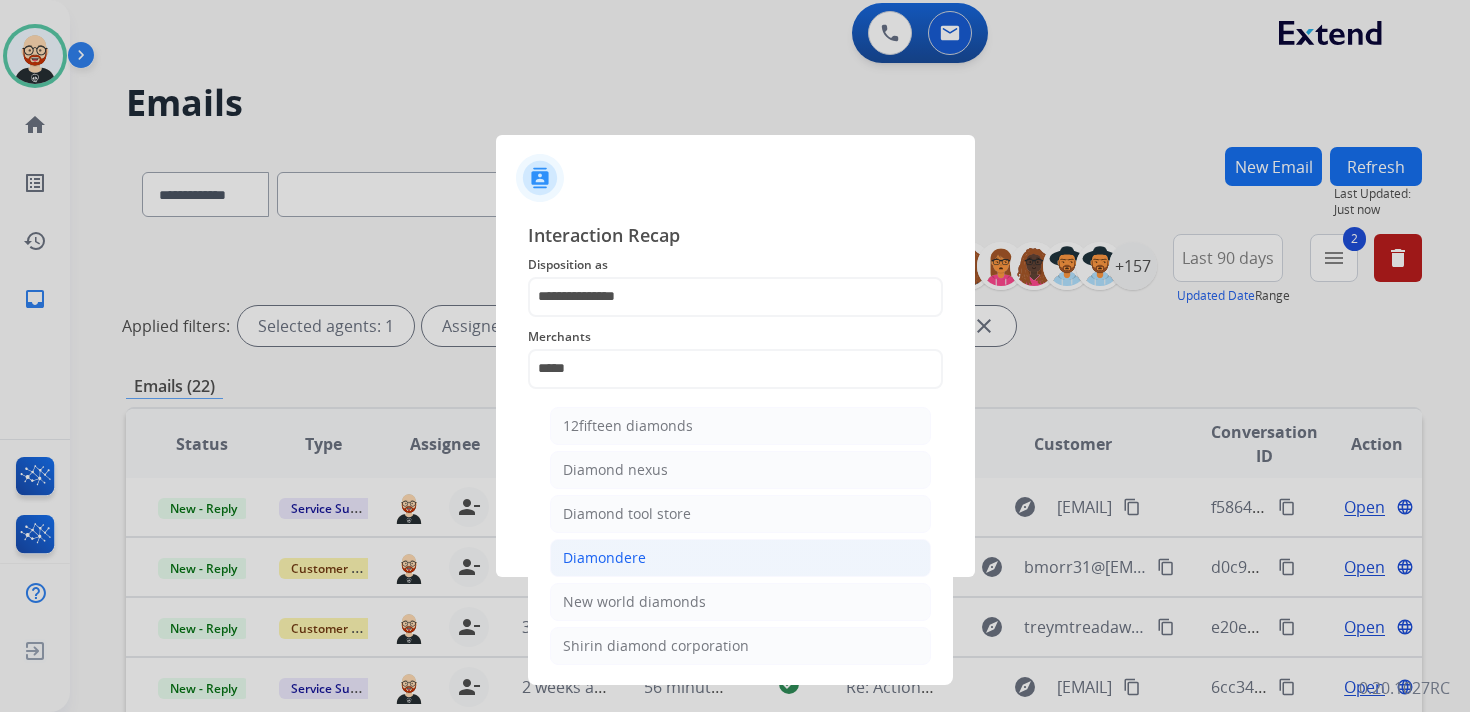 click on "Diamondere" 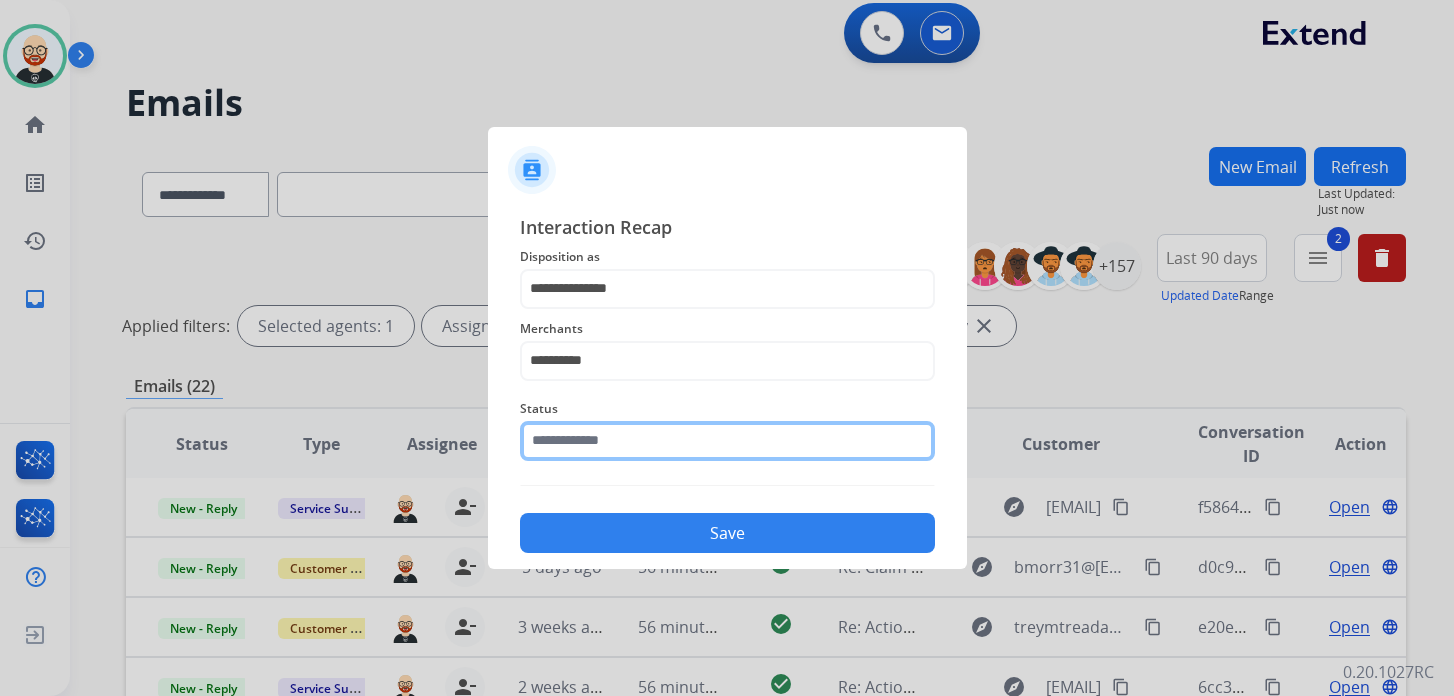 click 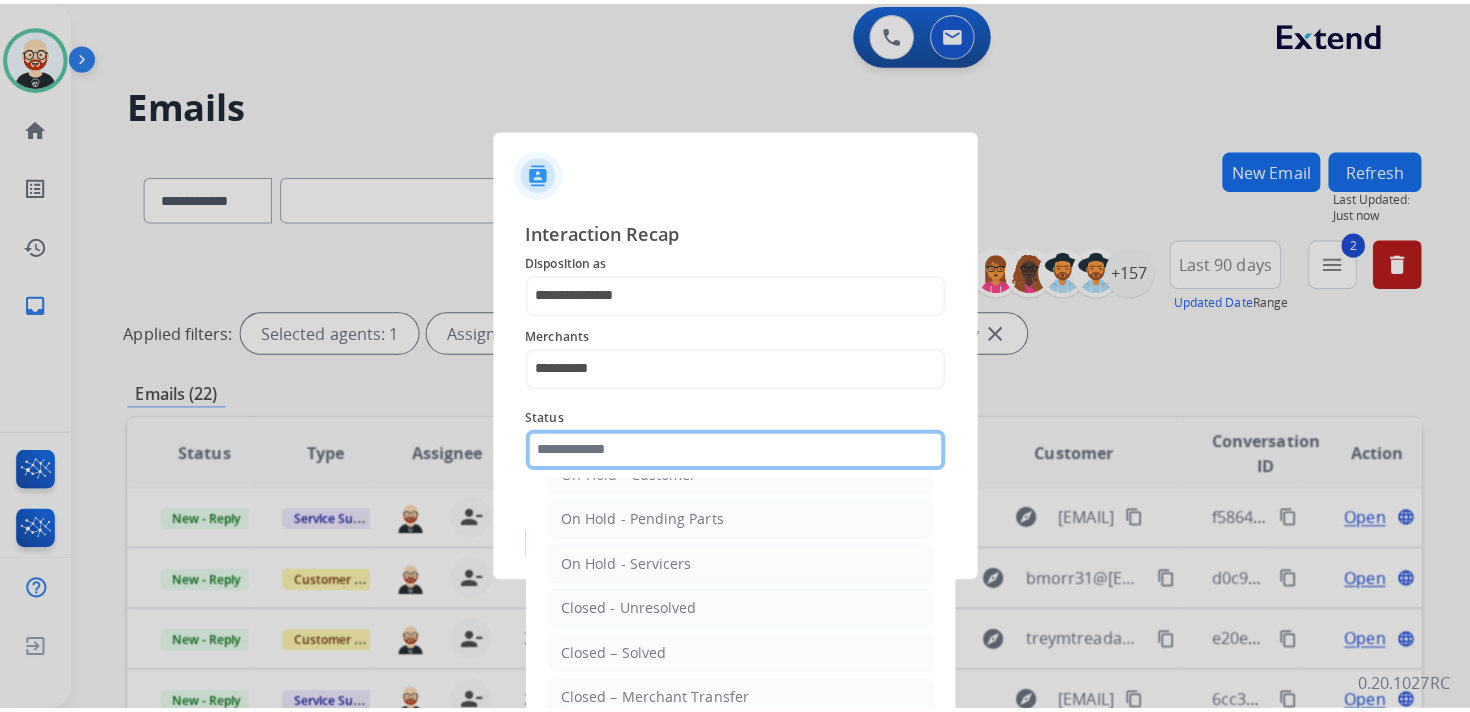 scroll, scrollTop: 83, scrollLeft: 0, axis: vertical 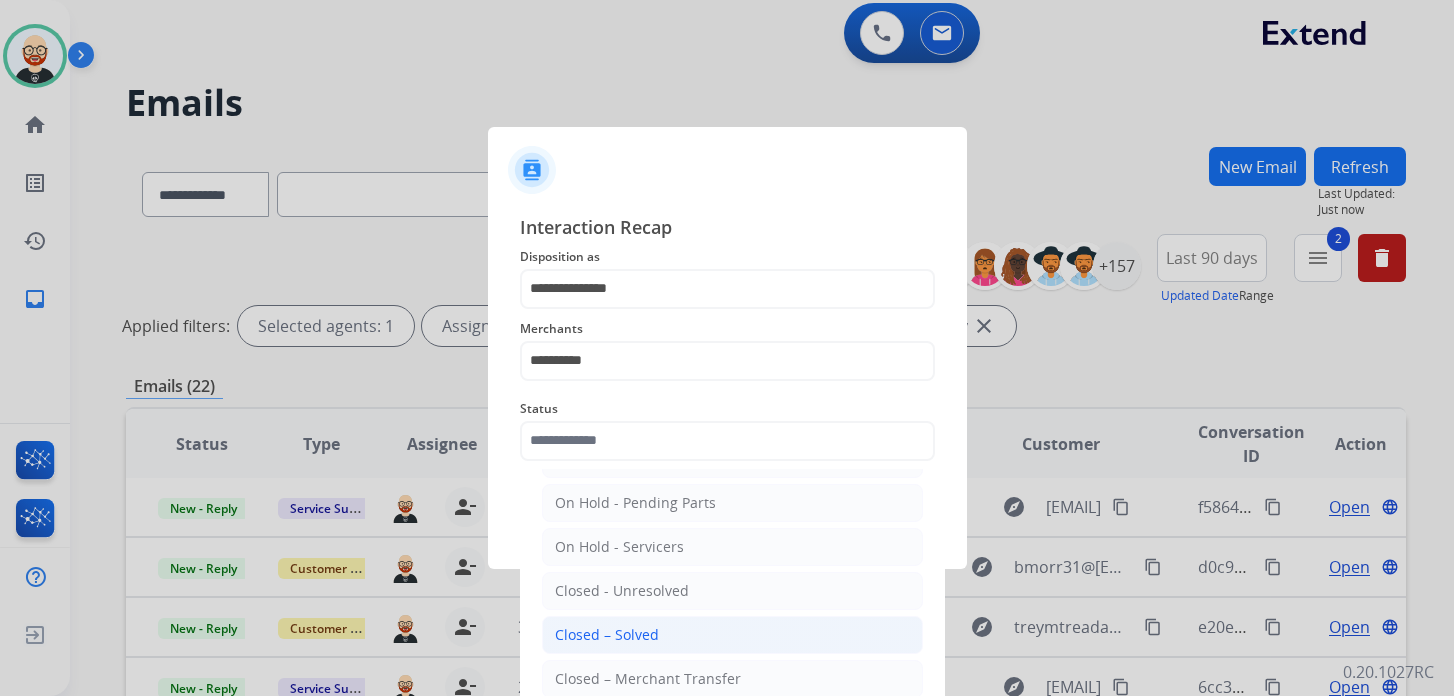 click on "Closed – Solved" 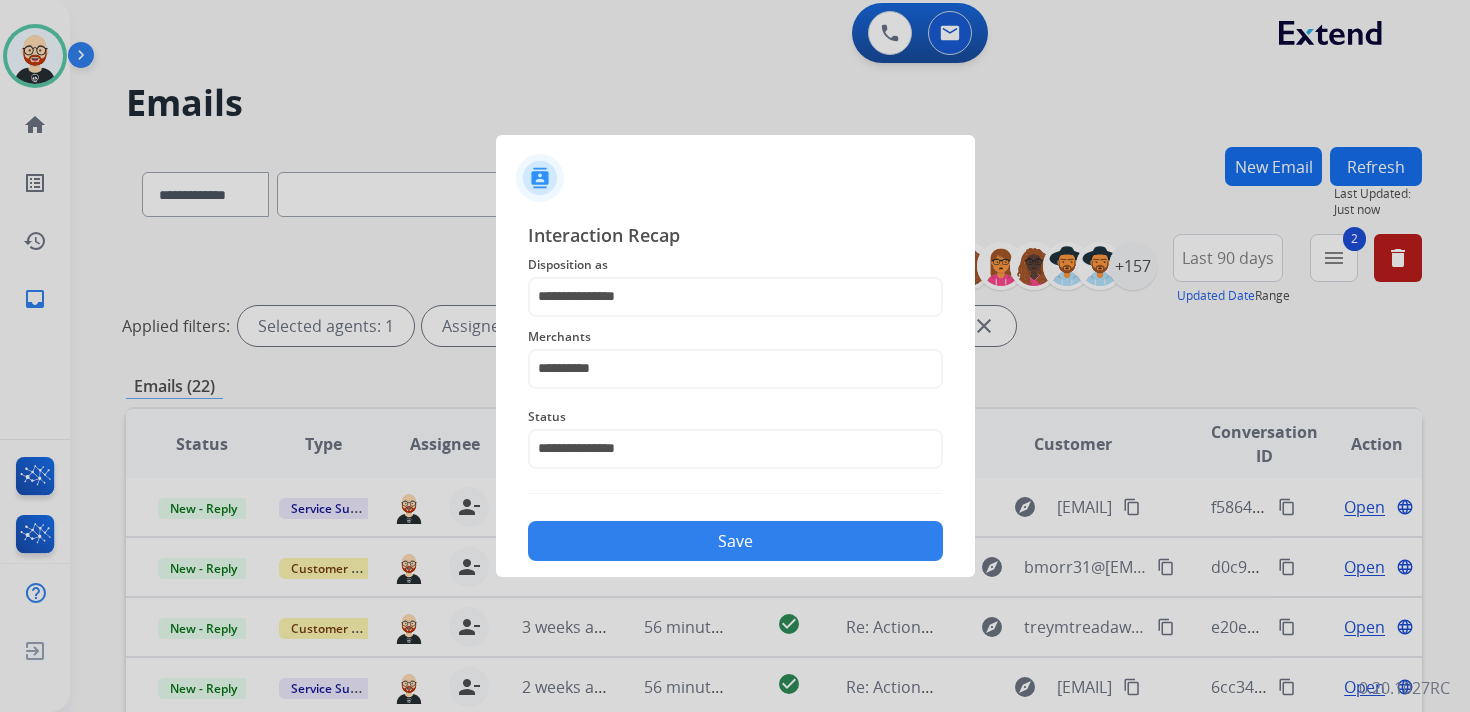 click on "Save" 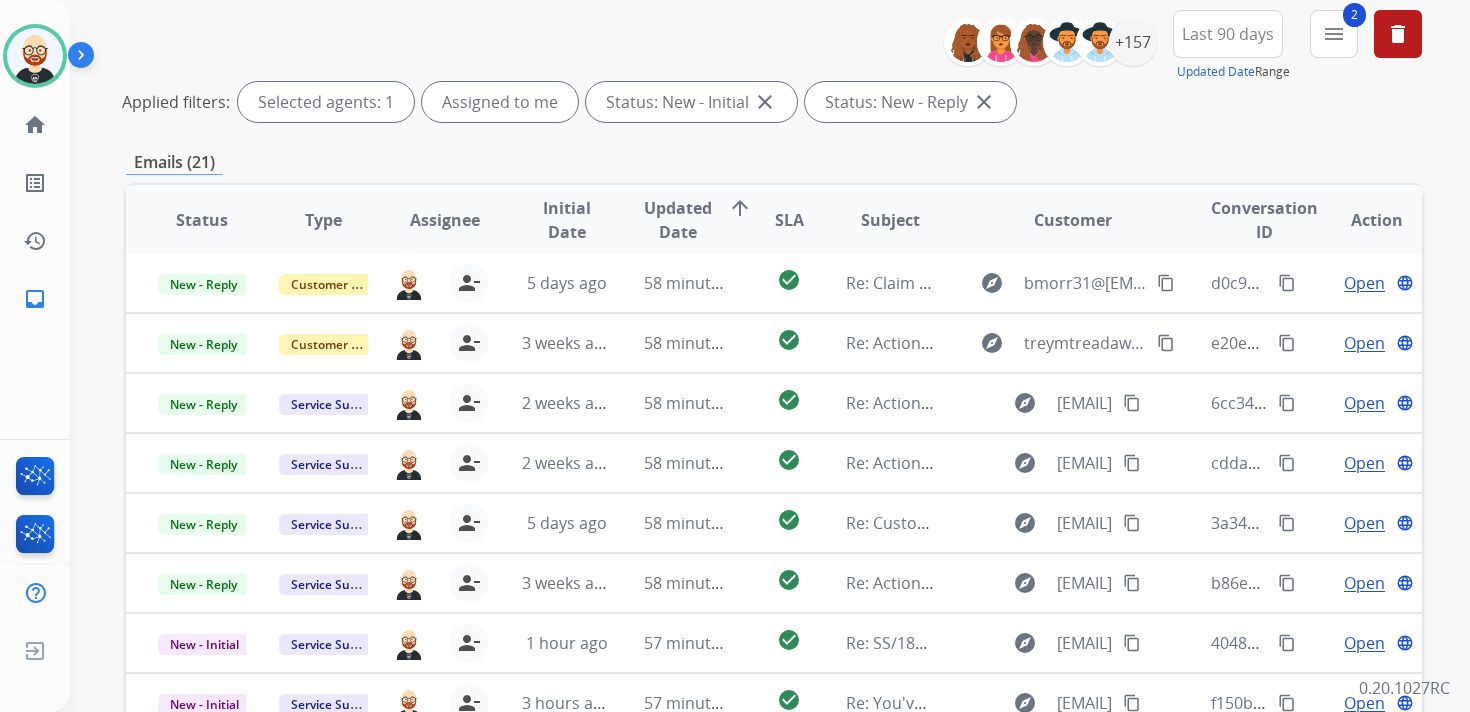 scroll, scrollTop: 230, scrollLeft: 0, axis: vertical 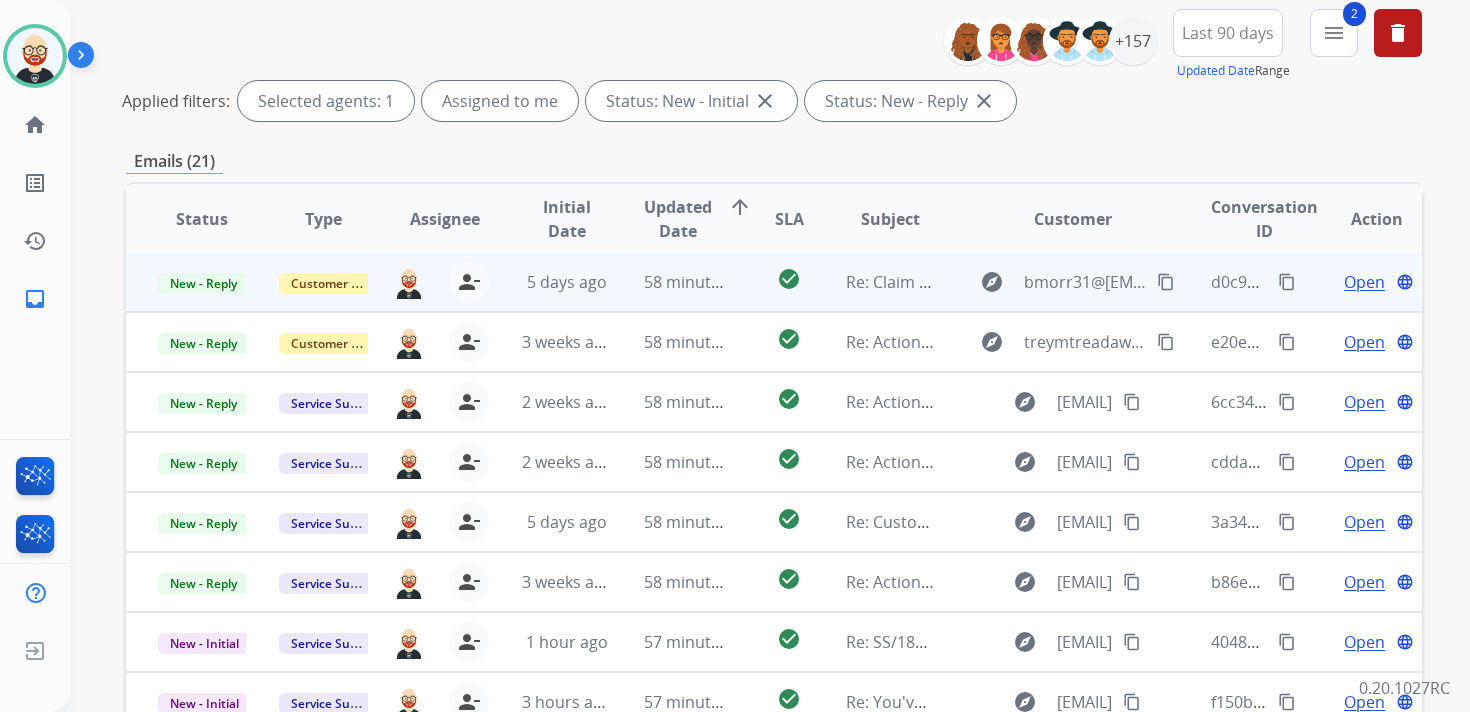 click on "Open" at bounding box center (1364, 282) 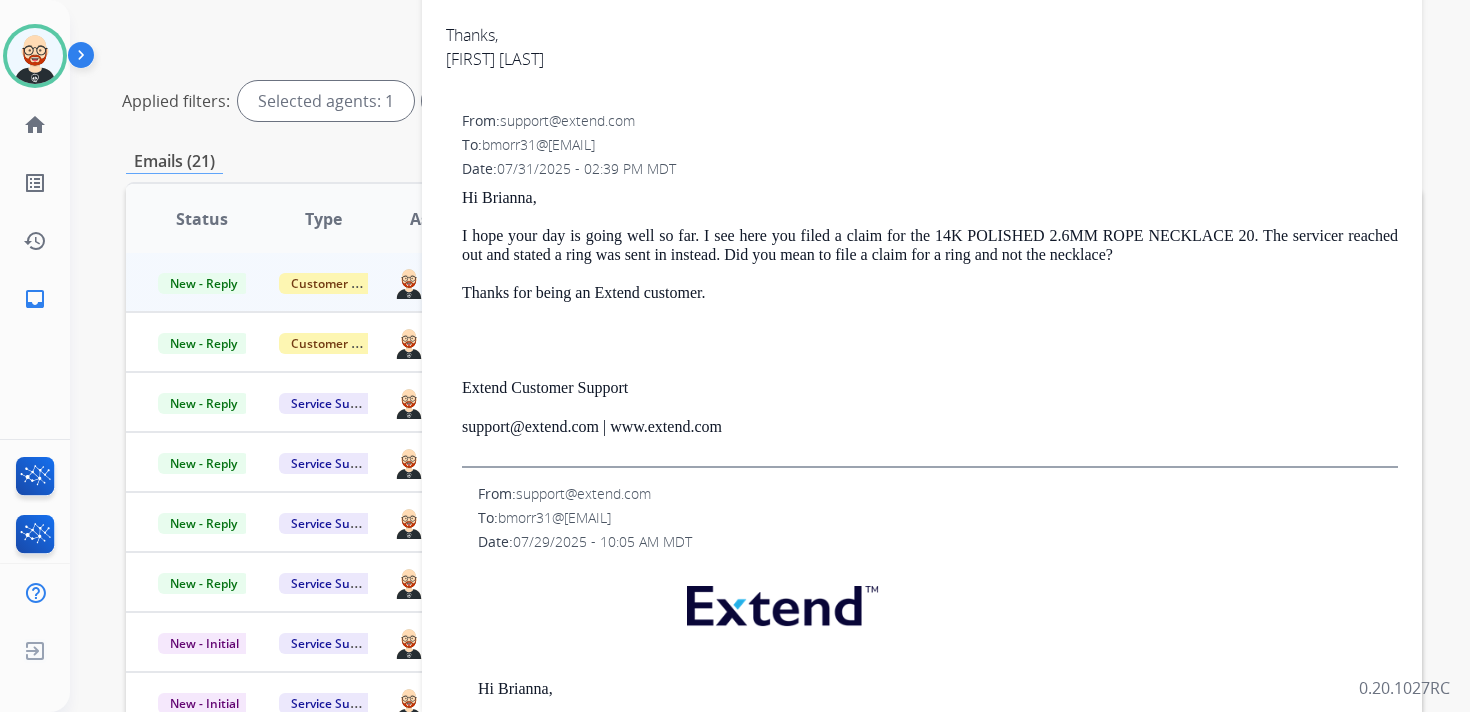 scroll, scrollTop: 843, scrollLeft: 0, axis: vertical 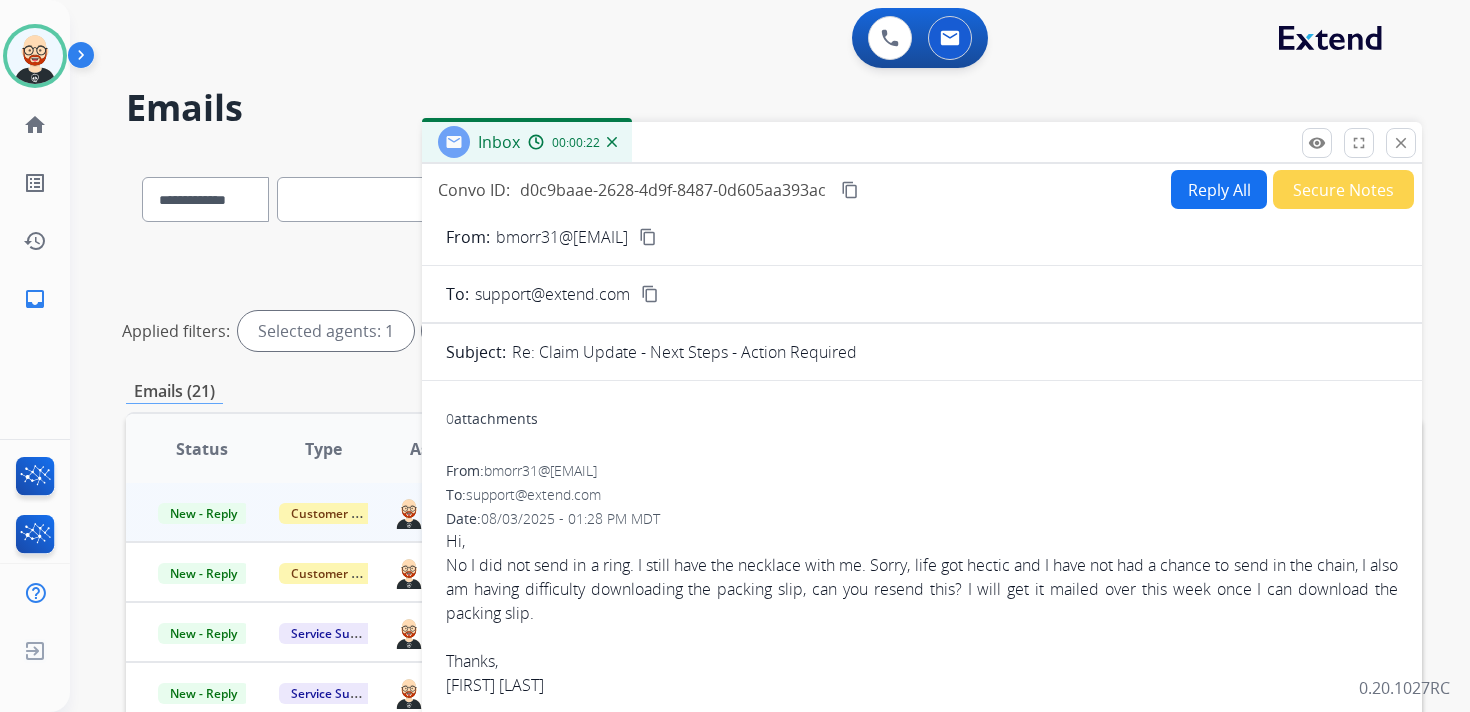 click on "content_copy" at bounding box center (648, 237) 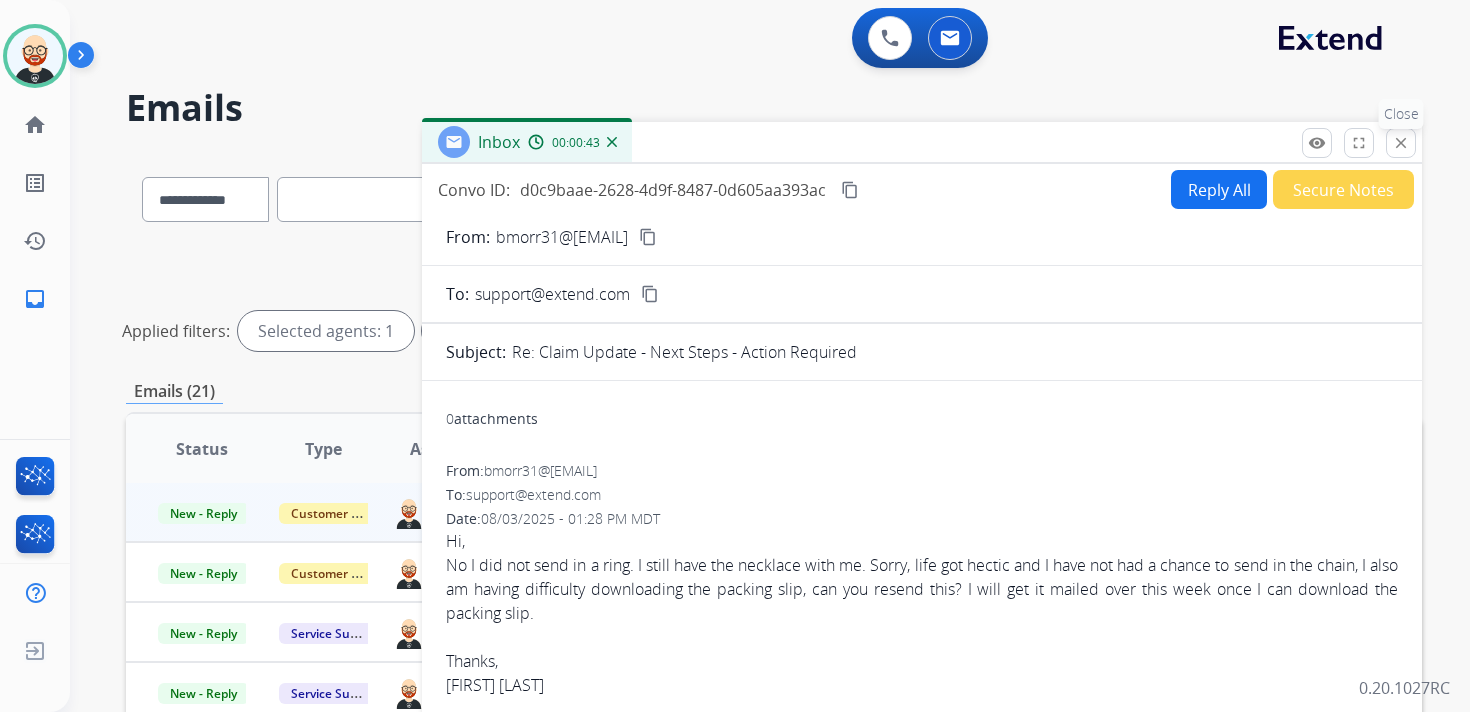click on "close" at bounding box center (1401, 143) 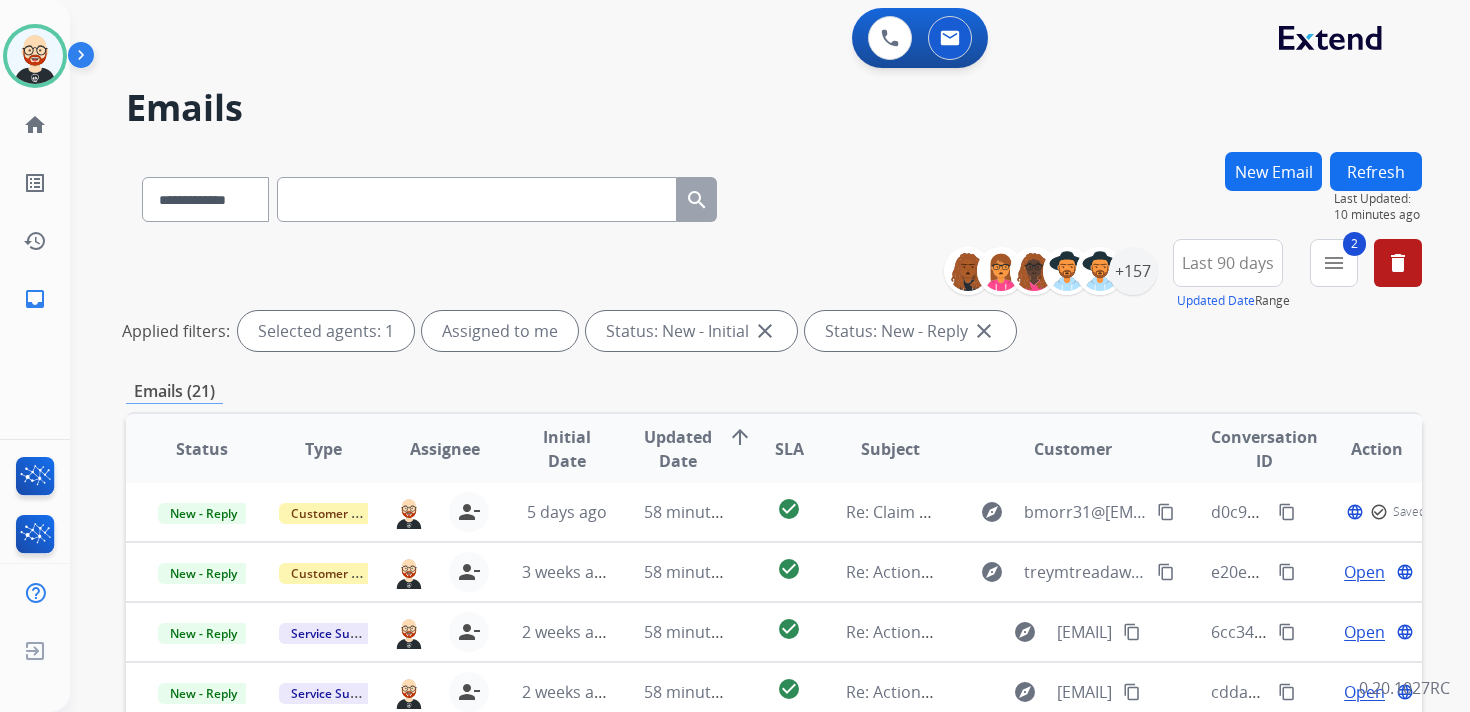 click at bounding box center [477, 199] 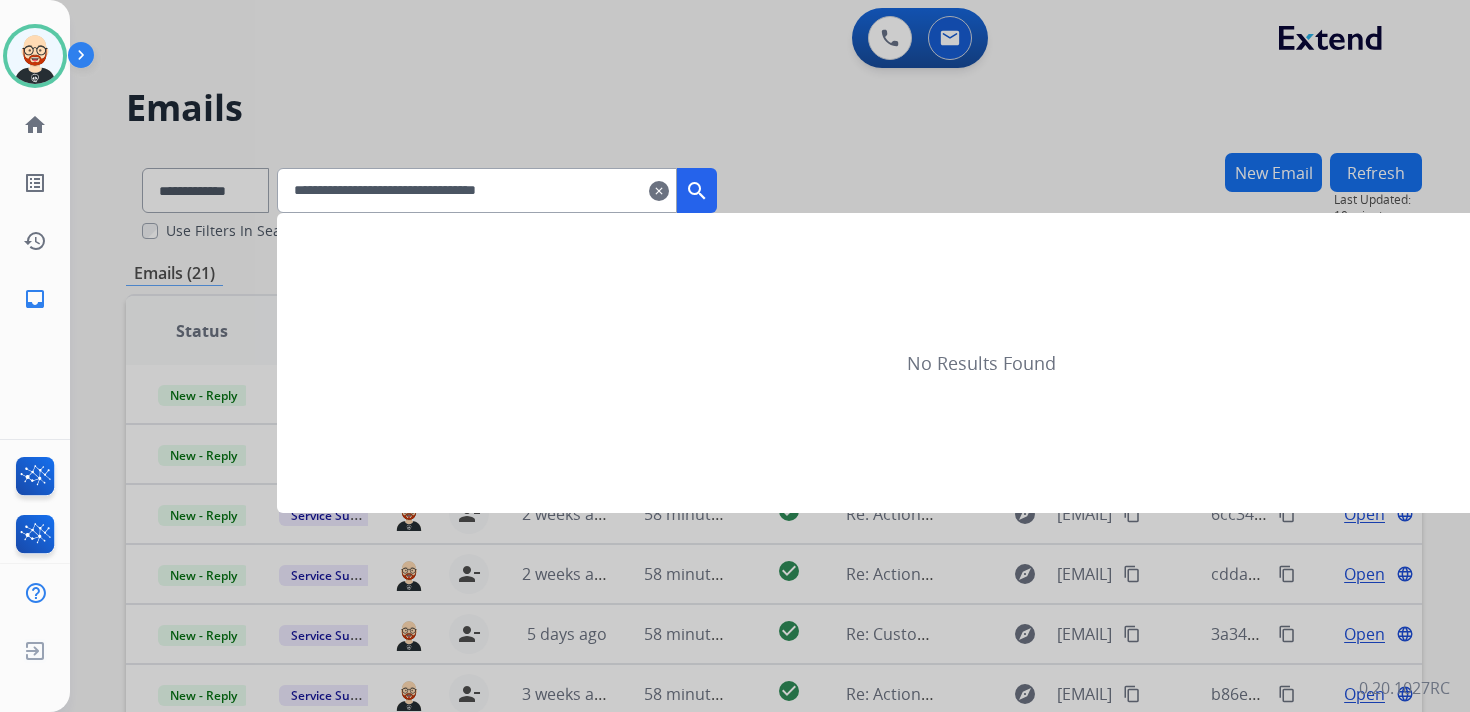 type on "**********" 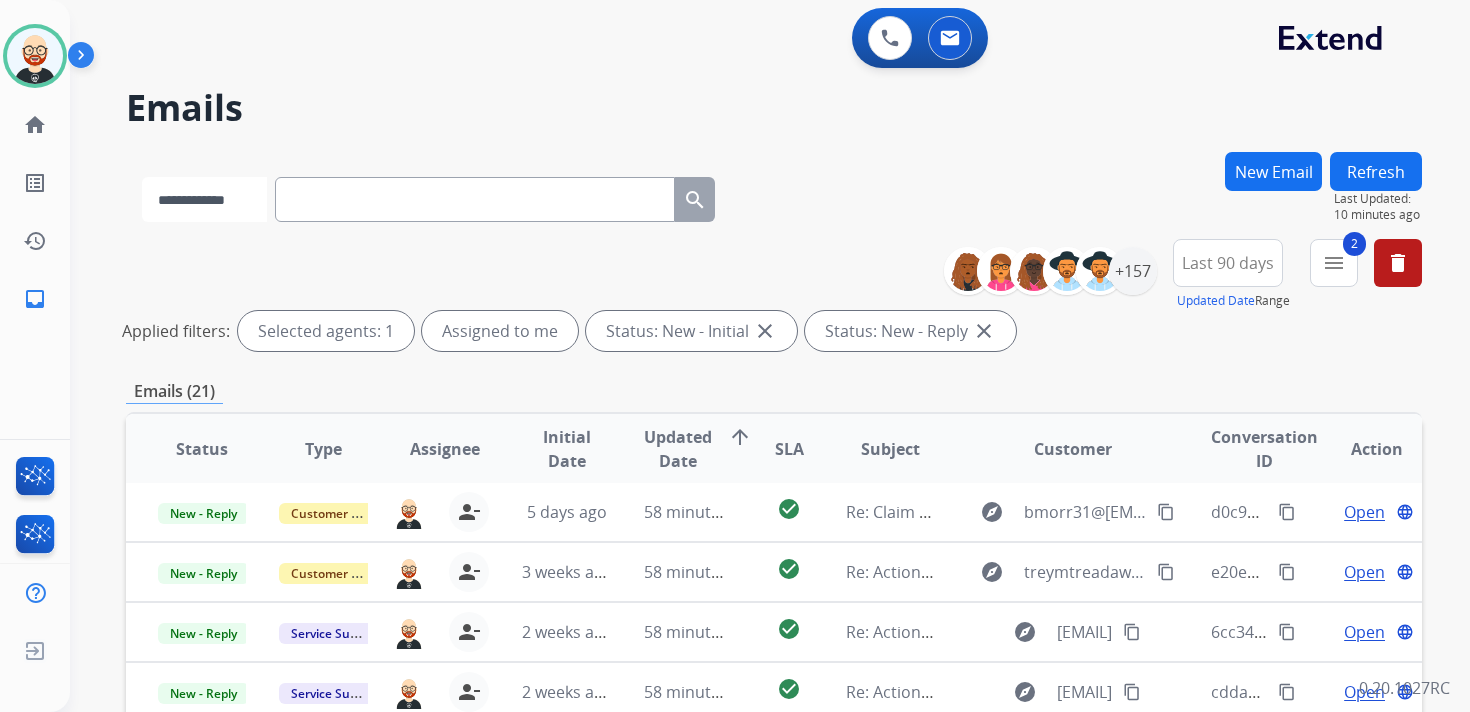 click on "**********" at bounding box center (204, 199) 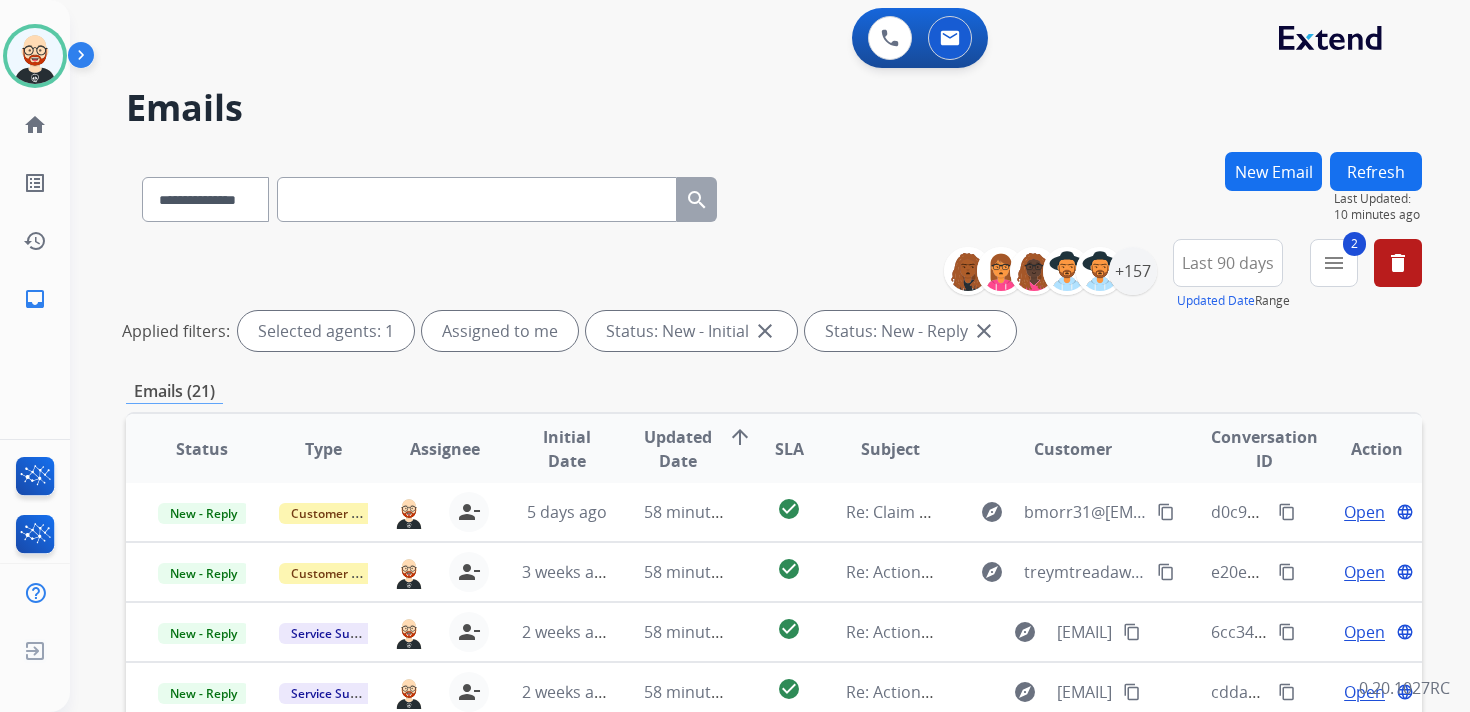 click at bounding box center (477, 199) 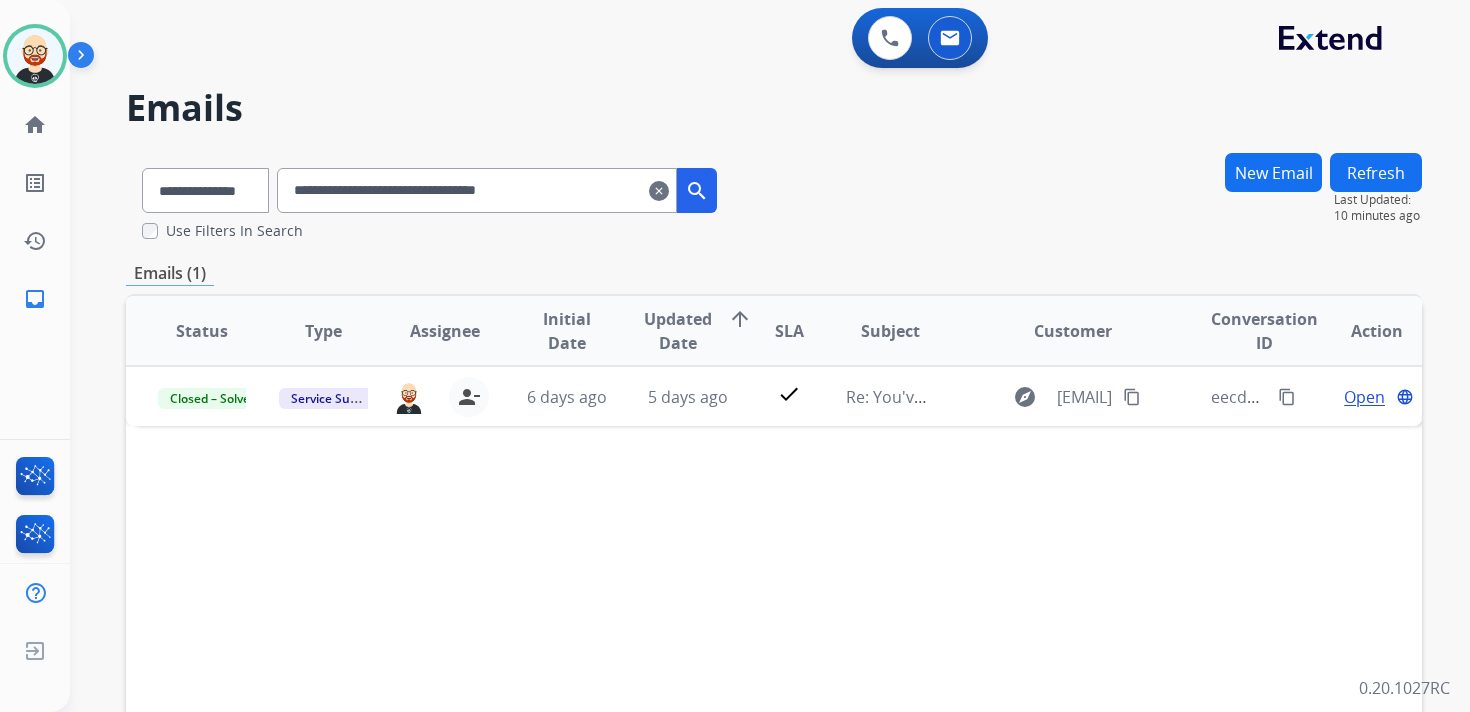 scroll, scrollTop: 0, scrollLeft: 0, axis: both 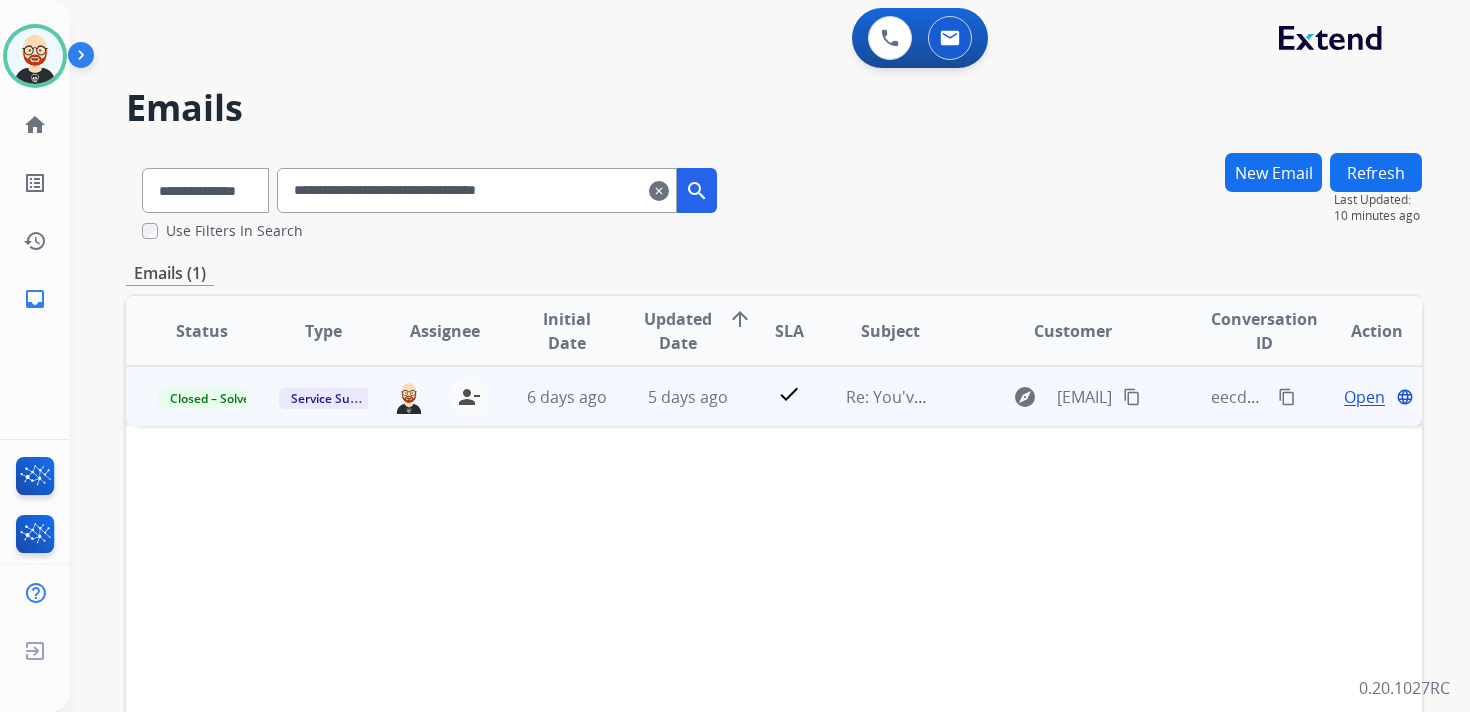 click on "Open" at bounding box center [1364, 397] 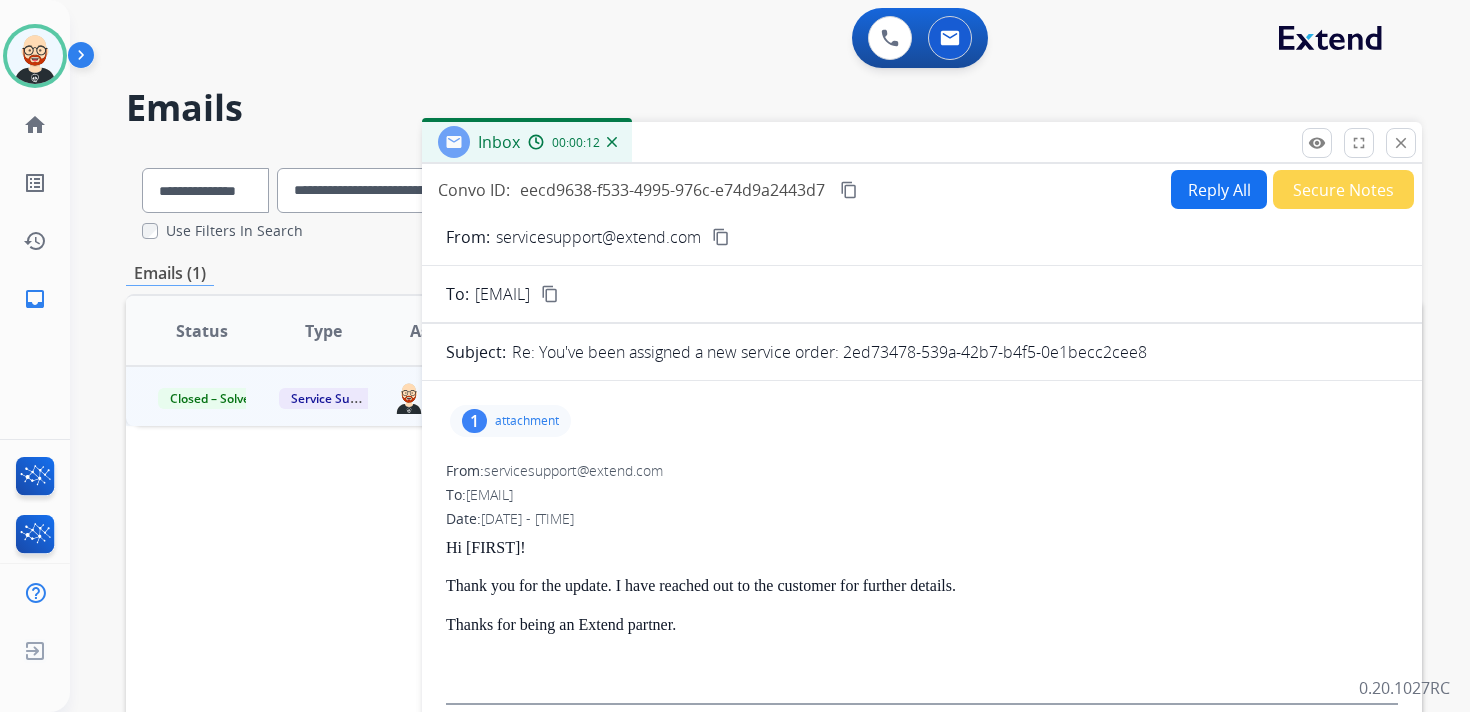 click on "Reply All" at bounding box center [1219, 189] 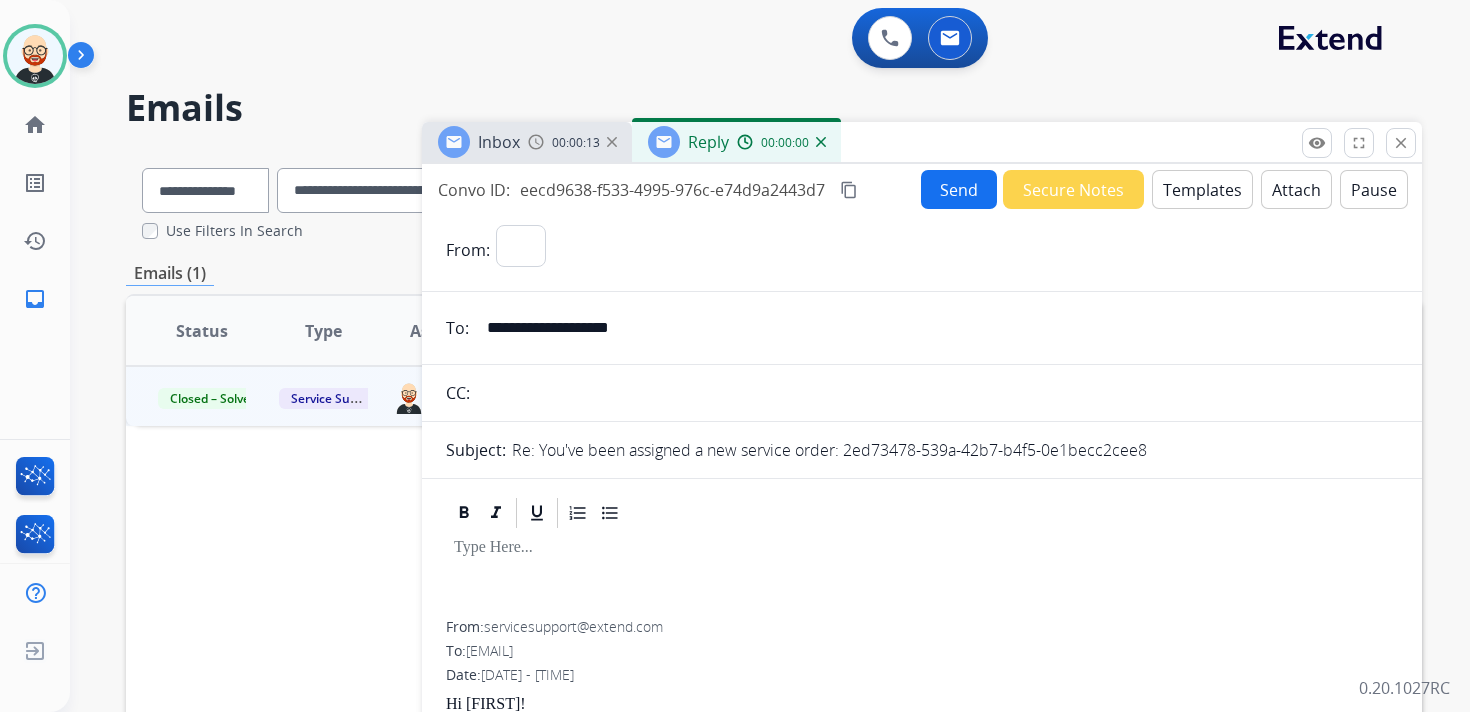 select on "**********" 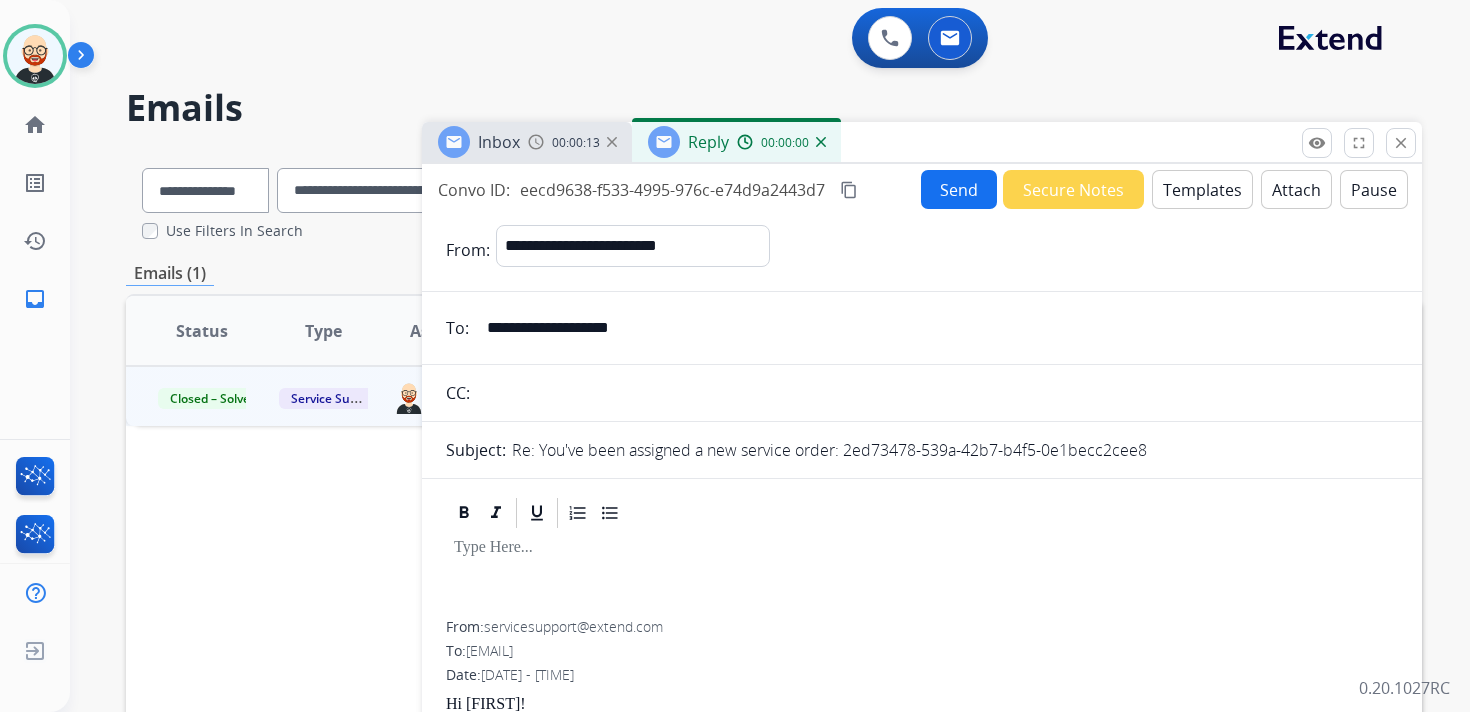 click at bounding box center [922, 548] 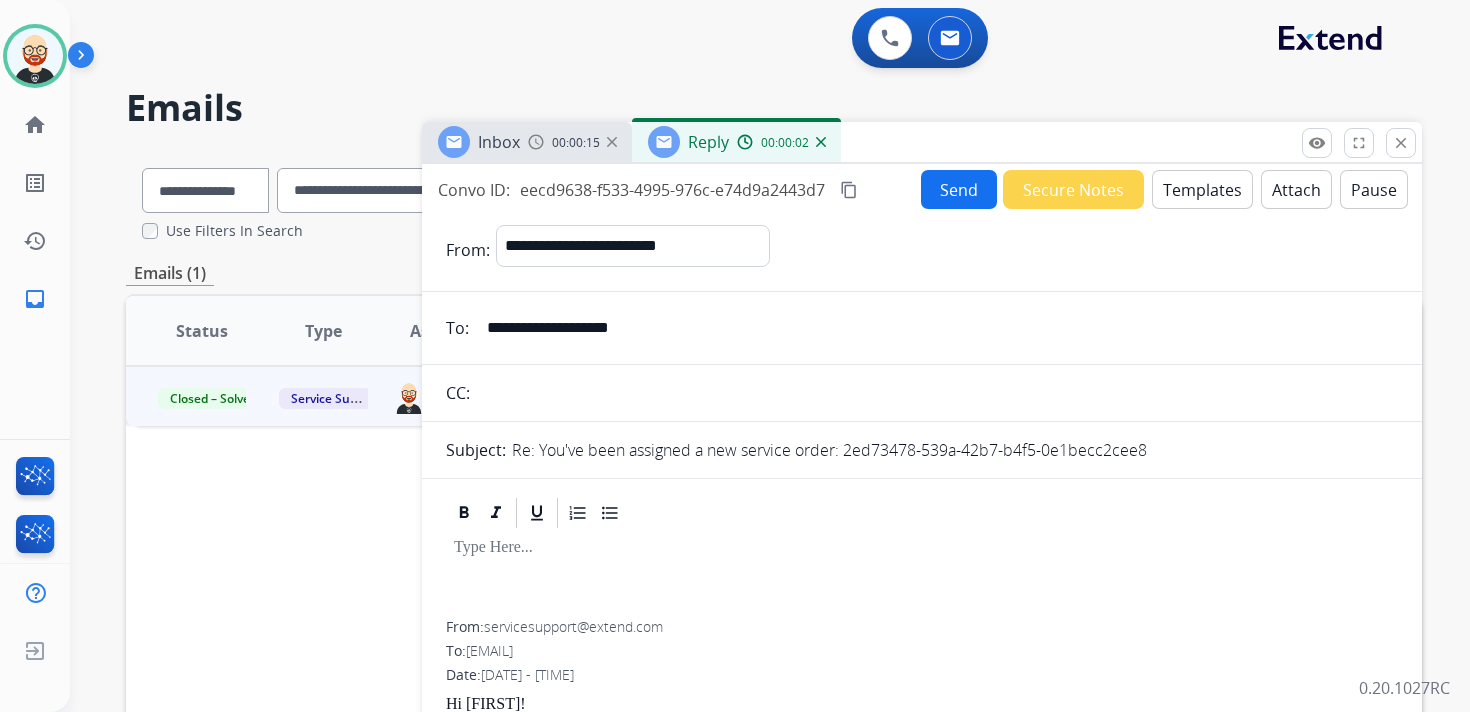 type 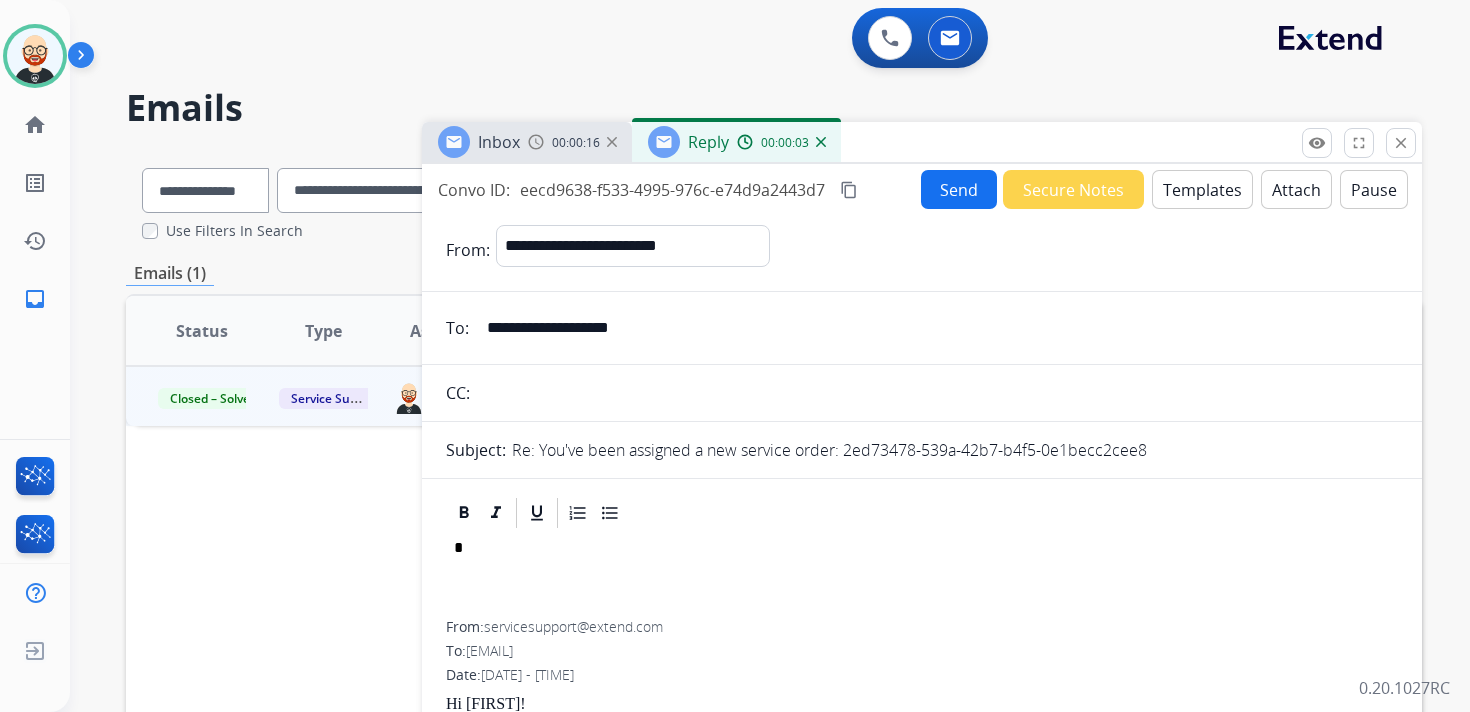 scroll, scrollTop: 5, scrollLeft: 0, axis: vertical 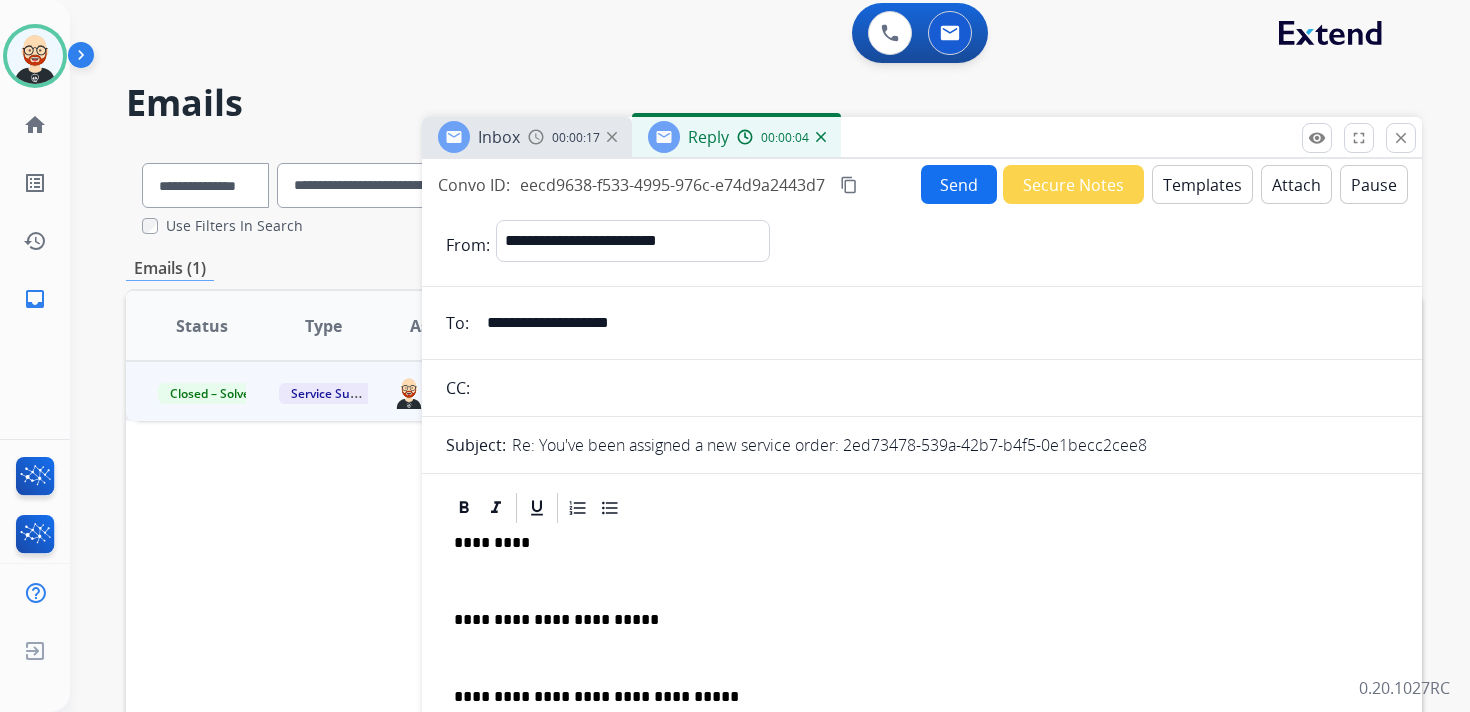 click on "*********" at bounding box center (914, 543) 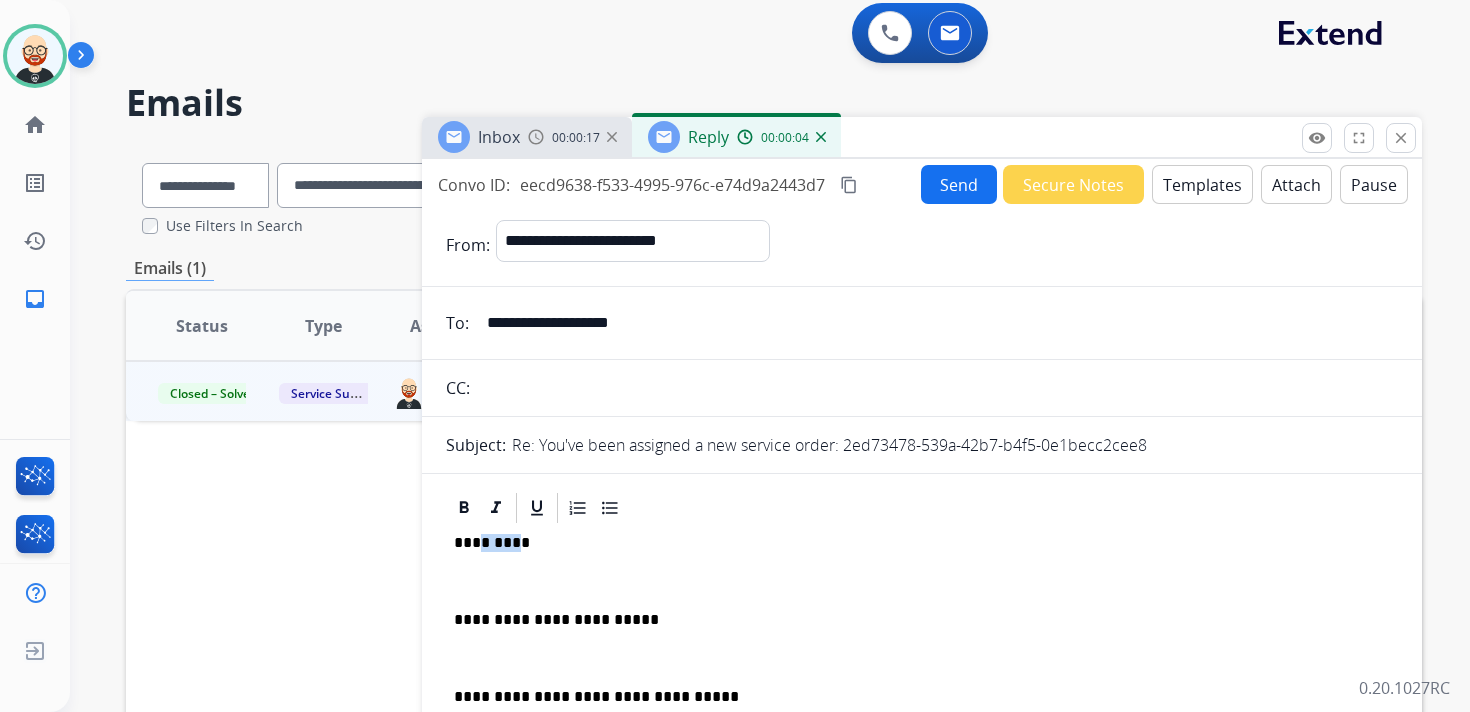click on "*********" at bounding box center (914, 543) 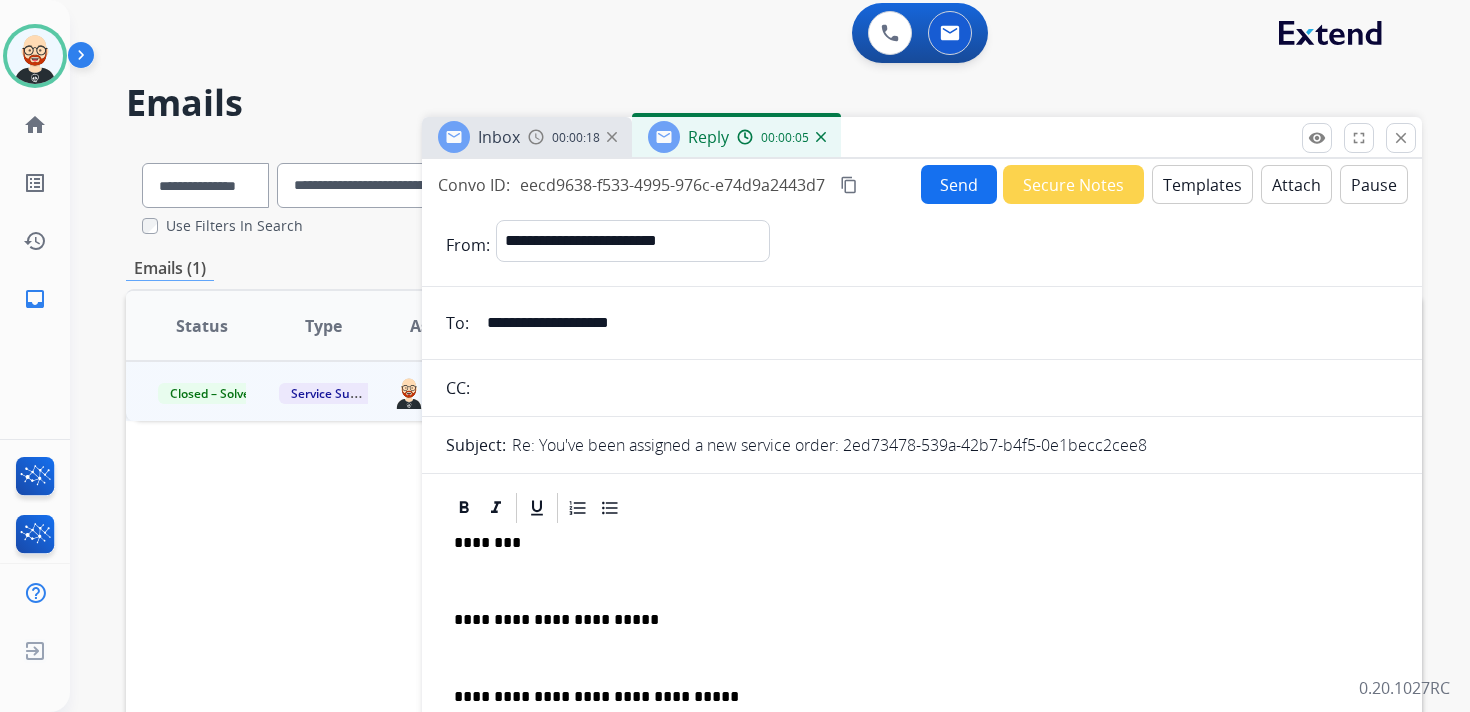 click on "**********" at bounding box center [922, 667] 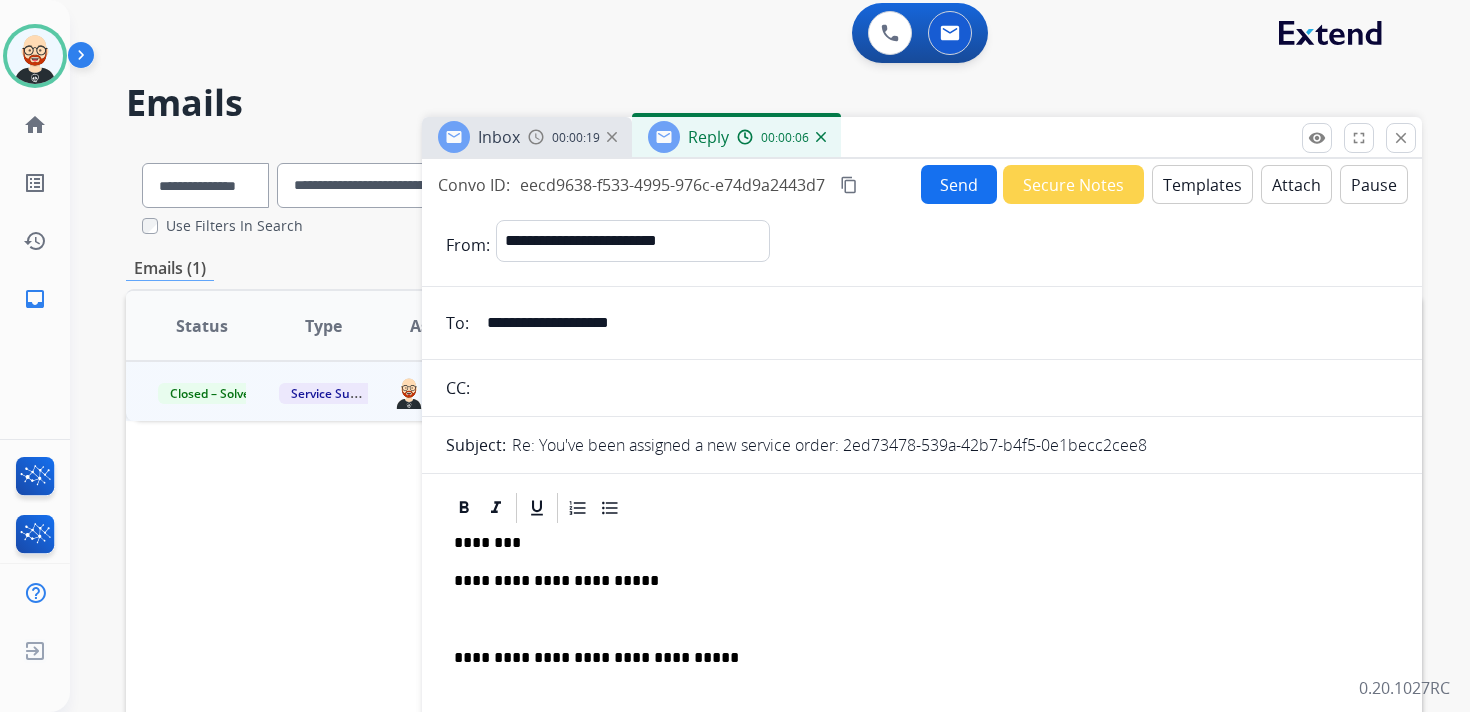 click on "**********" at bounding box center [922, 648] 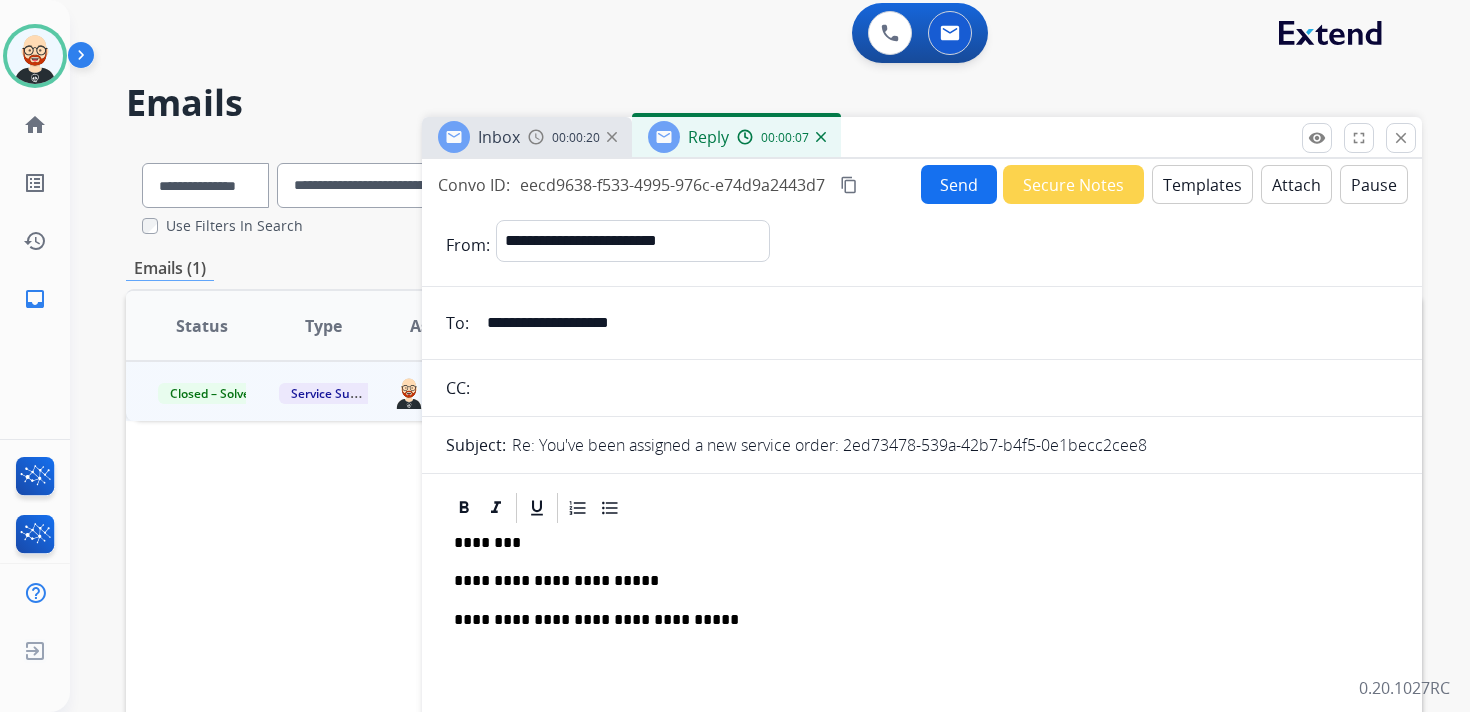 click on "**********" at bounding box center [914, 581] 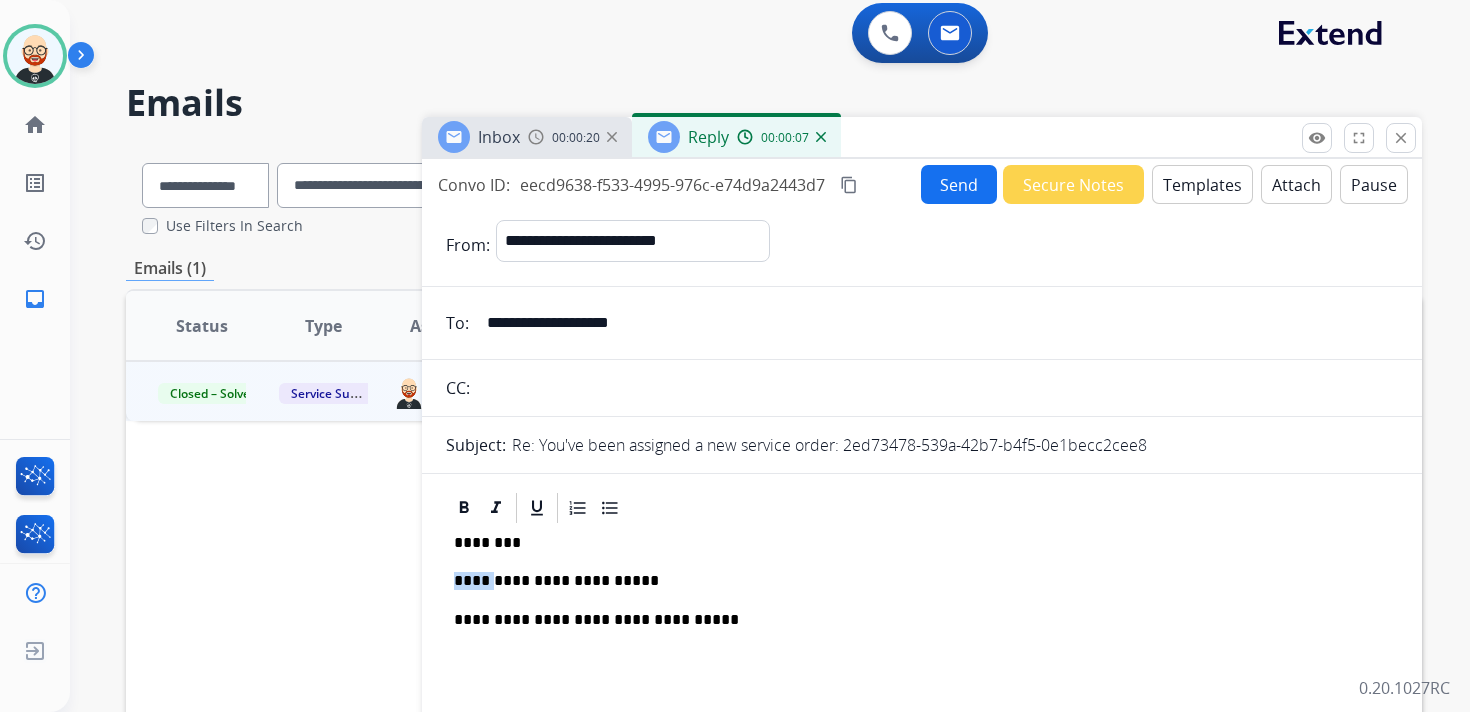 click on "**********" at bounding box center (914, 581) 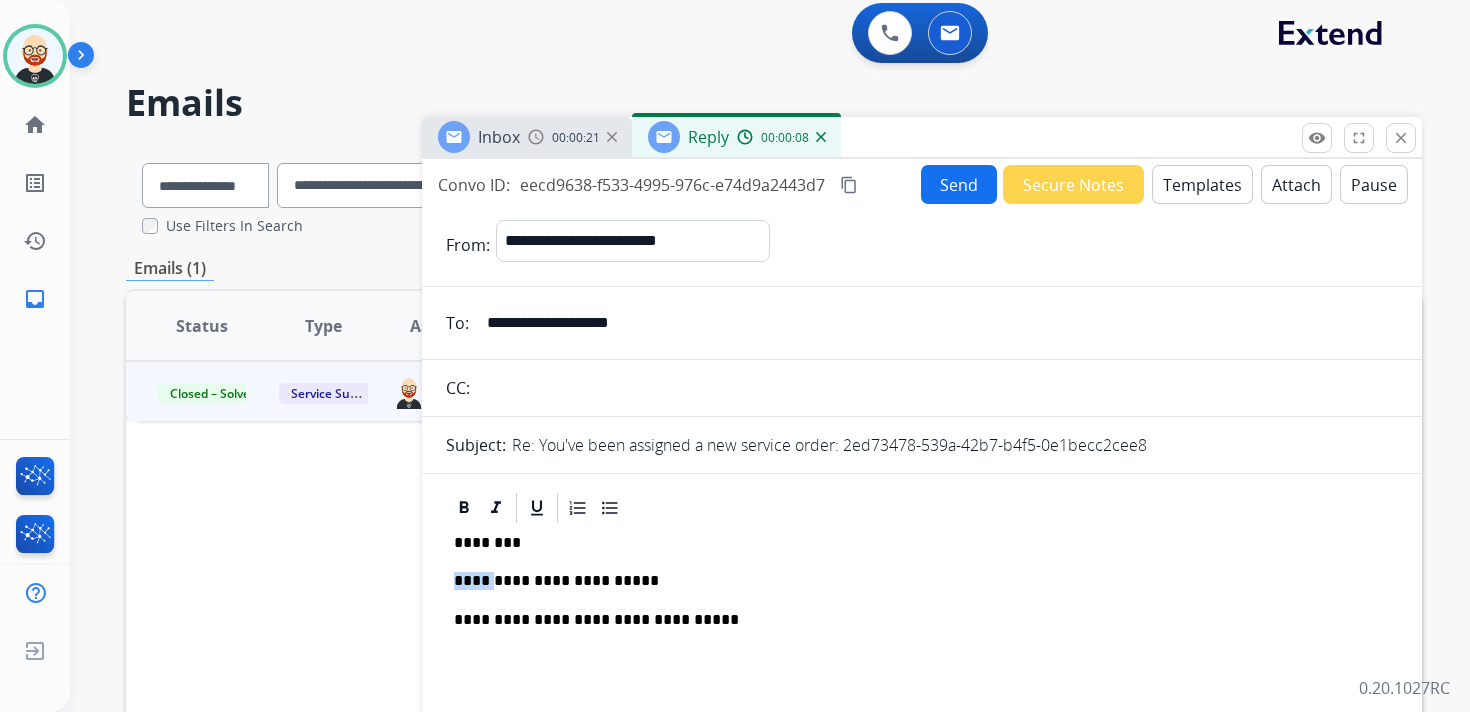 click on "**********" at bounding box center [914, 581] 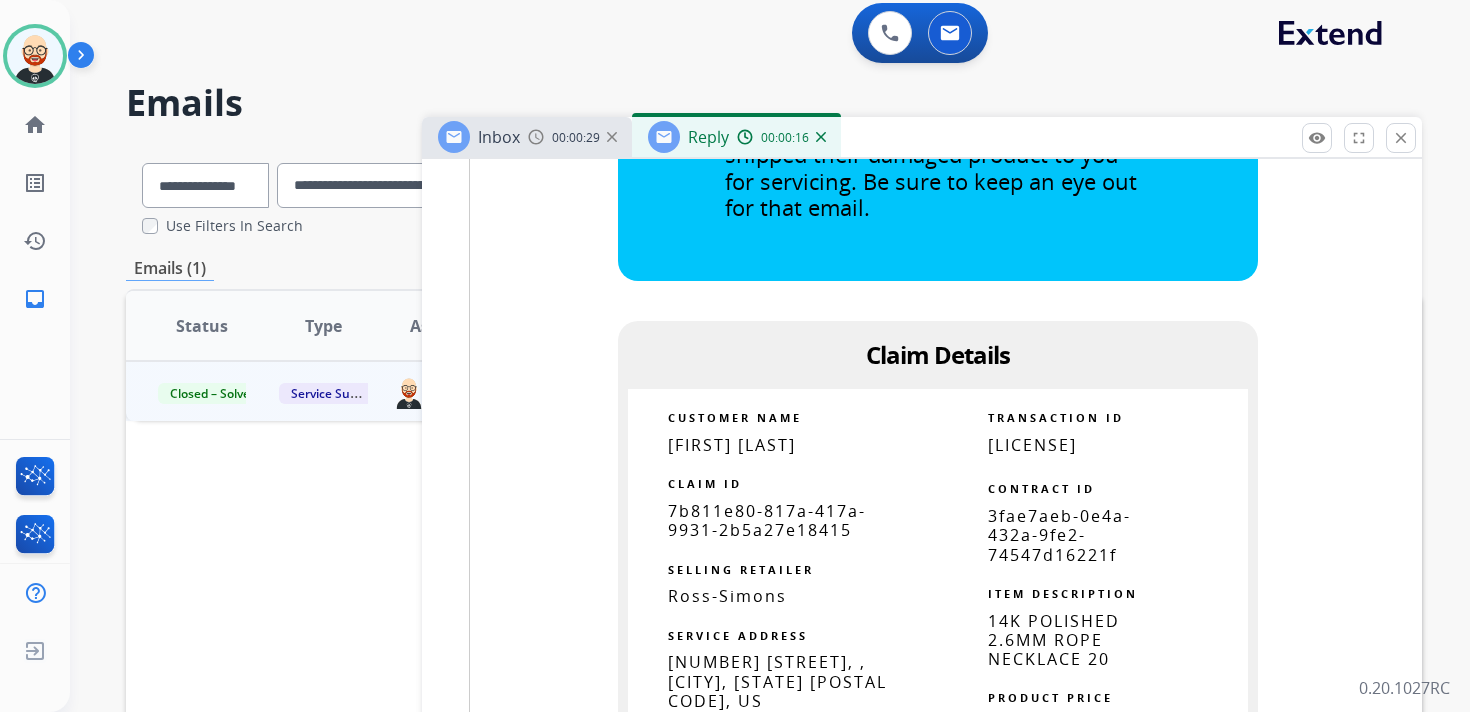 scroll, scrollTop: 2132, scrollLeft: 0, axis: vertical 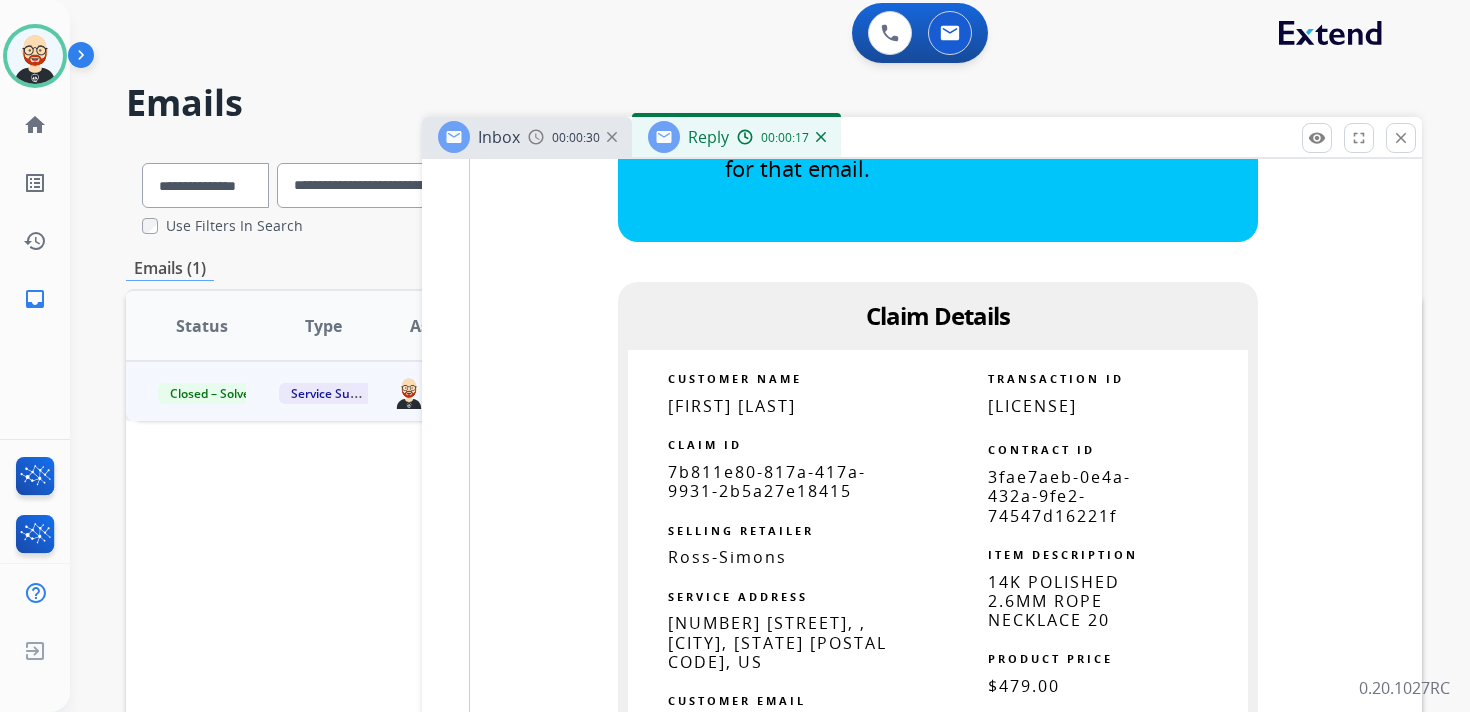 click on "[FIRST] [LAST]" at bounding box center [732, 406] 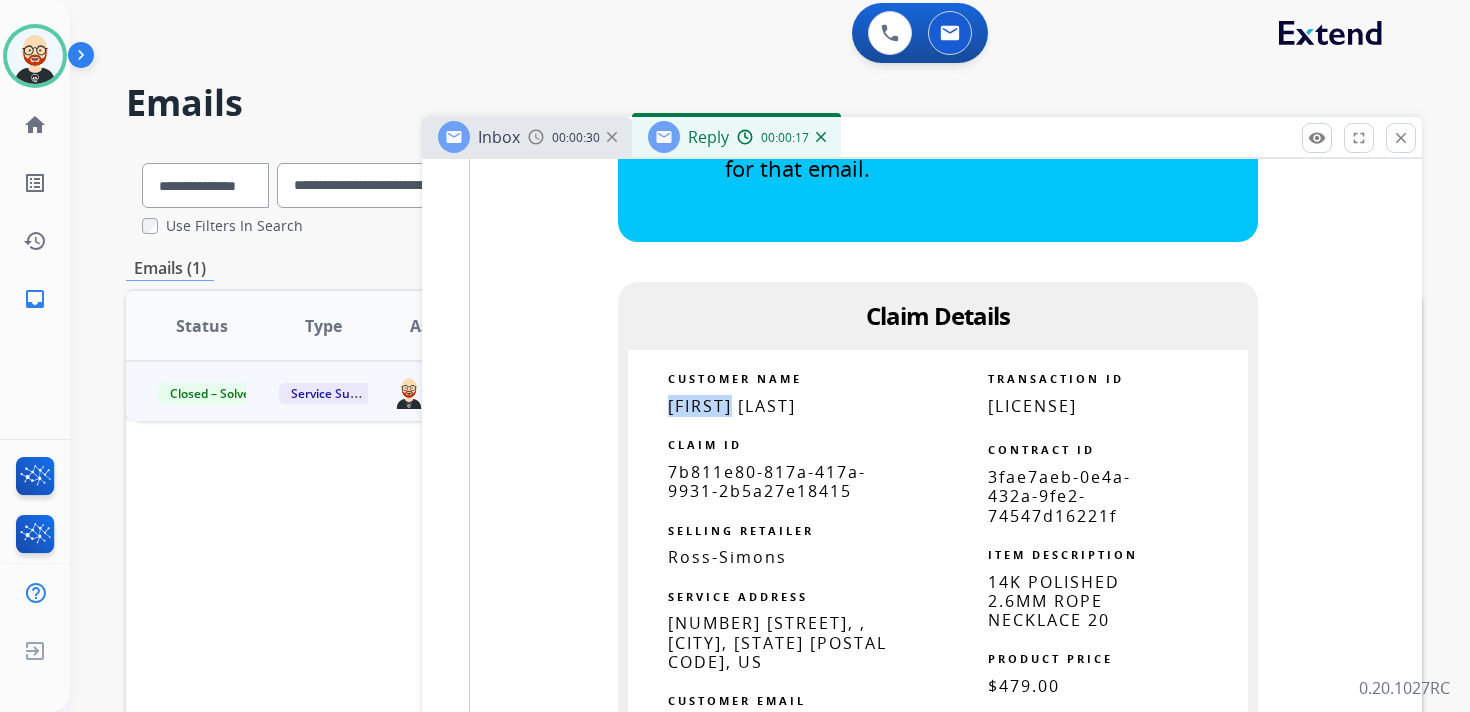 click on "[FIRST] [LAST]" at bounding box center (732, 406) 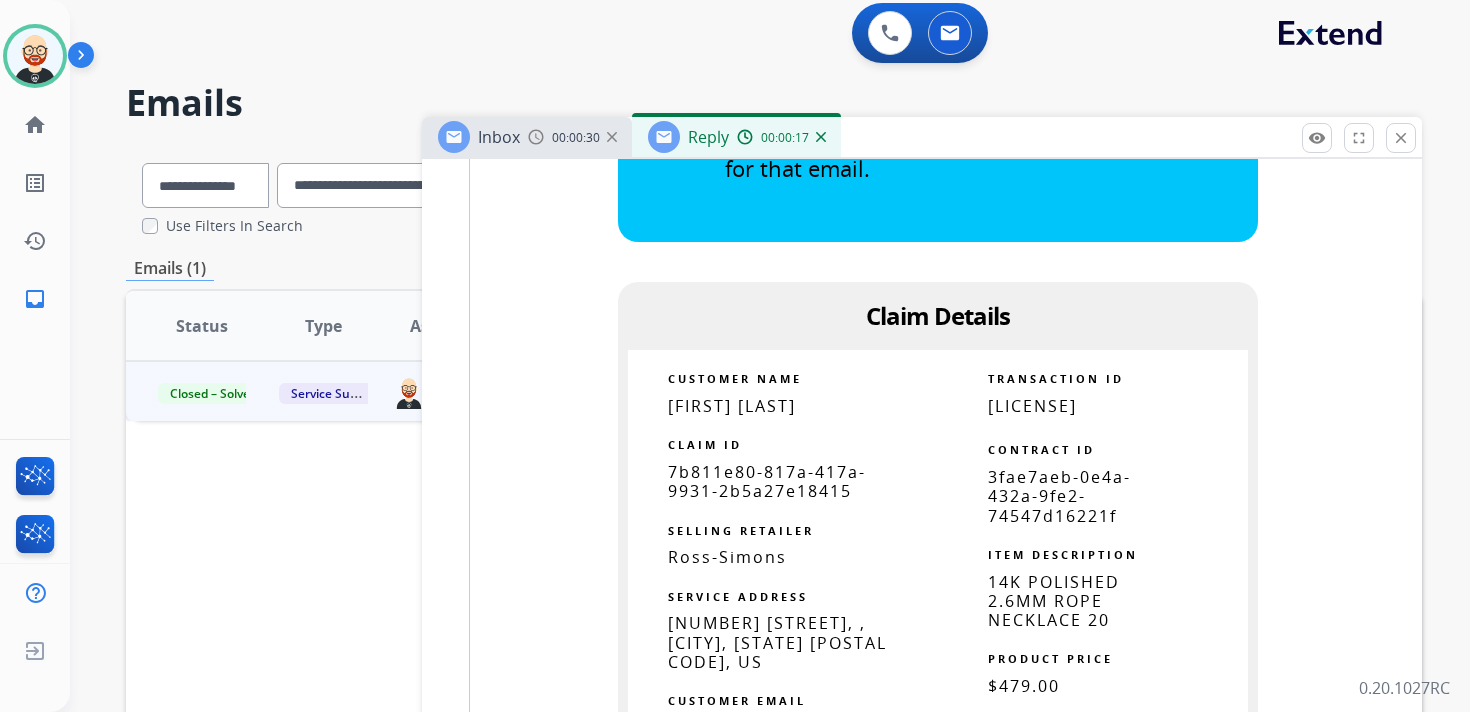 click on "[FIRST] [LAST]" at bounding box center [732, 406] 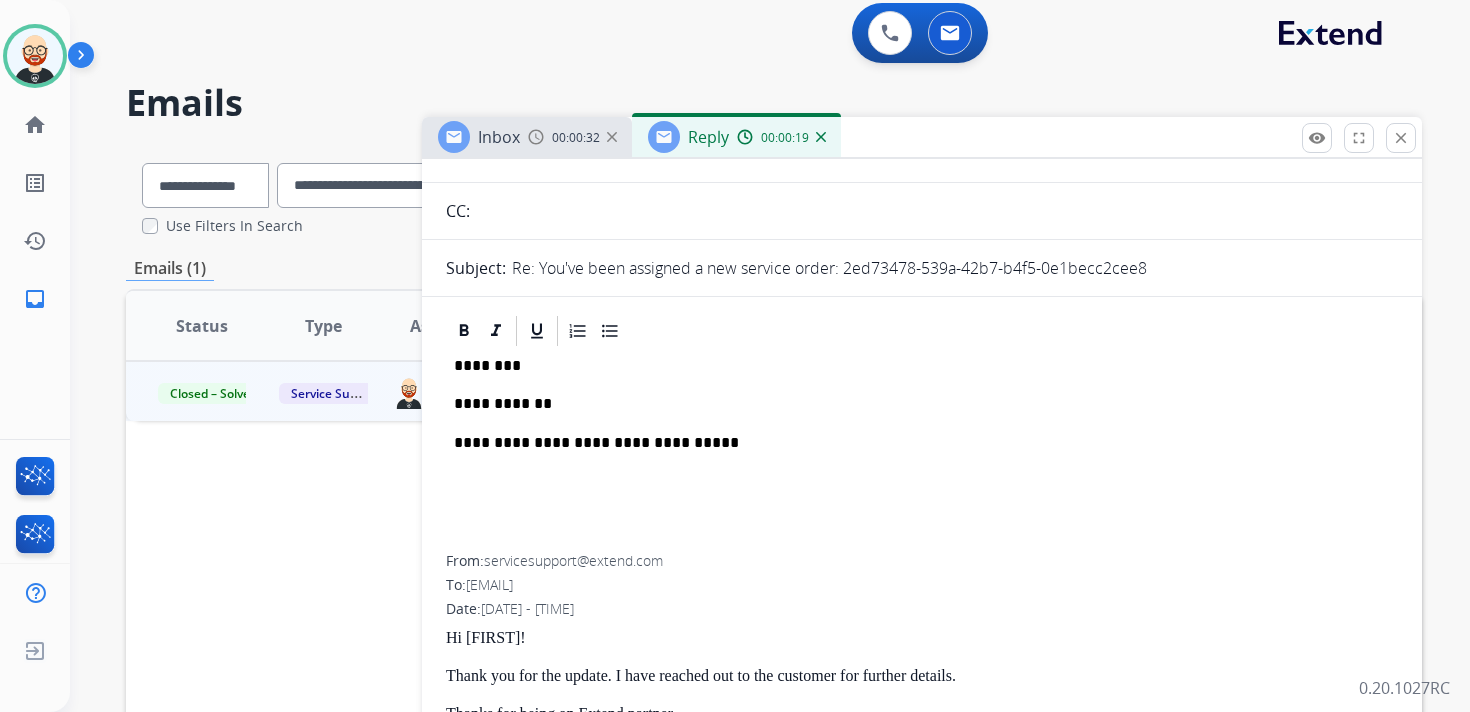 scroll, scrollTop: 23, scrollLeft: 0, axis: vertical 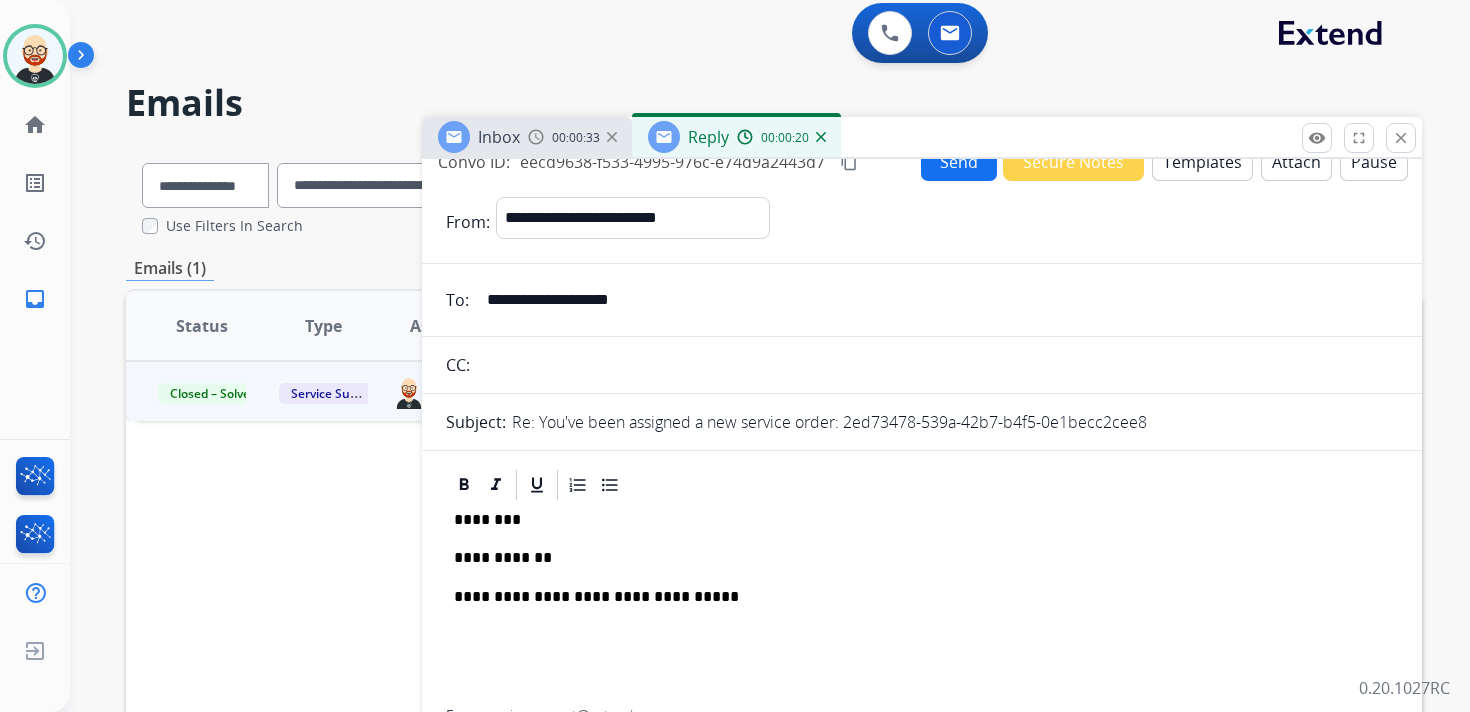 click on "**********" at bounding box center (914, 558) 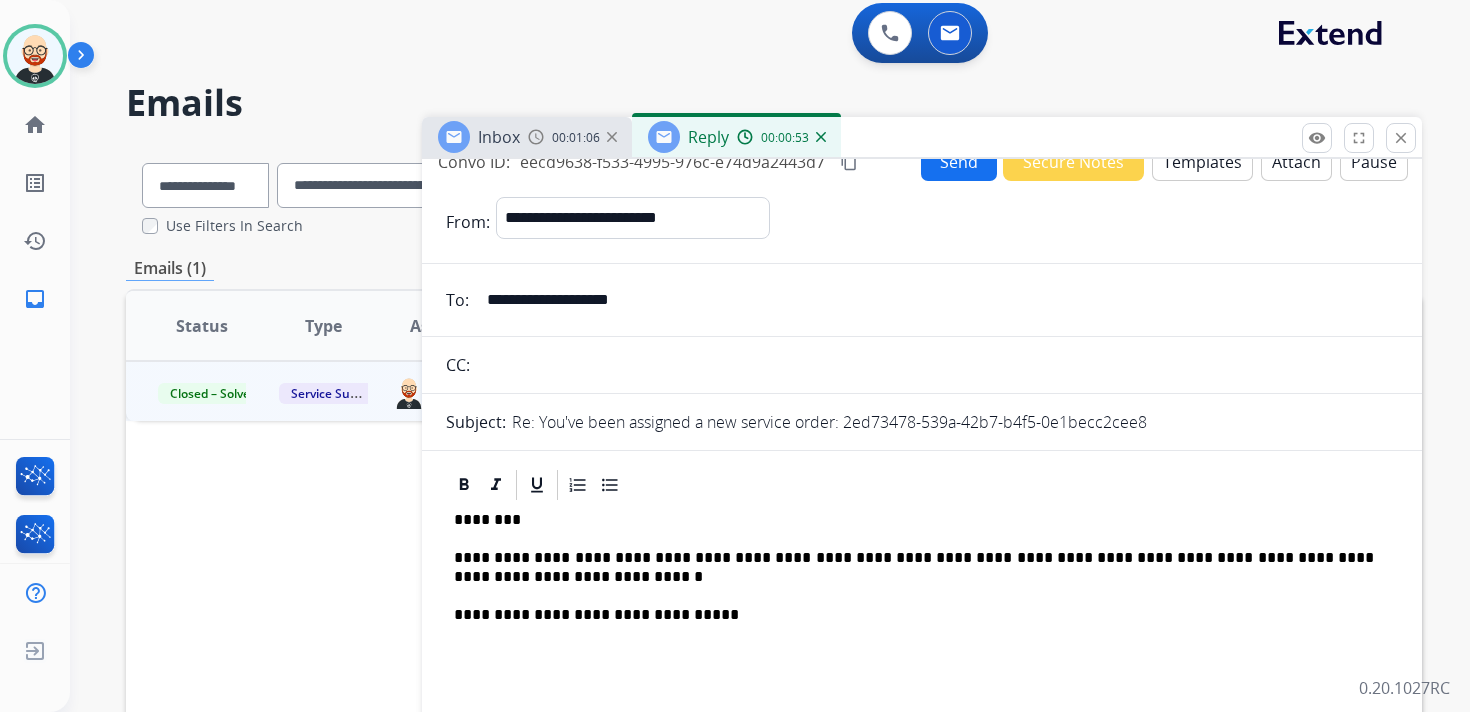 click on "Send" at bounding box center [959, 161] 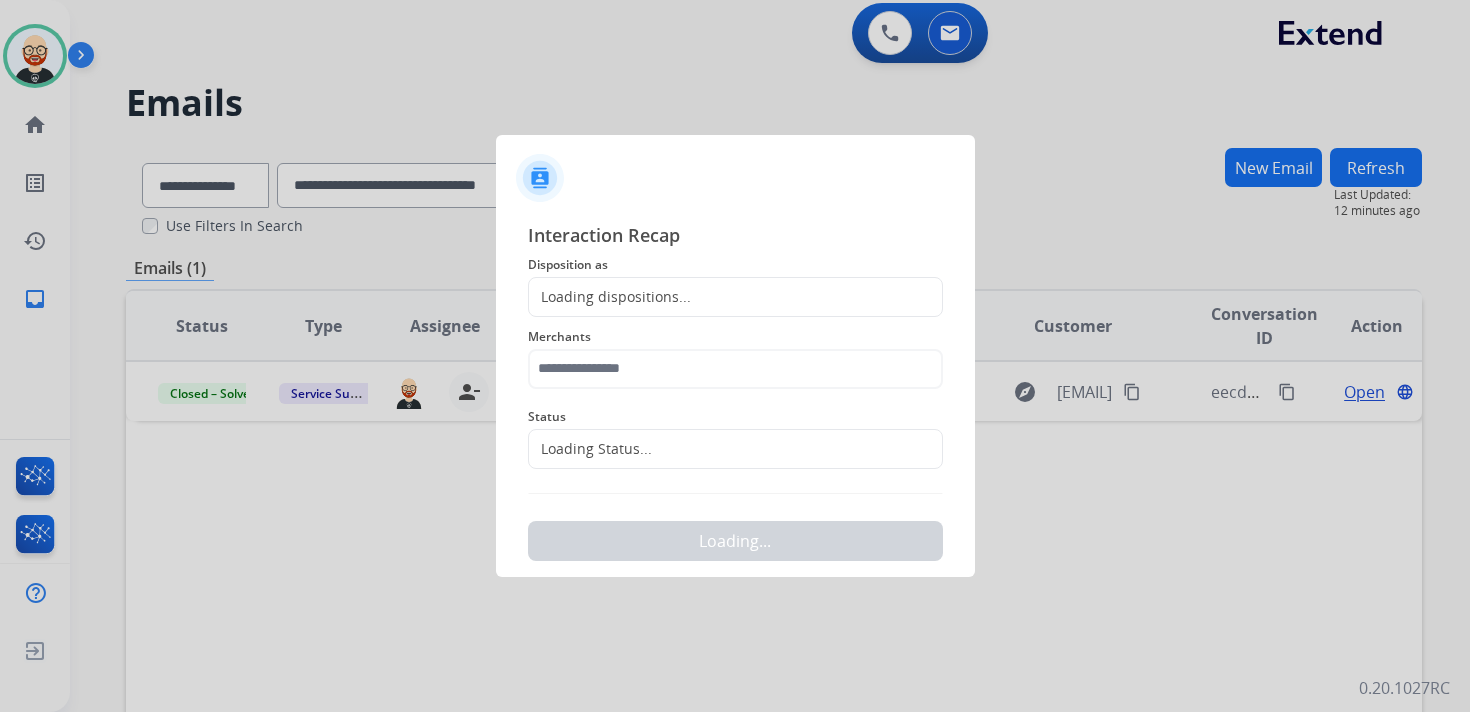 click on "Loading dispositions..." 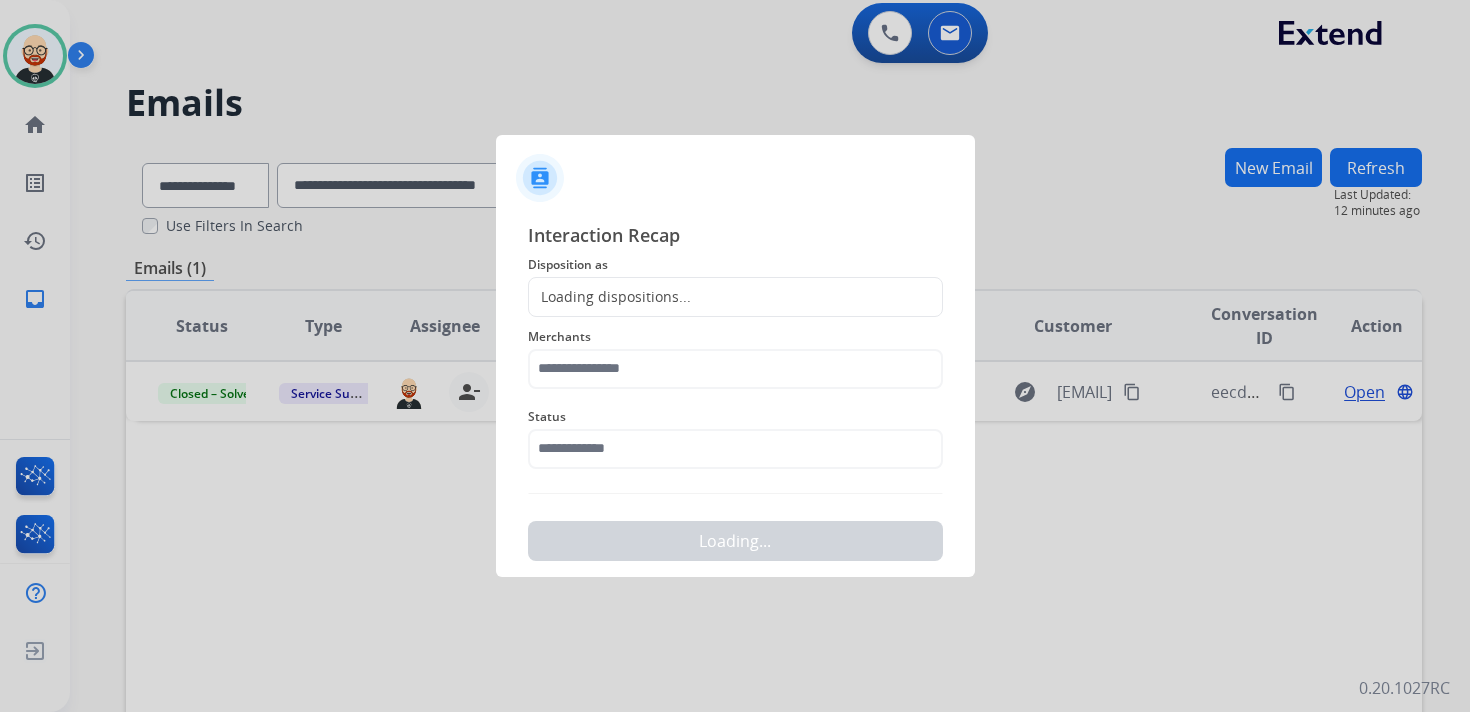 click on "Loading dispositions..." 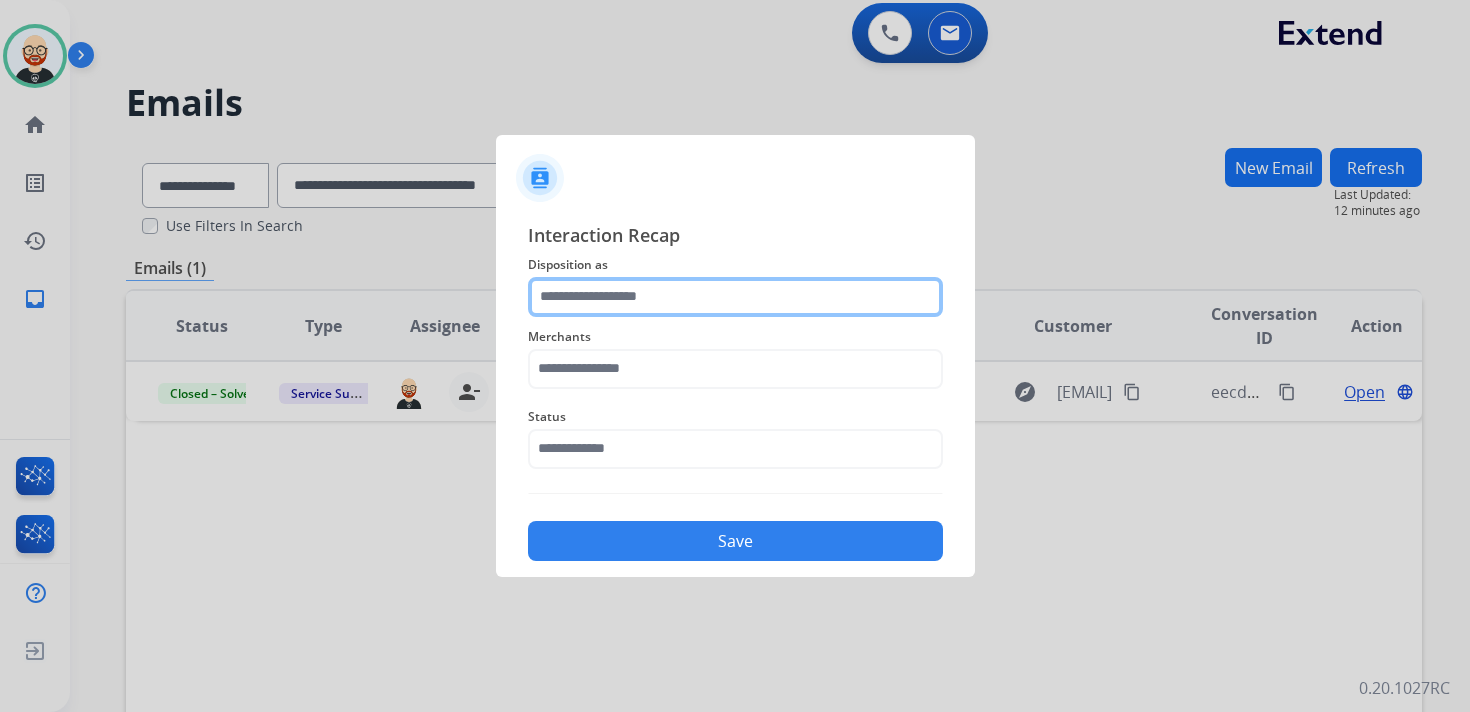 click 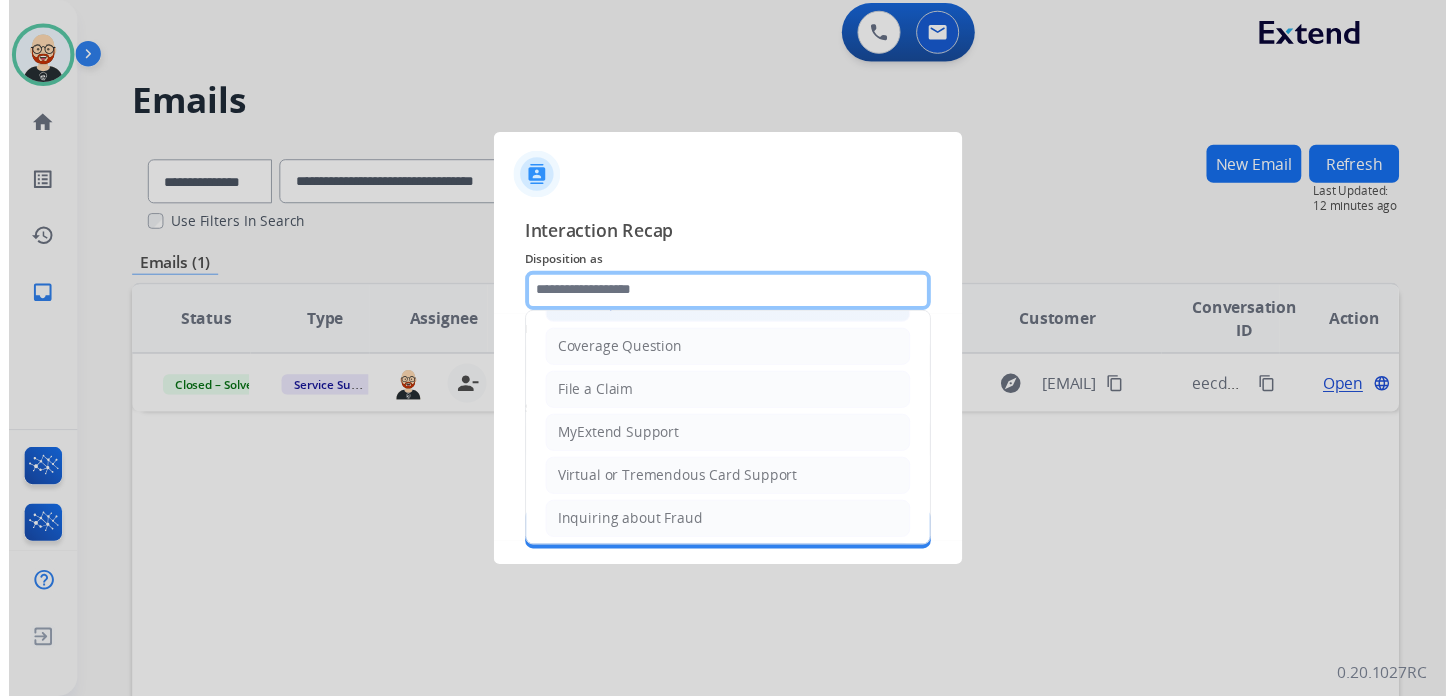 scroll, scrollTop: 300, scrollLeft: 0, axis: vertical 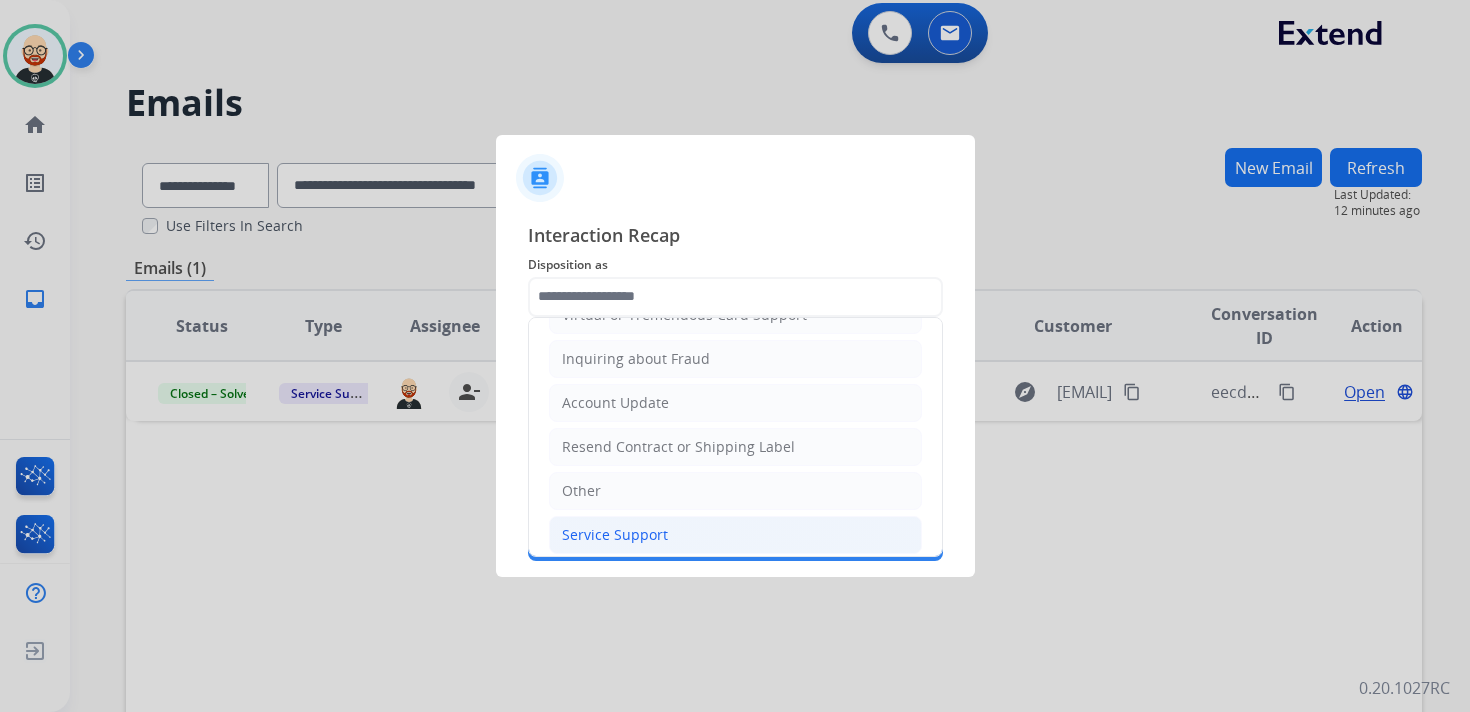 click on "Service Support" 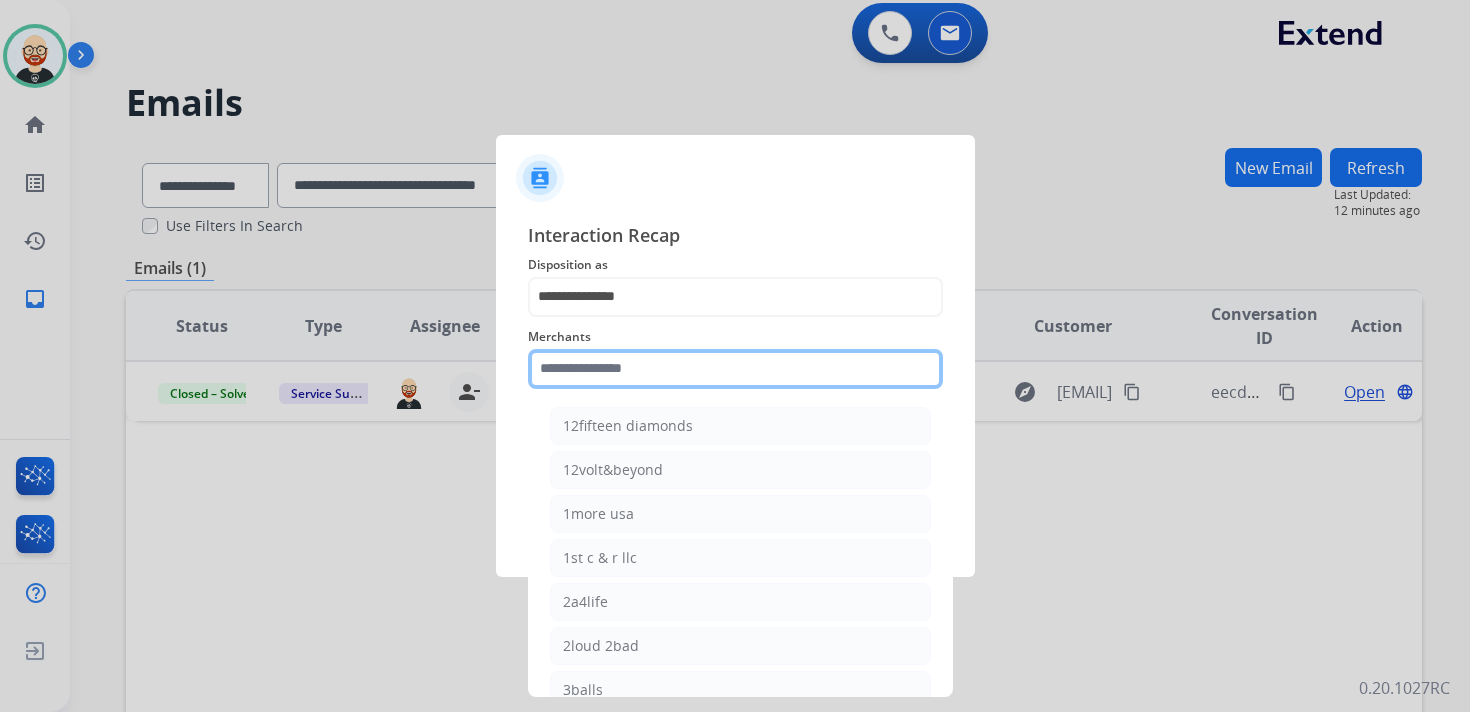 click 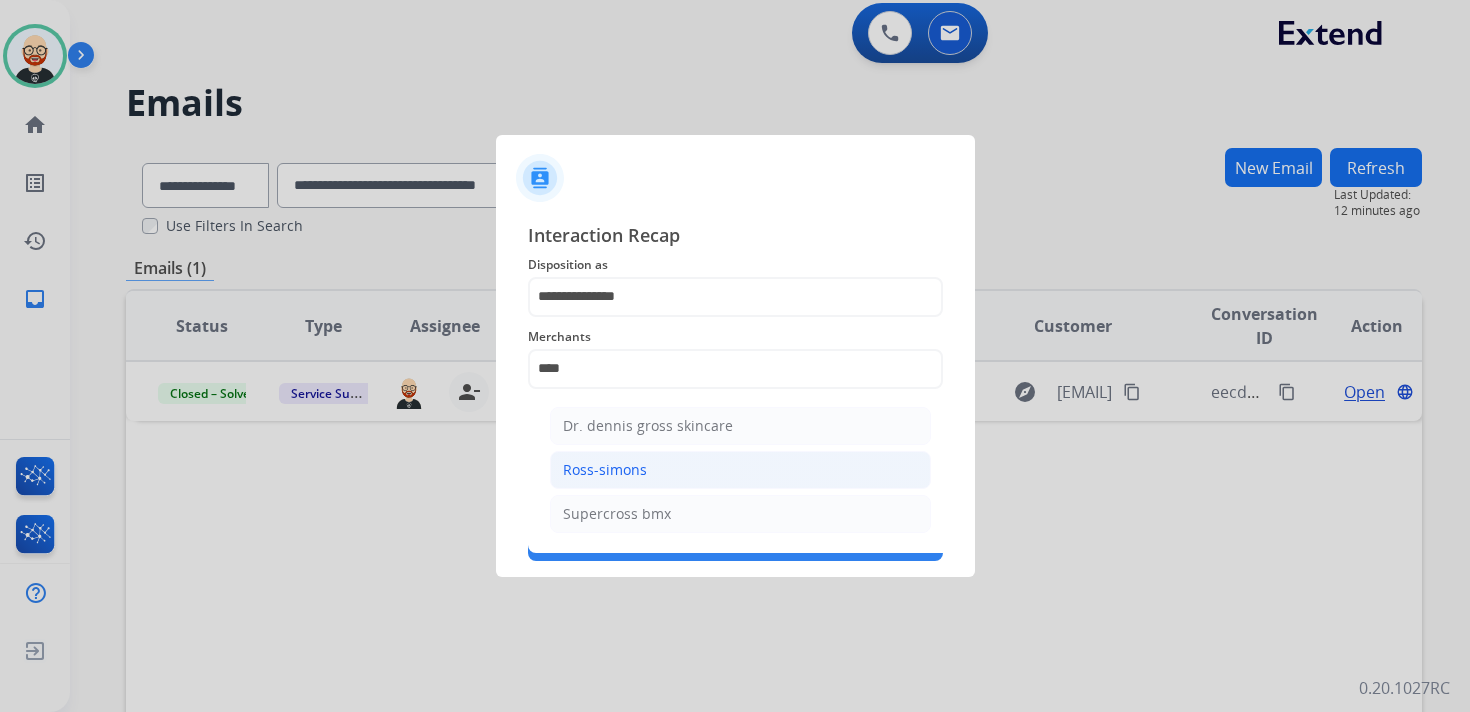 click on "Ross-simons" 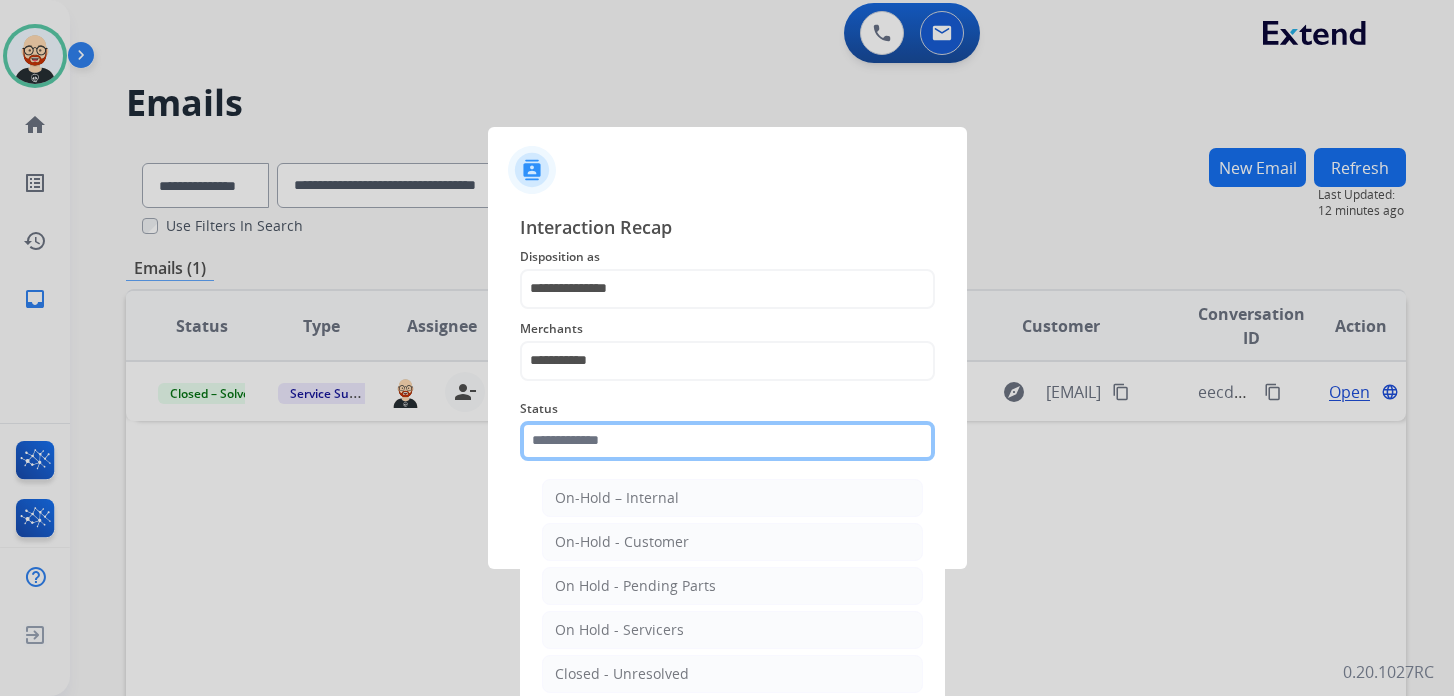 click 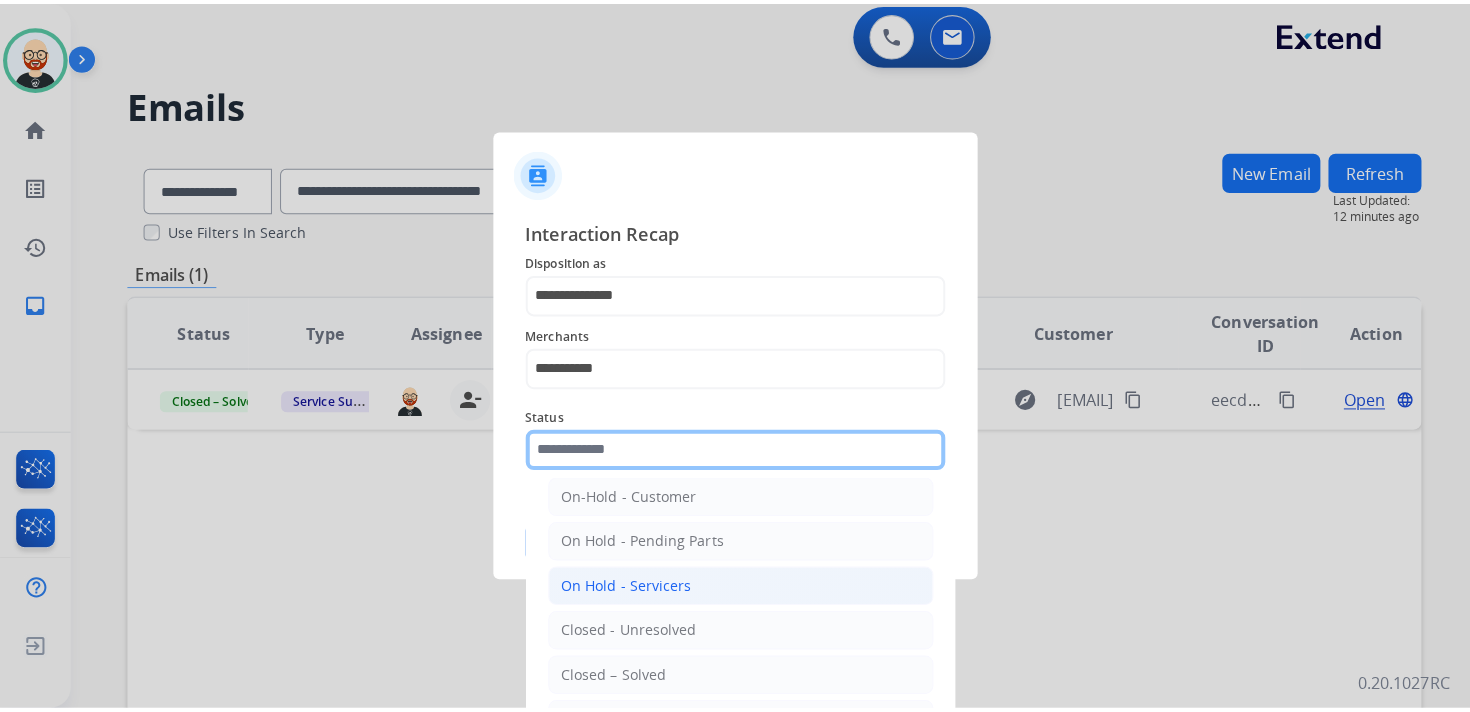 scroll, scrollTop: 56, scrollLeft: 0, axis: vertical 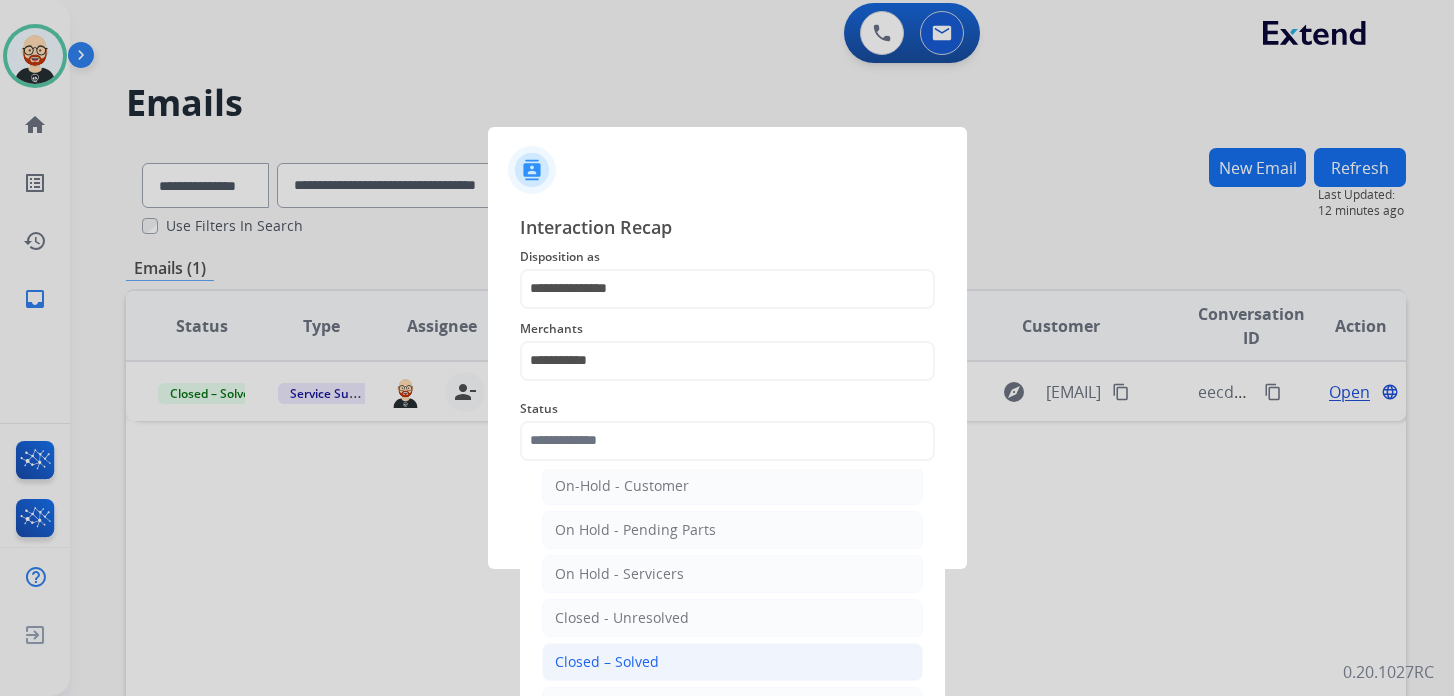 click on "Closed – Solved" 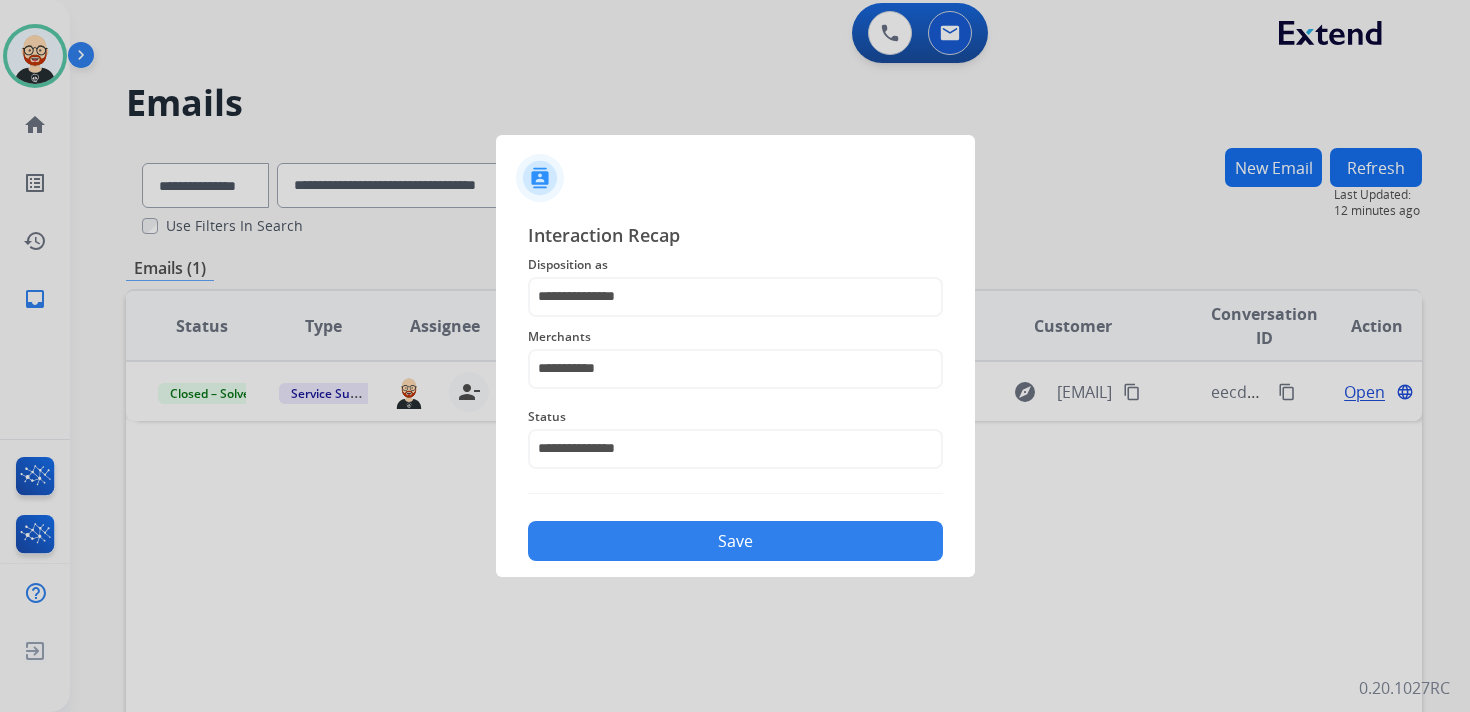 click on "Save" 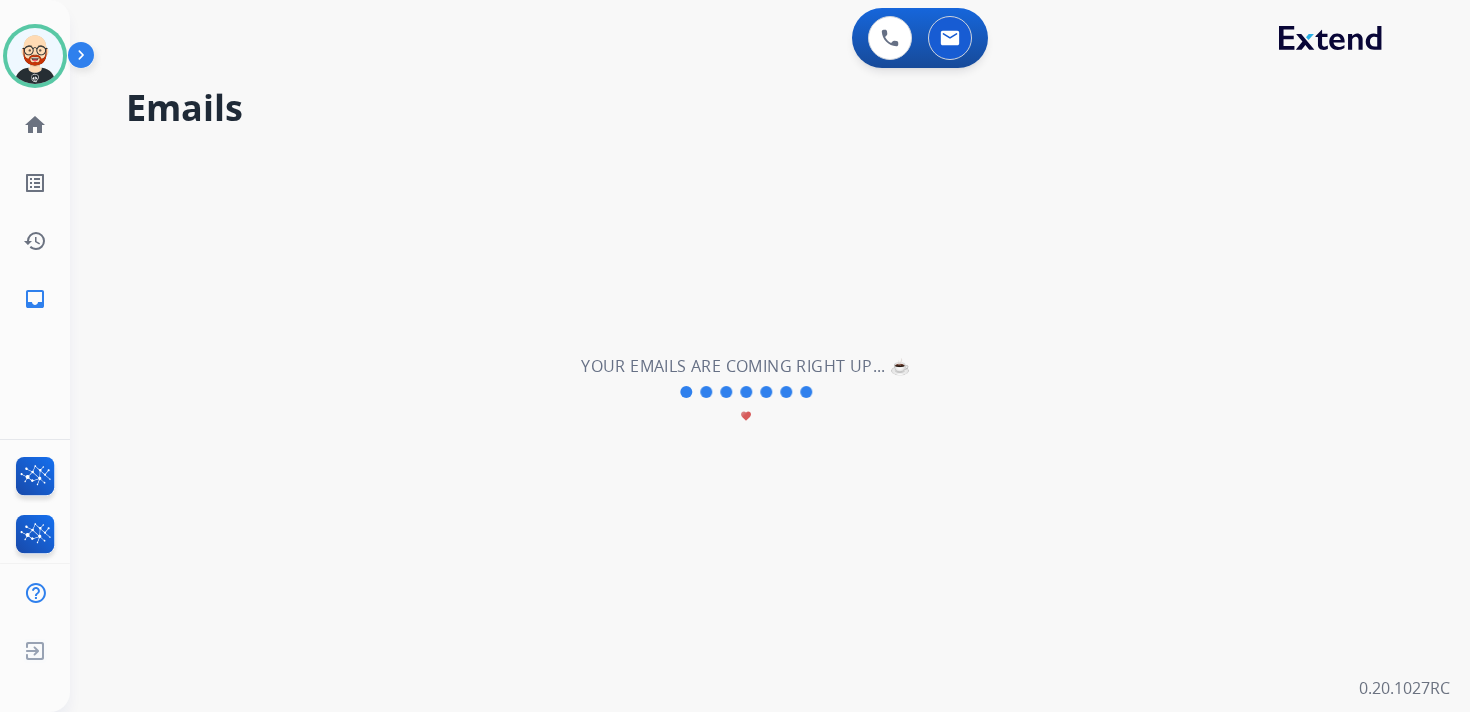 scroll, scrollTop: 0, scrollLeft: 0, axis: both 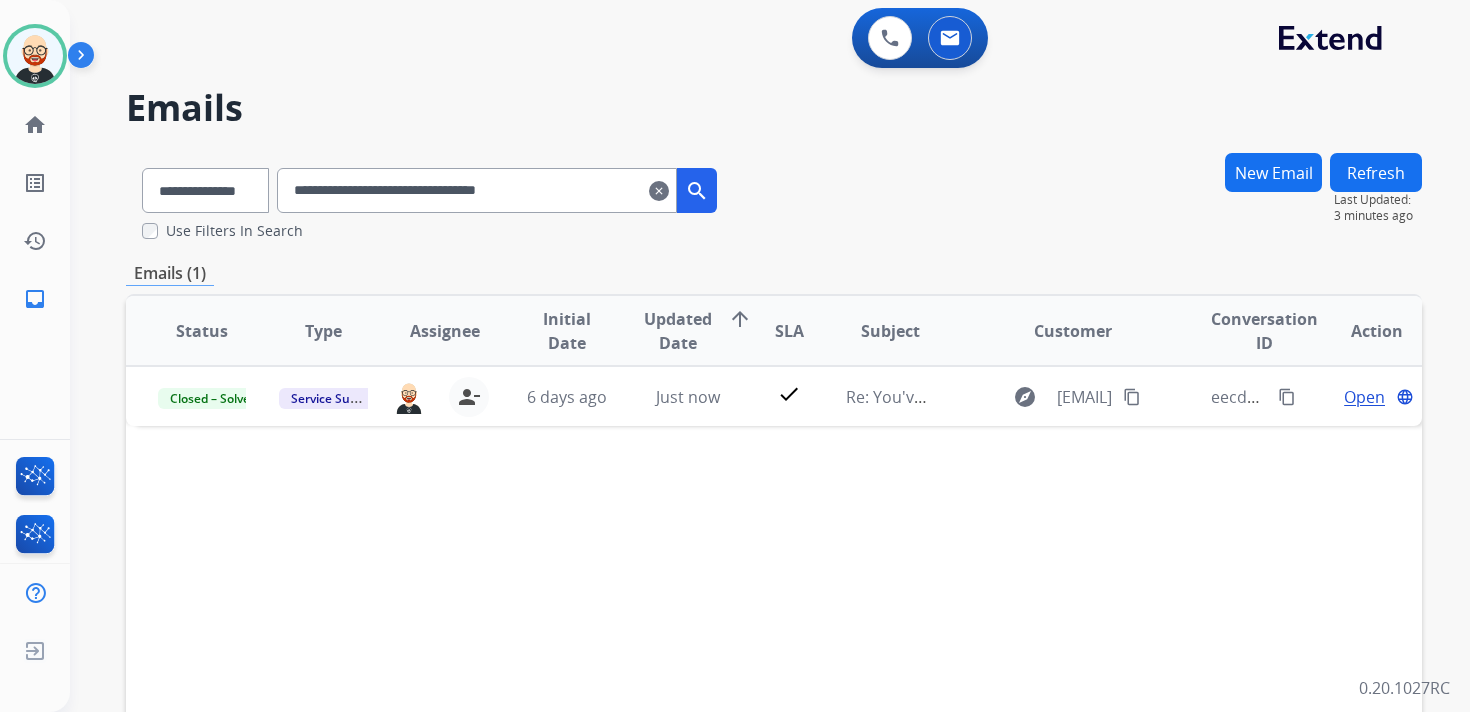 click on "clear" at bounding box center [659, 191] 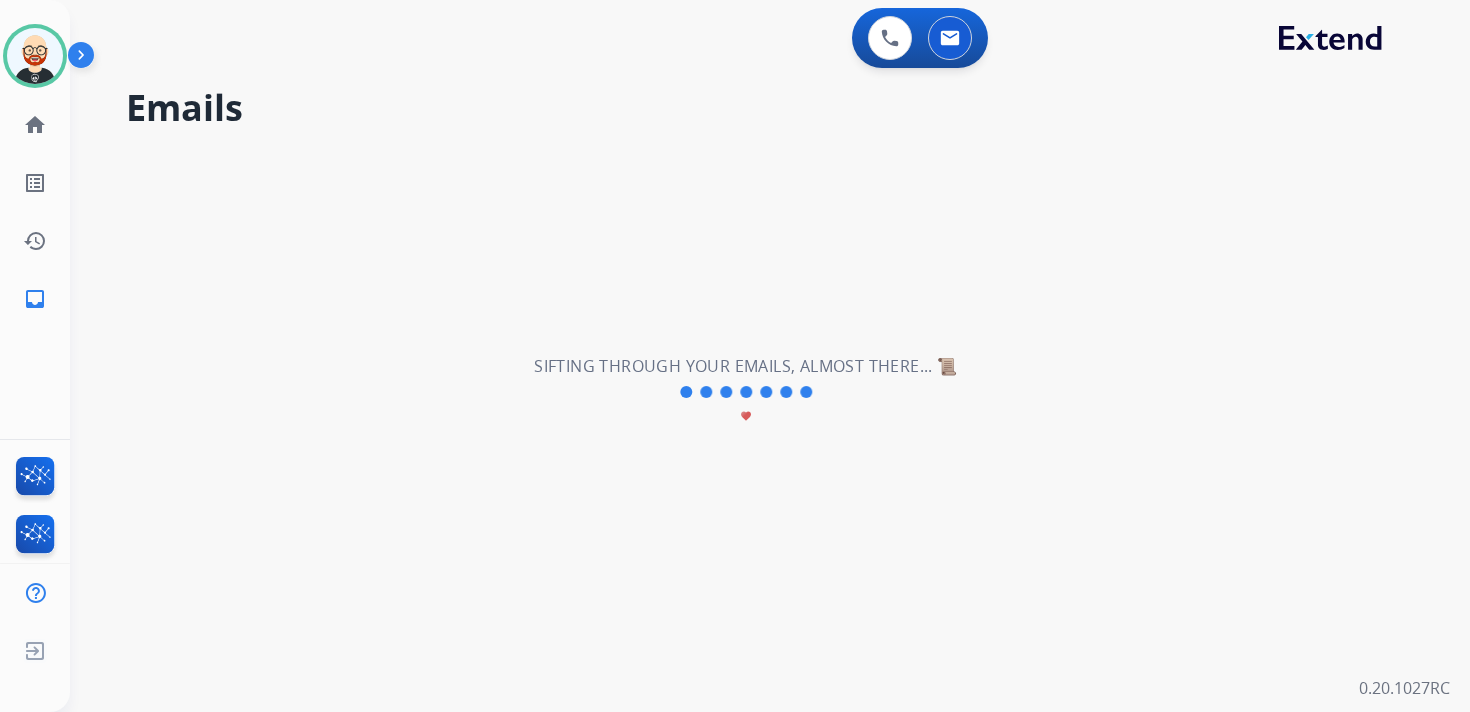 select on "**********" 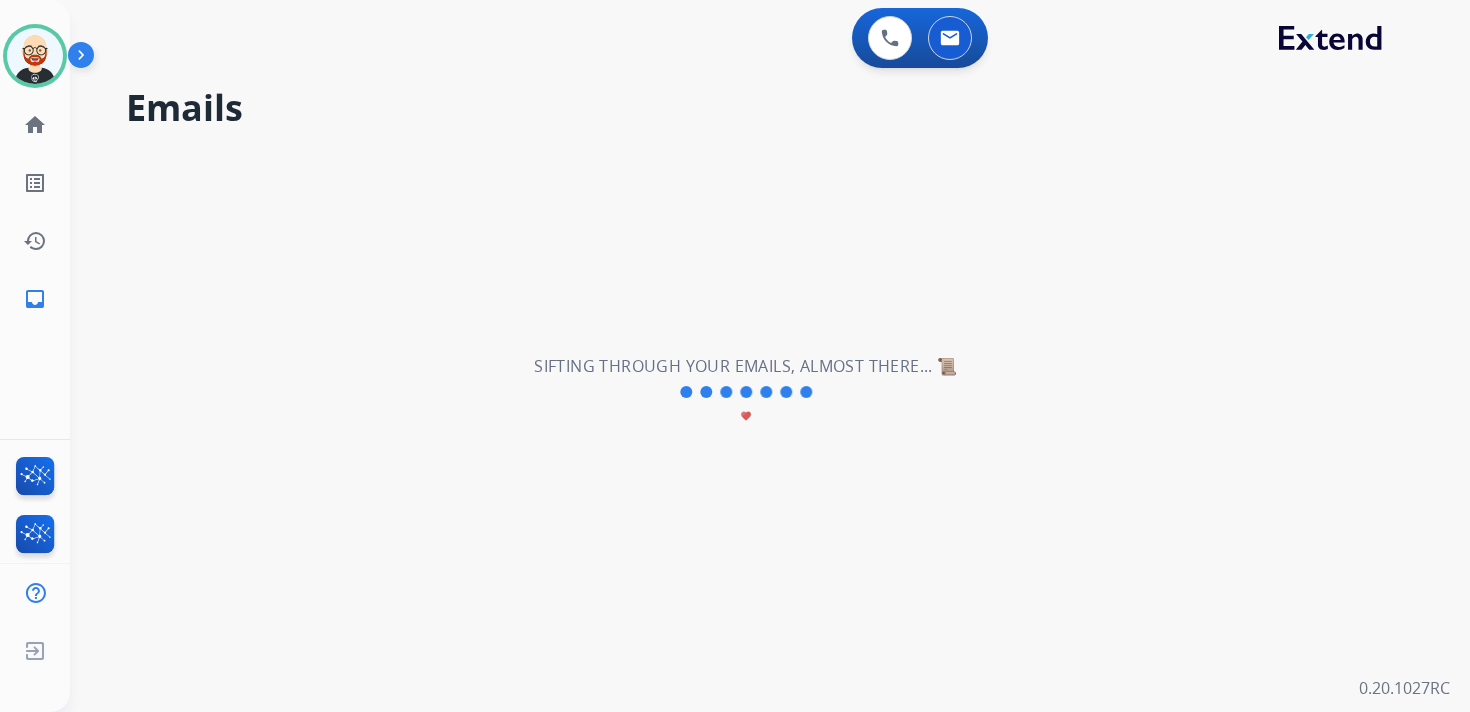 type 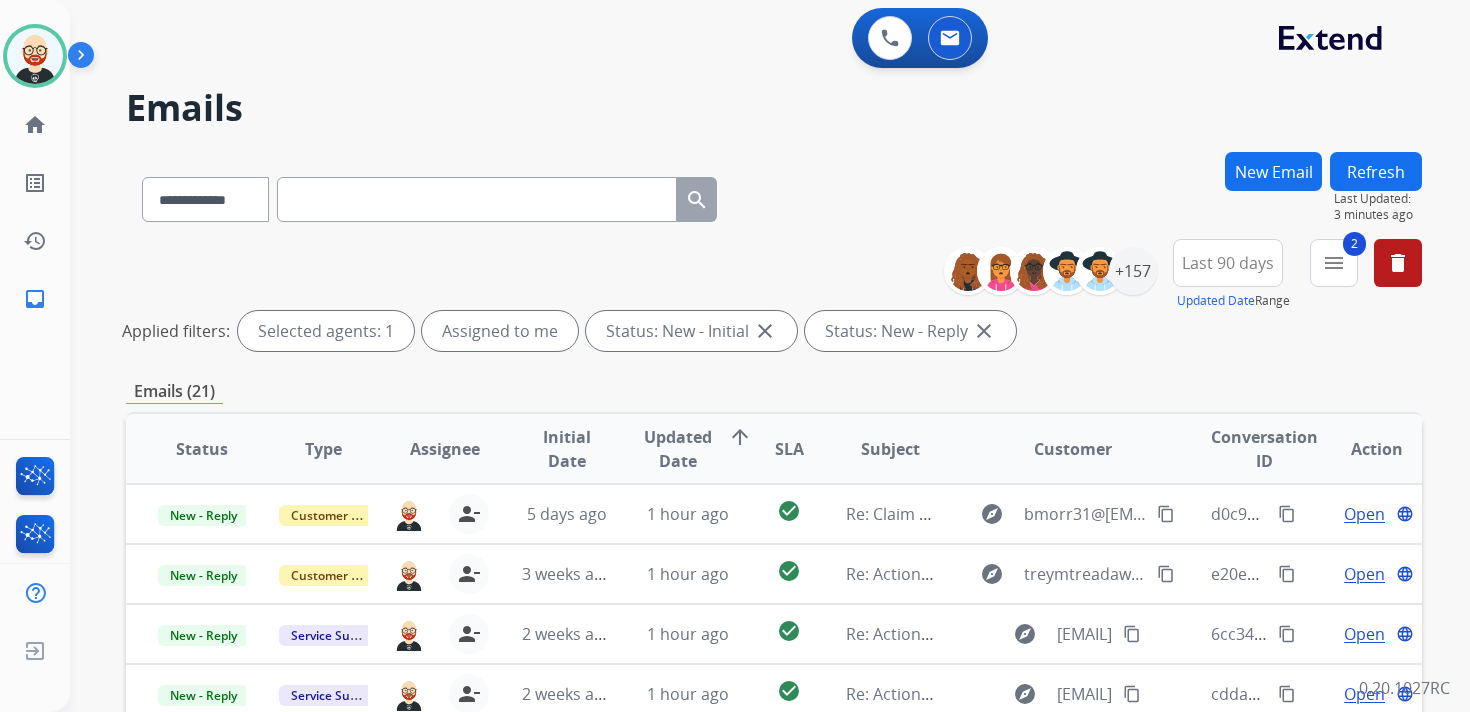 scroll, scrollTop: 2, scrollLeft: 0, axis: vertical 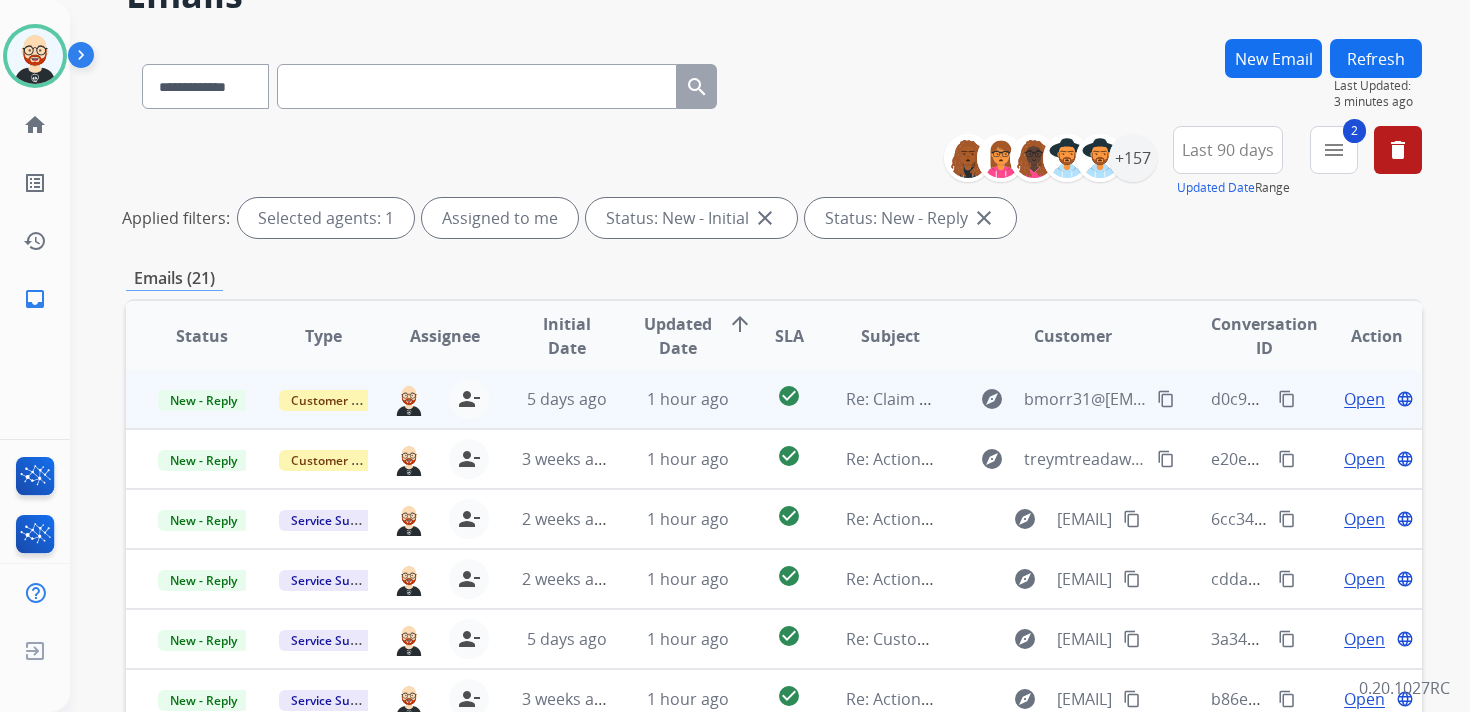 click on "Open" at bounding box center (1364, 399) 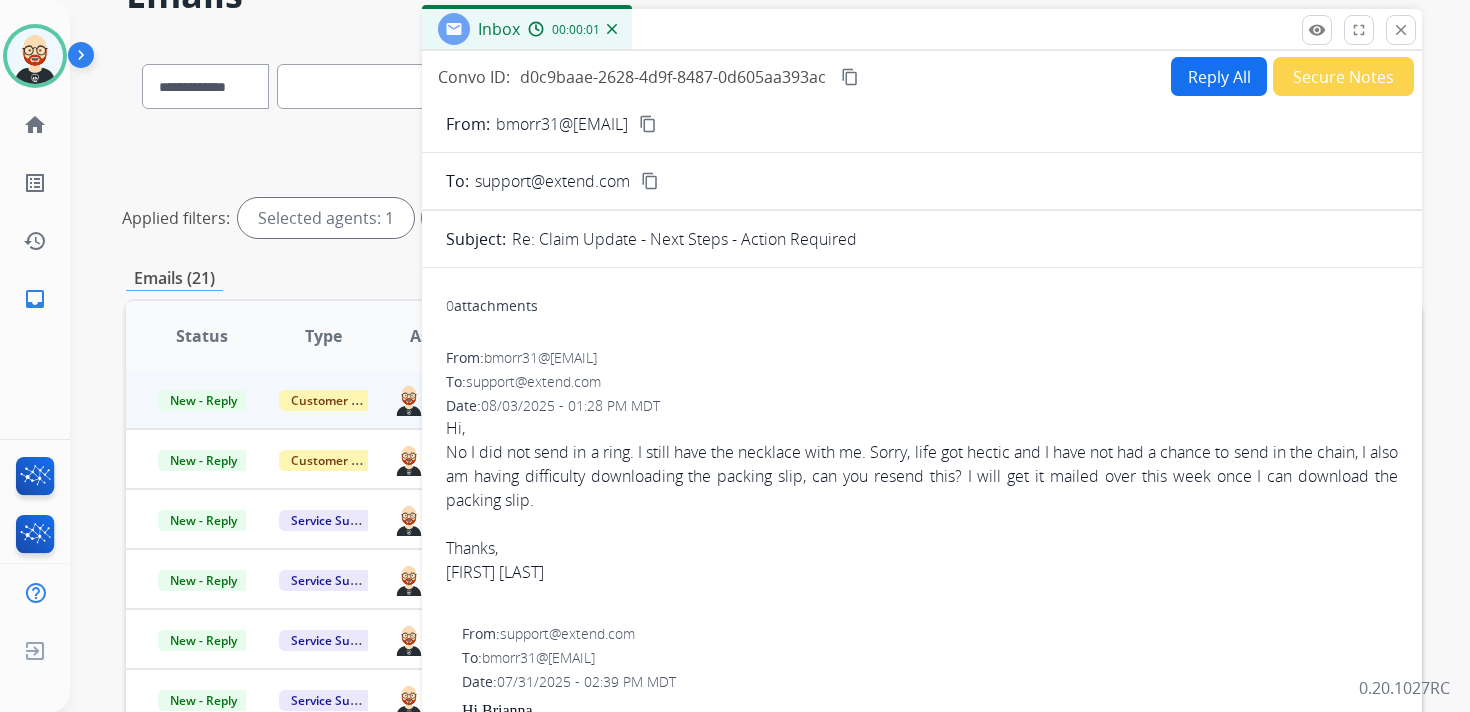 click on "Reply All" at bounding box center (1219, 76) 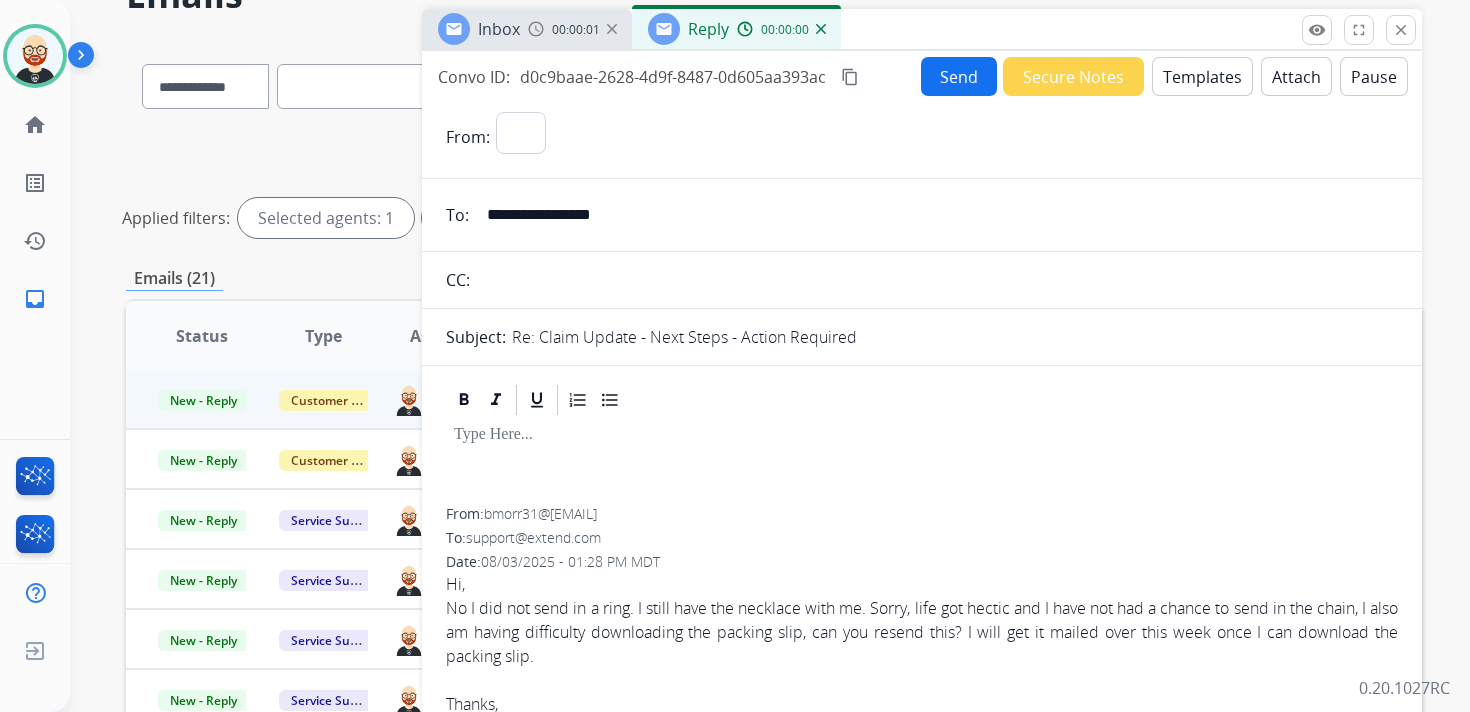 select on "**********" 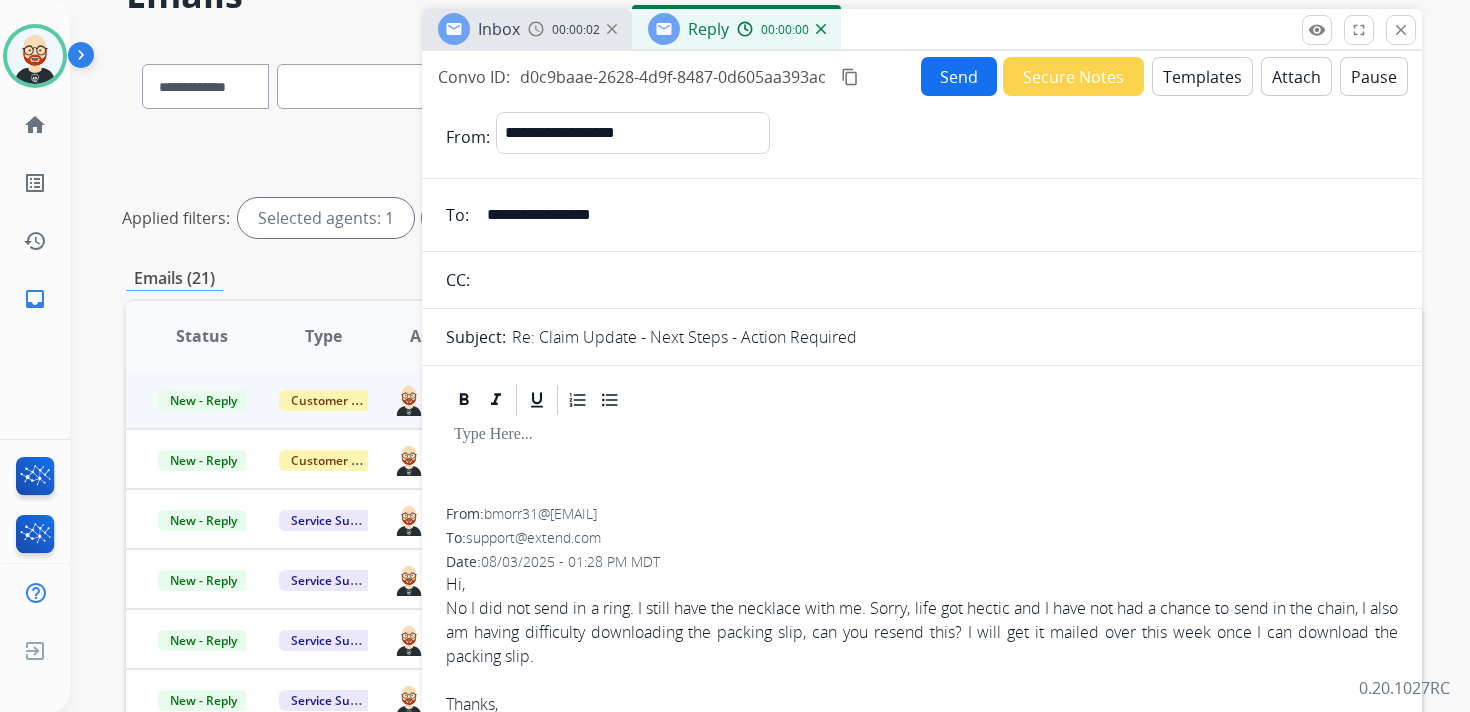 click at bounding box center (922, 435) 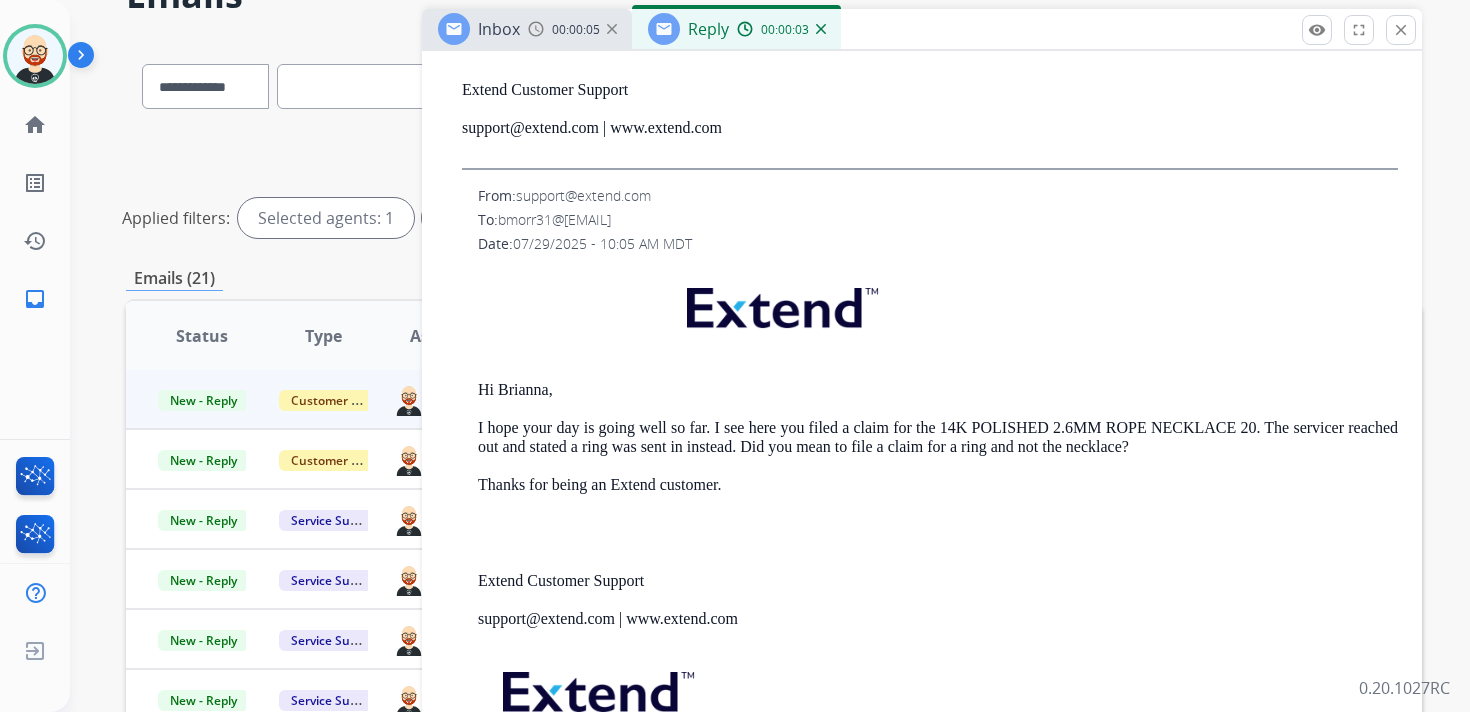 scroll, scrollTop: 999, scrollLeft: 0, axis: vertical 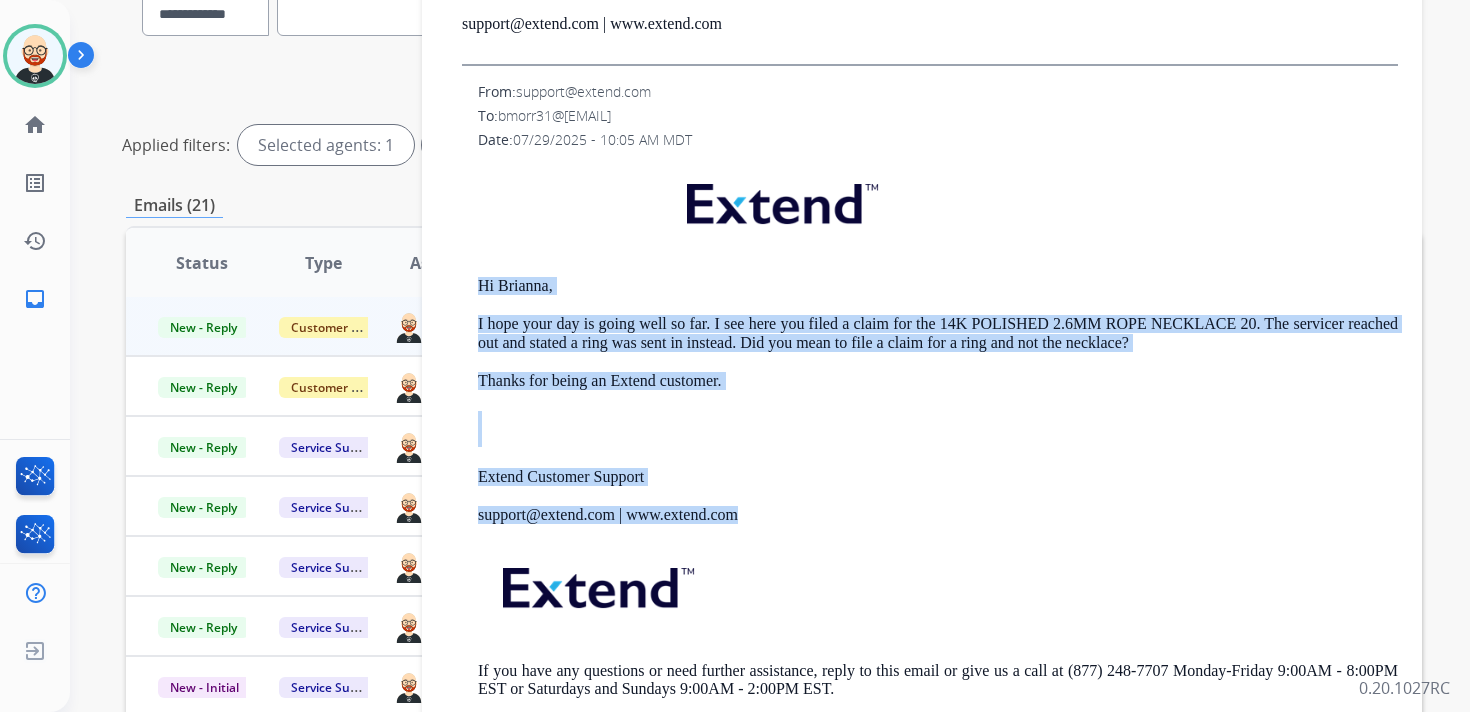 drag, startPoint x: 792, startPoint y: 511, endPoint x: 474, endPoint y: 283, distance: 391.29016 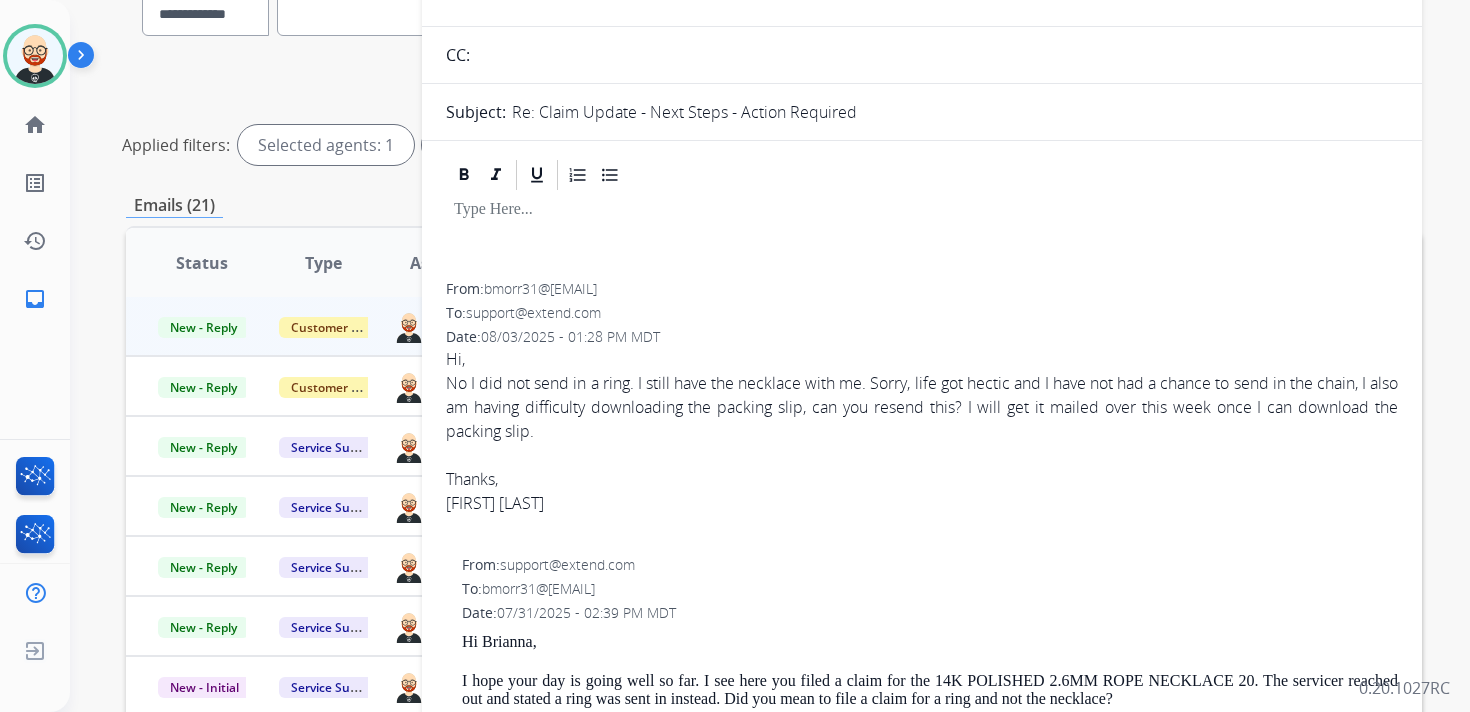 scroll, scrollTop: 151, scrollLeft: 0, axis: vertical 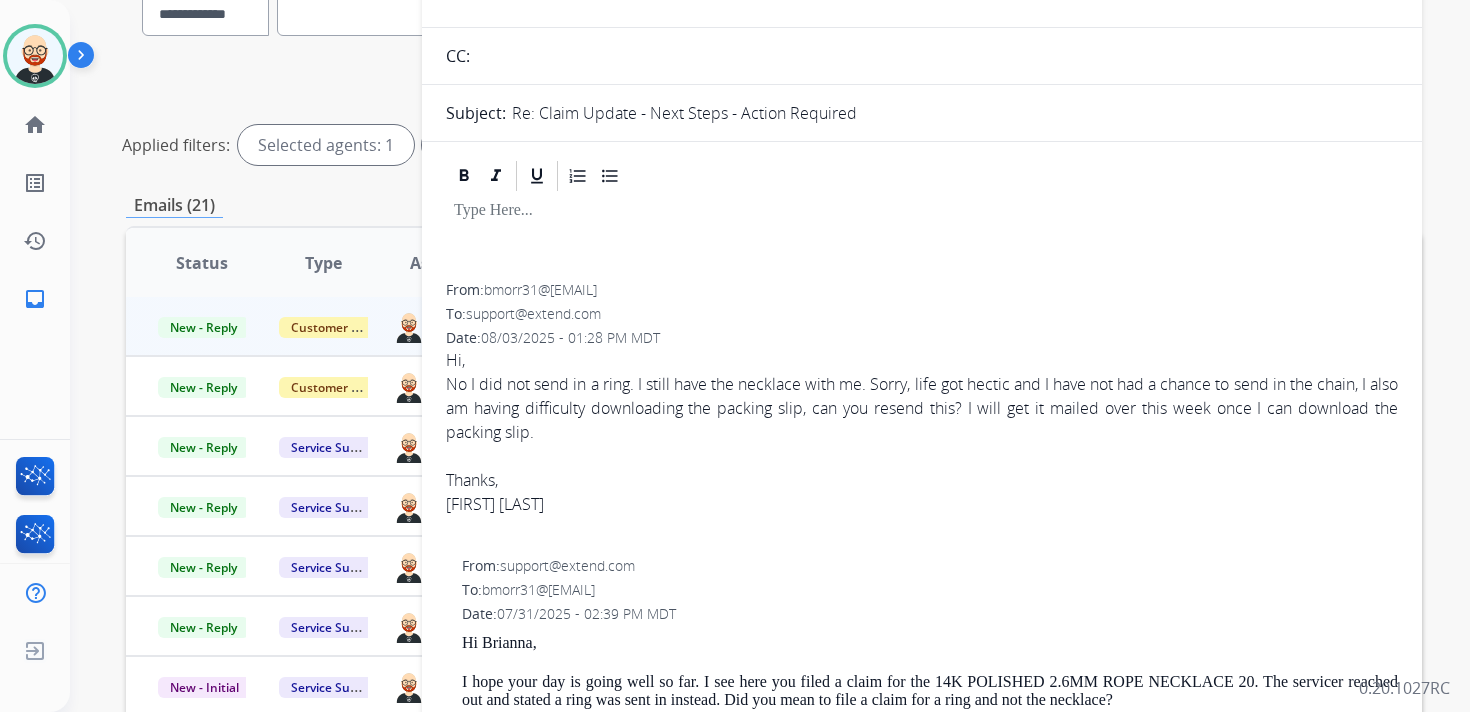 click at bounding box center (922, 239) 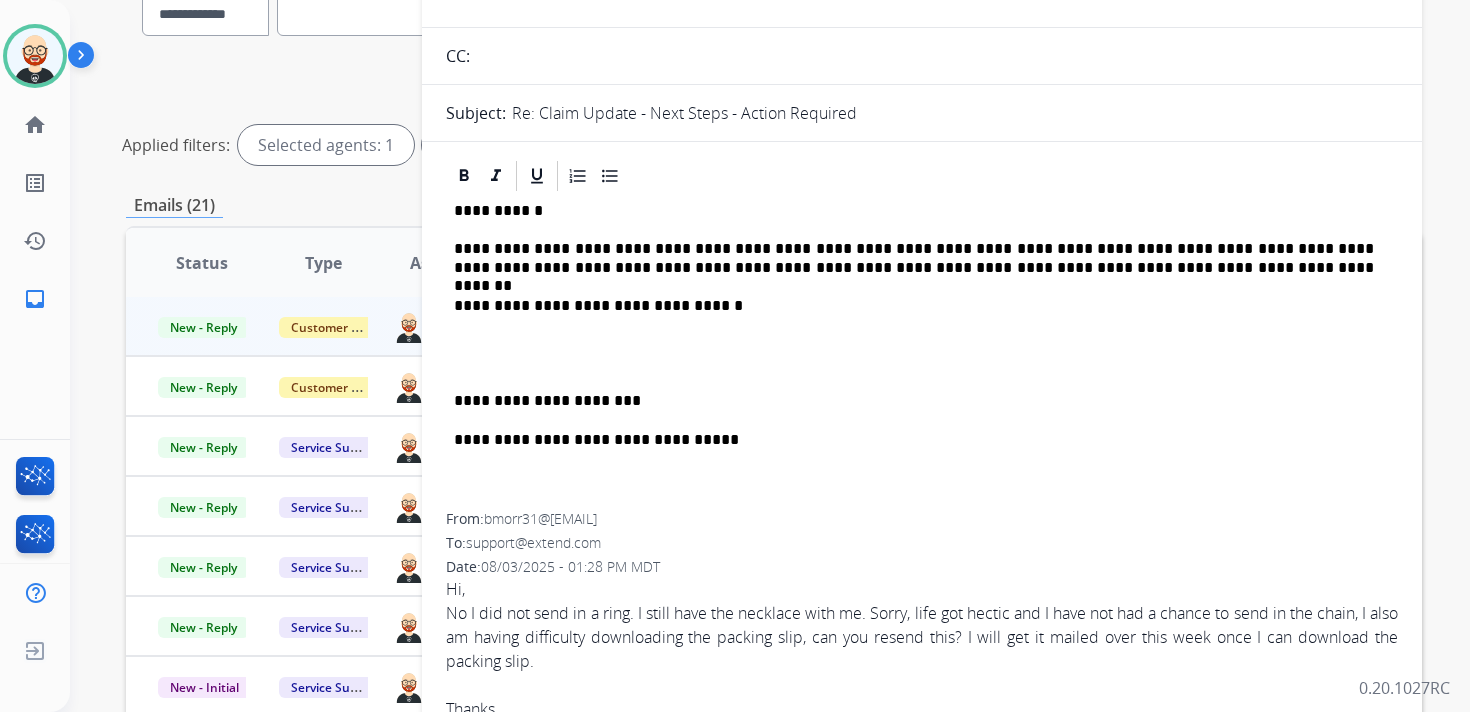 click on "**********" at bounding box center (914, 258) 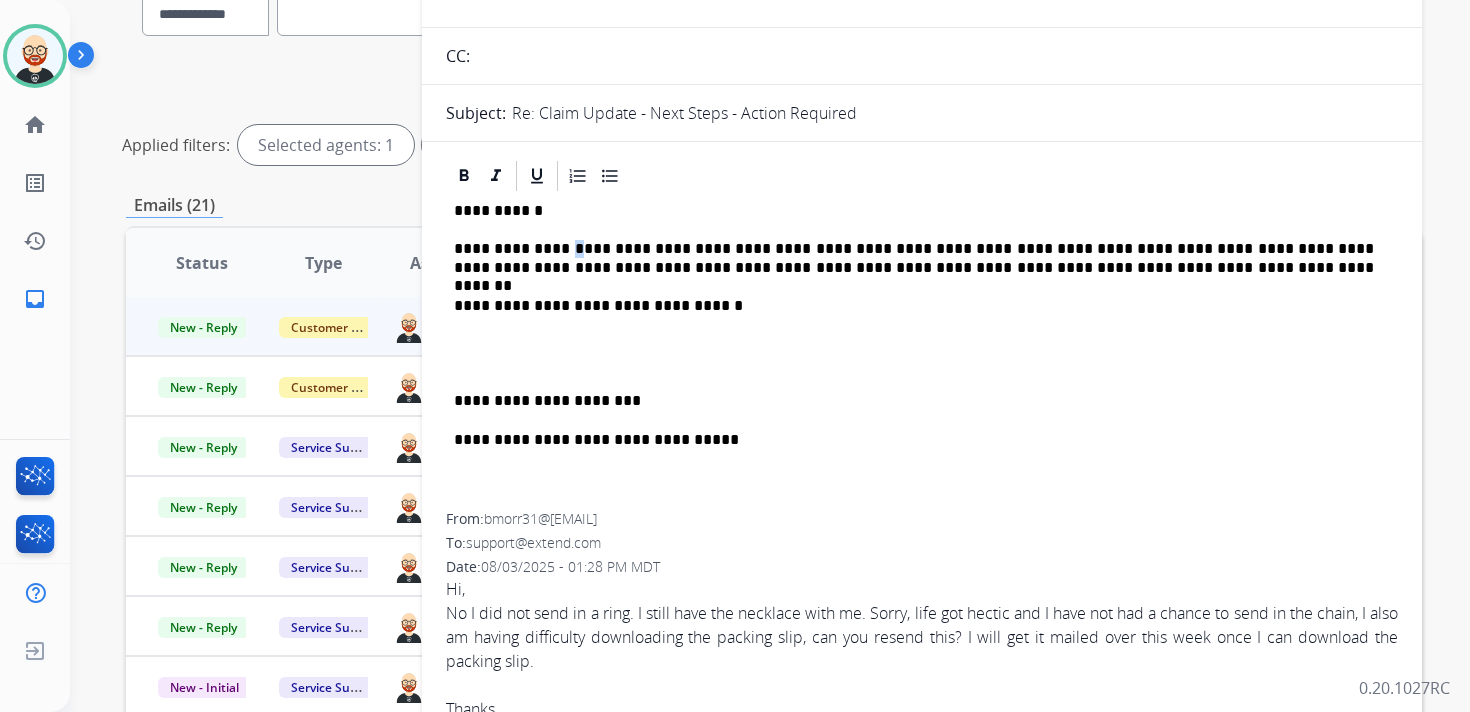 click on "**********" at bounding box center [914, 258] 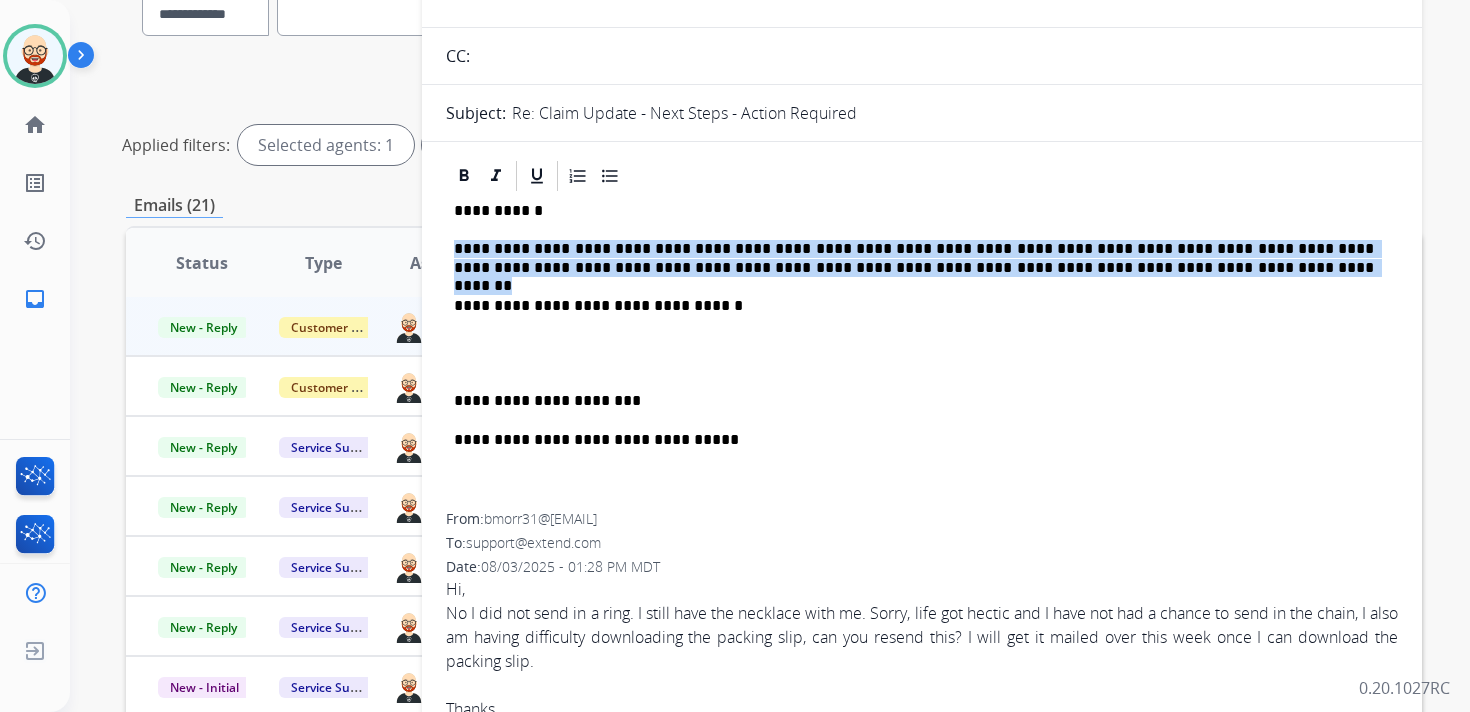 click on "**********" at bounding box center [914, 258] 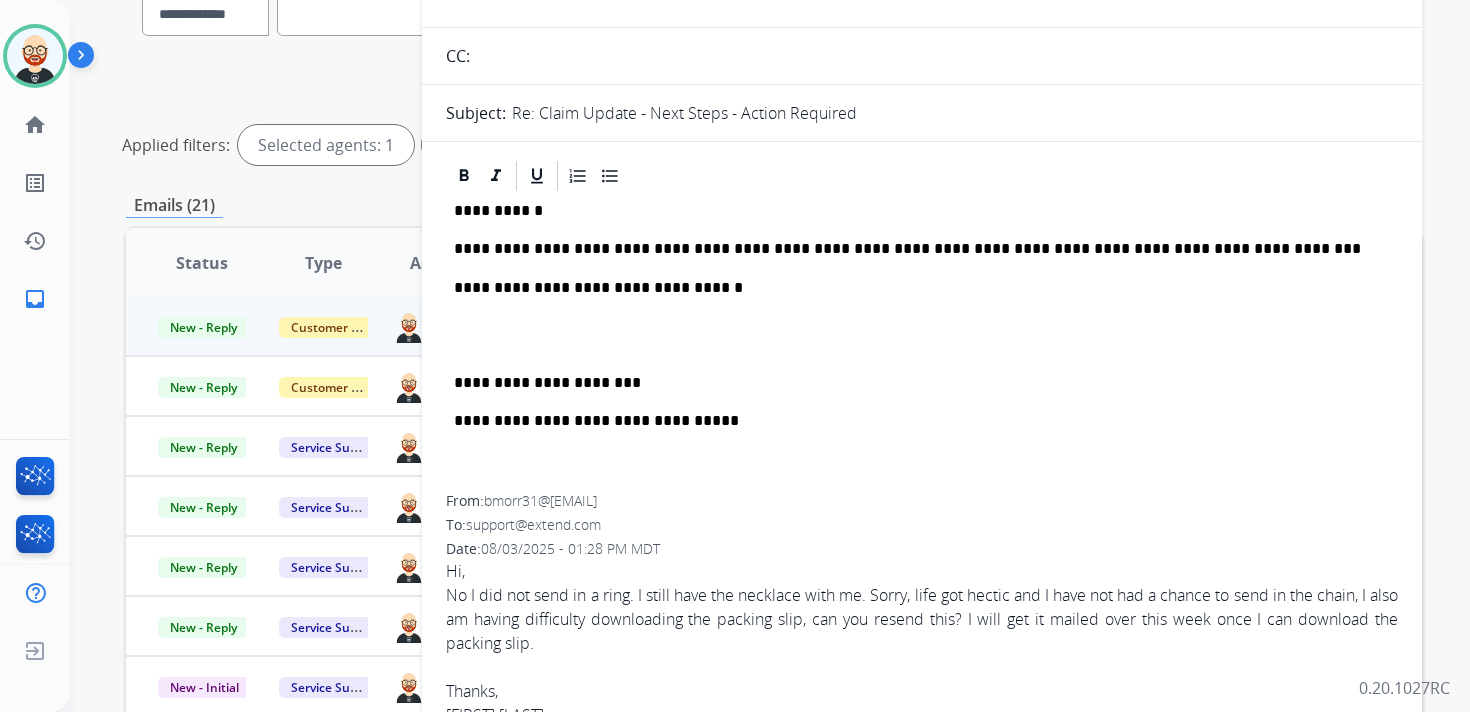 scroll, scrollTop: 0, scrollLeft: 0, axis: both 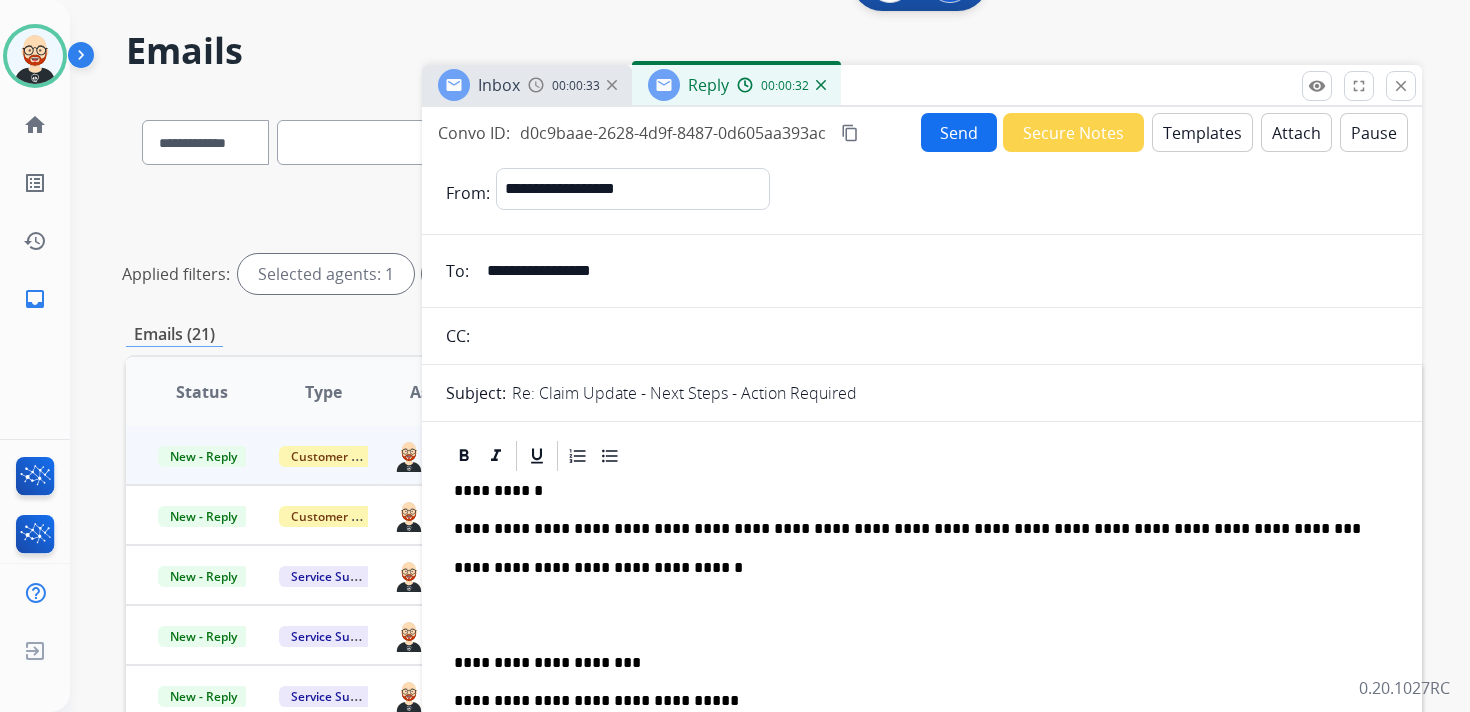 click on "Attach" at bounding box center [1296, 132] 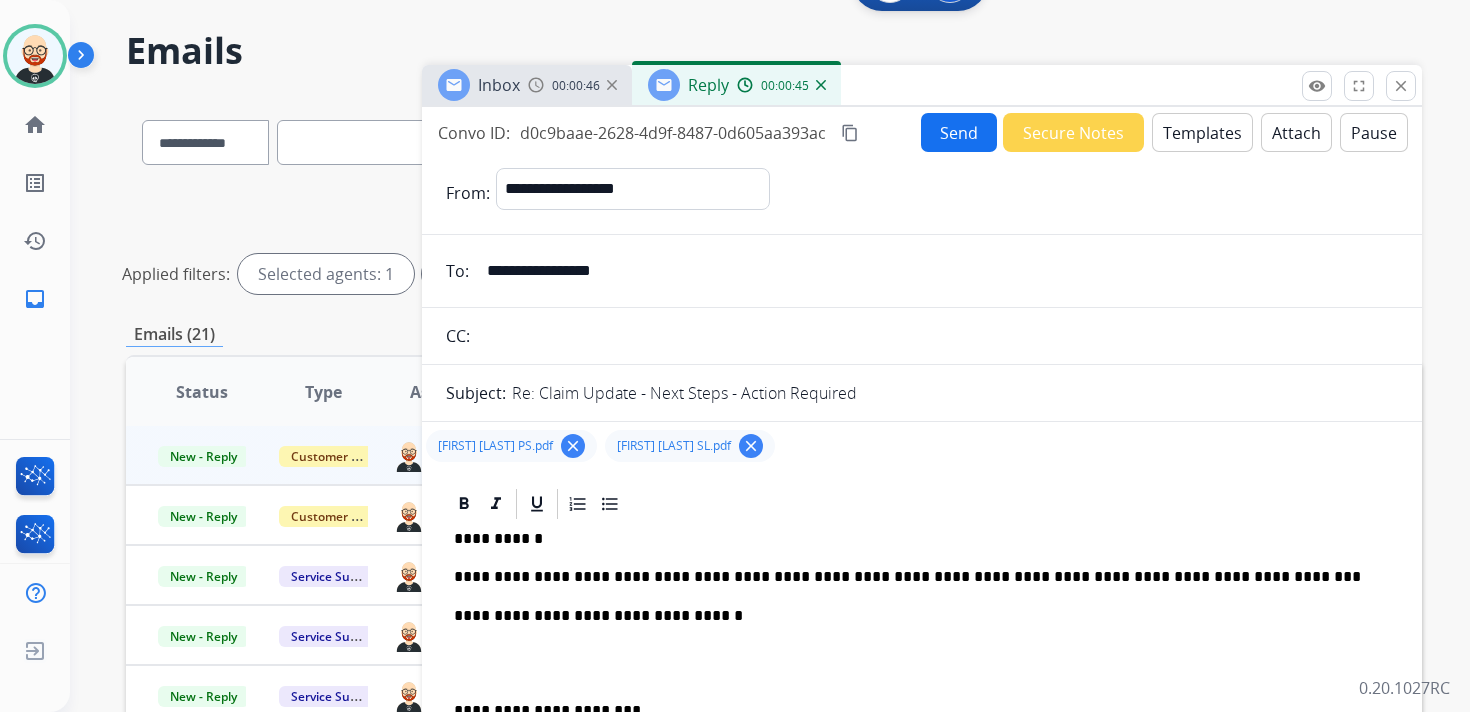 click on "Send" at bounding box center [959, 132] 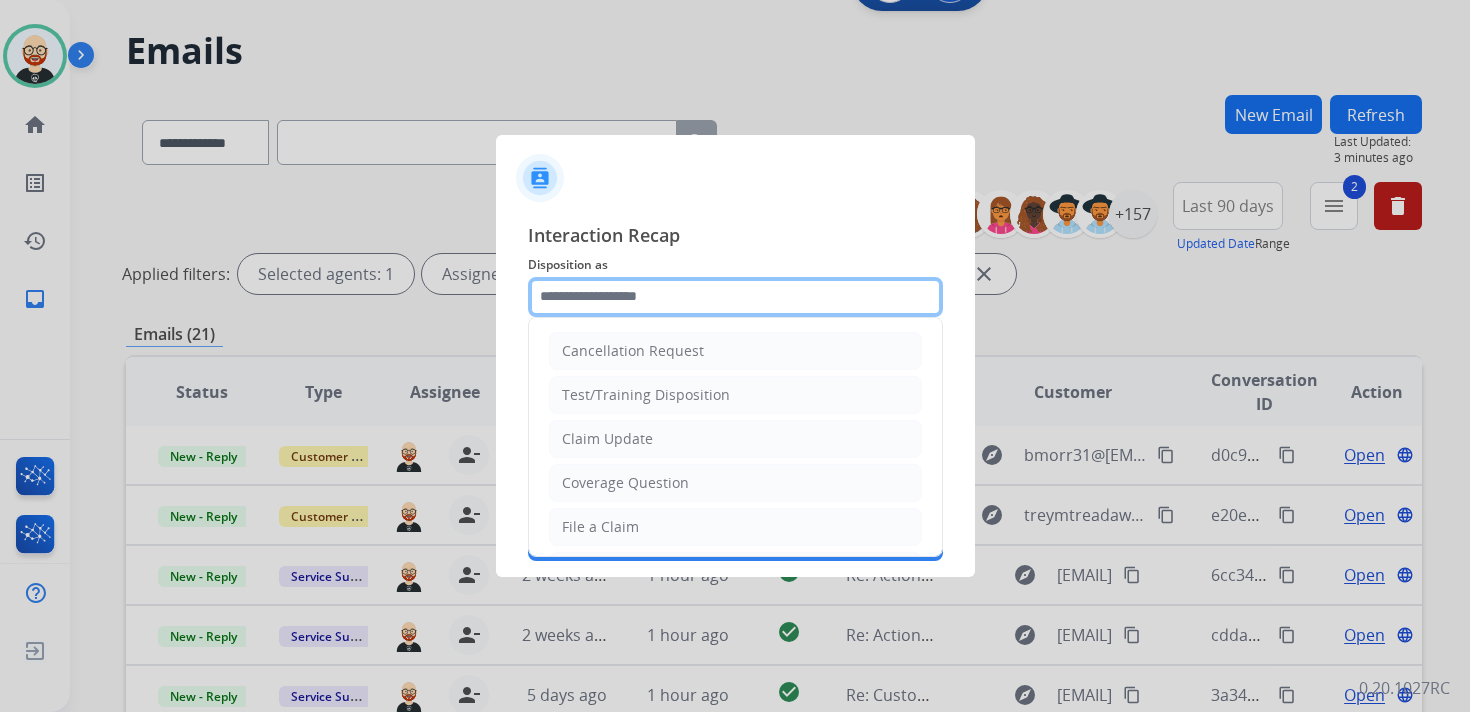 click 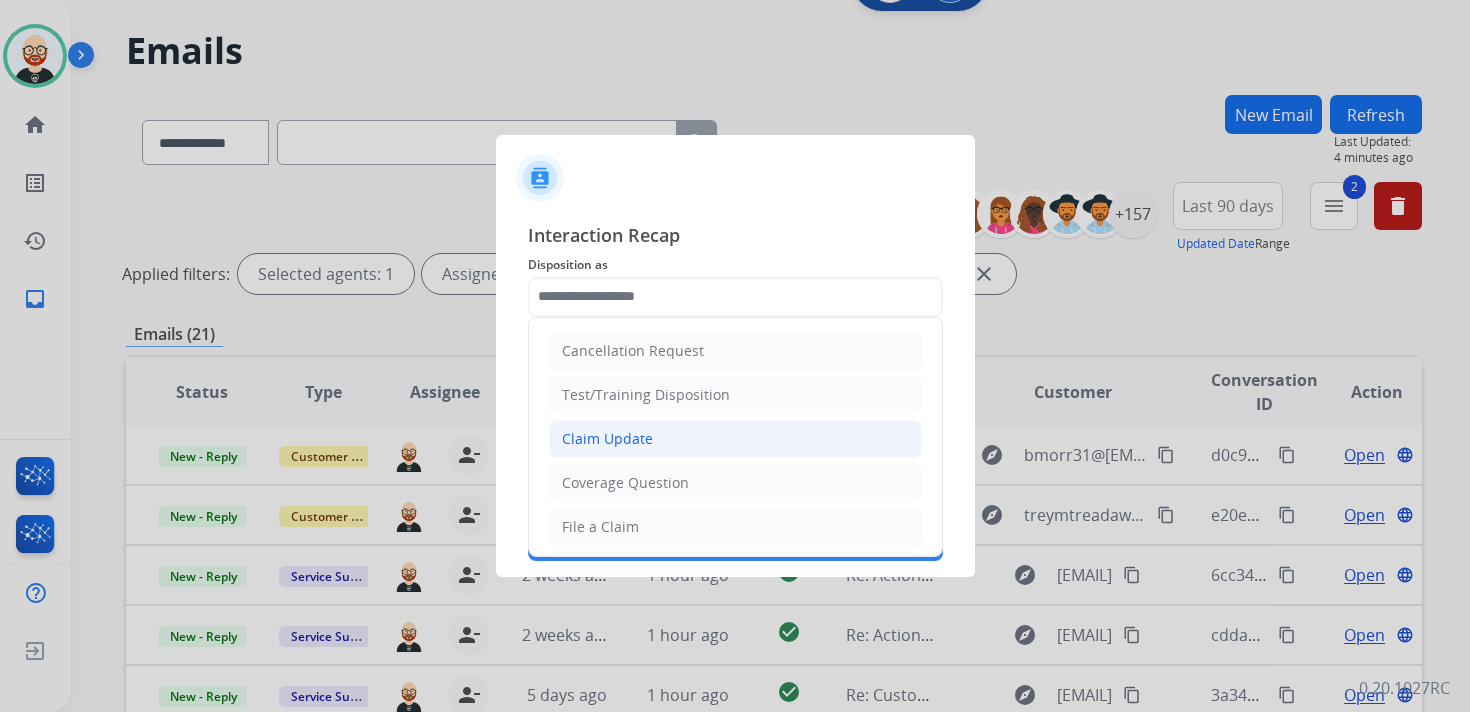 click on "Claim Update" 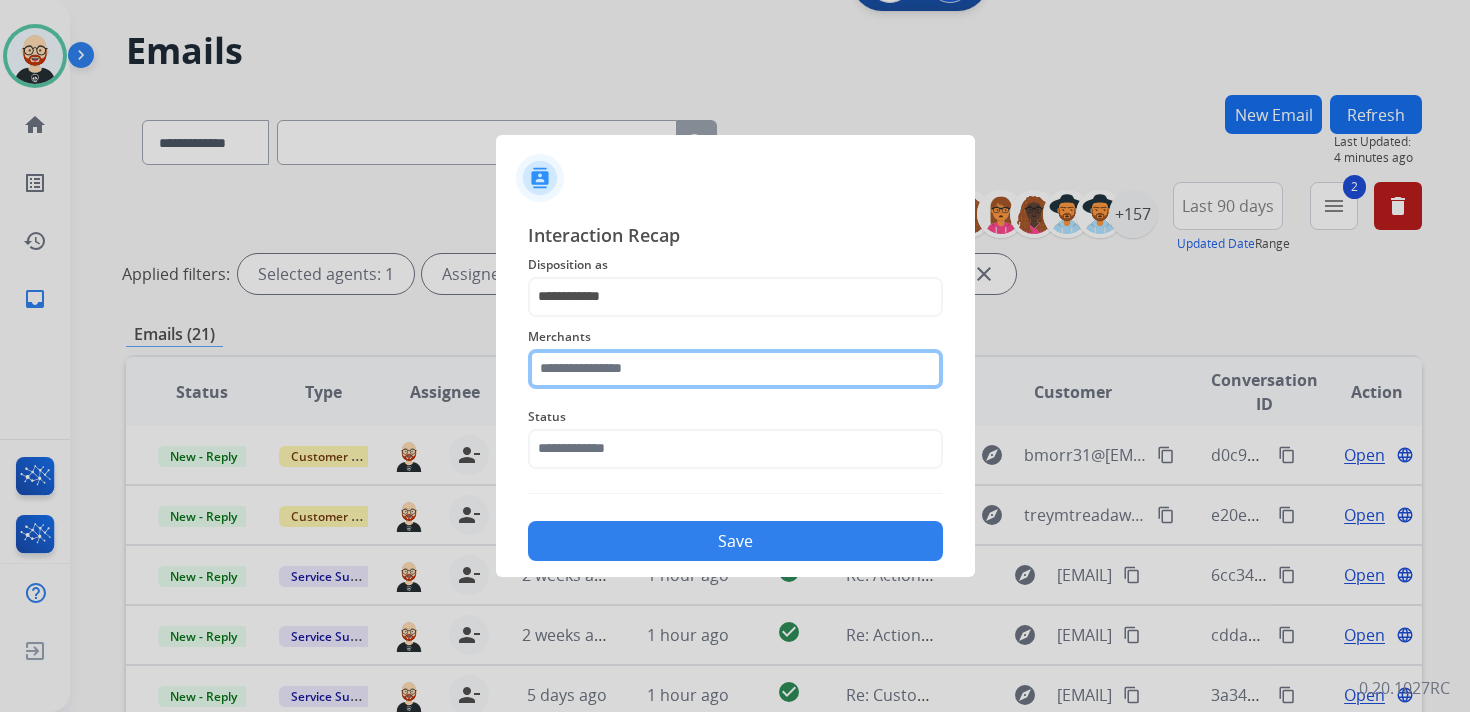 click 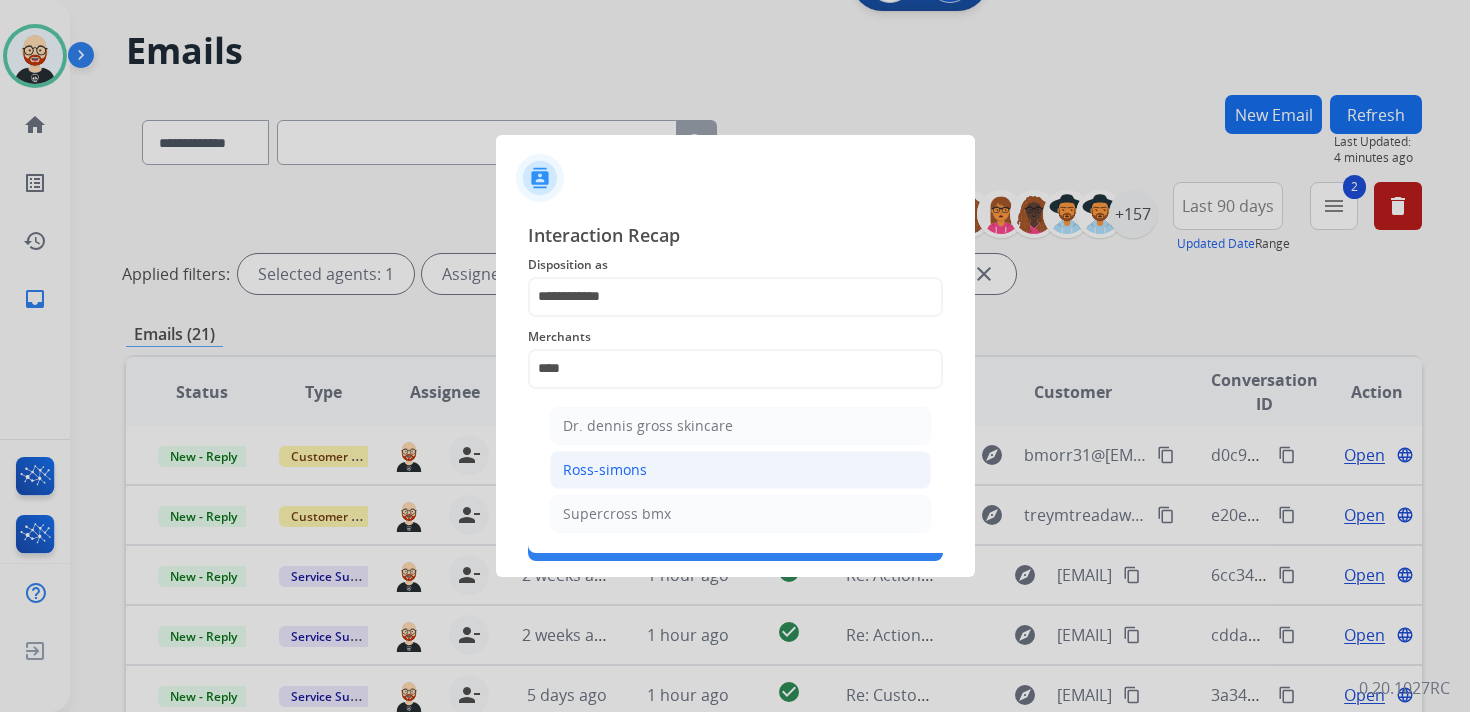 click on "Ross-simons" 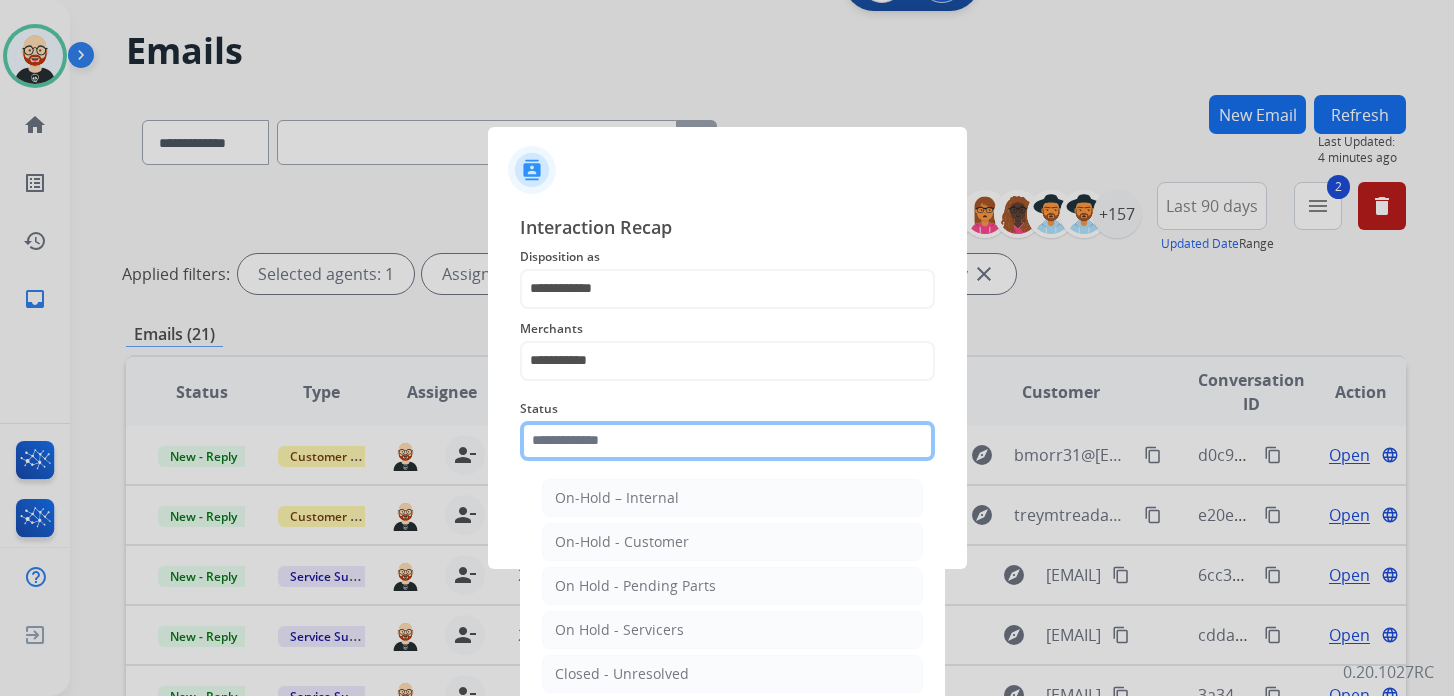 click 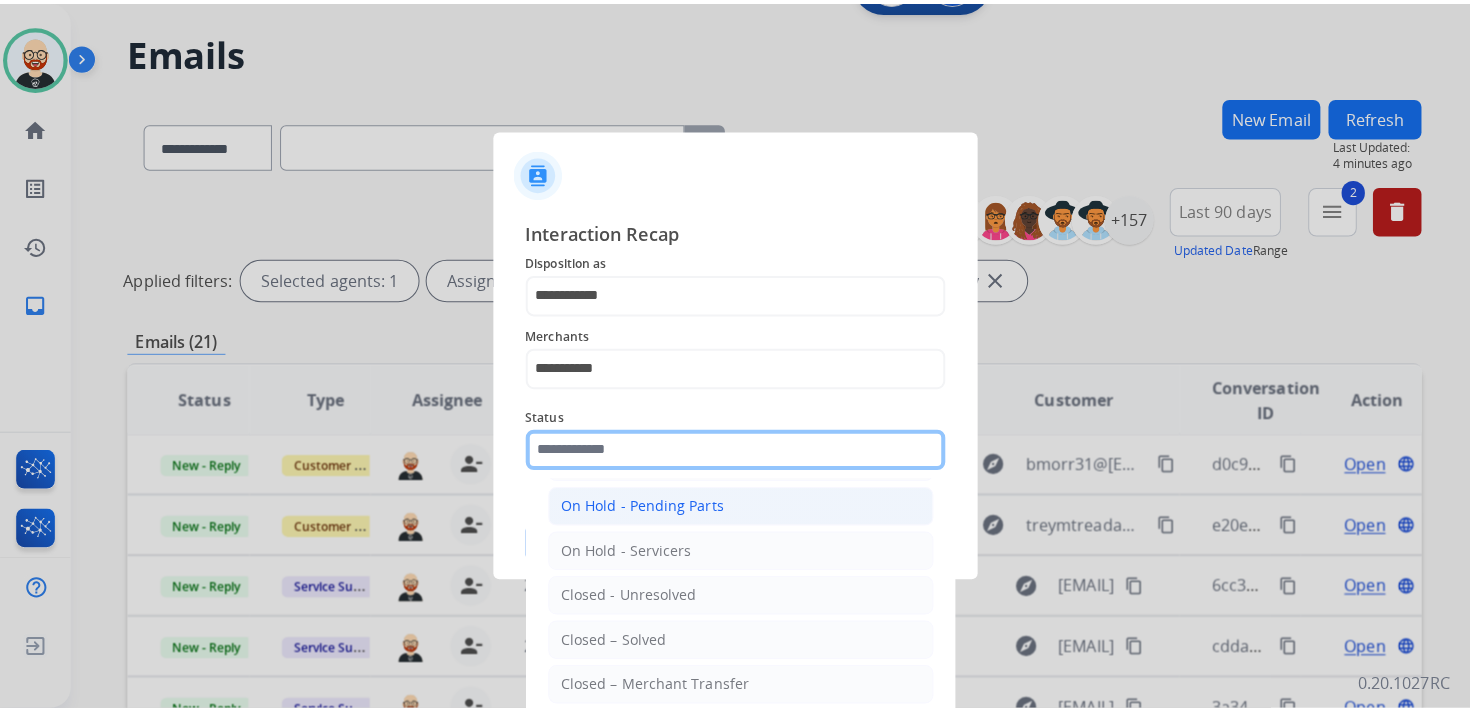 scroll, scrollTop: 96, scrollLeft: 0, axis: vertical 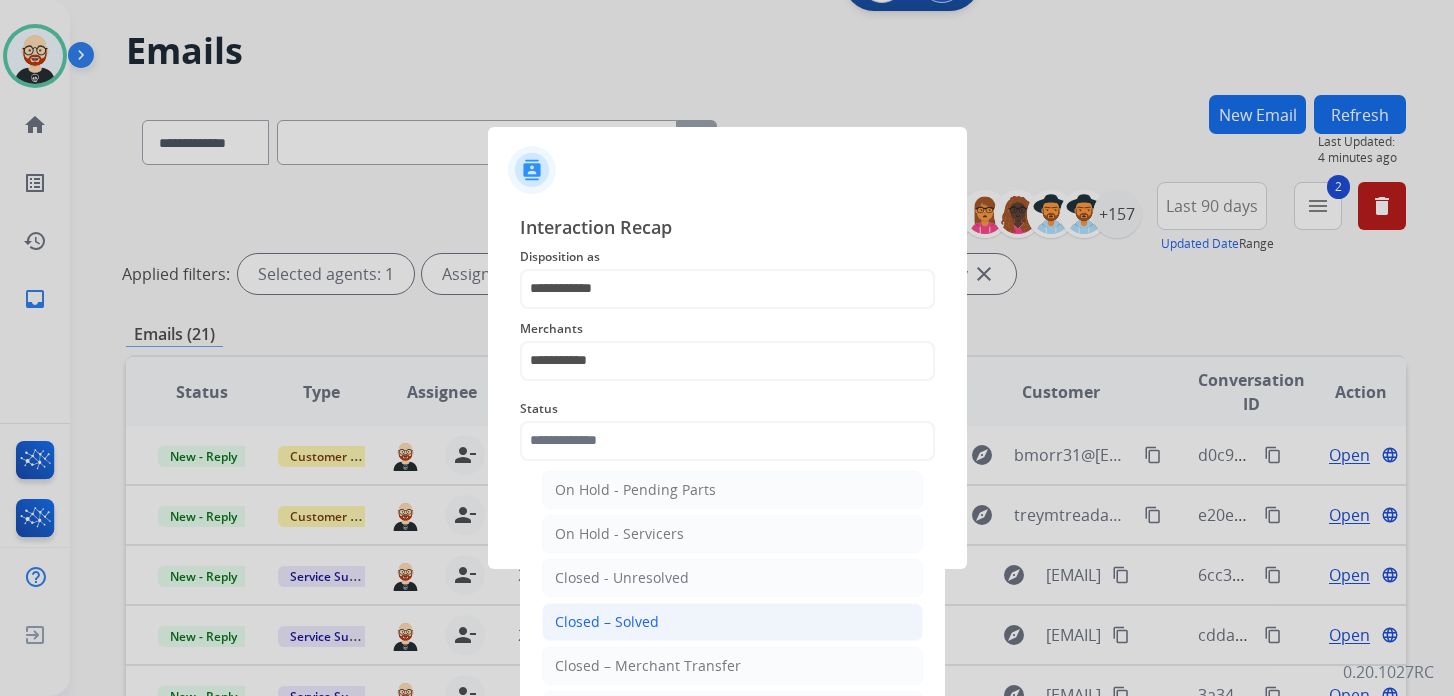 click on "Closed – Solved" 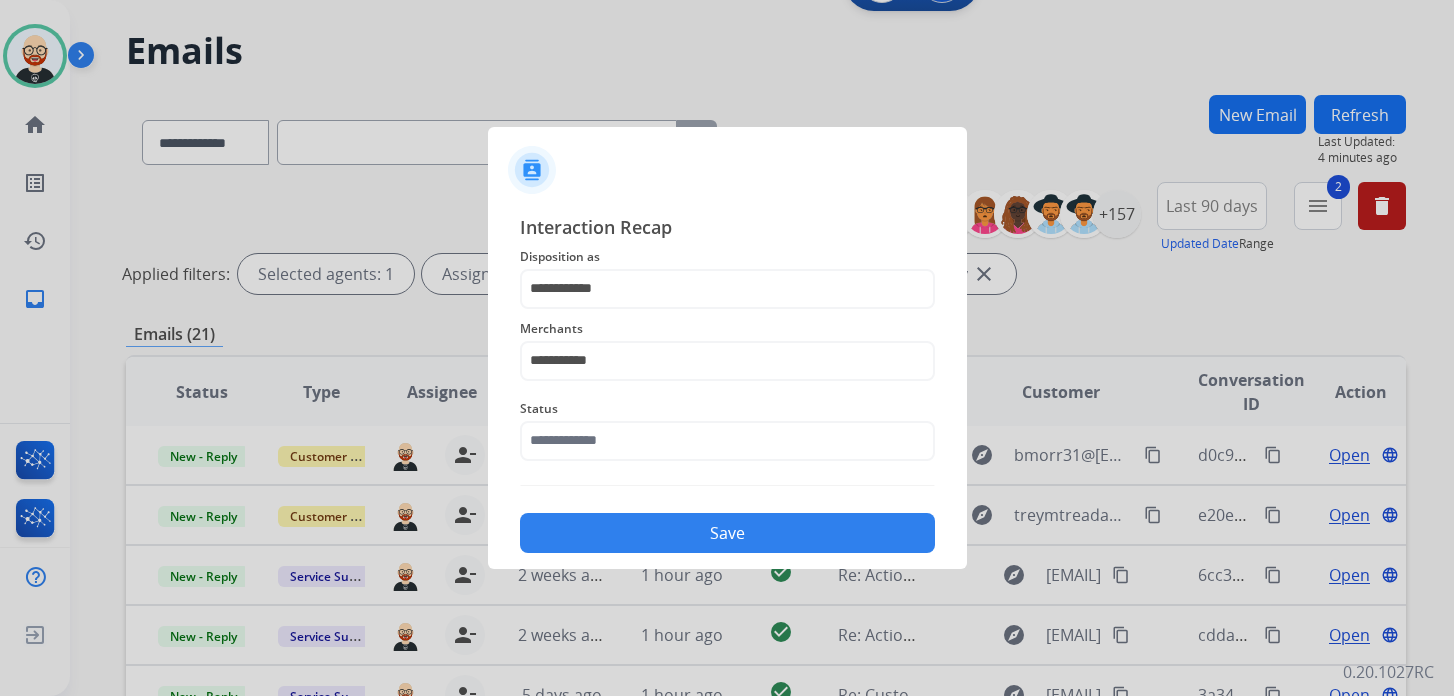 type on "**********" 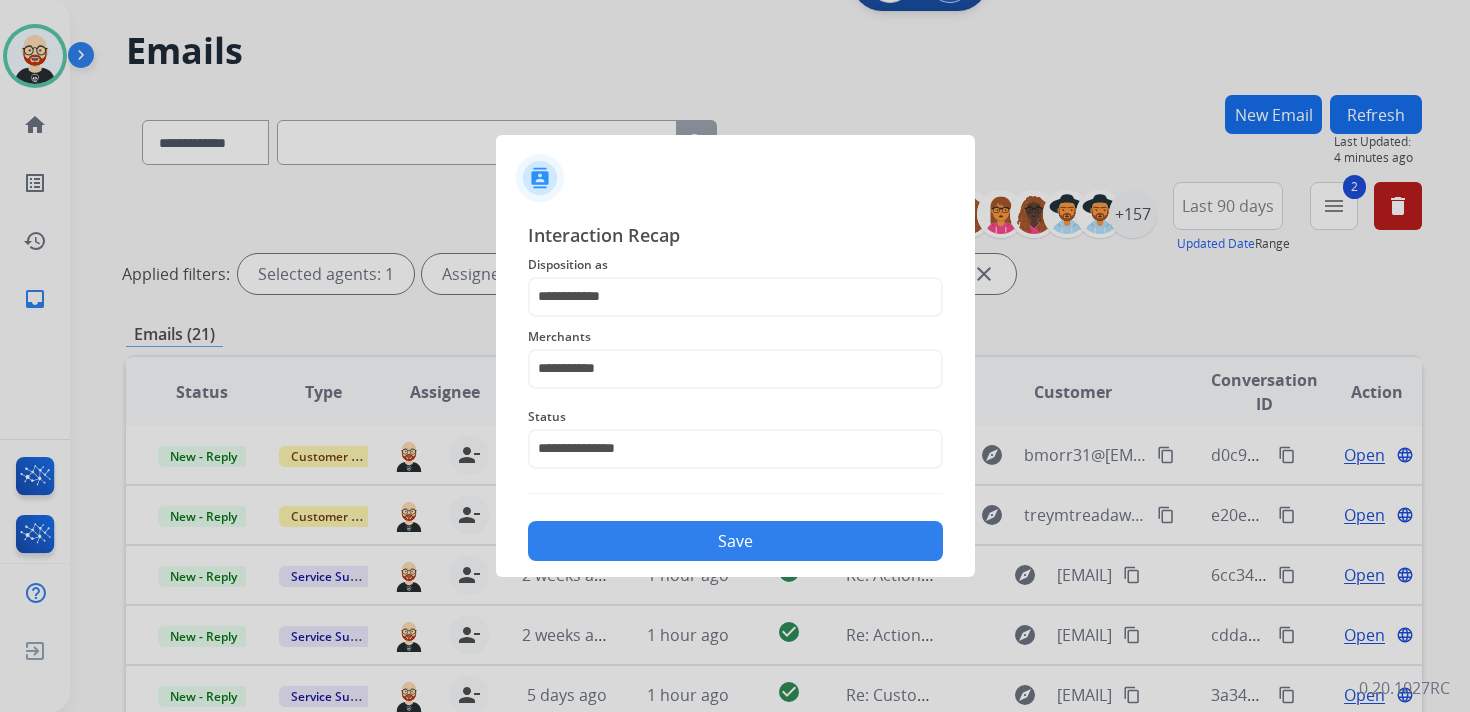 click on "Save" 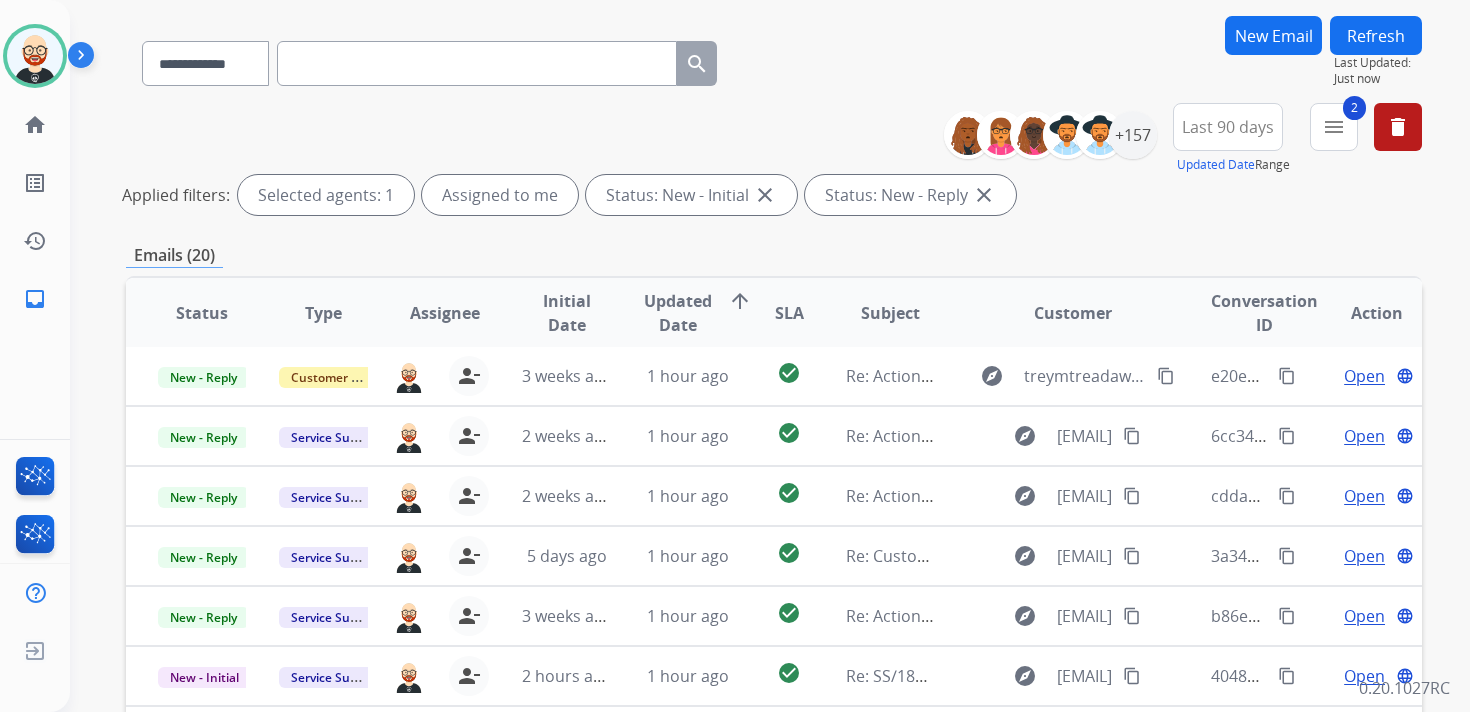 scroll, scrollTop: 143, scrollLeft: 0, axis: vertical 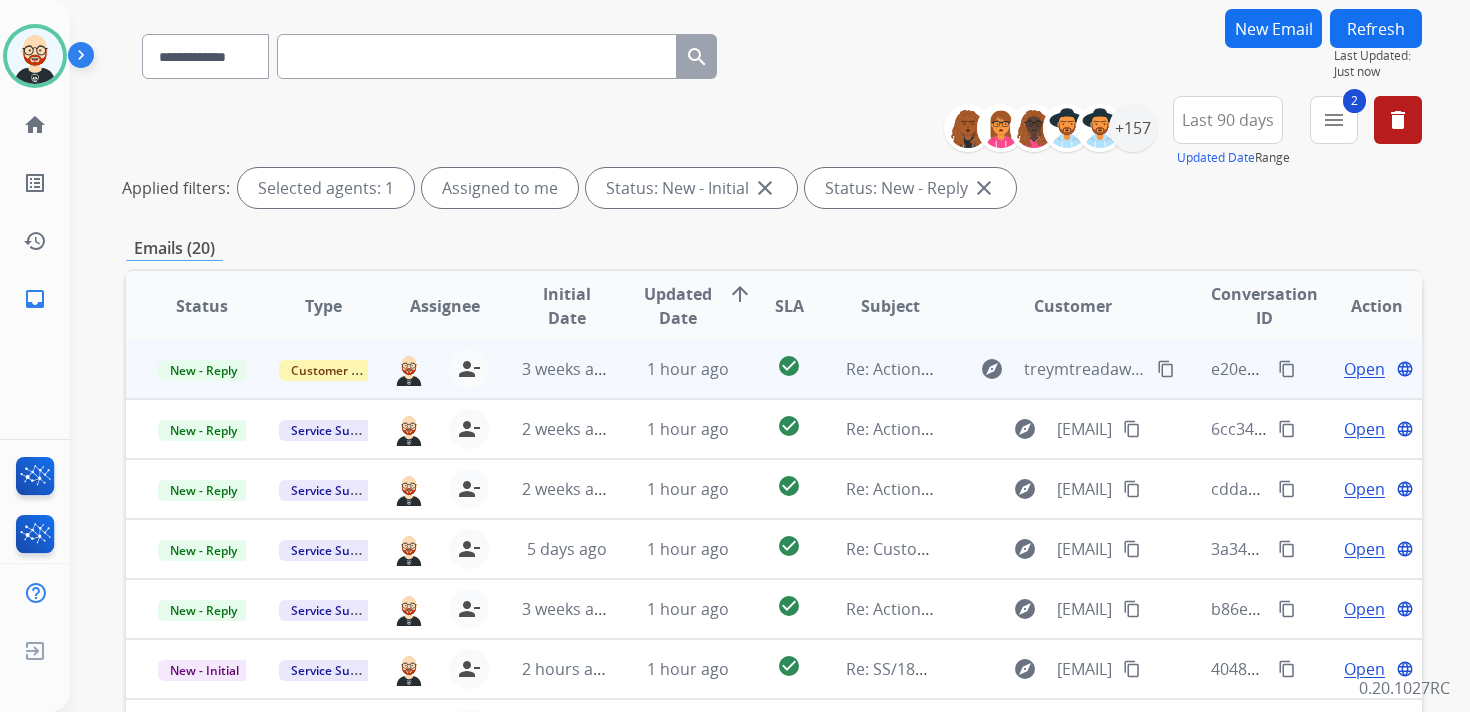click on "Open" at bounding box center (1364, 369) 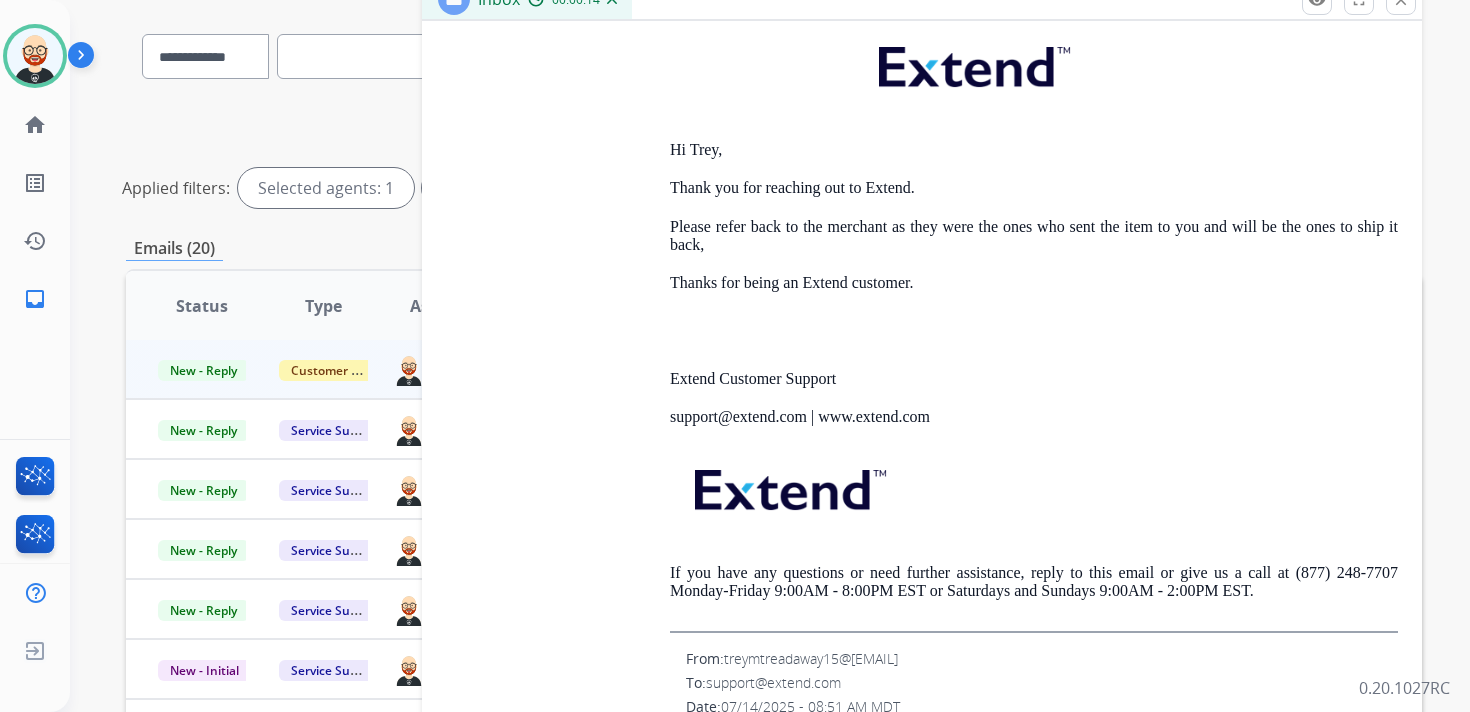 scroll, scrollTop: 4730, scrollLeft: 0, axis: vertical 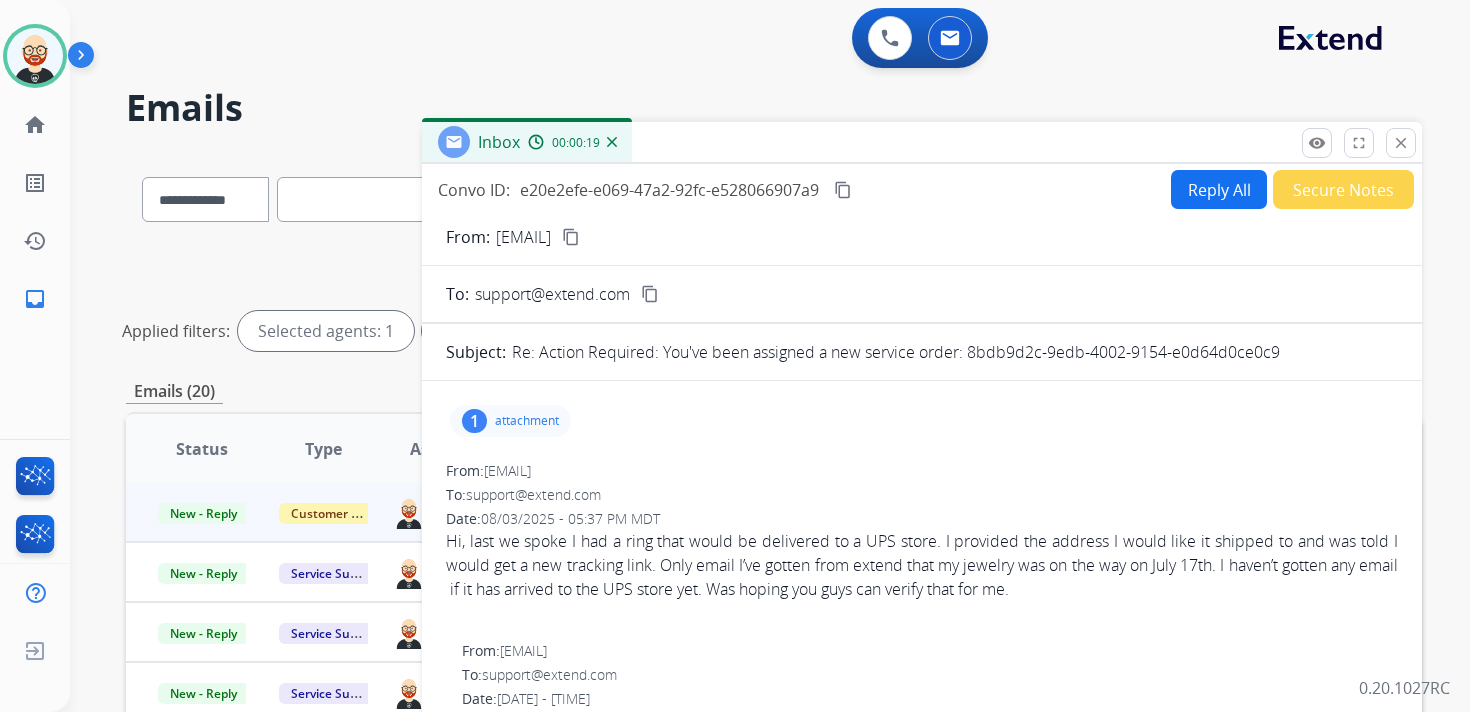 click on "content_copy" at bounding box center (571, 237) 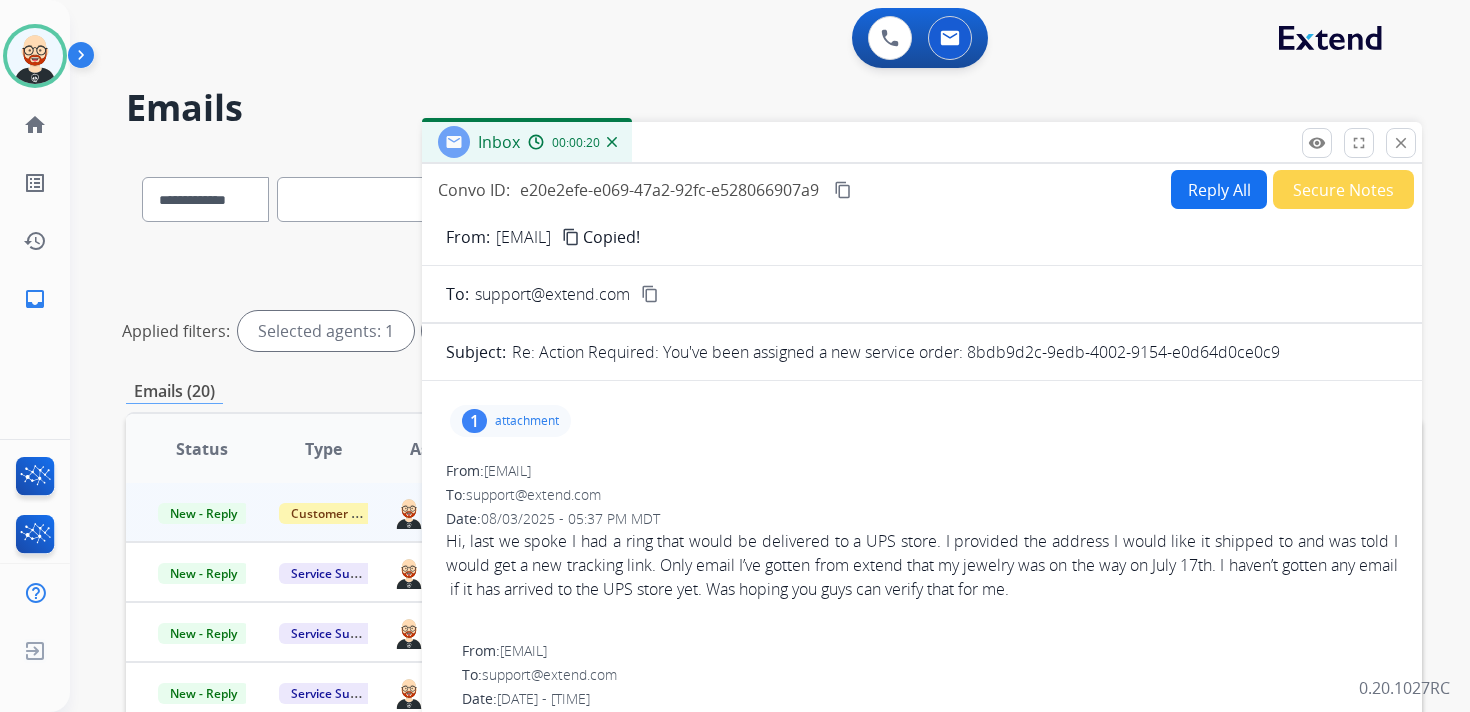 click on "content_copy" at bounding box center [571, 237] 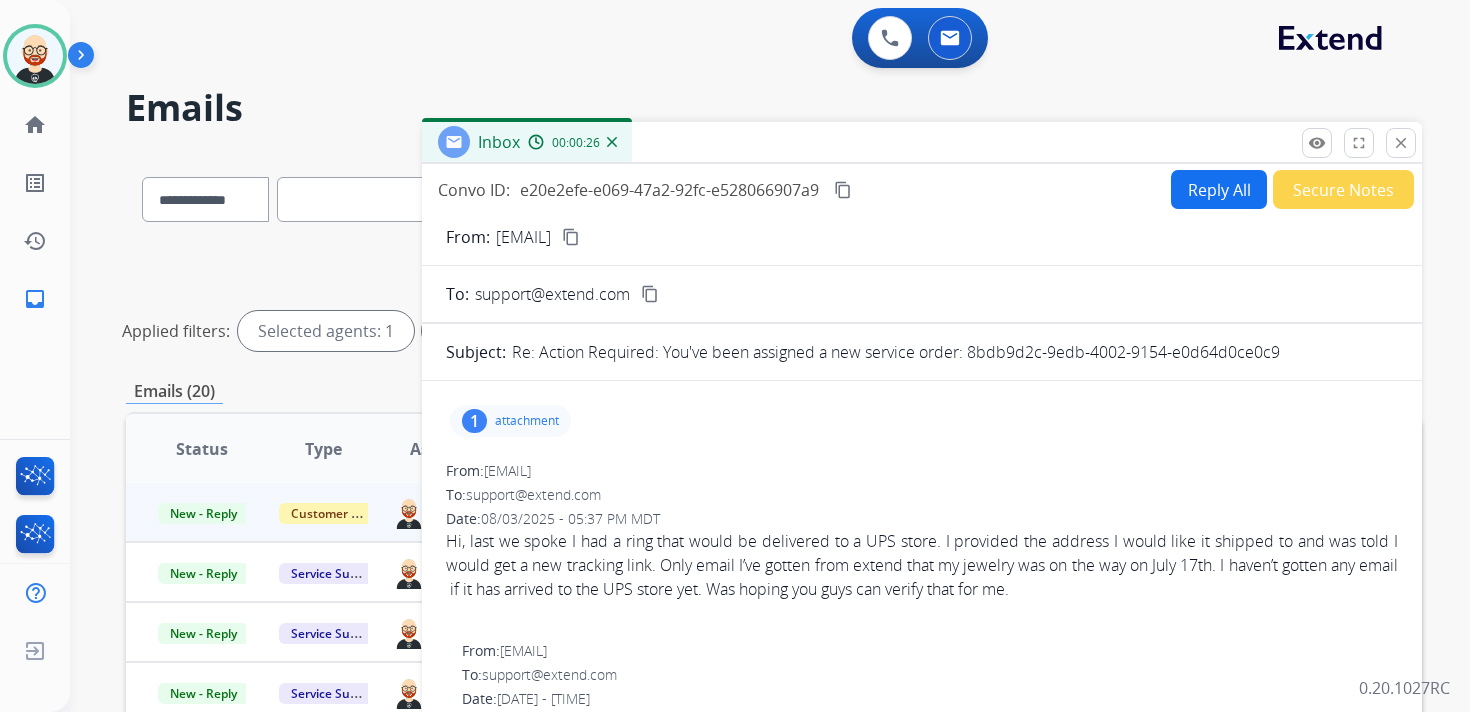 click on "Reply All" at bounding box center [1219, 189] 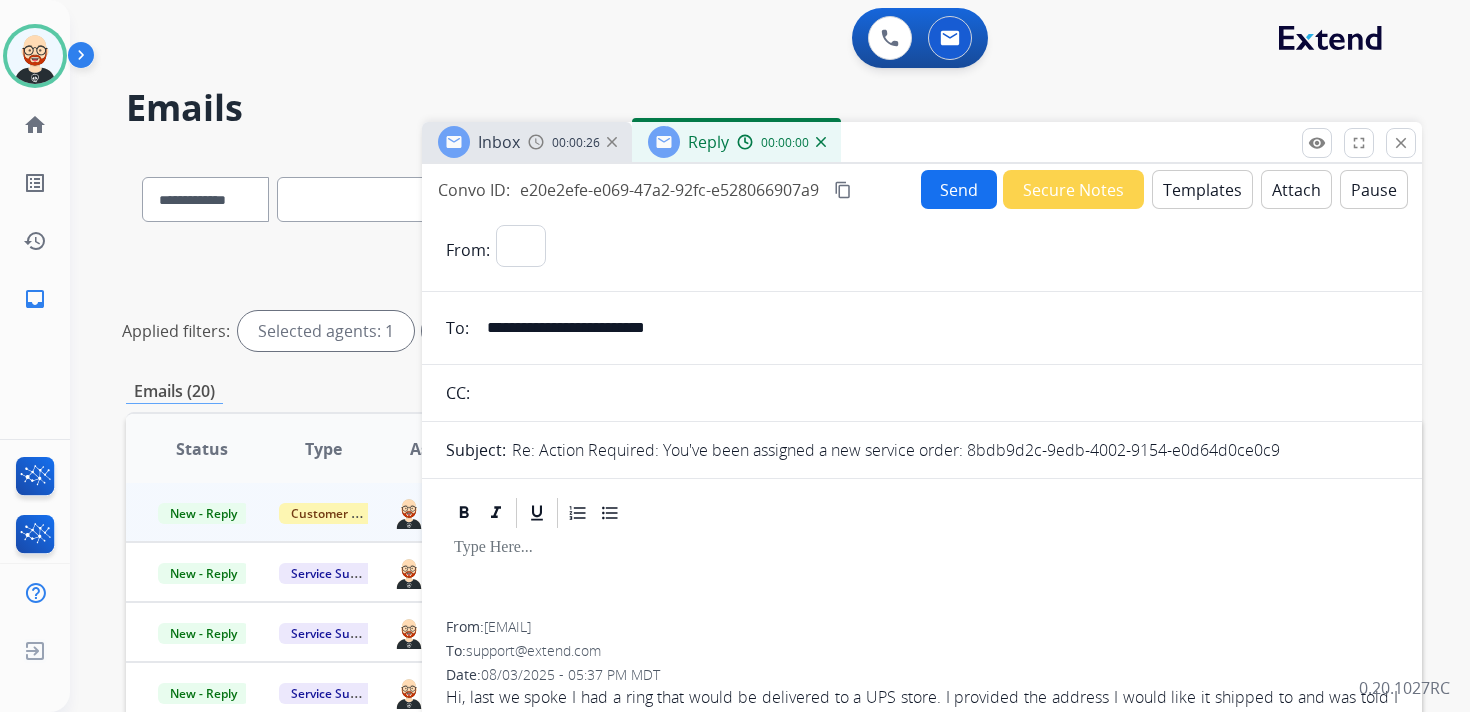 select on "**********" 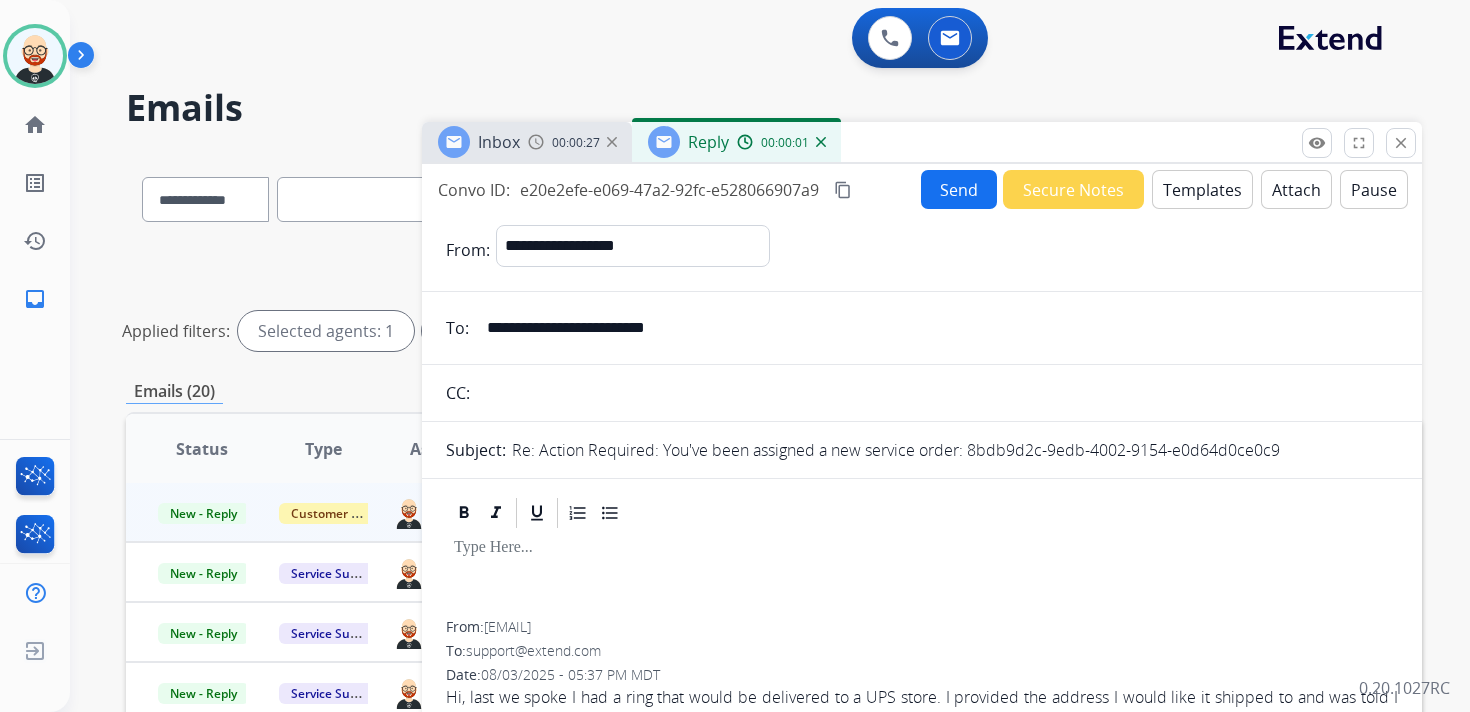 click at bounding box center [922, 576] 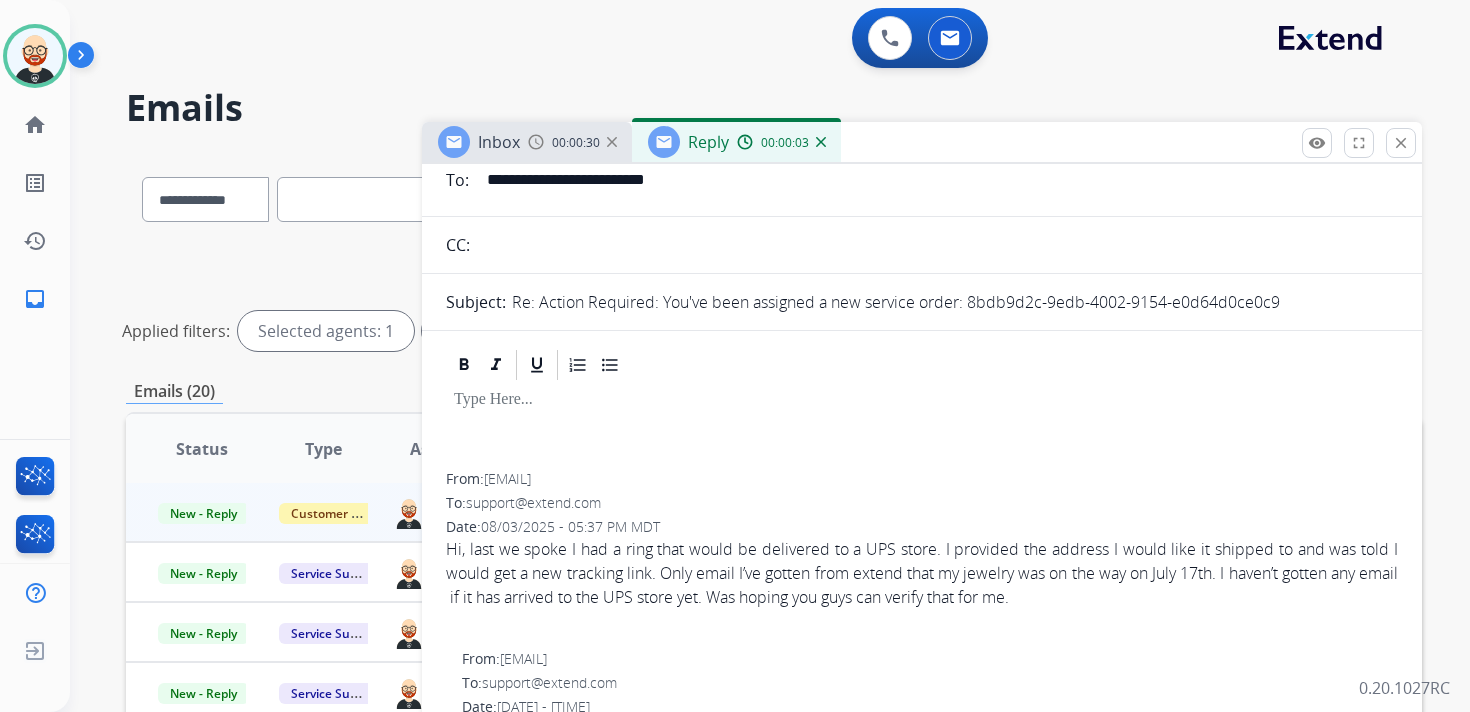 scroll, scrollTop: 0, scrollLeft: 0, axis: both 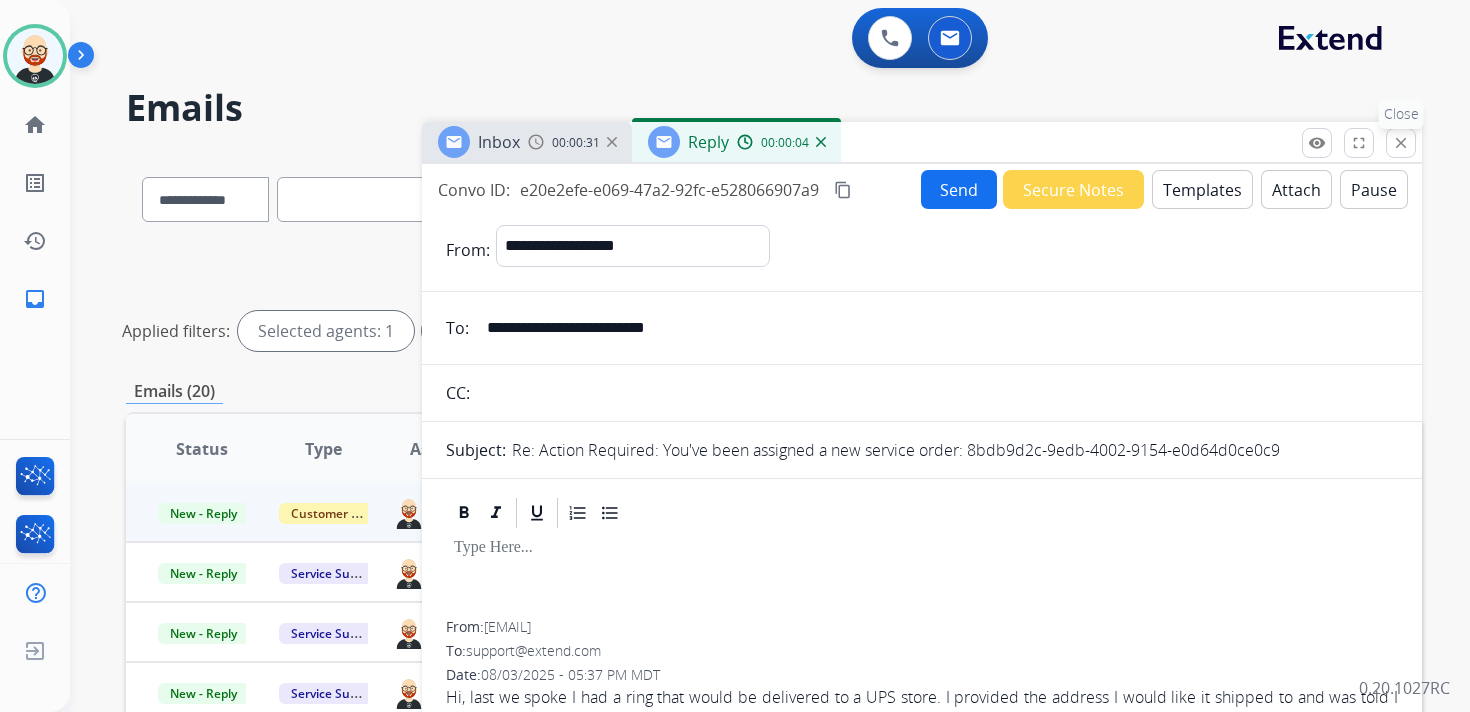 click on "close" at bounding box center [1401, 143] 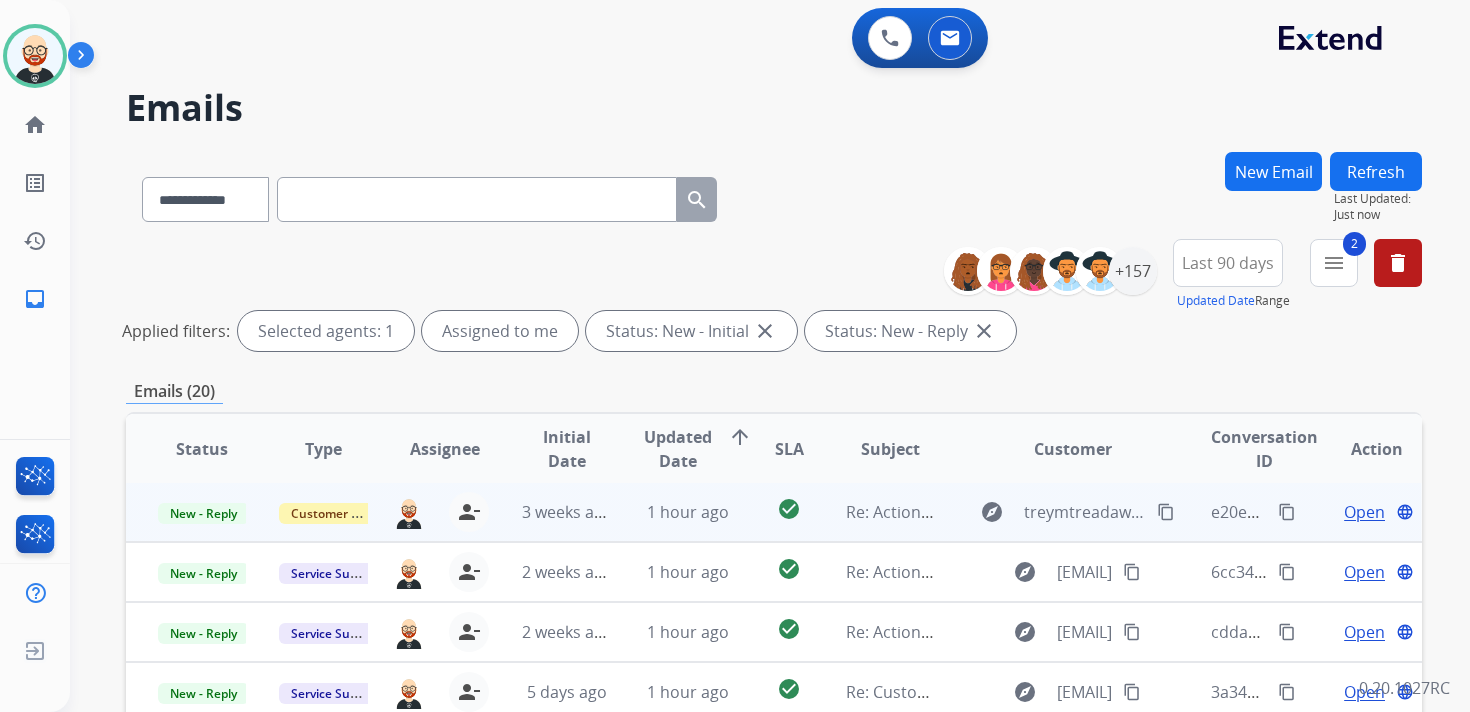click on "Open" at bounding box center [1364, 512] 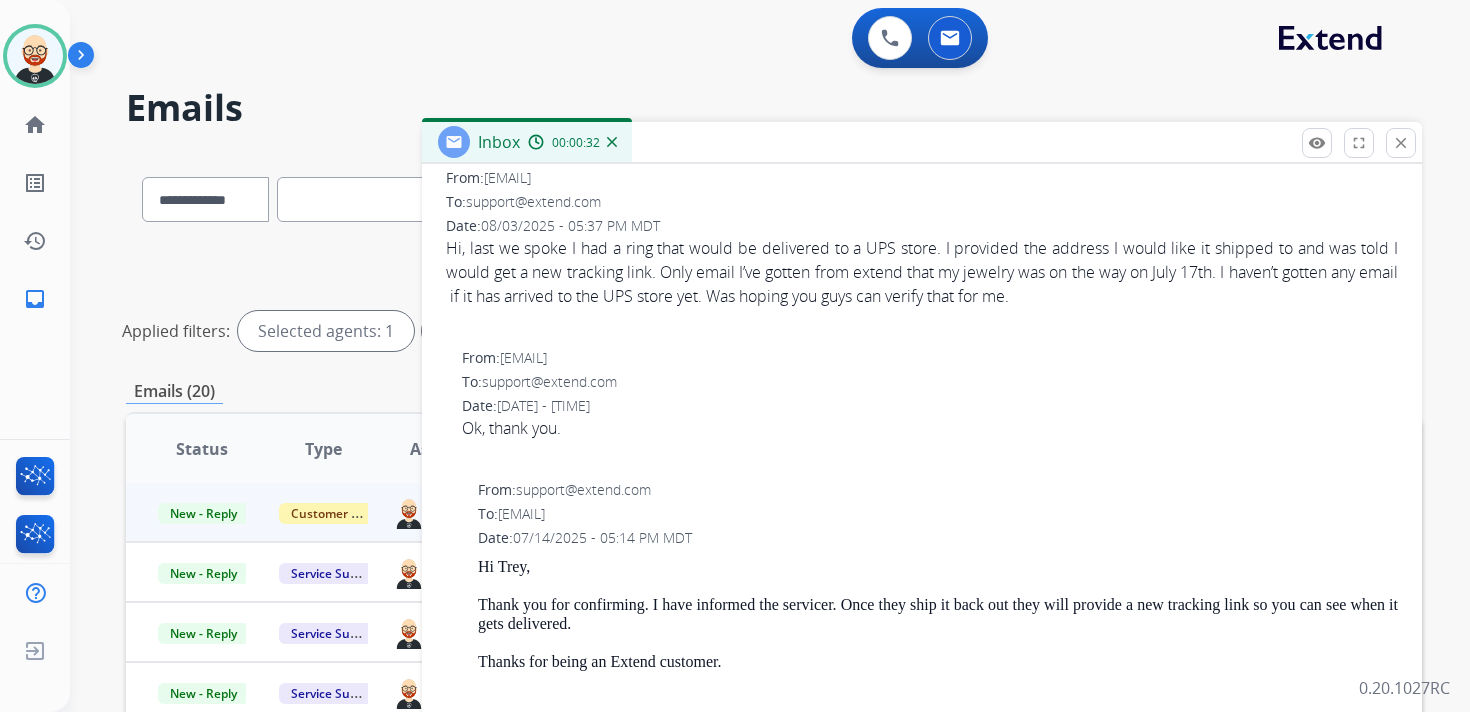 scroll, scrollTop: 0, scrollLeft: 0, axis: both 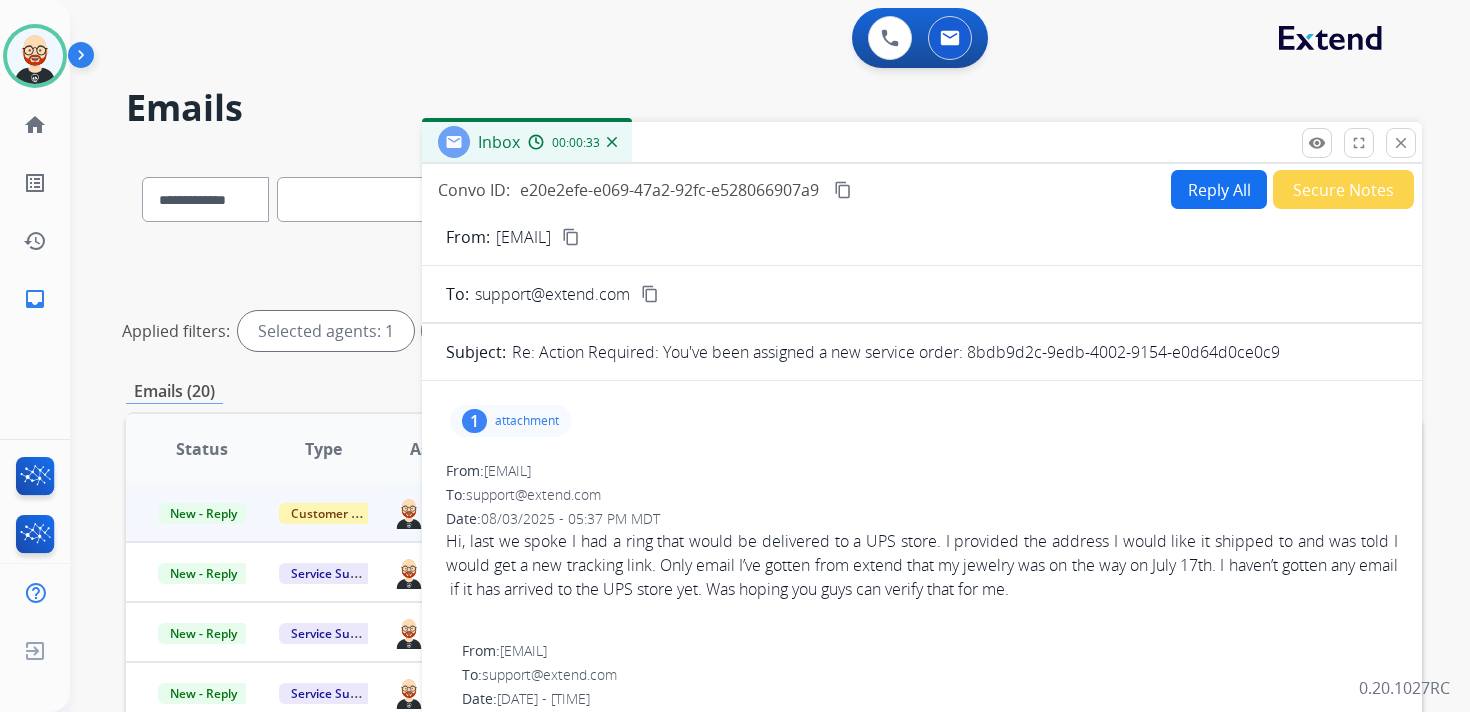 click on "Reply All" at bounding box center (1219, 189) 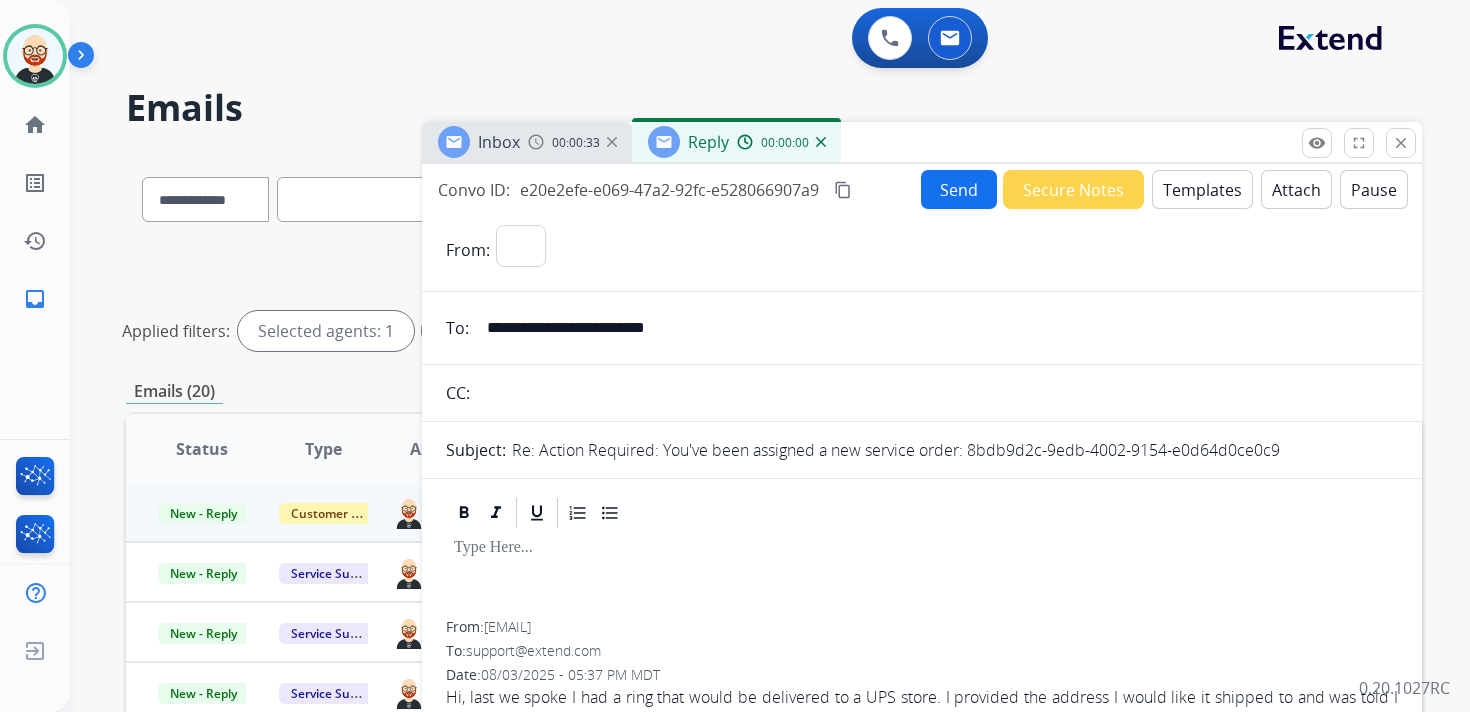 select on "**********" 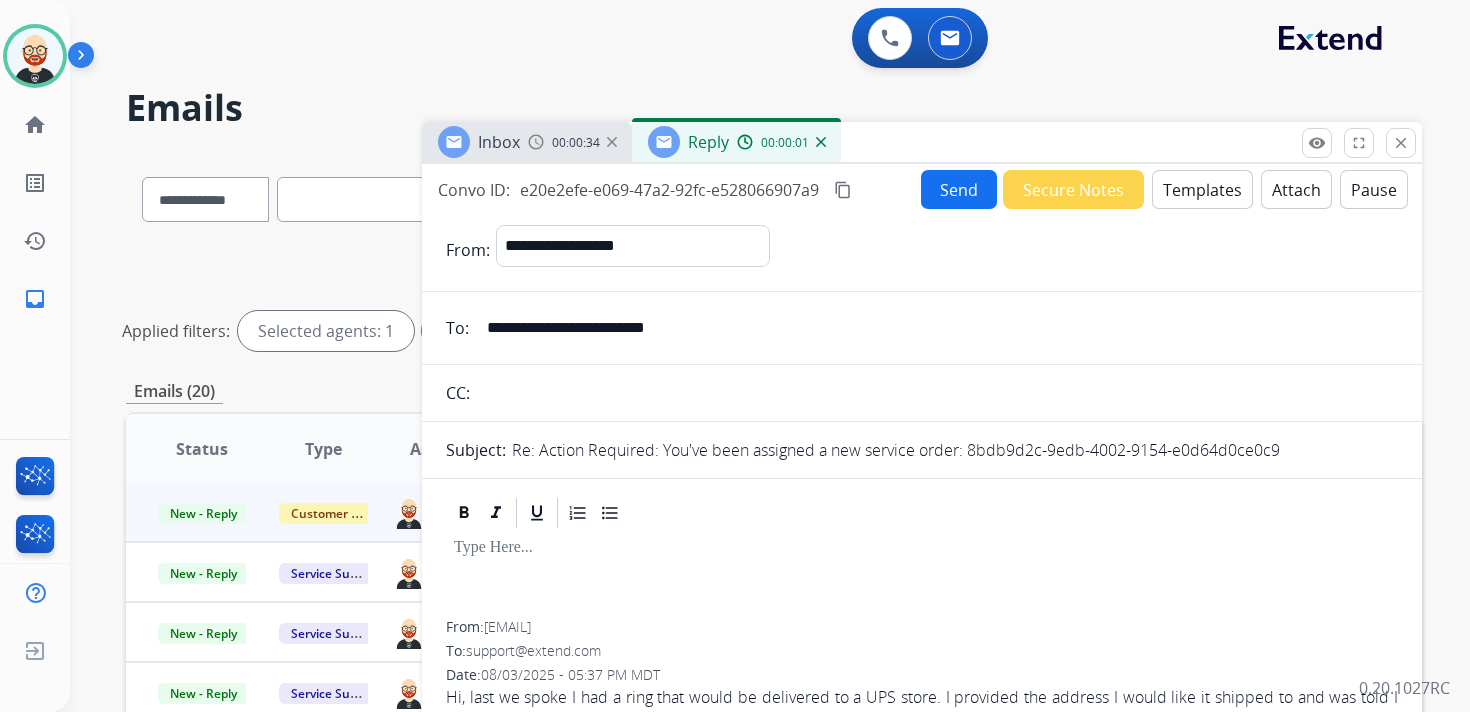 click at bounding box center [922, 576] 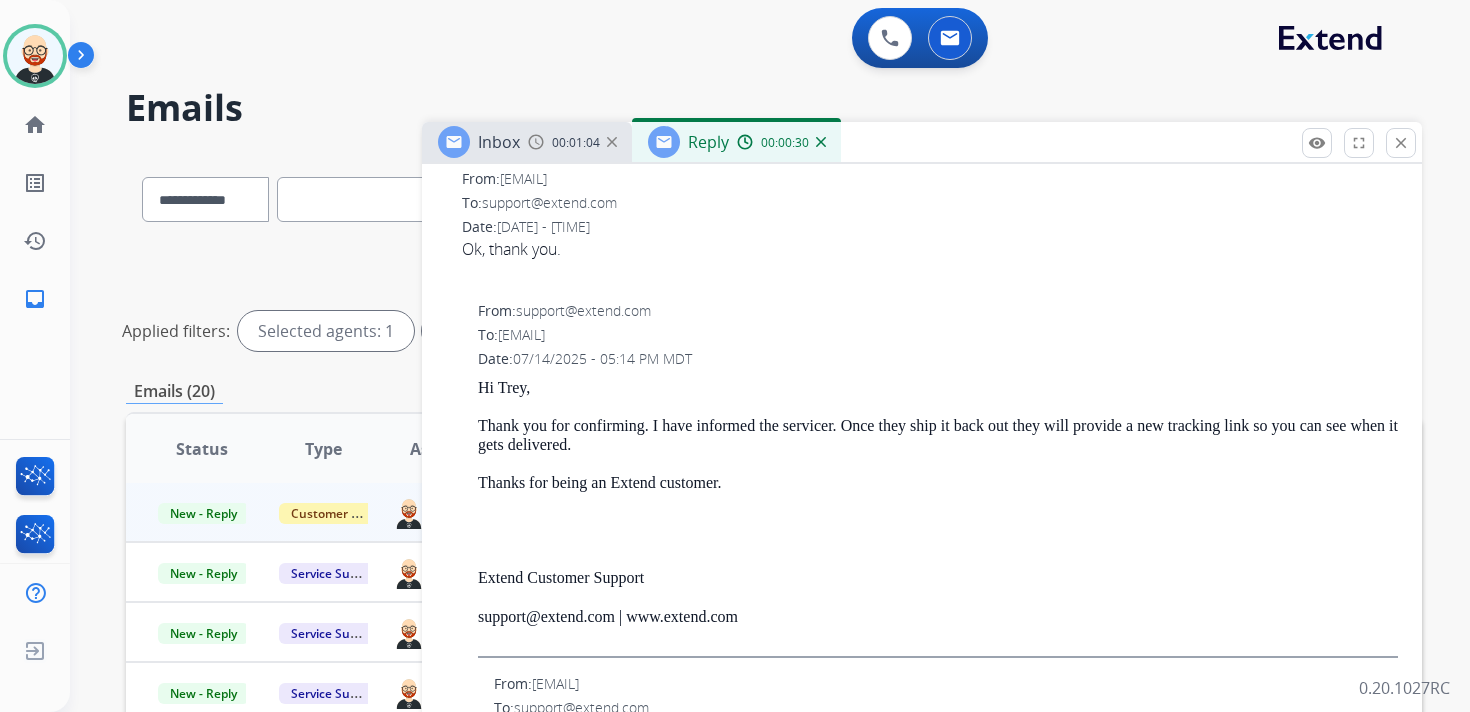 scroll, scrollTop: 680, scrollLeft: 0, axis: vertical 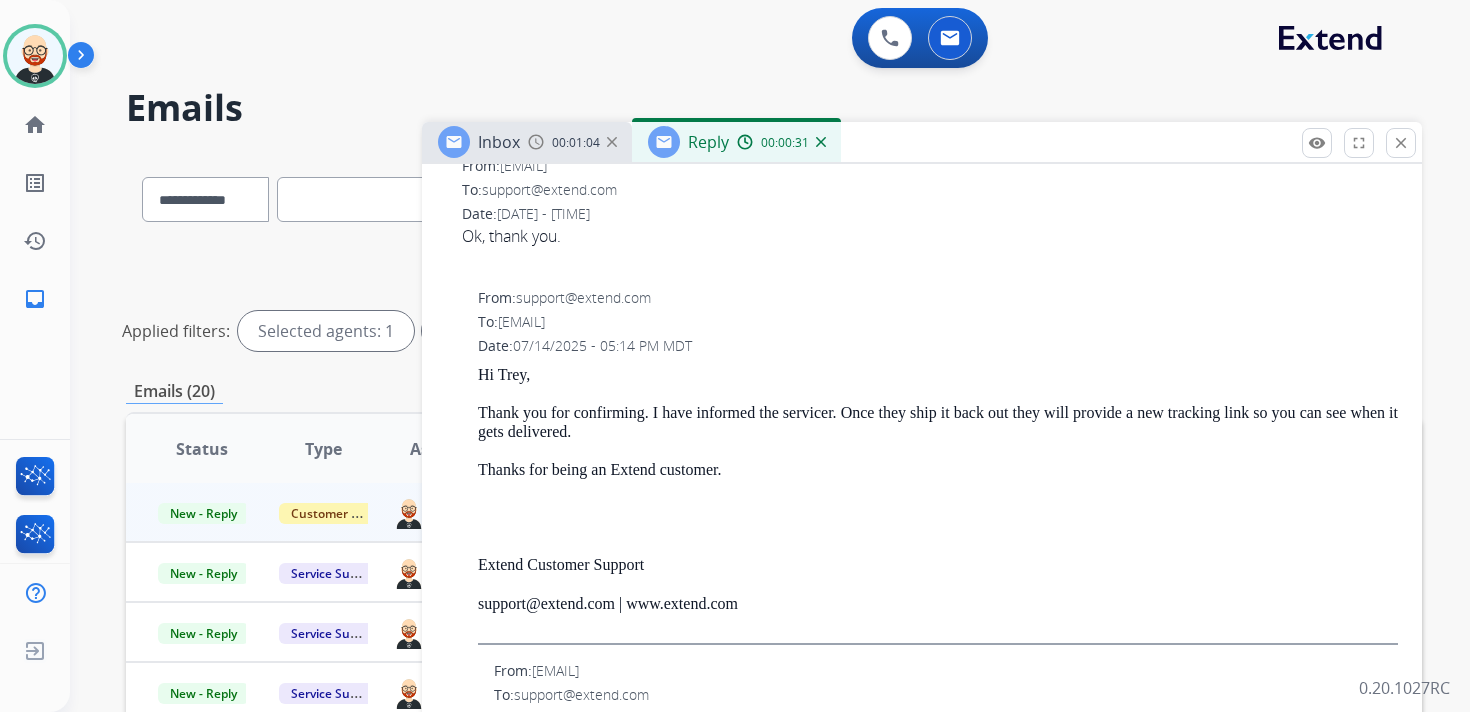 click on "Hi Trey, Thank you for confirming. I have informed the servicer. Once they ship it back out they will provide a new tracking link so you can see when it gets delivered. Thanks for being an Extend customer. Extend Customer Support support@extend.com | www.extend.com" at bounding box center [938, 505] 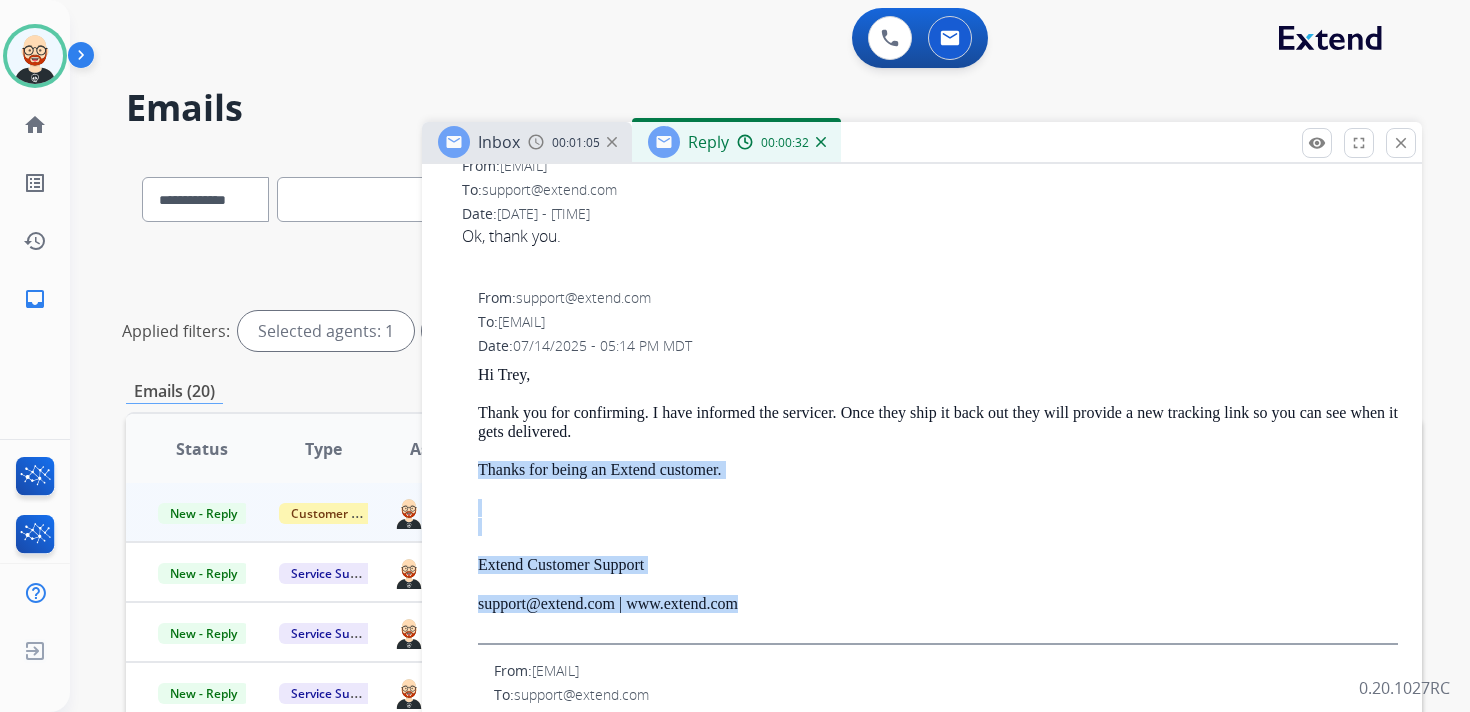 drag, startPoint x: 790, startPoint y: 607, endPoint x: 447, endPoint y: 462, distance: 372.3896 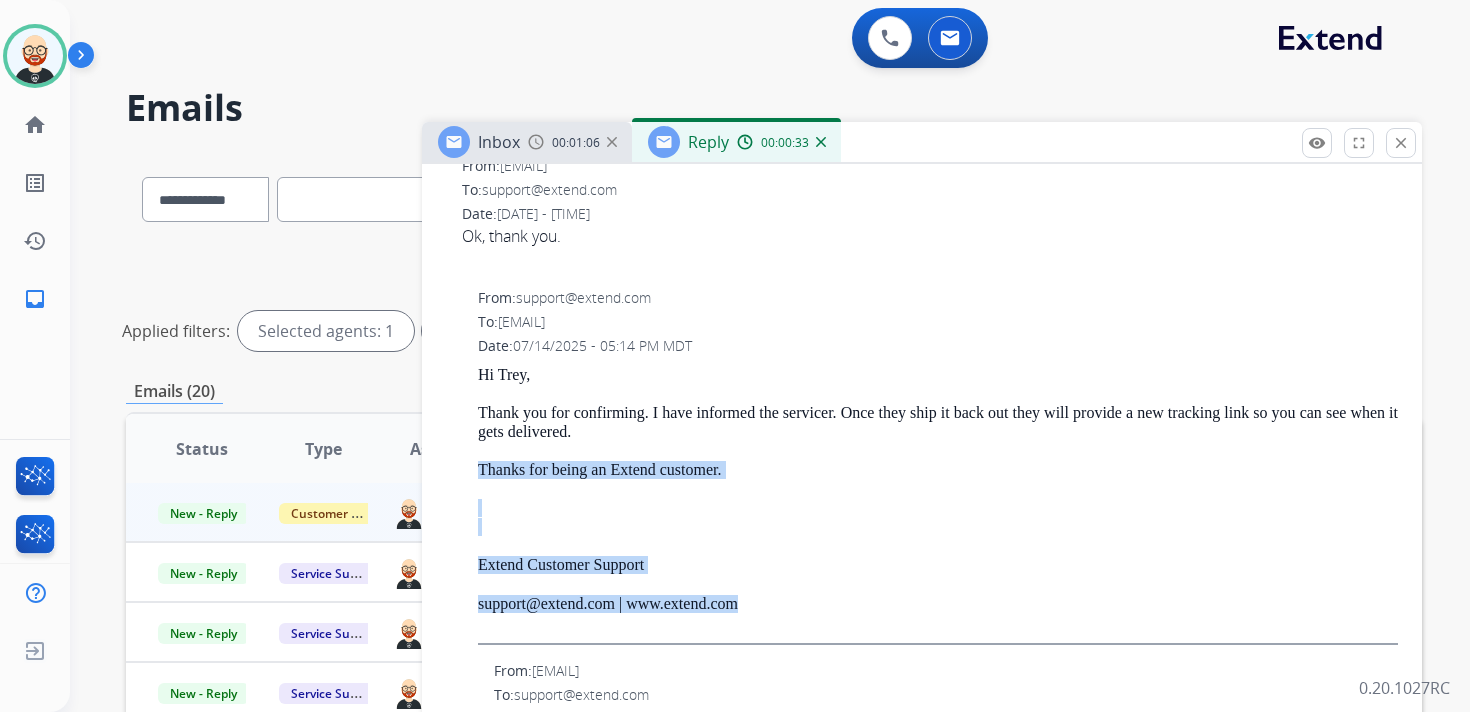 copy on "Thanks for being an Extend customer. Extend Customer Support support@extend.com | www.extend.com" 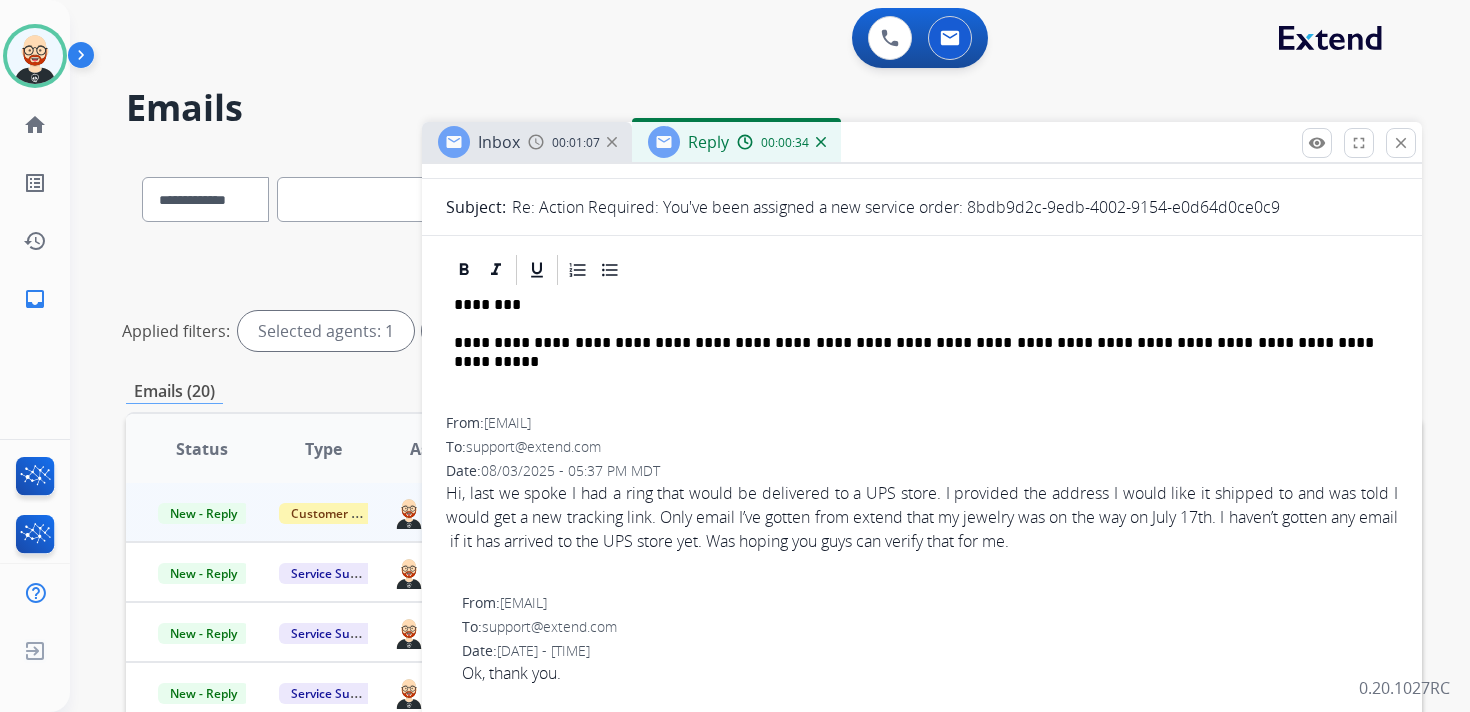 scroll, scrollTop: 173, scrollLeft: 0, axis: vertical 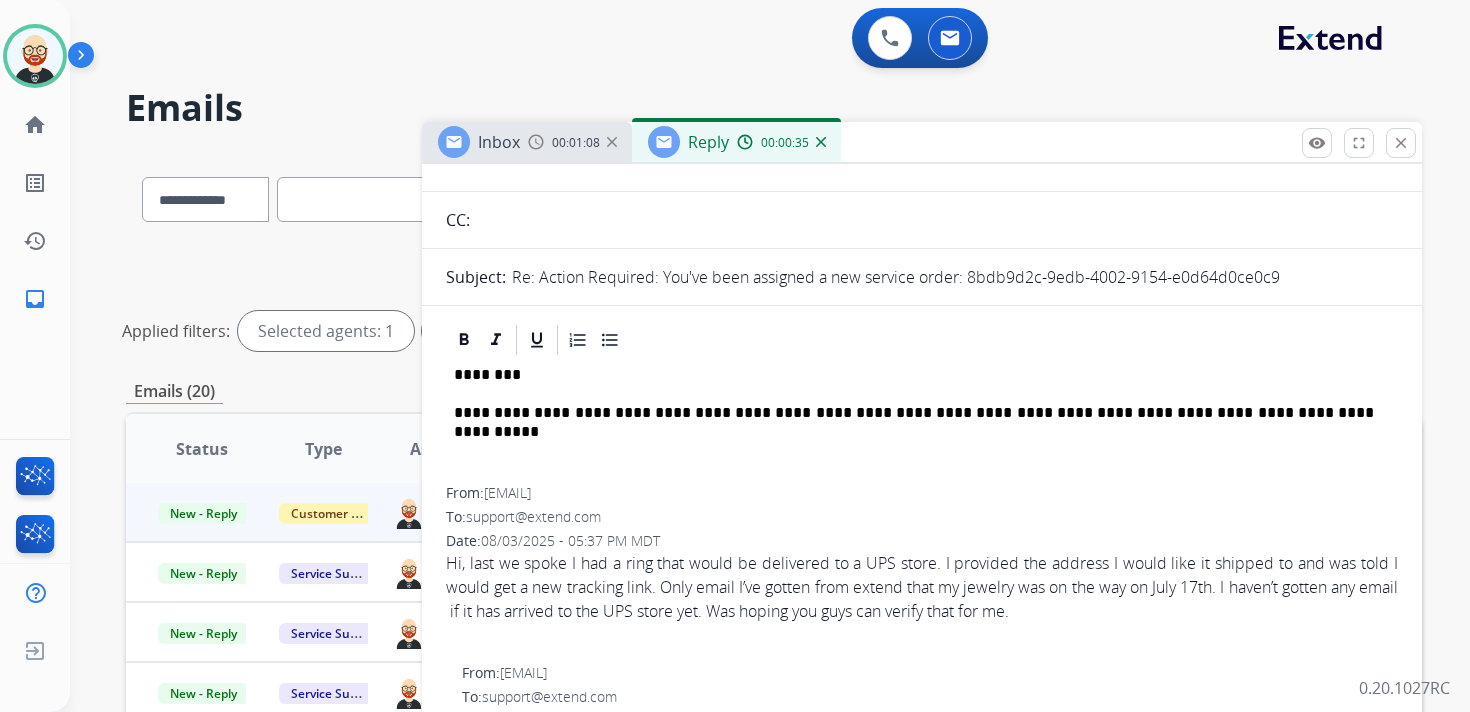 click on "**********" at bounding box center [922, 3002] 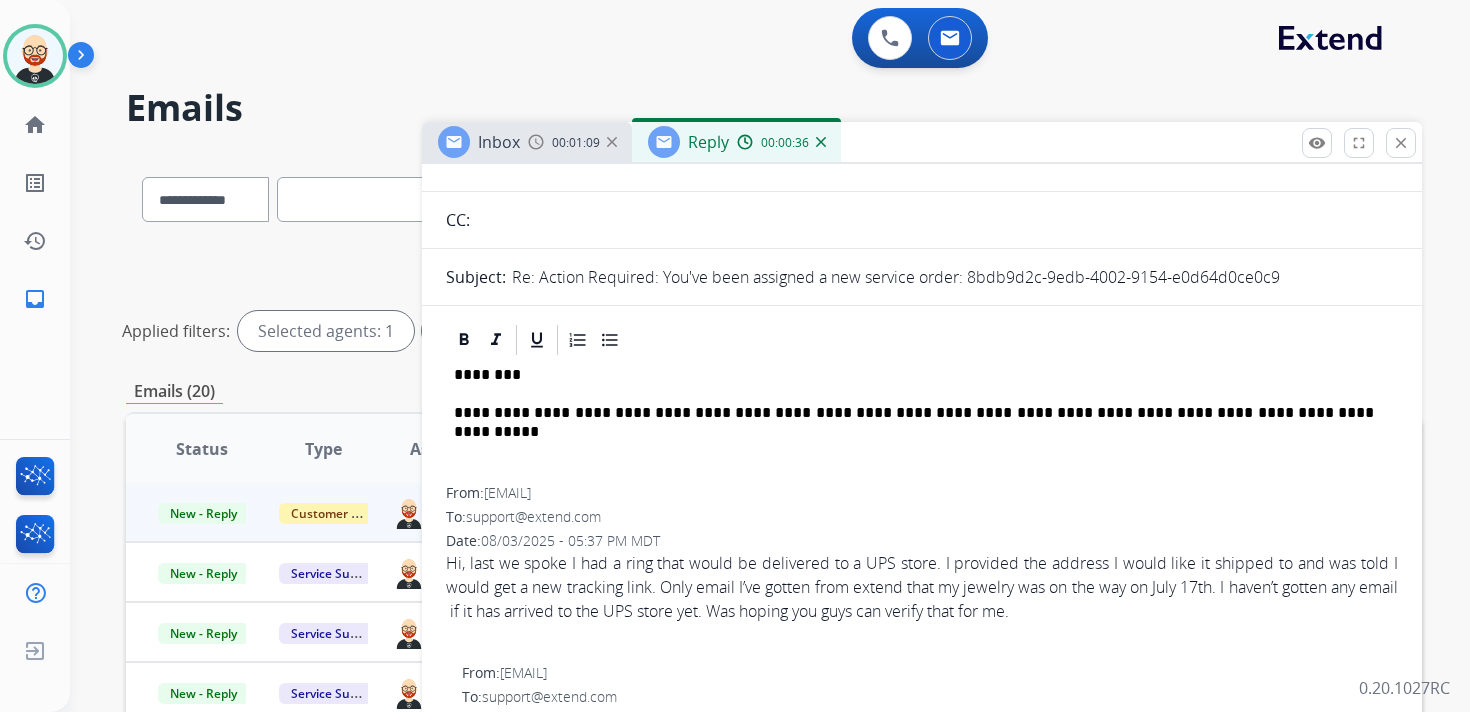 click on "**********" at bounding box center [922, 422] 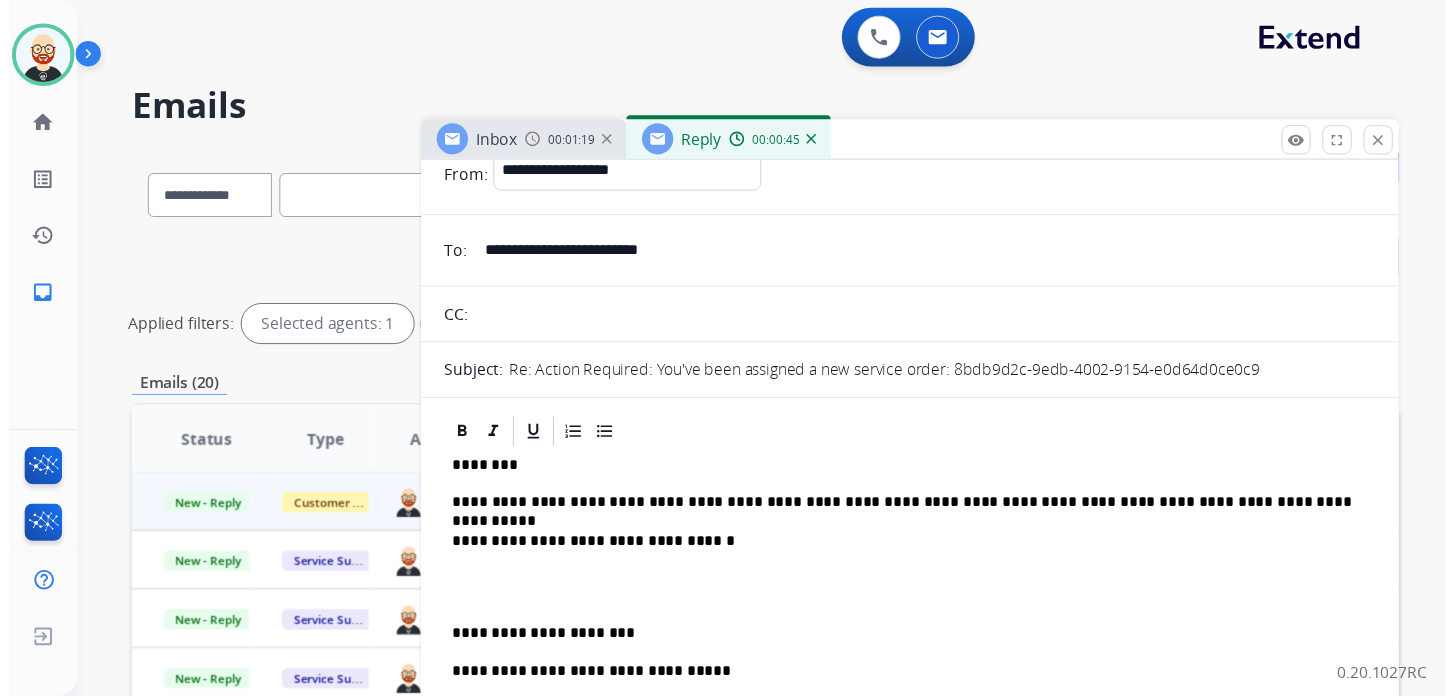scroll, scrollTop: 0, scrollLeft: 0, axis: both 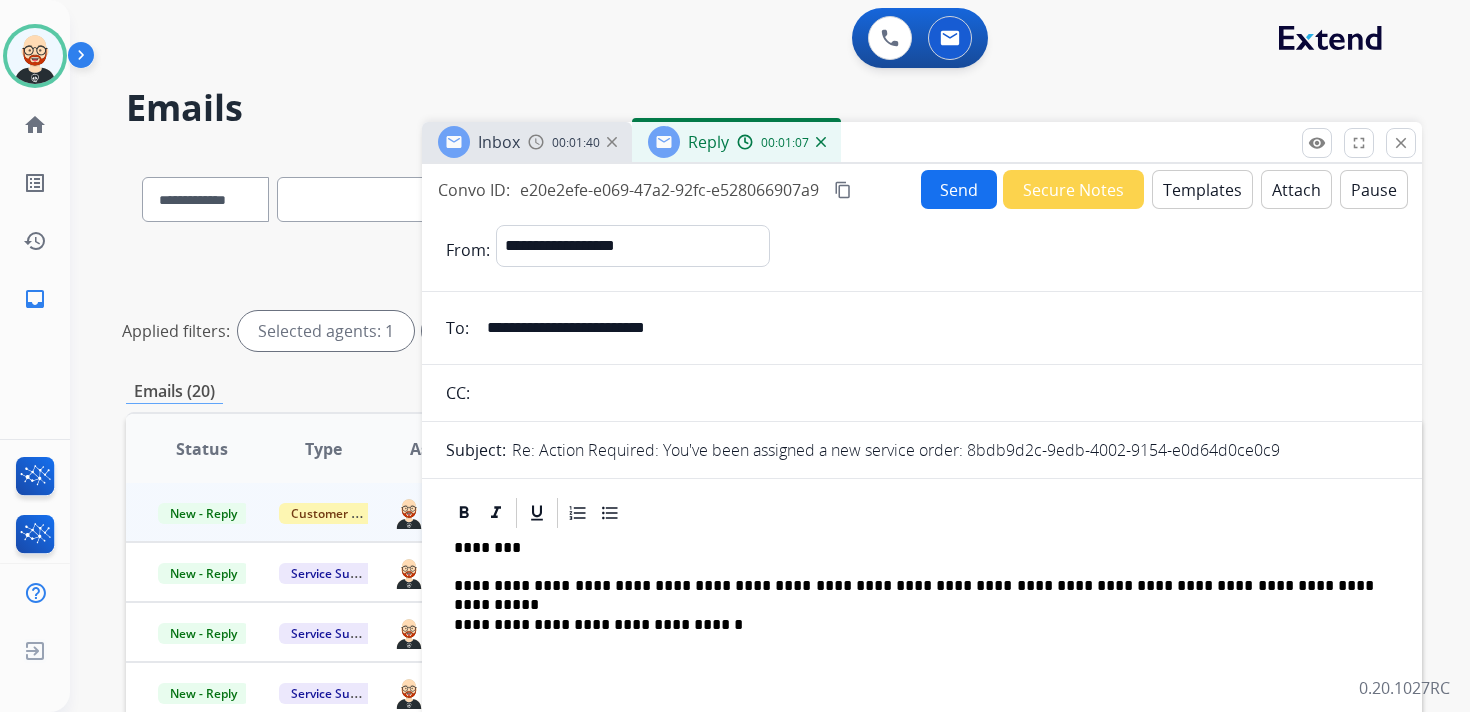 click on "Send" at bounding box center (959, 189) 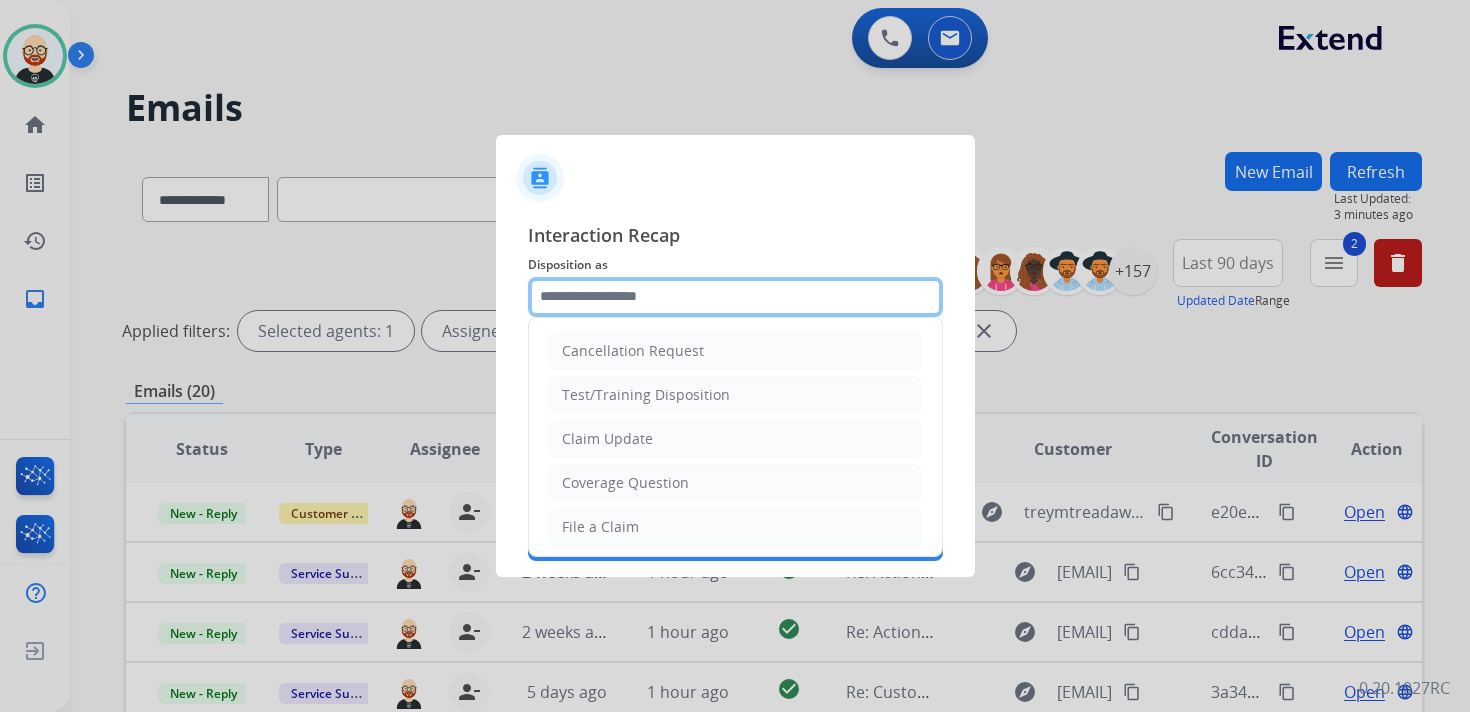 click 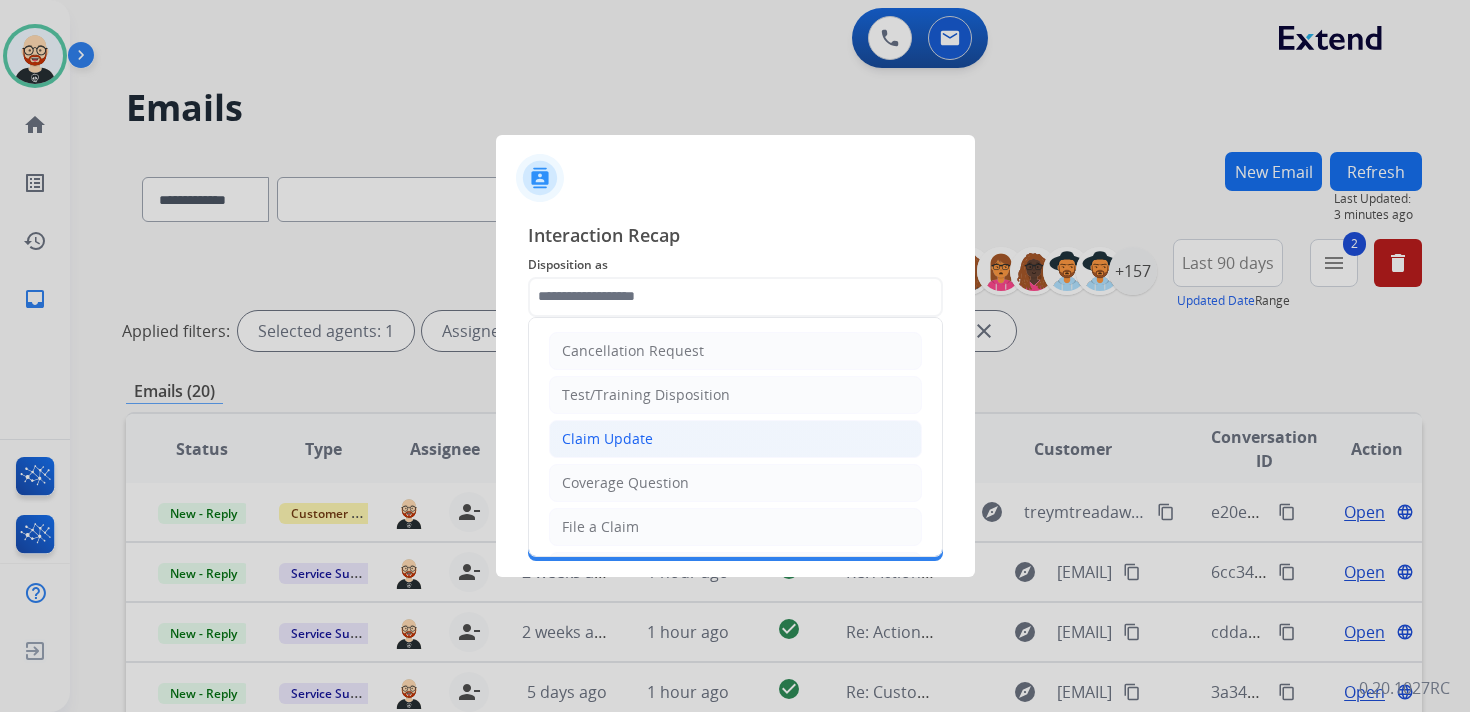 click on "Claim Update" 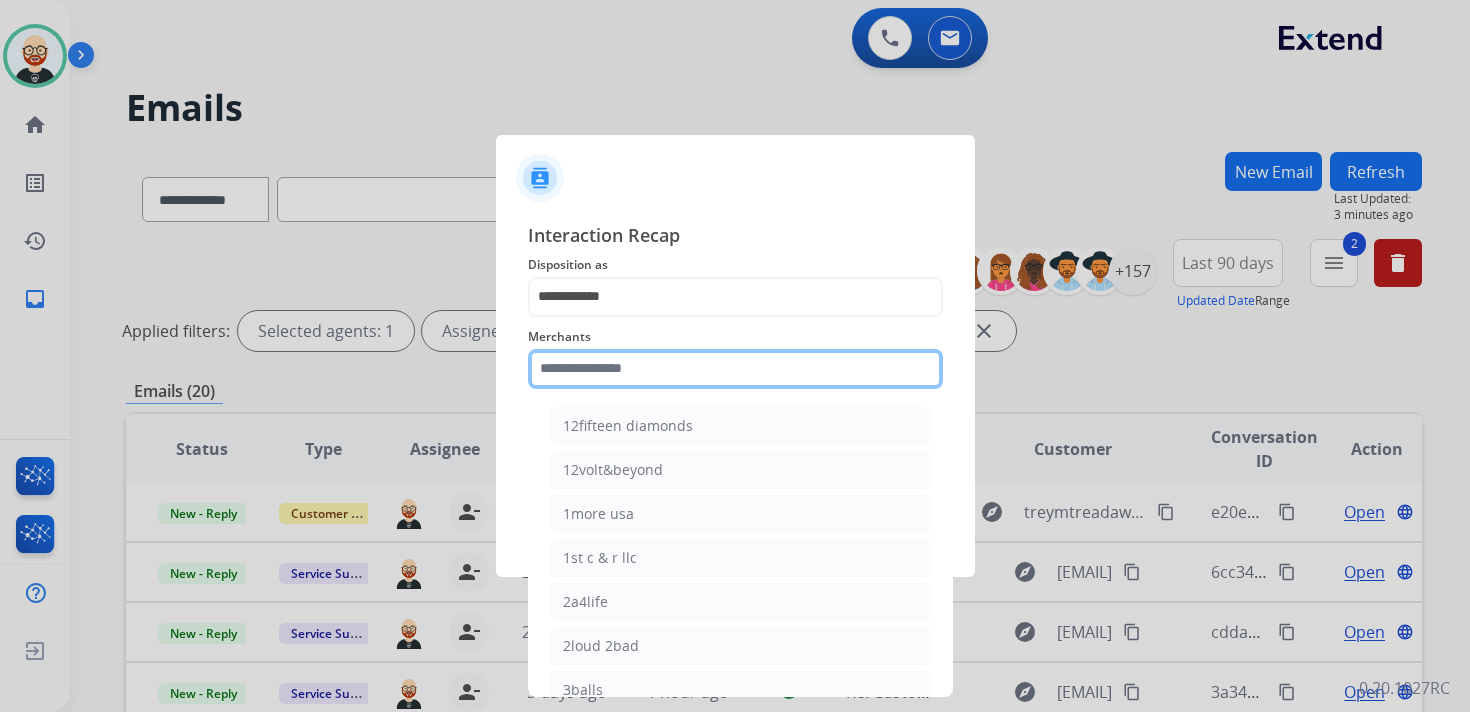 click 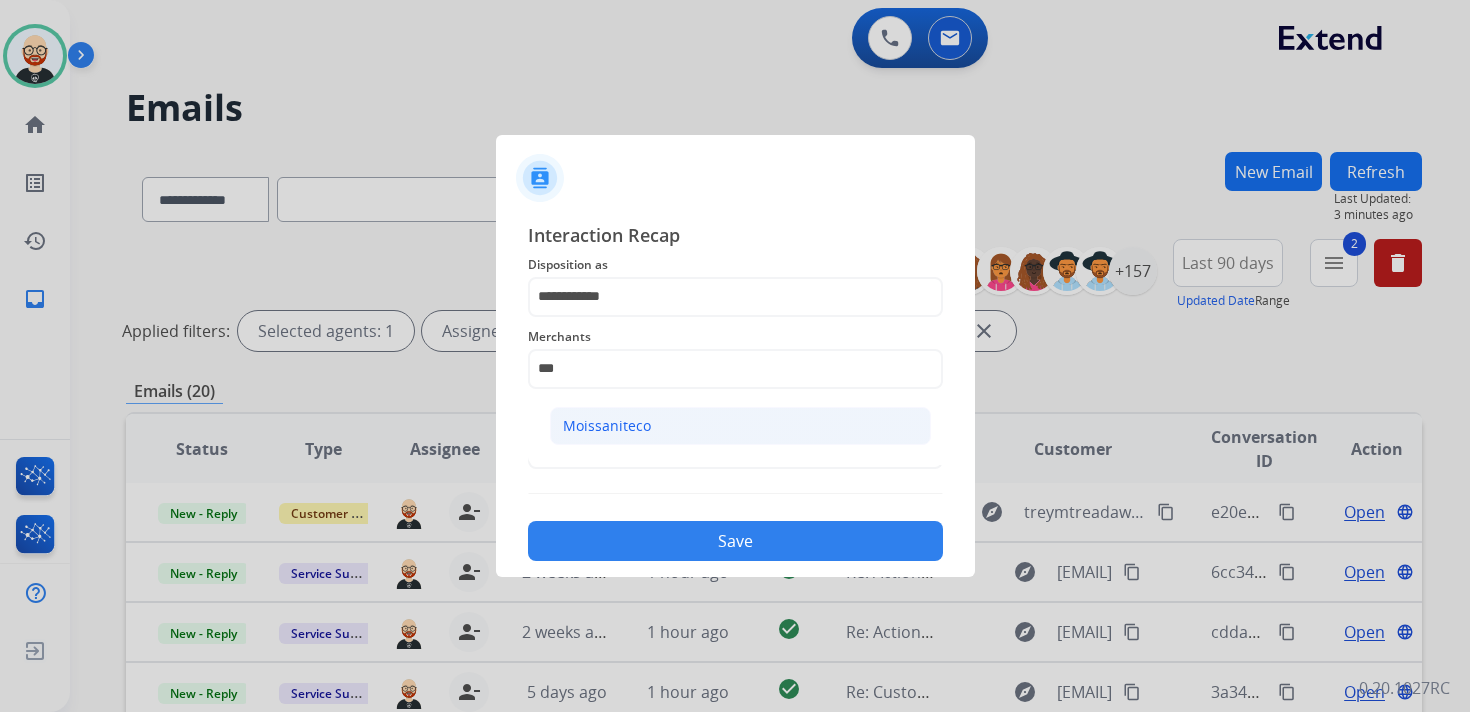 click on "Moissaniteco" 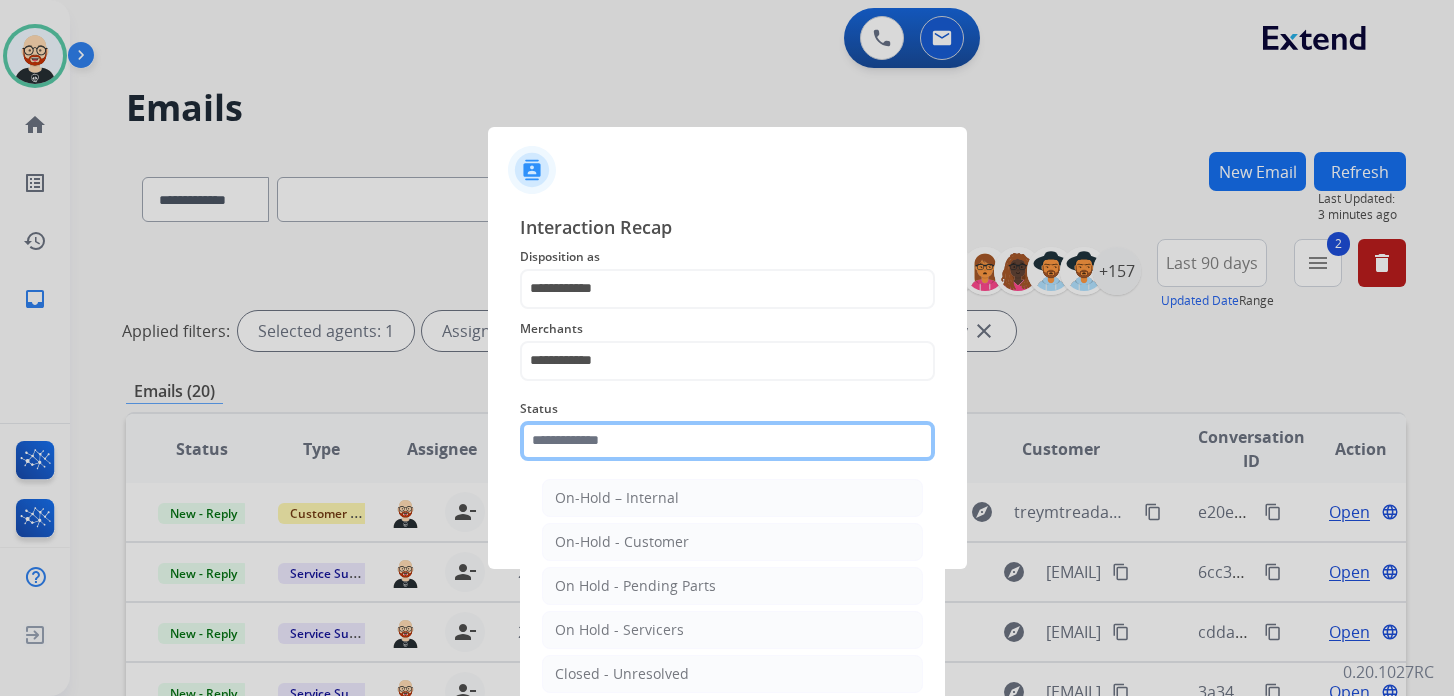 click 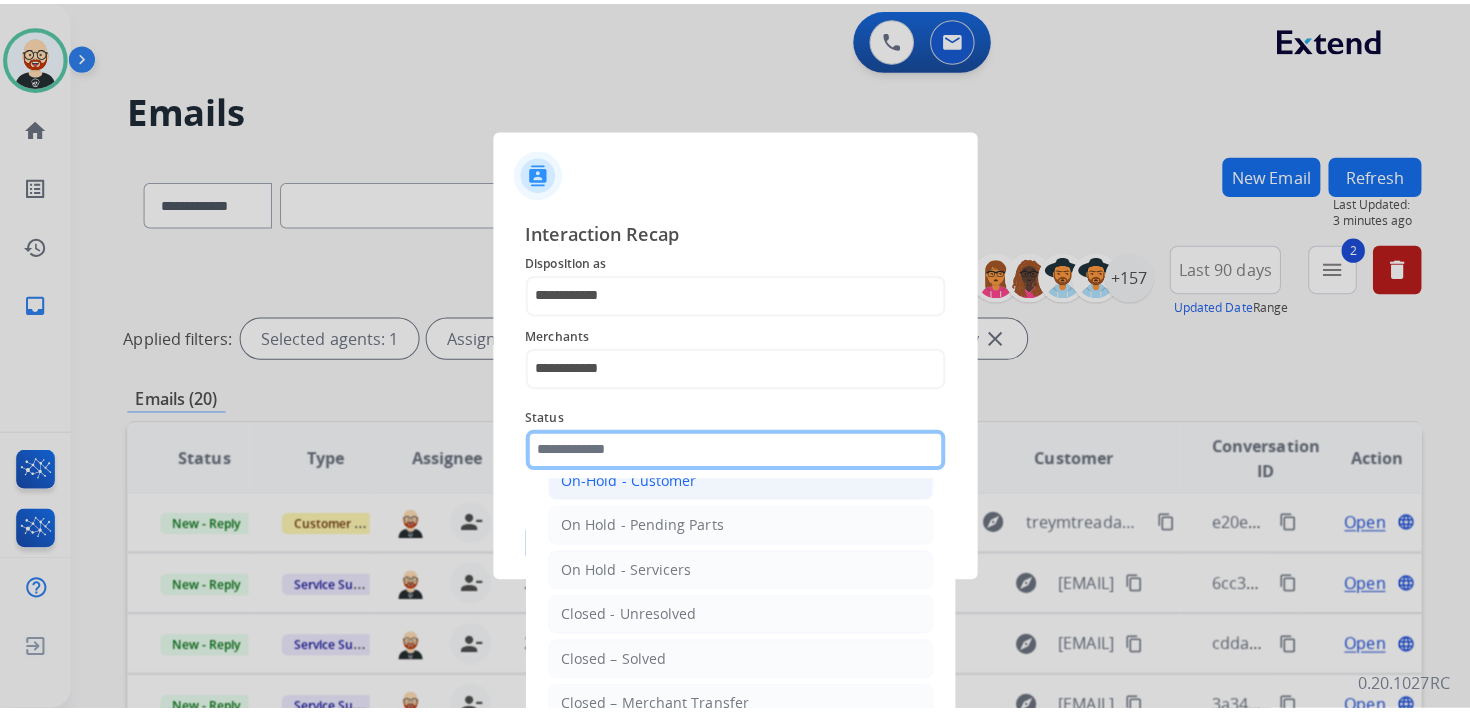 scroll, scrollTop: 78, scrollLeft: 0, axis: vertical 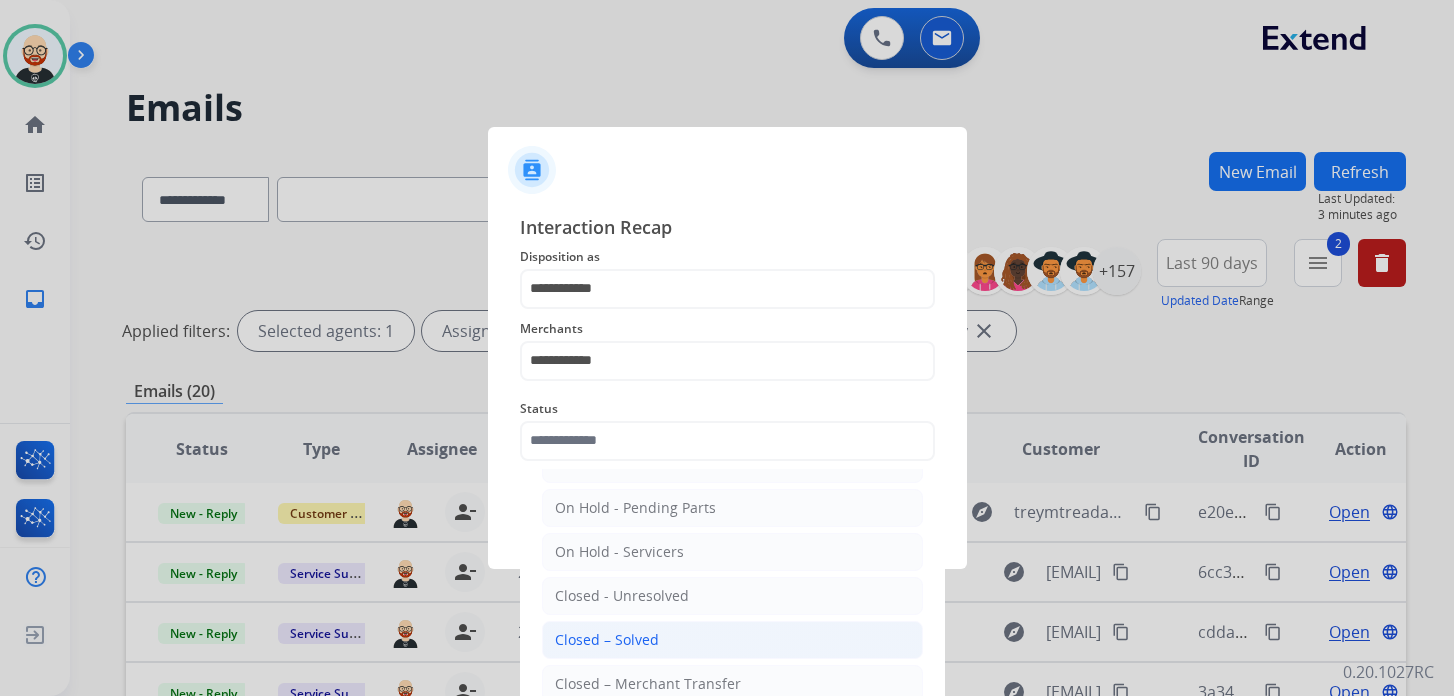 click on "Closed – Solved" 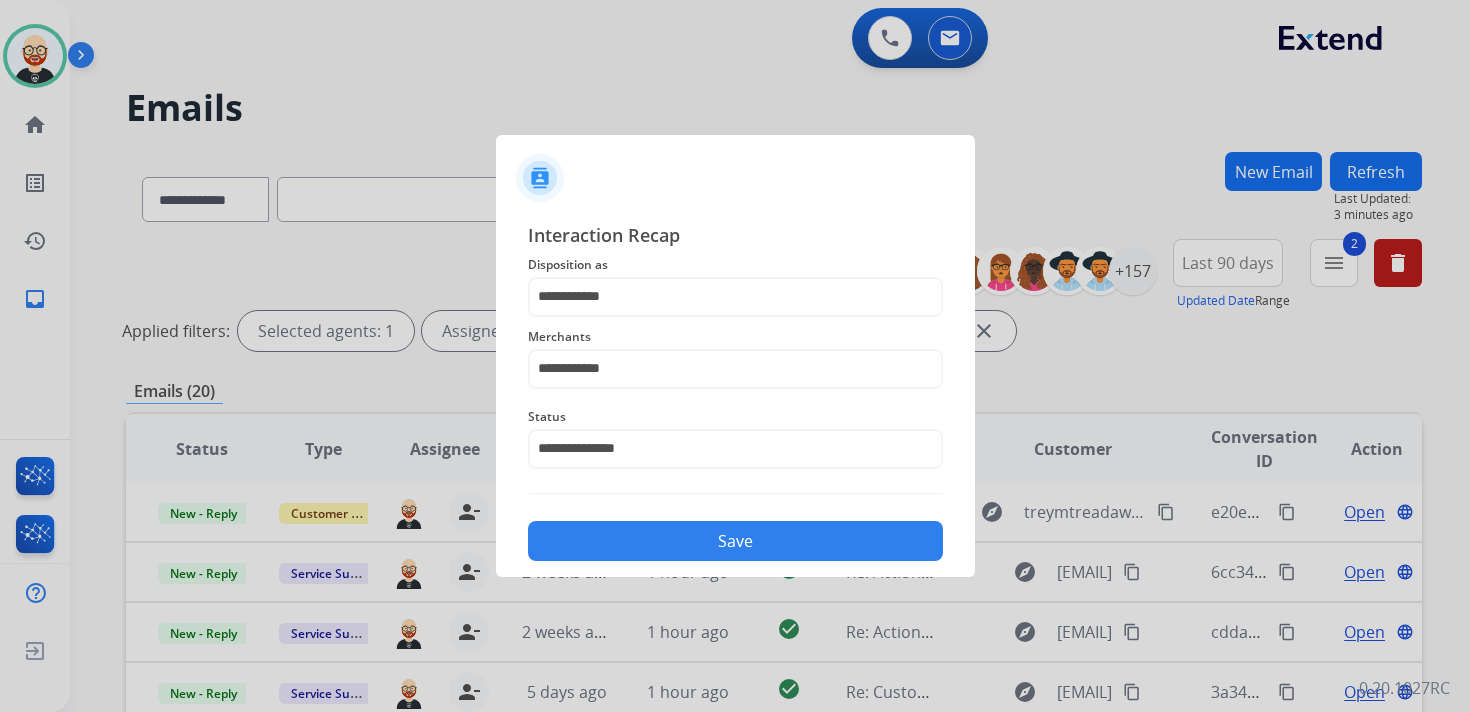 click on "Save" 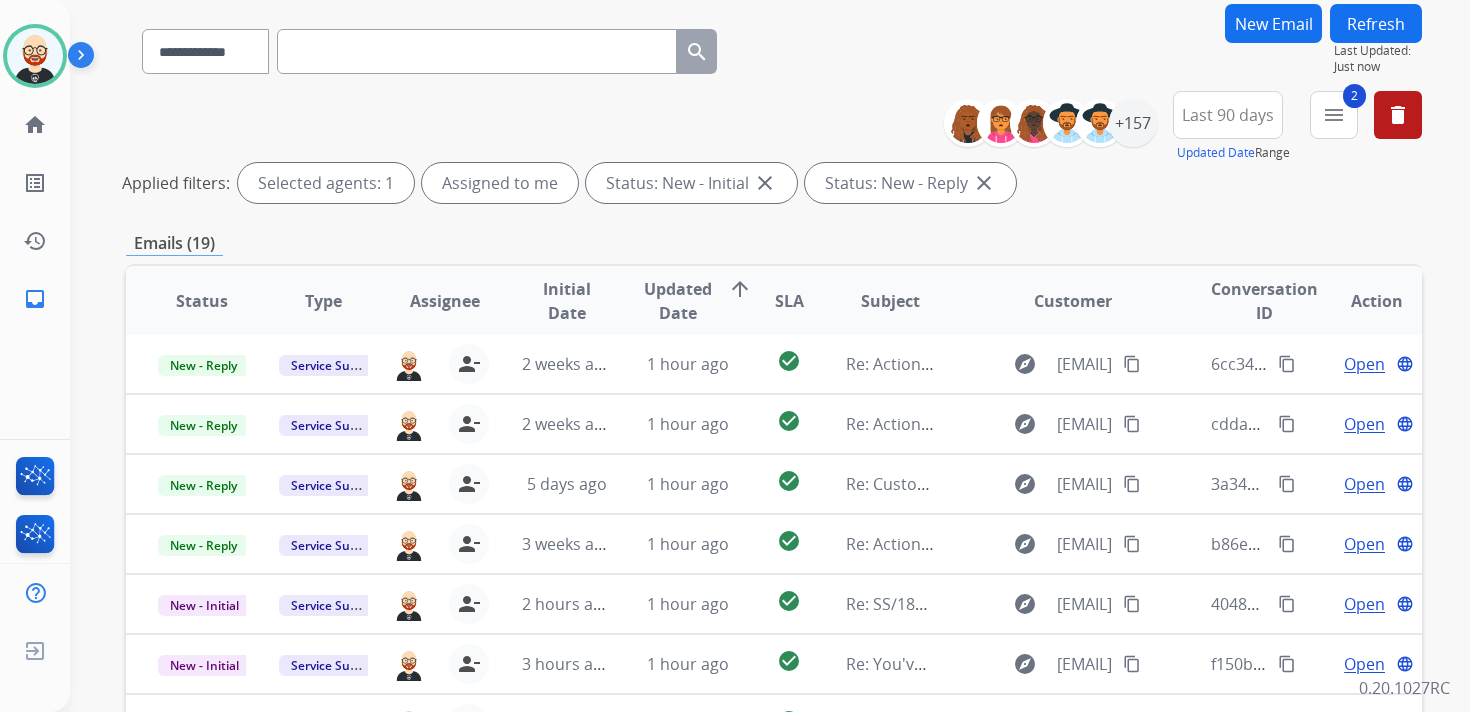 scroll, scrollTop: 474, scrollLeft: 0, axis: vertical 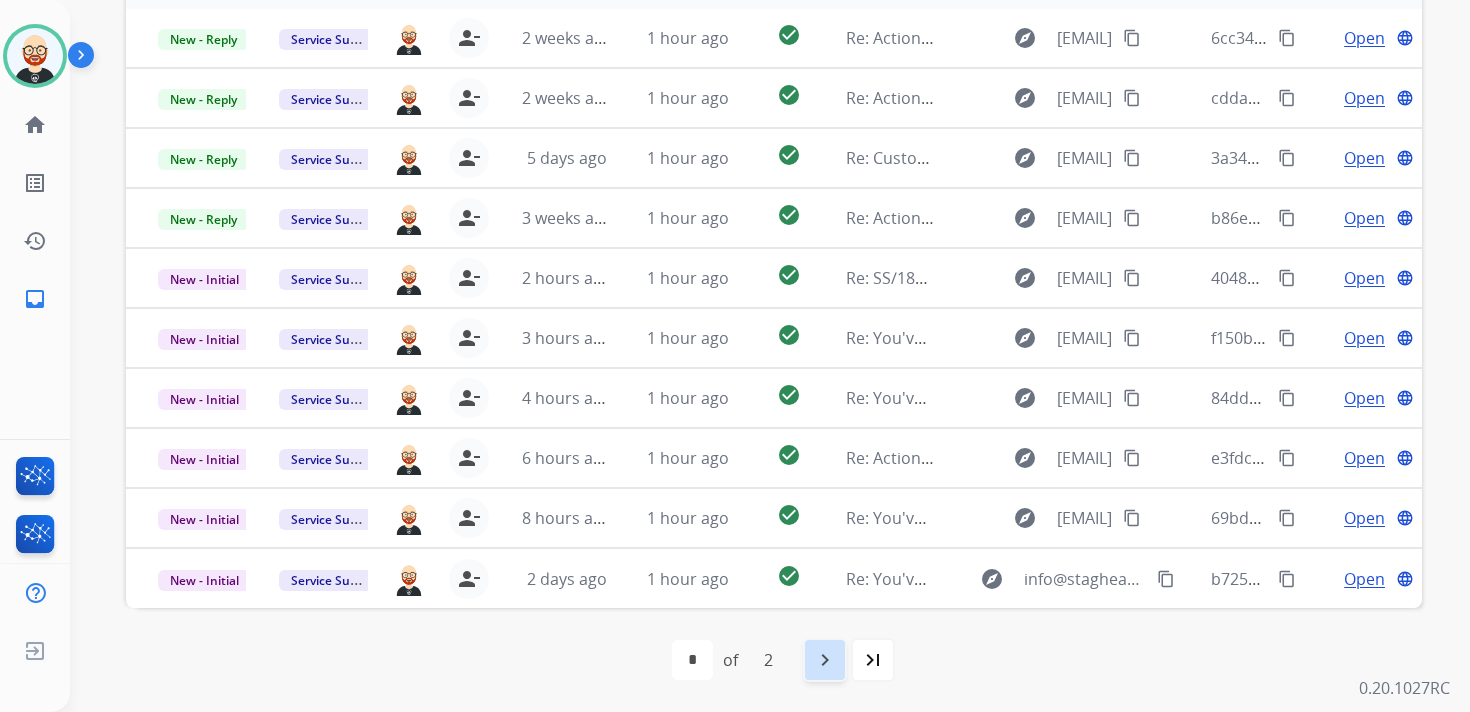 click on "navigate_next" at bounding box center (825, 660) 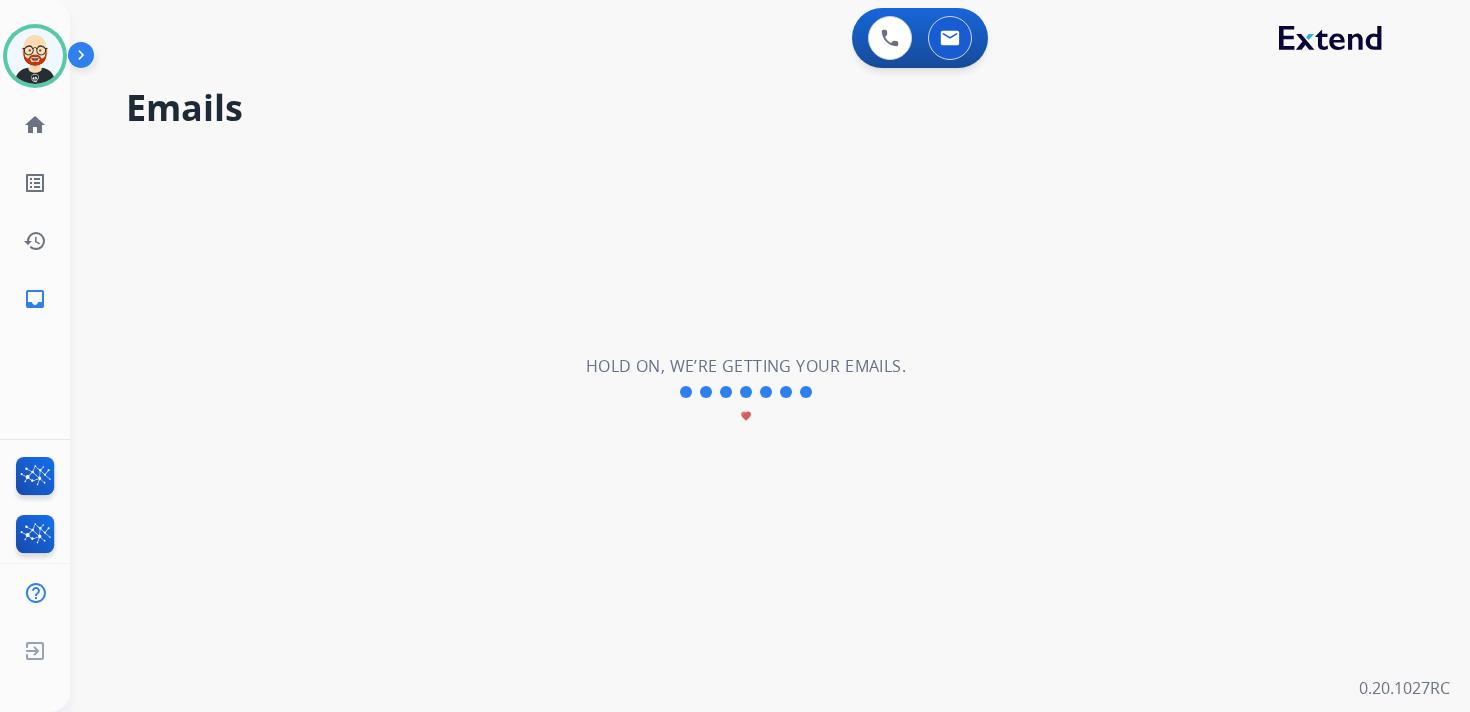 scroll, scrollTop: 0, scrollLeft: 0, axis: both 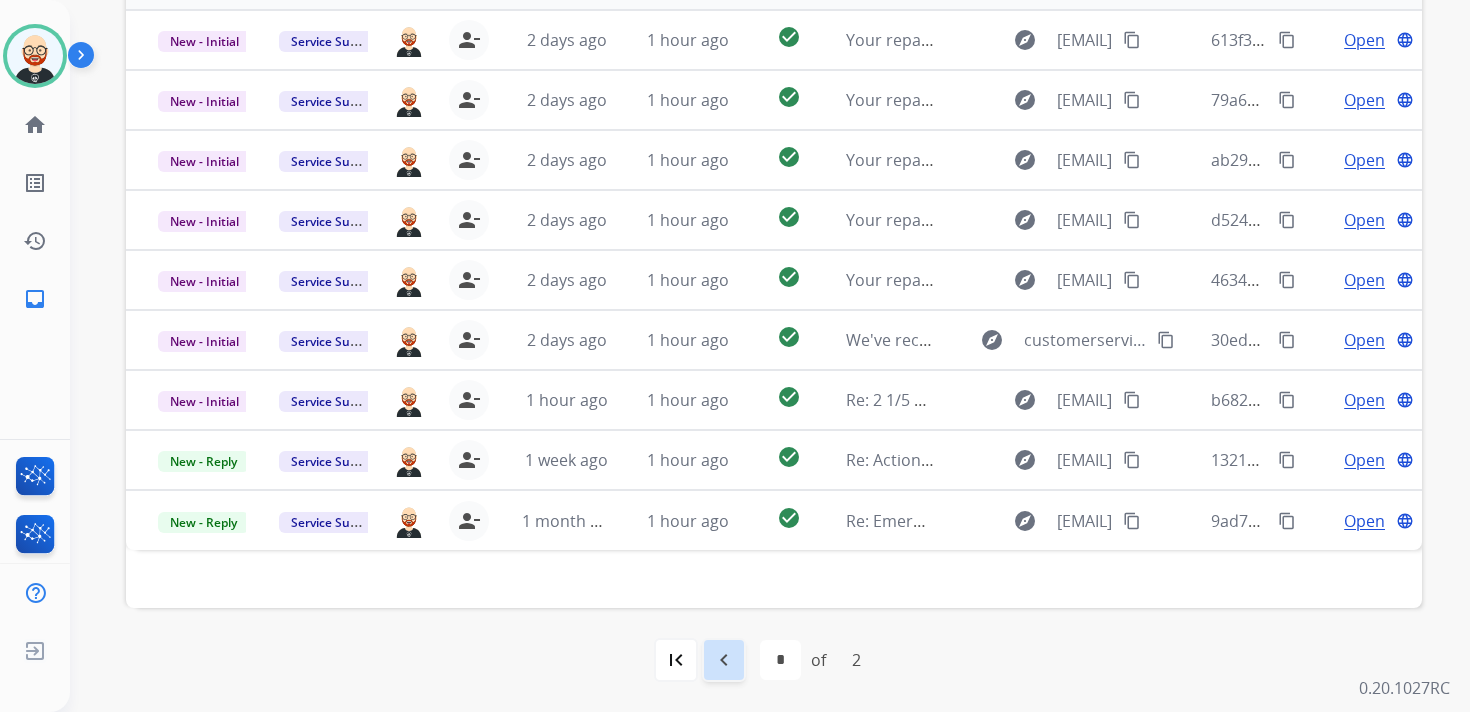 click on "navigate_before" at bounding box center [724, 660] 